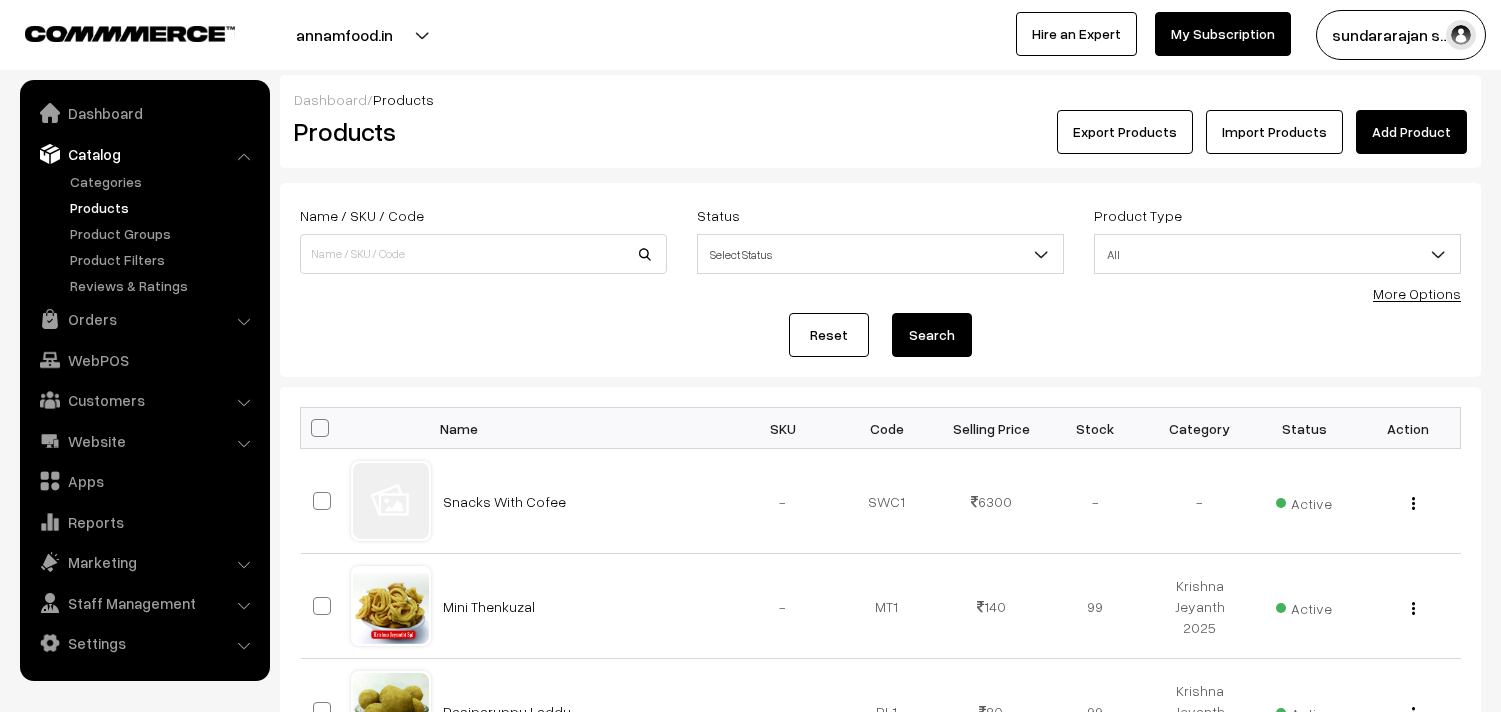 scroll, scrollTop: 0, scrollLeft: 0, axis: both 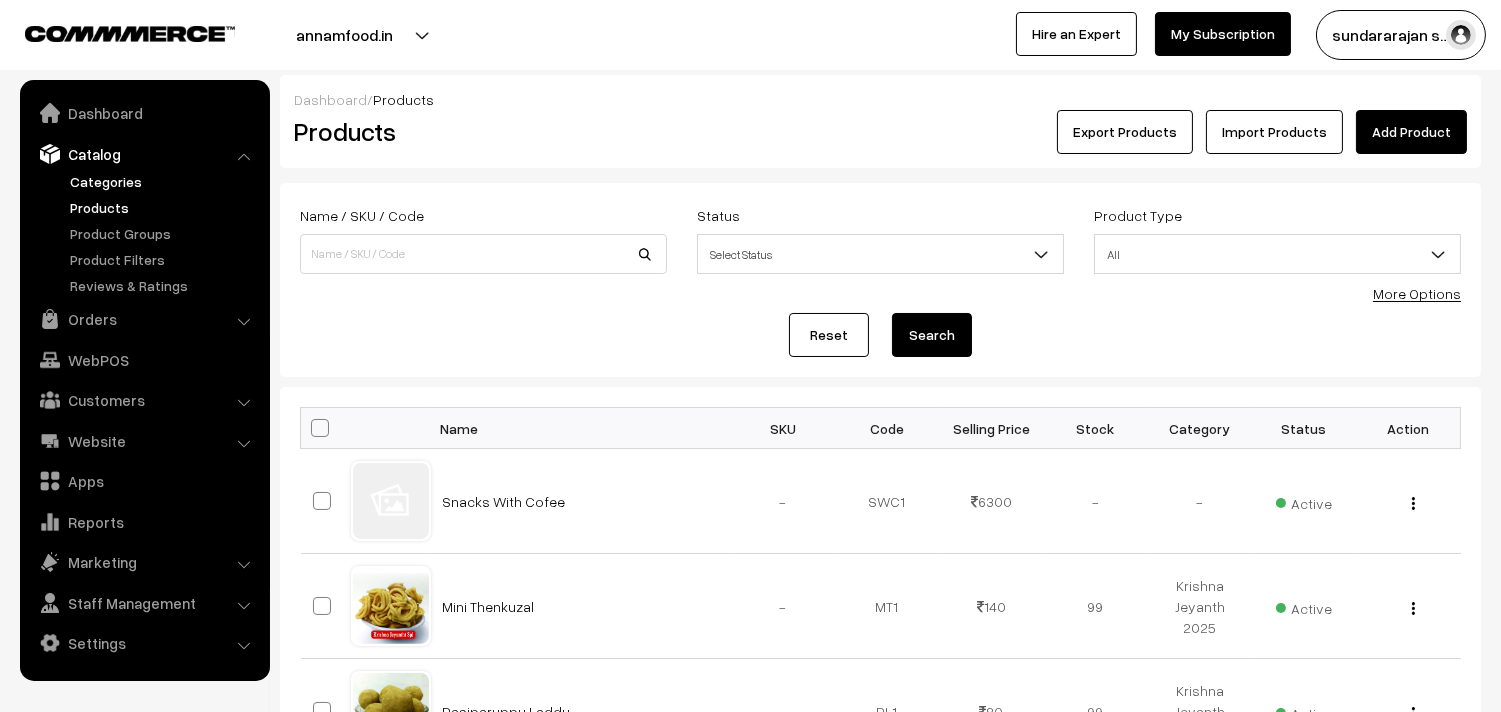 click on "Categories" at bounding box center [164, 181] 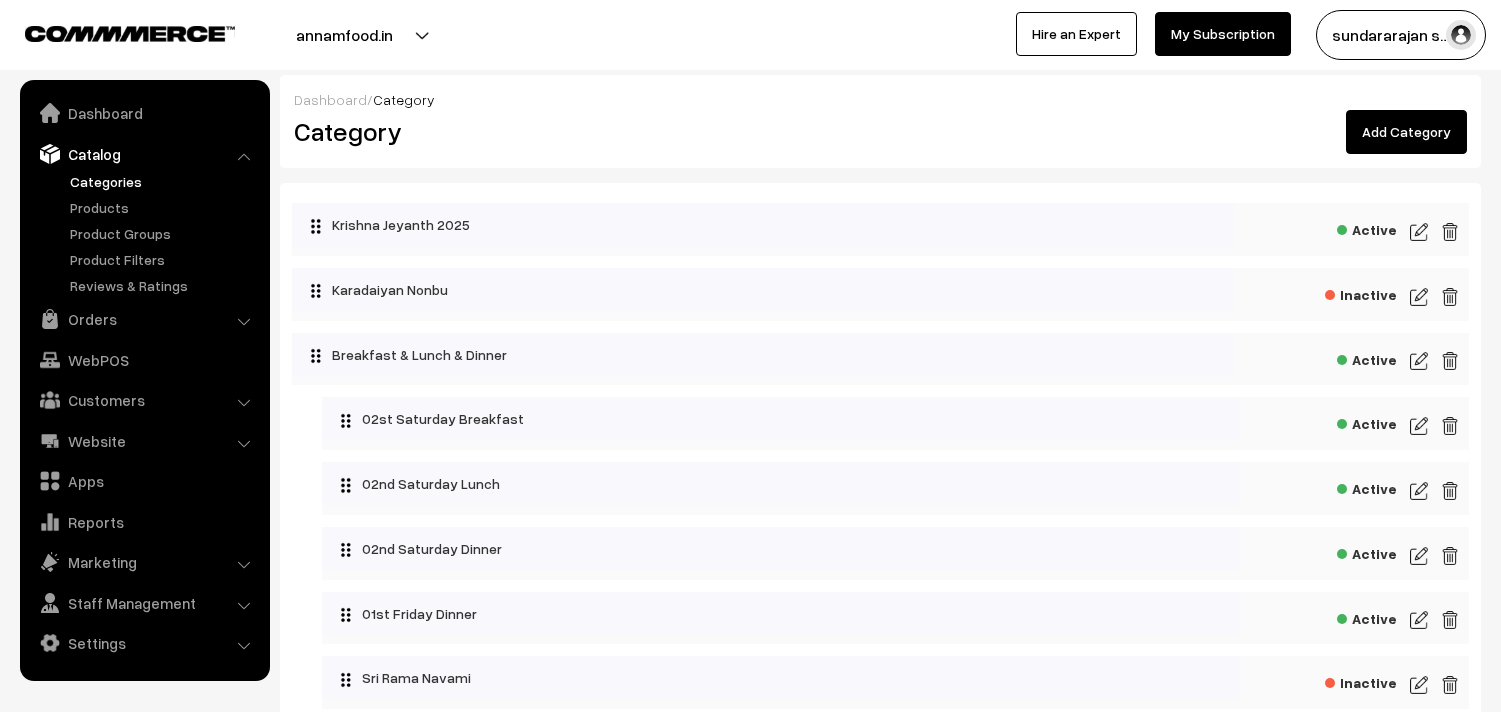 scroll, scrollTop: 0, scrollLeft: 0, axis: both 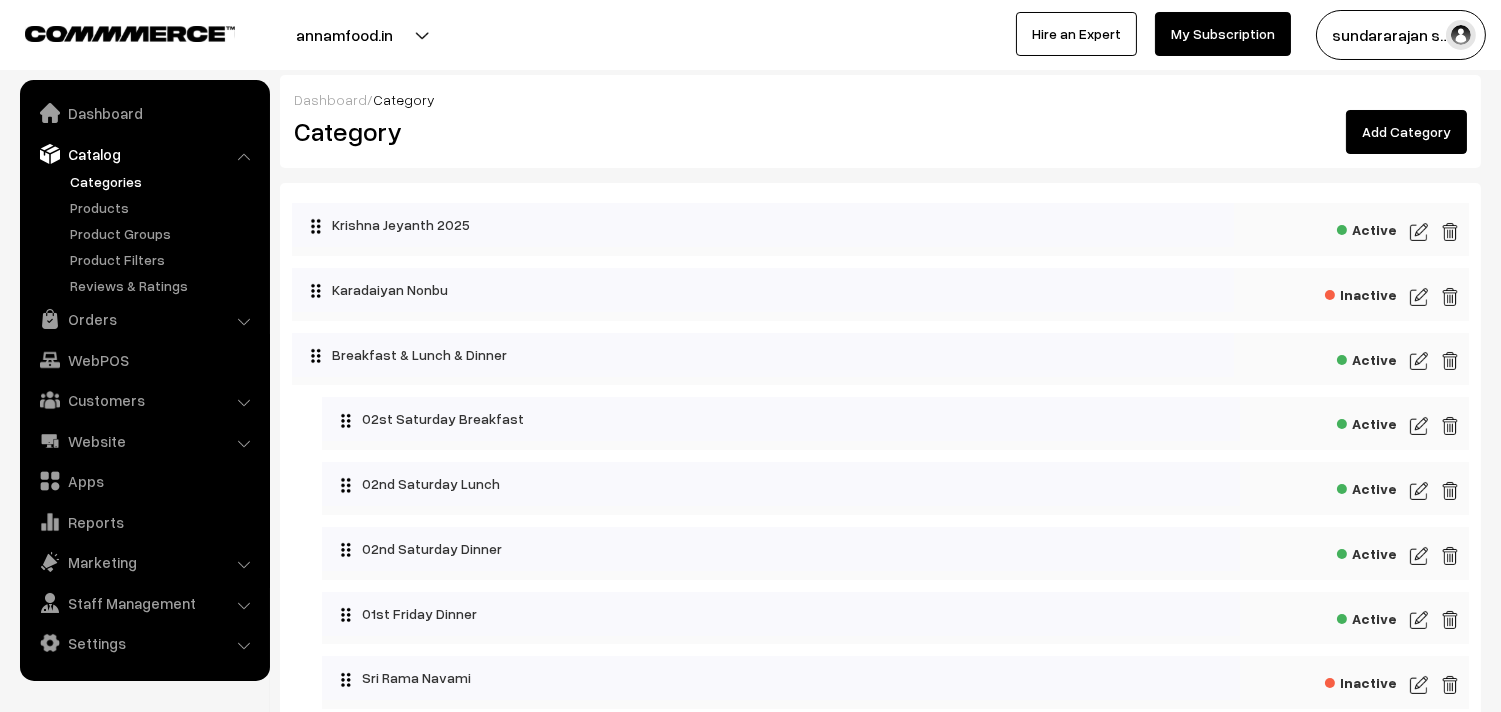 click at bounding box center [1419, 426] 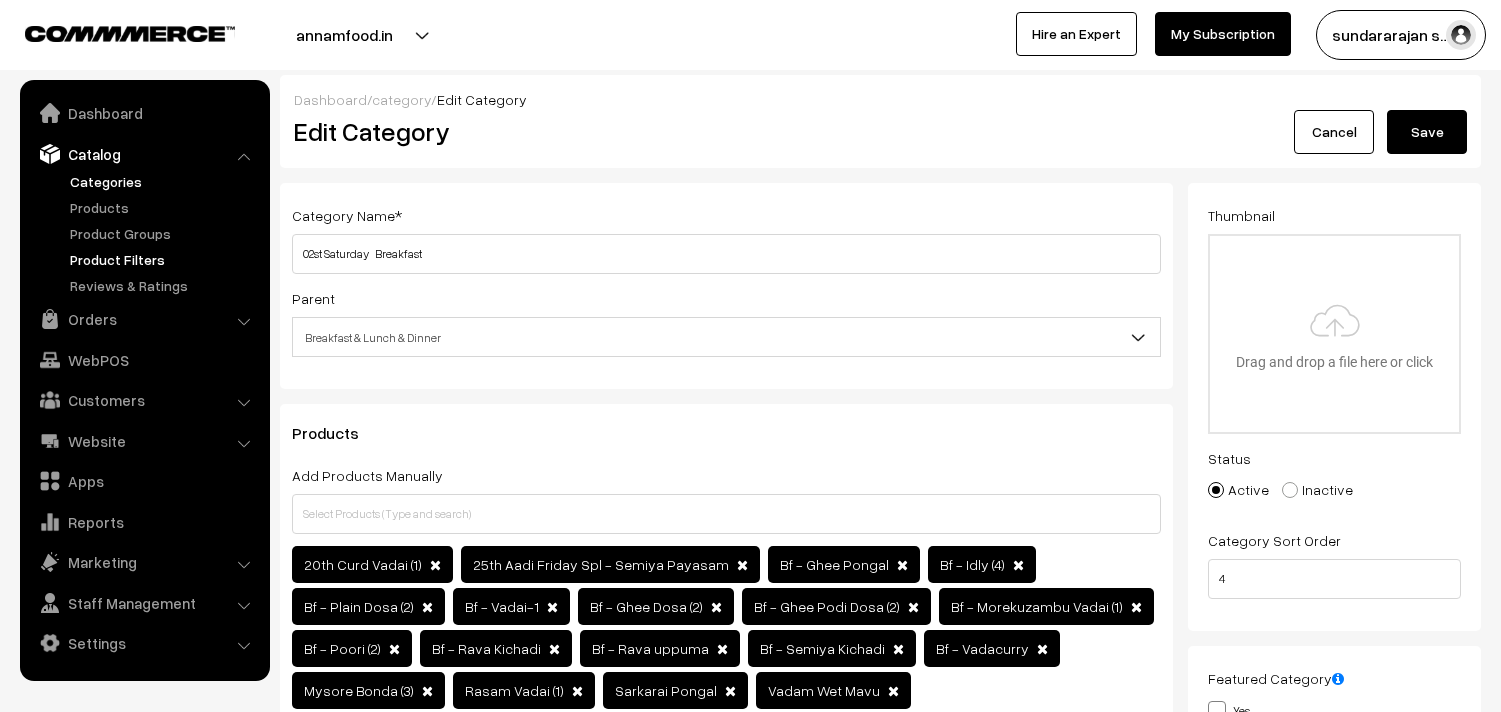 scroll, scrollTop: 0, scrollLeft: 0, axis: both 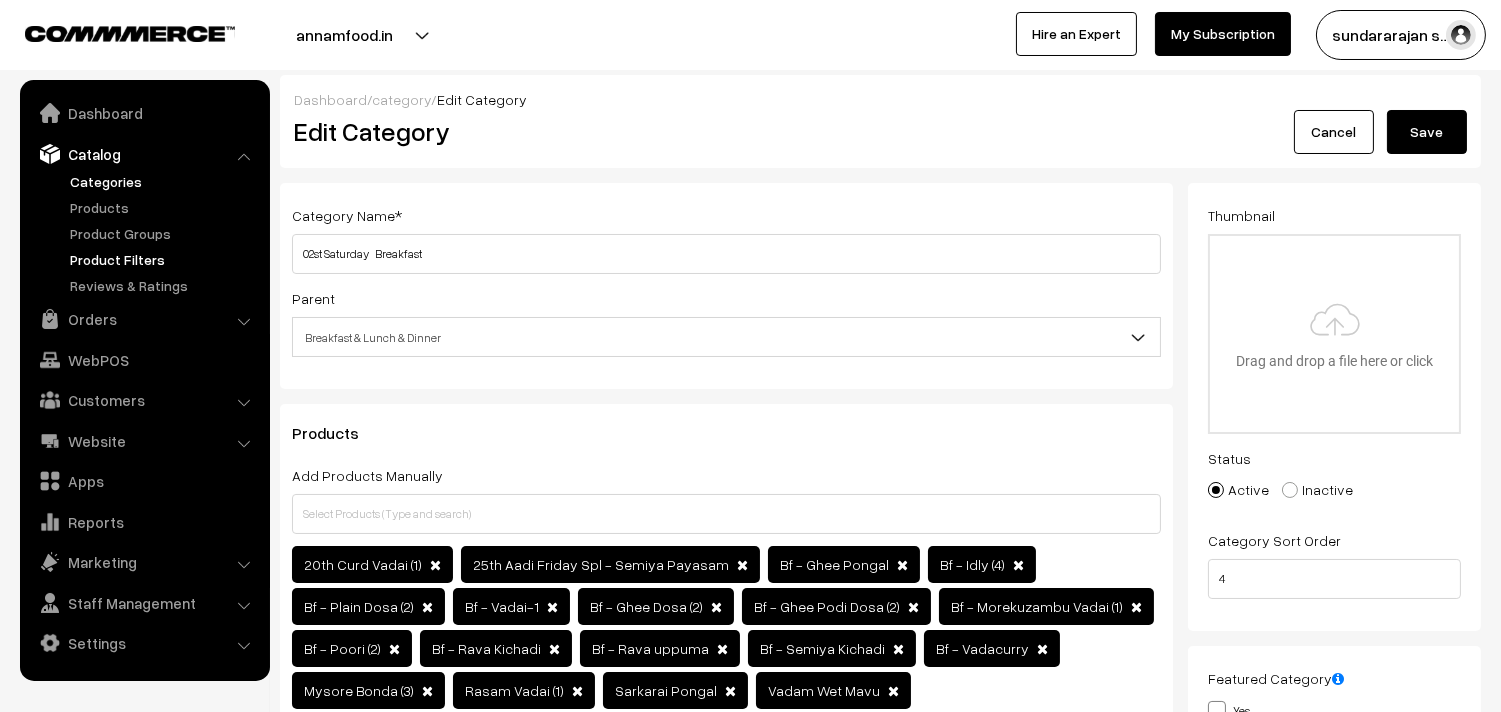 click on "Thank you for showing interest. Our team will call you shortly.
Close
annamfood.in
Go to Website
Switch Store
Create New Store
My Profile" at bounding box center (750, 828) 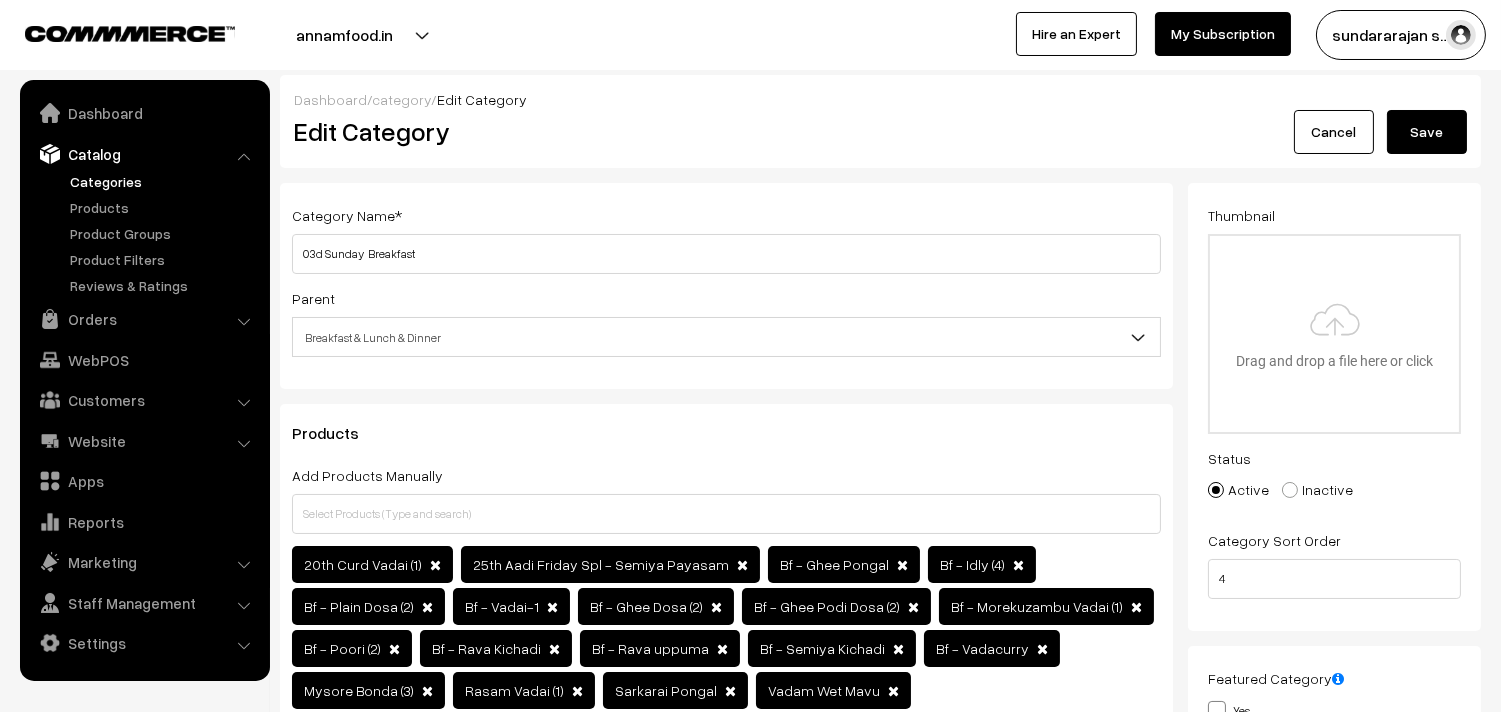 click on "03d Sunday  Breakfast" at bounding box center [726, 254] 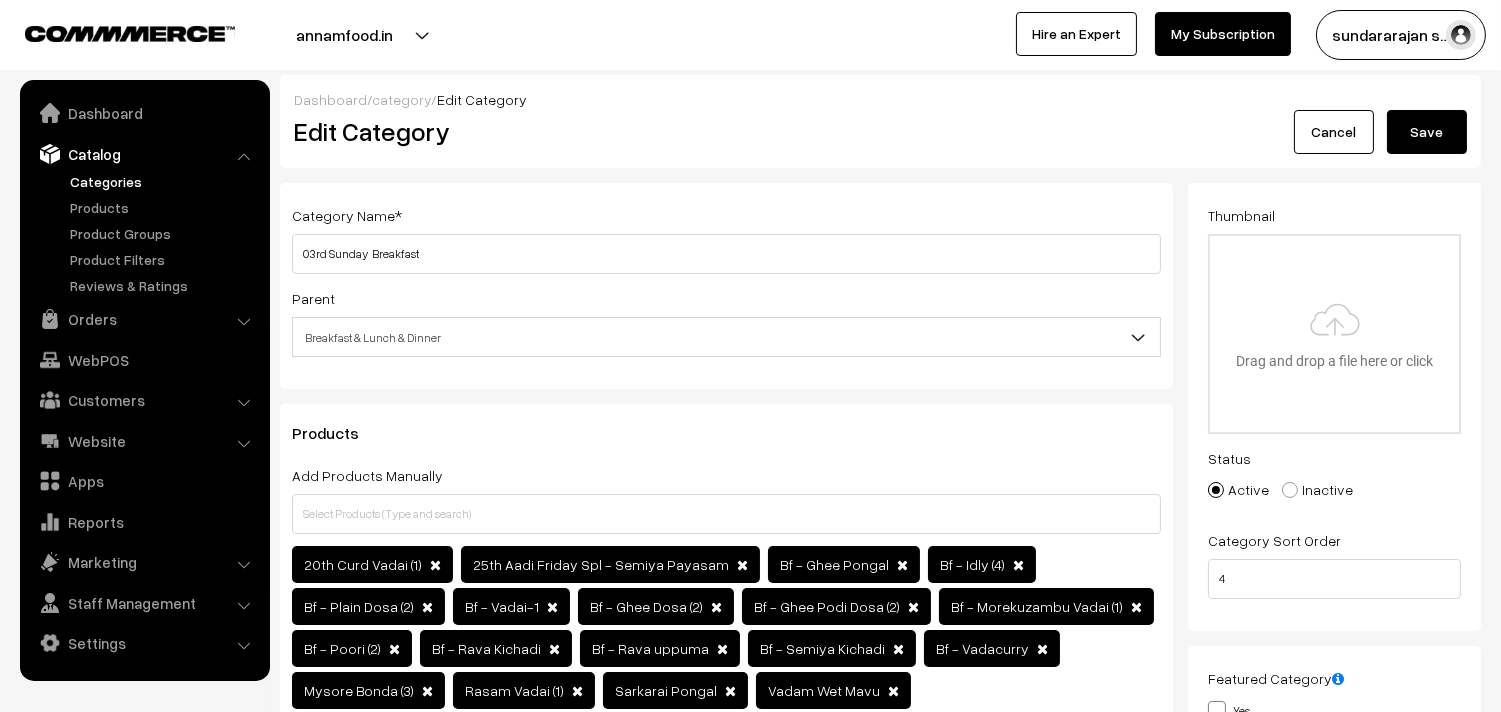 type on "03rd Sunday  Breakfast" 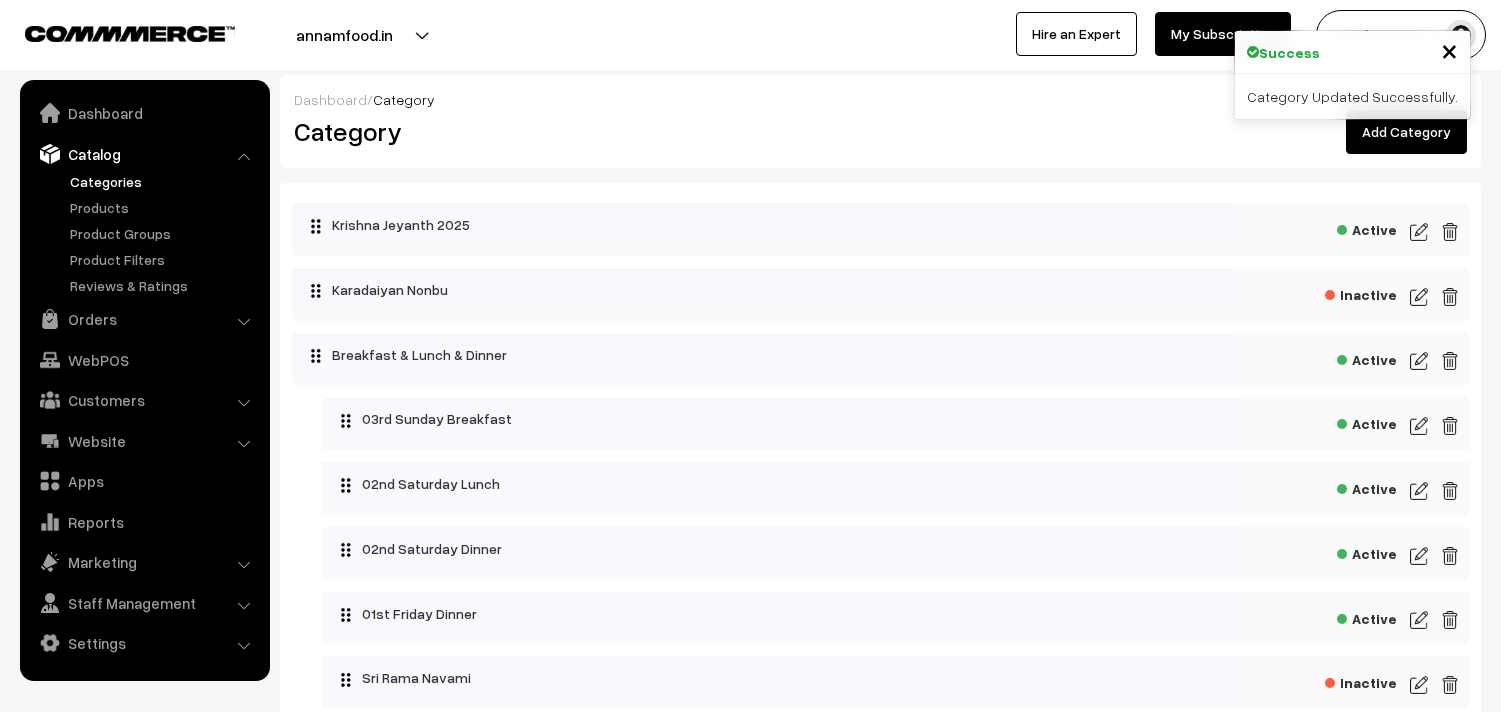 scroll, scrollTop: 0, scrollLeft: 0, axis: both 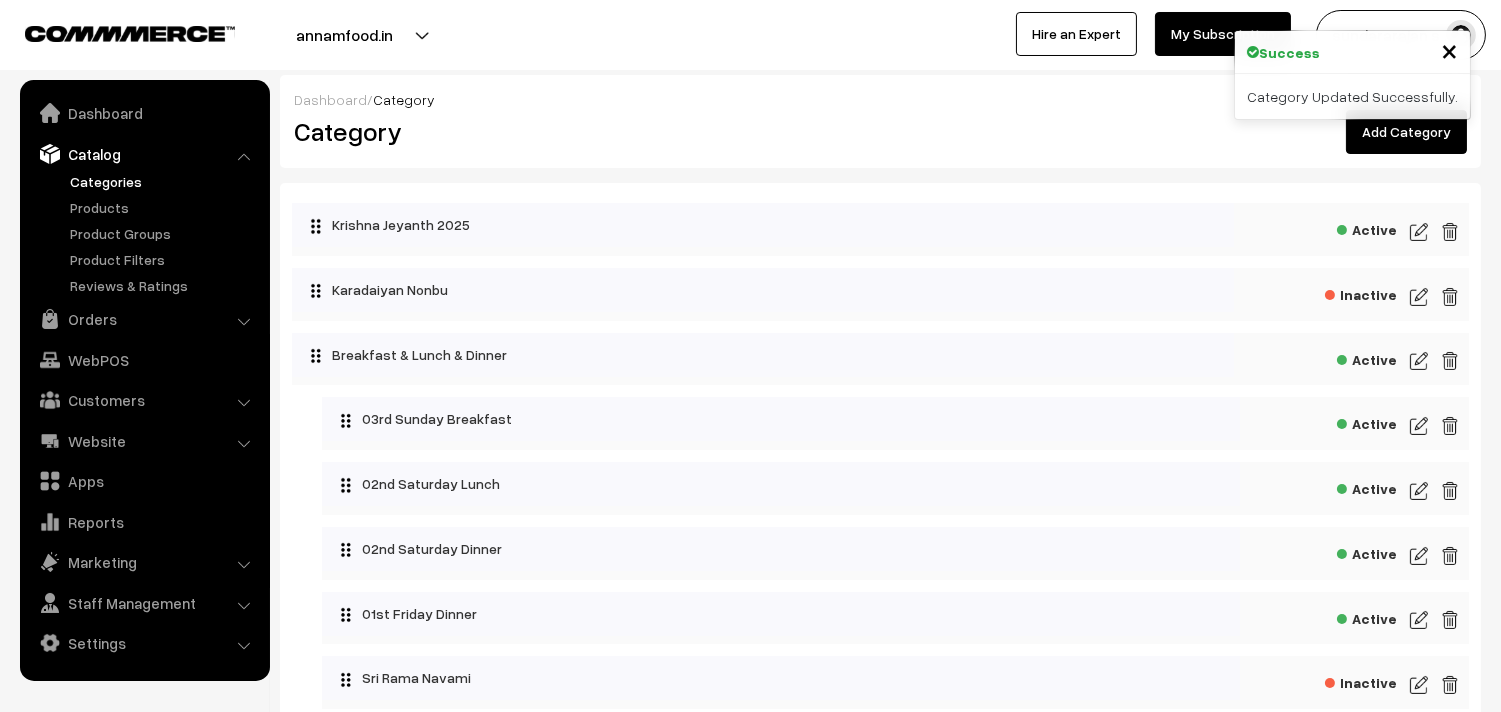 click at bounding box center [1419, 491] 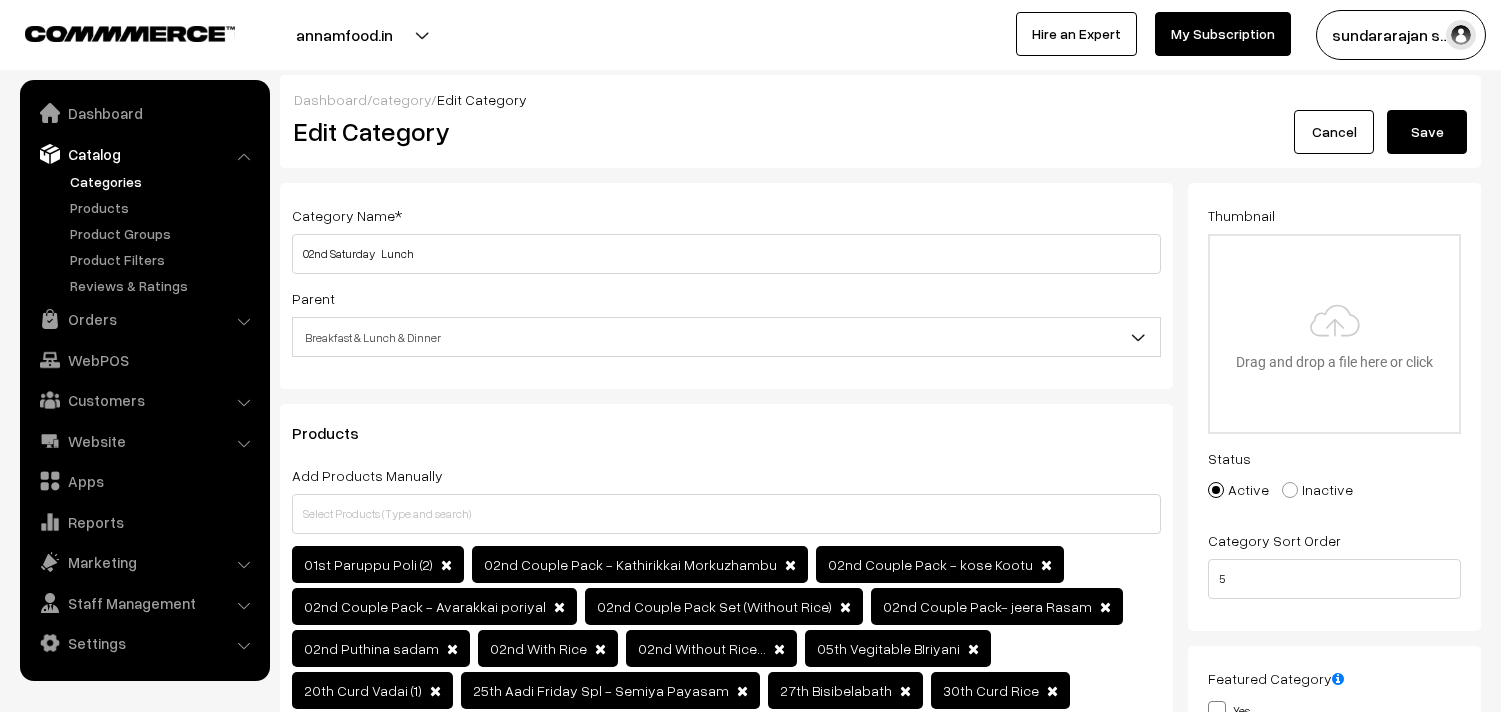 scroll, scrollTop: 0, scrollLeft: 0, axis: both 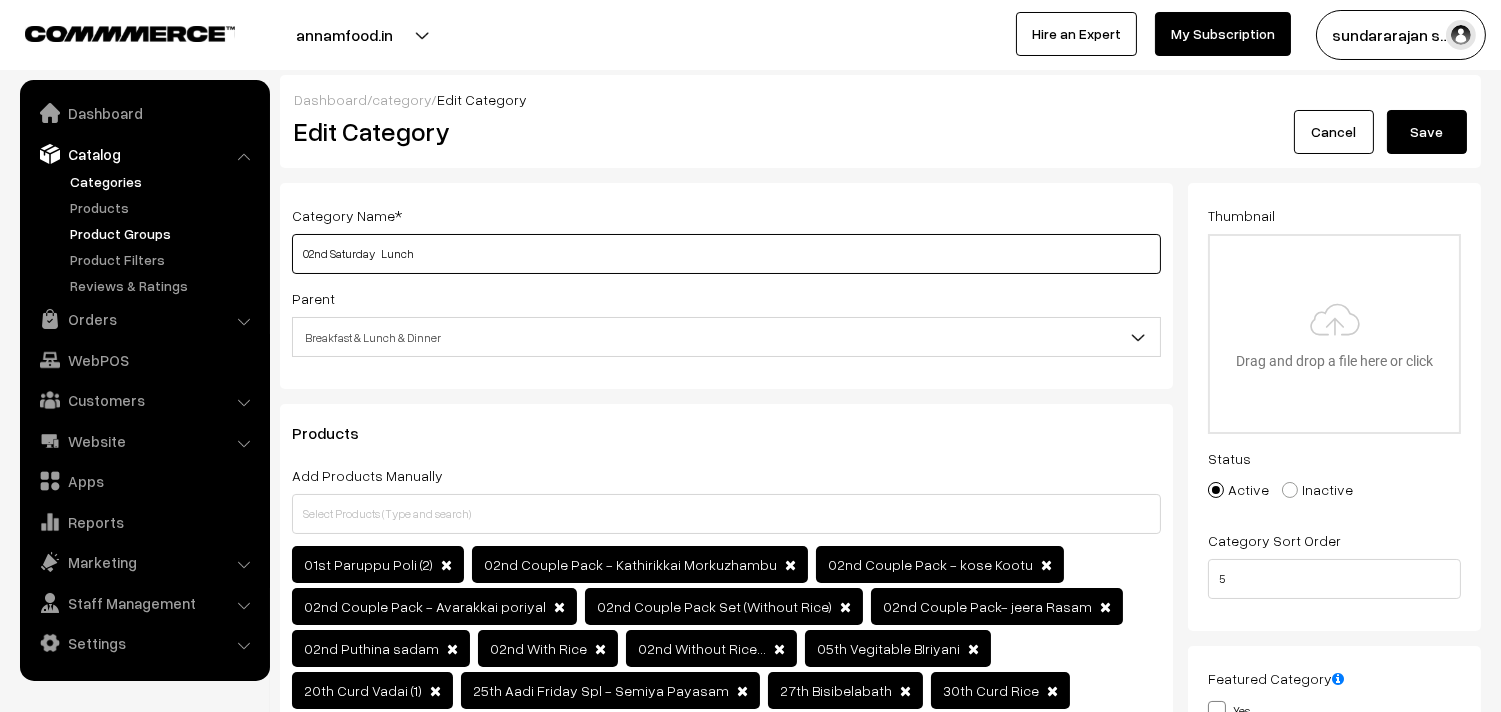drag, startPoint x: 376, startPoint y: 250, endPoint x: 178, endPoint y: 233, distance: 198.72845 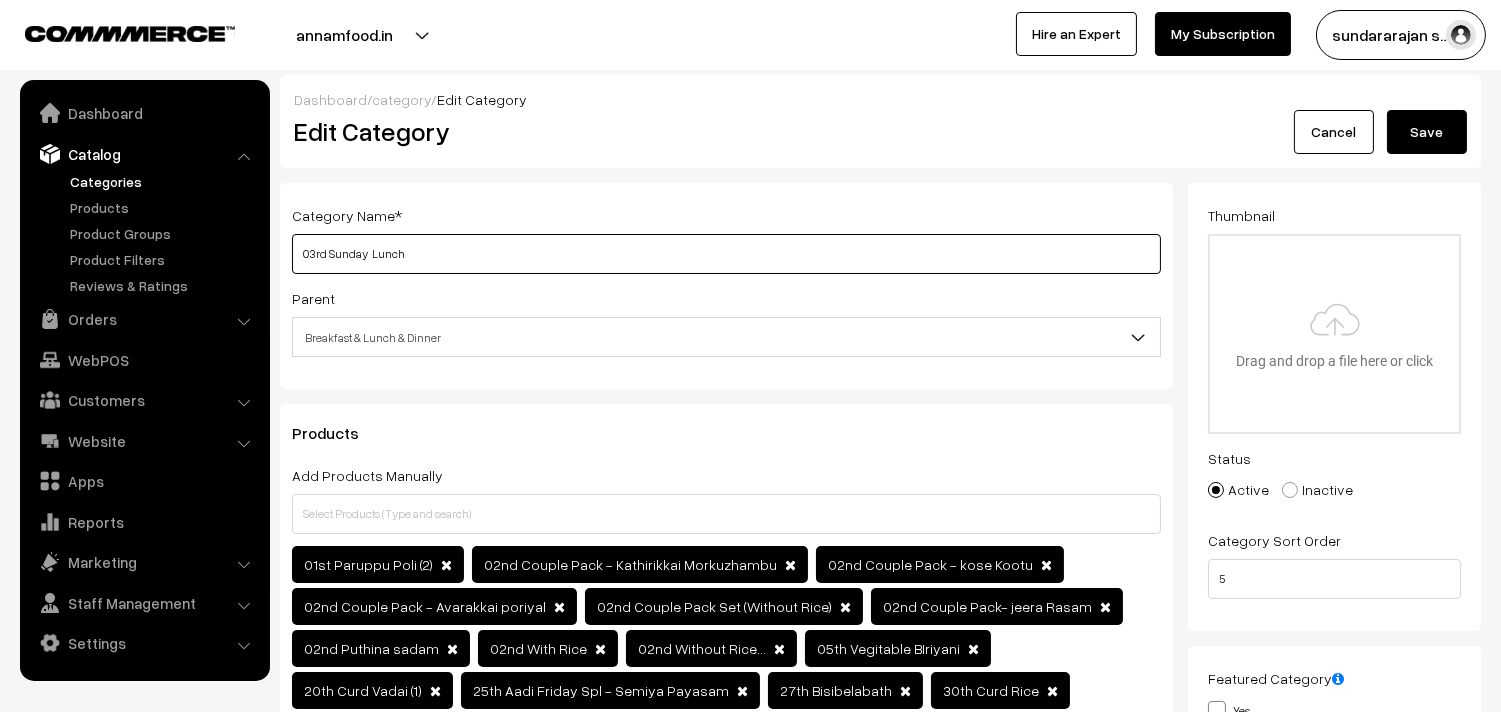 type on "03rd Sunday  Lunch" 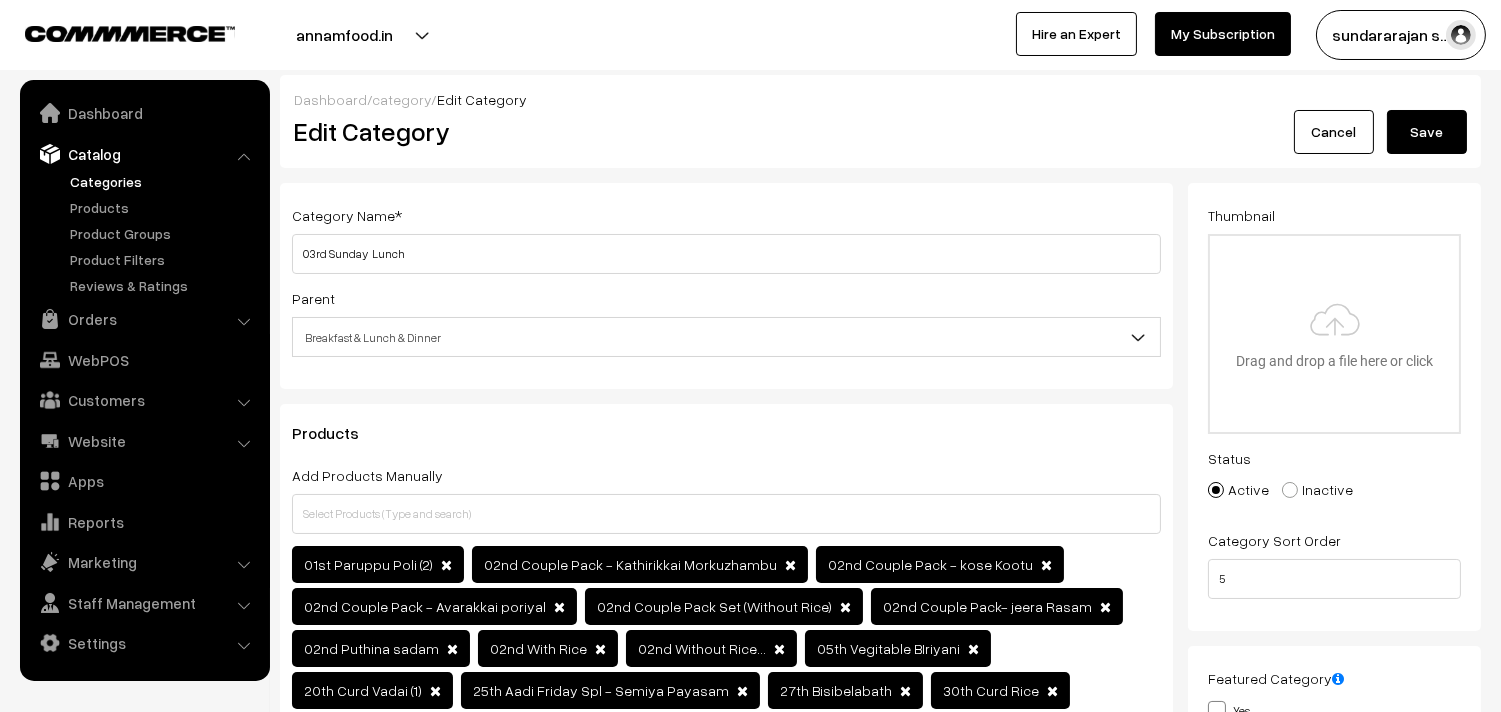 click on "Save" at bounding box center (1427, 132) 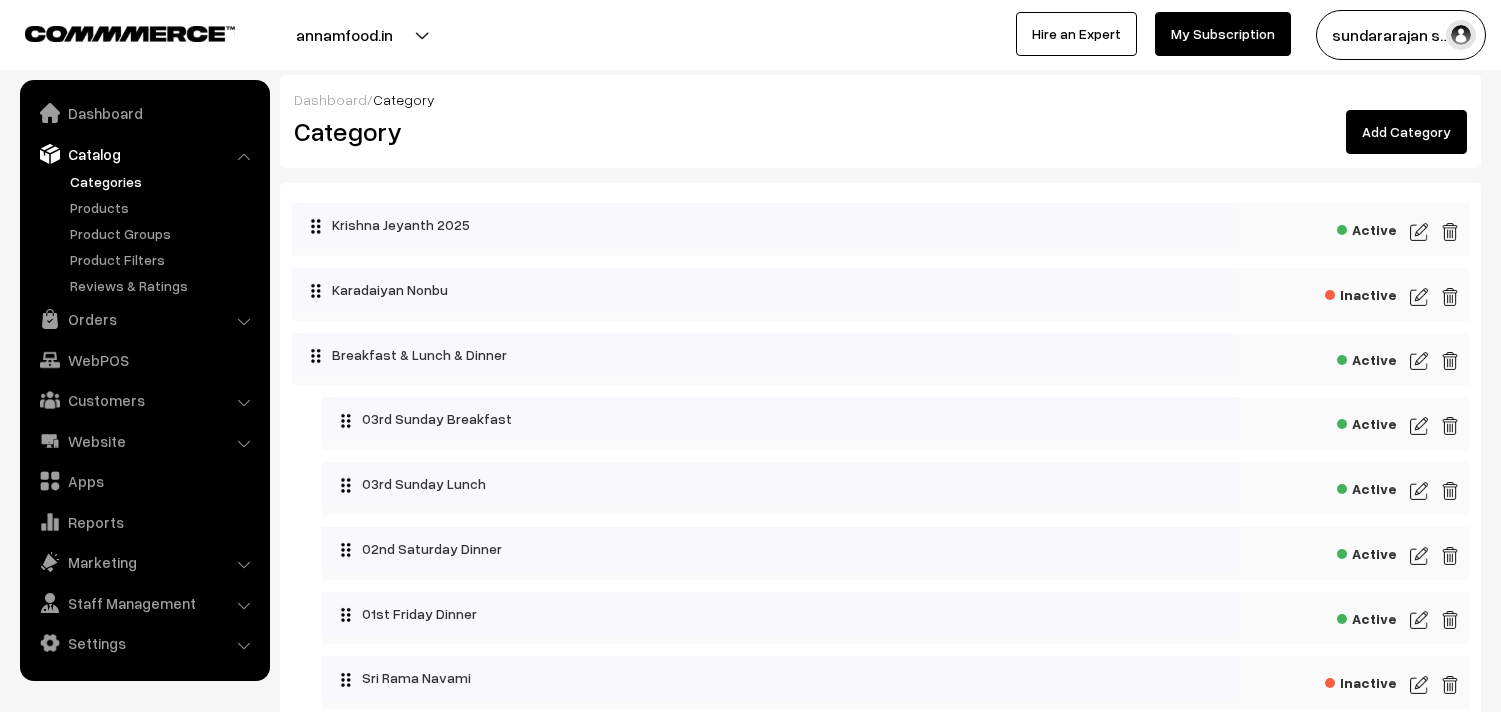 scroll, scrollTop: 0, scrollLeft: 0, axis: both 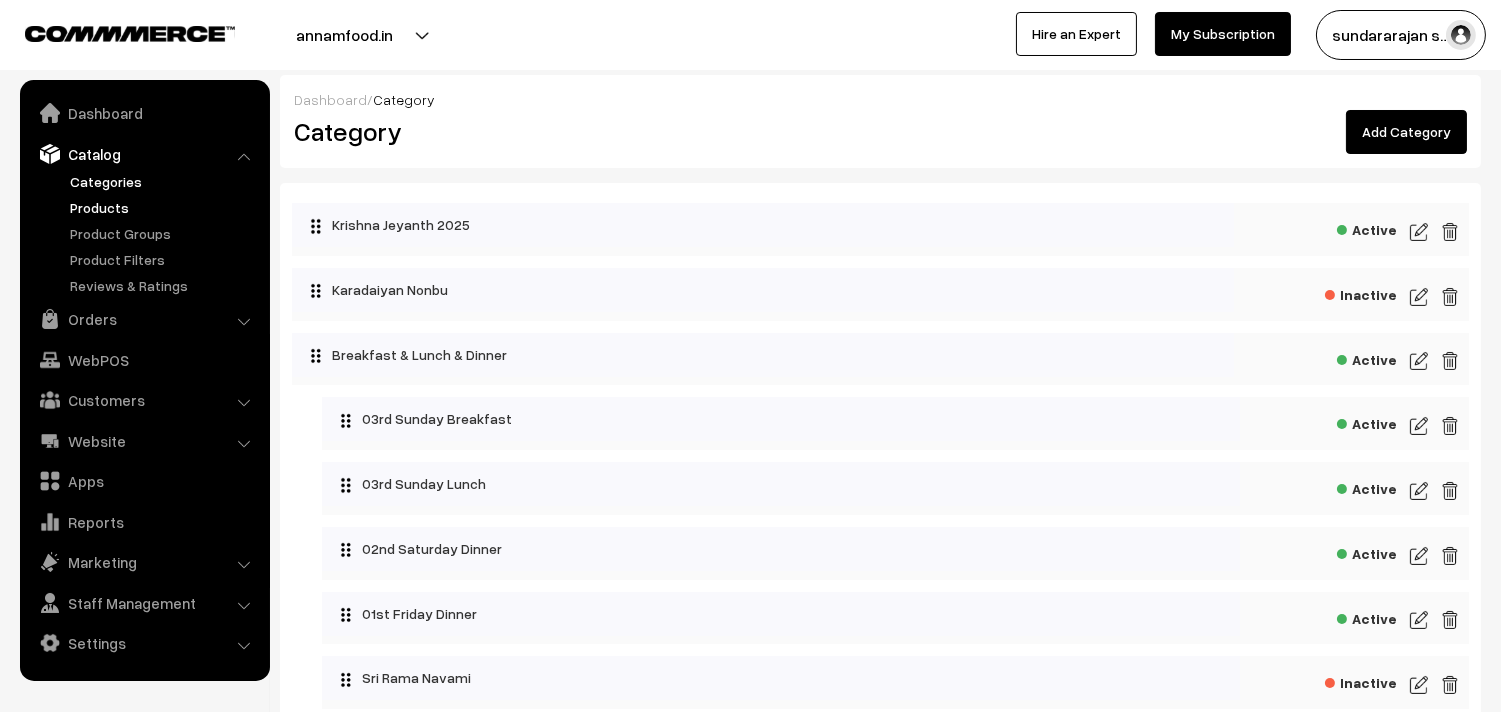 click on "Products" at bounding box center (164, 207) 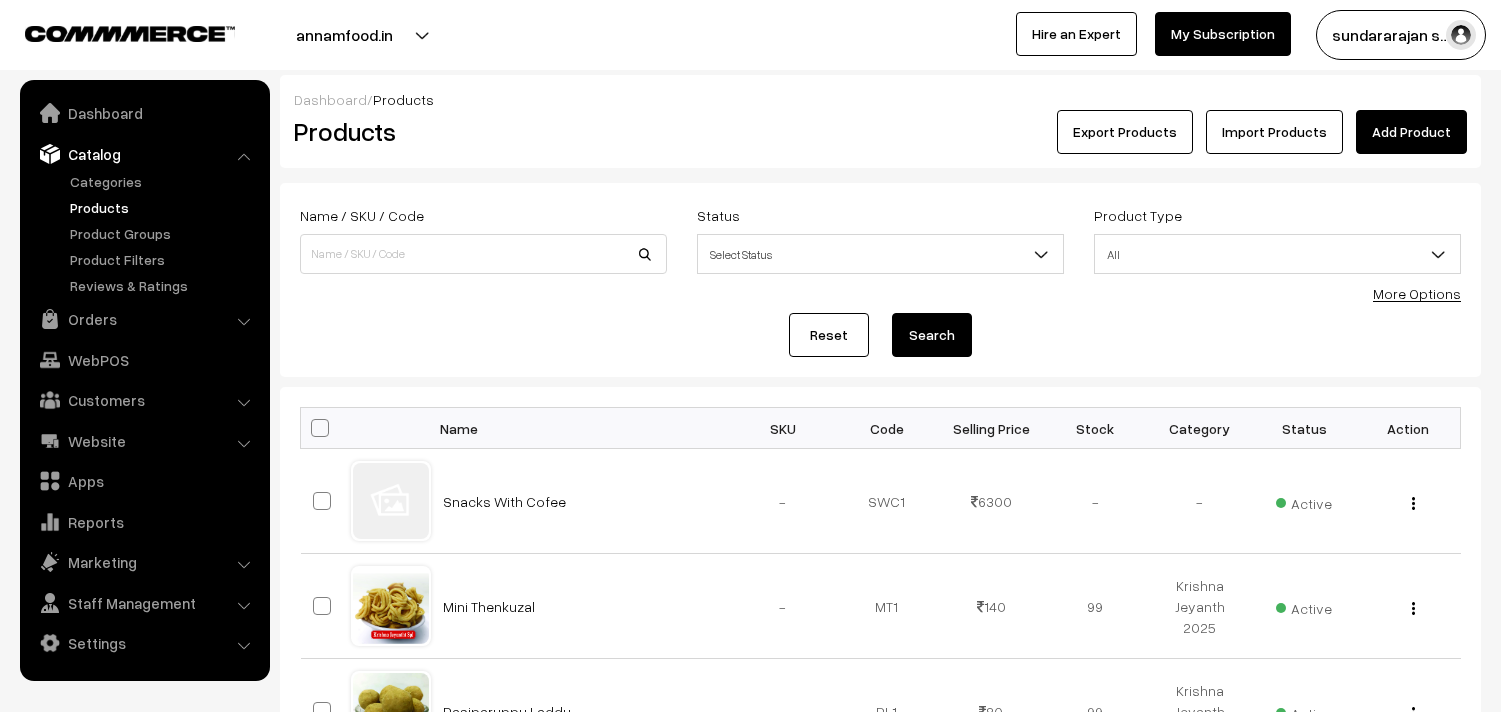 click on "More Options" at bounding box center [1417, 293] 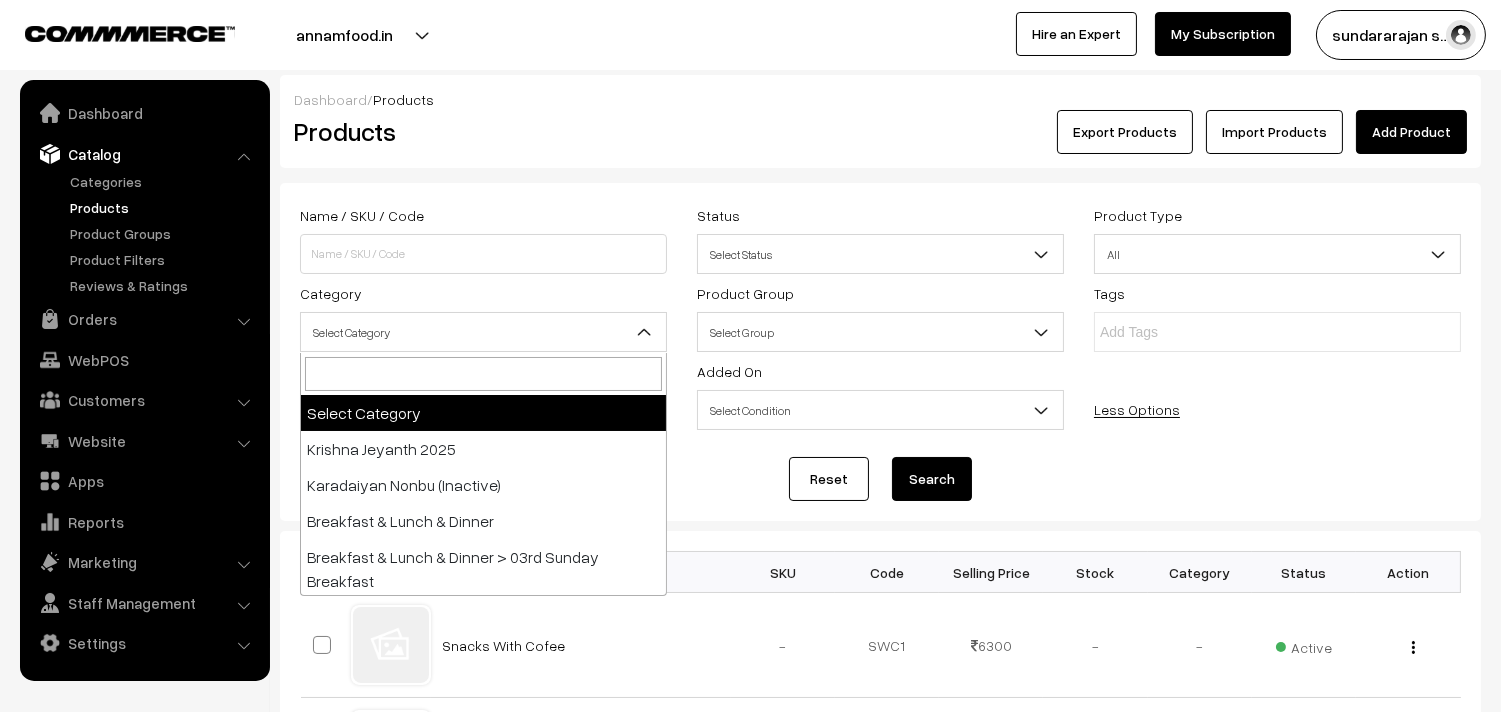 click on "Select Category" at bounding box center [483, 332] 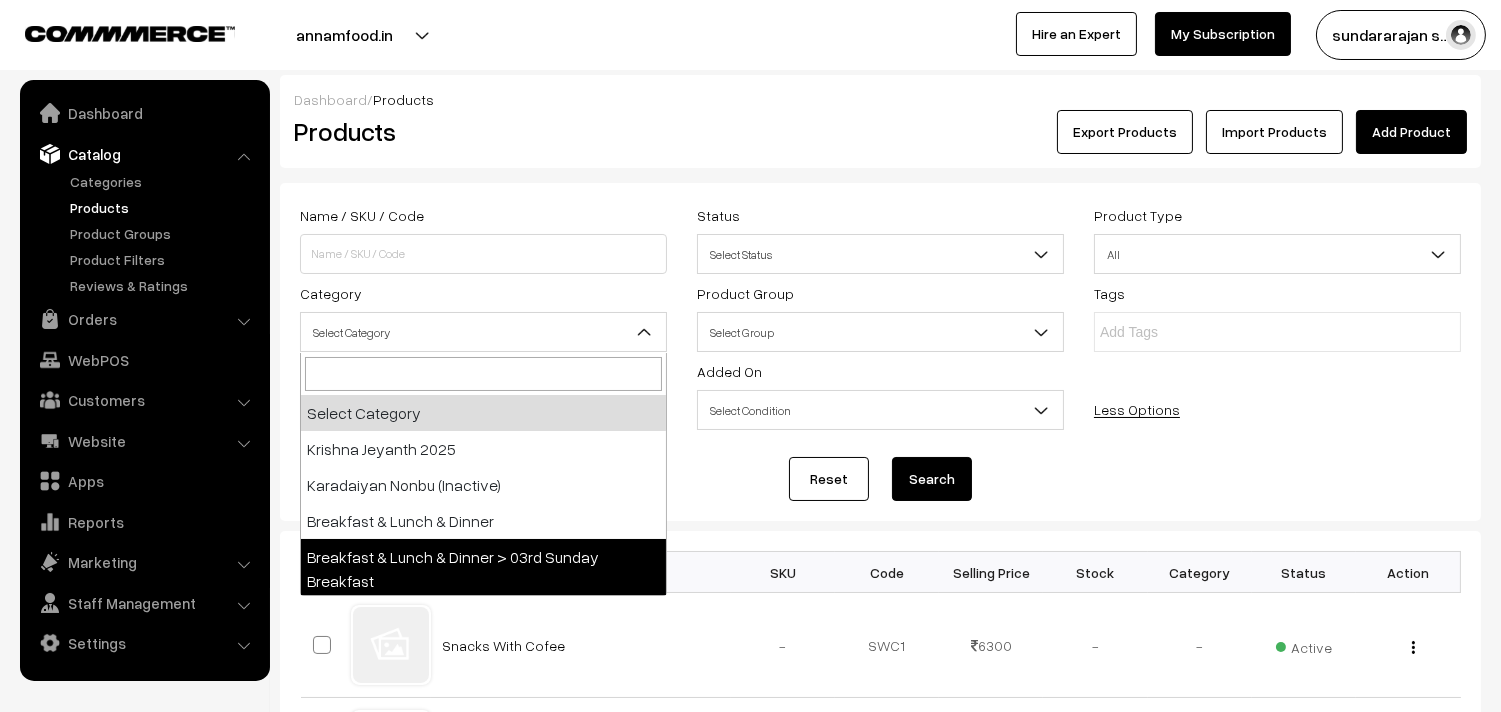 drag, startPoint x: 525, startPoint y: 555, endPoint x: 653, endPoint y: 544, distance: 128.47179 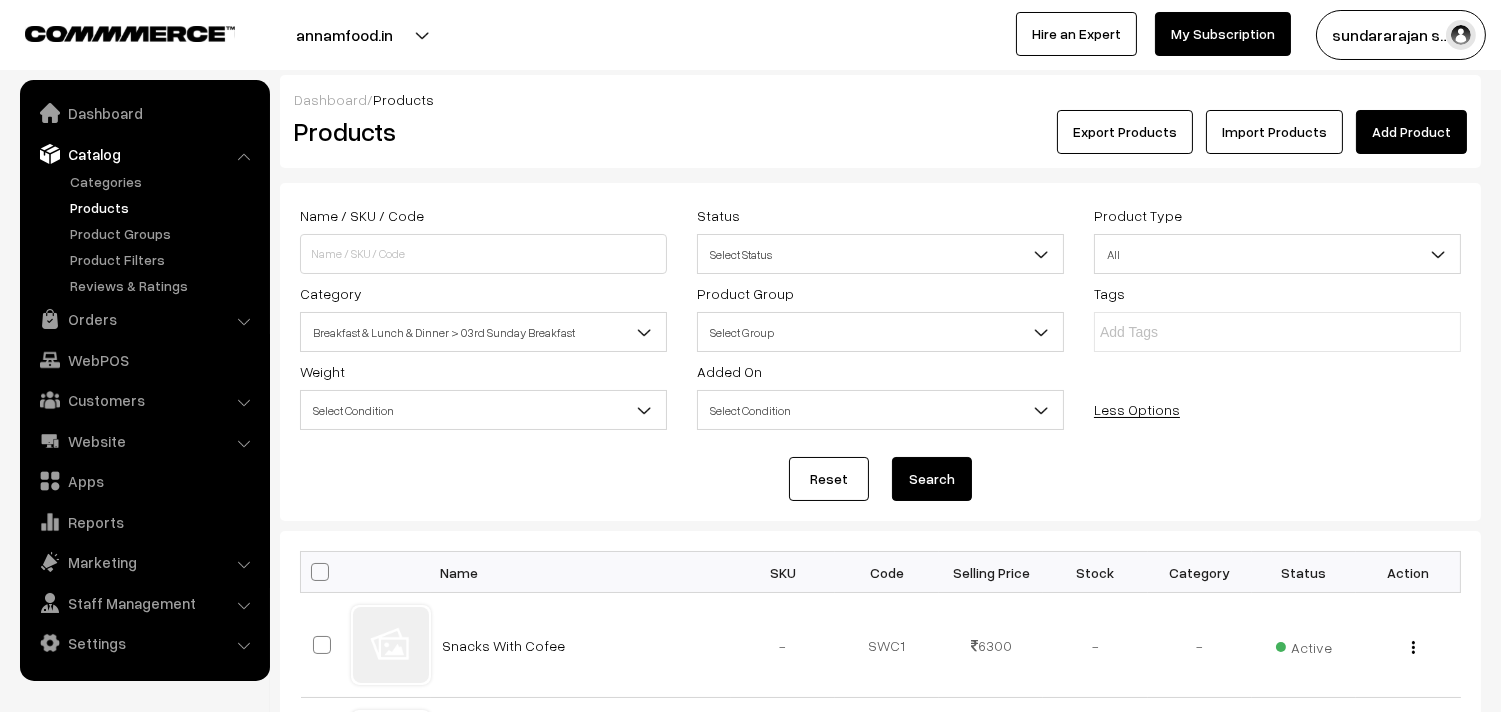 click on "Search" at bounding box center [932, 479] 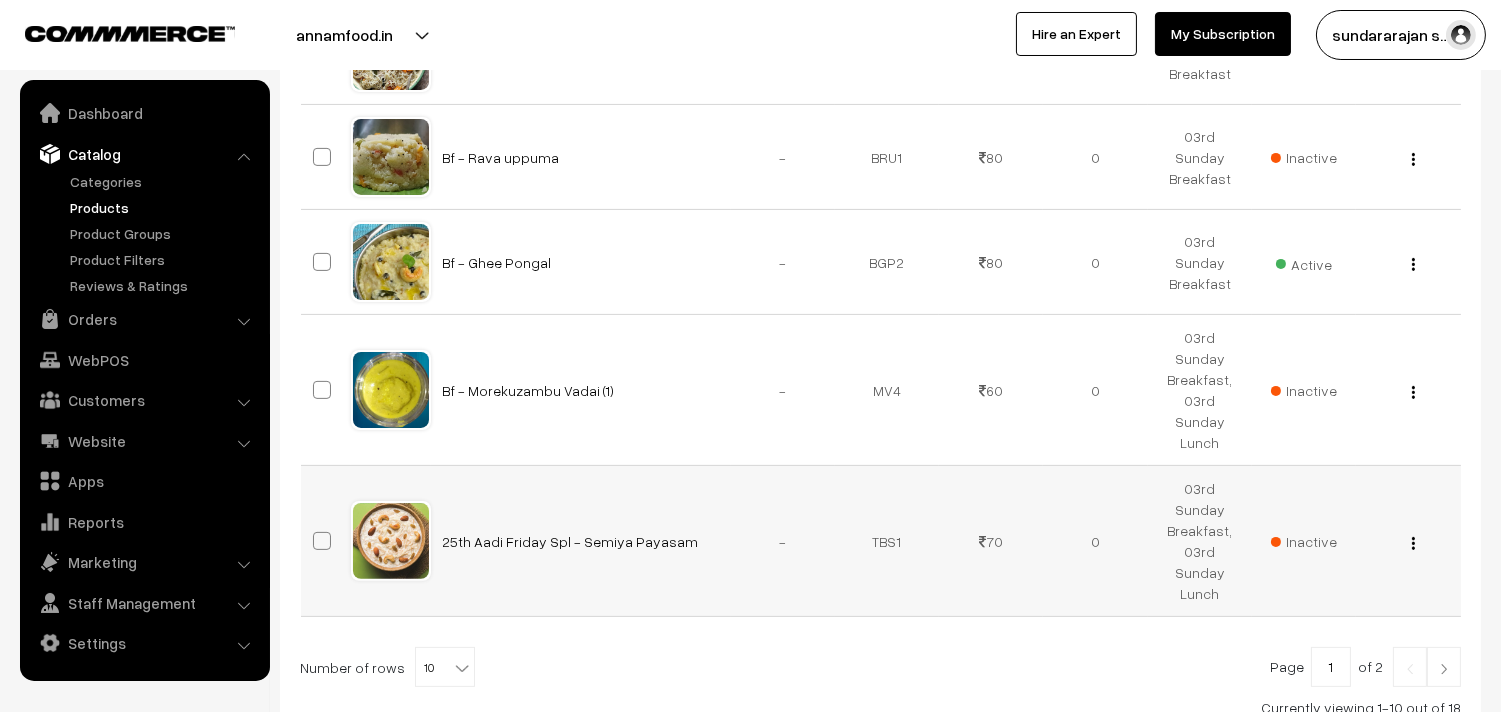 scroll, scrollTop: 1081, scrollLeft: 0, axis: vertical 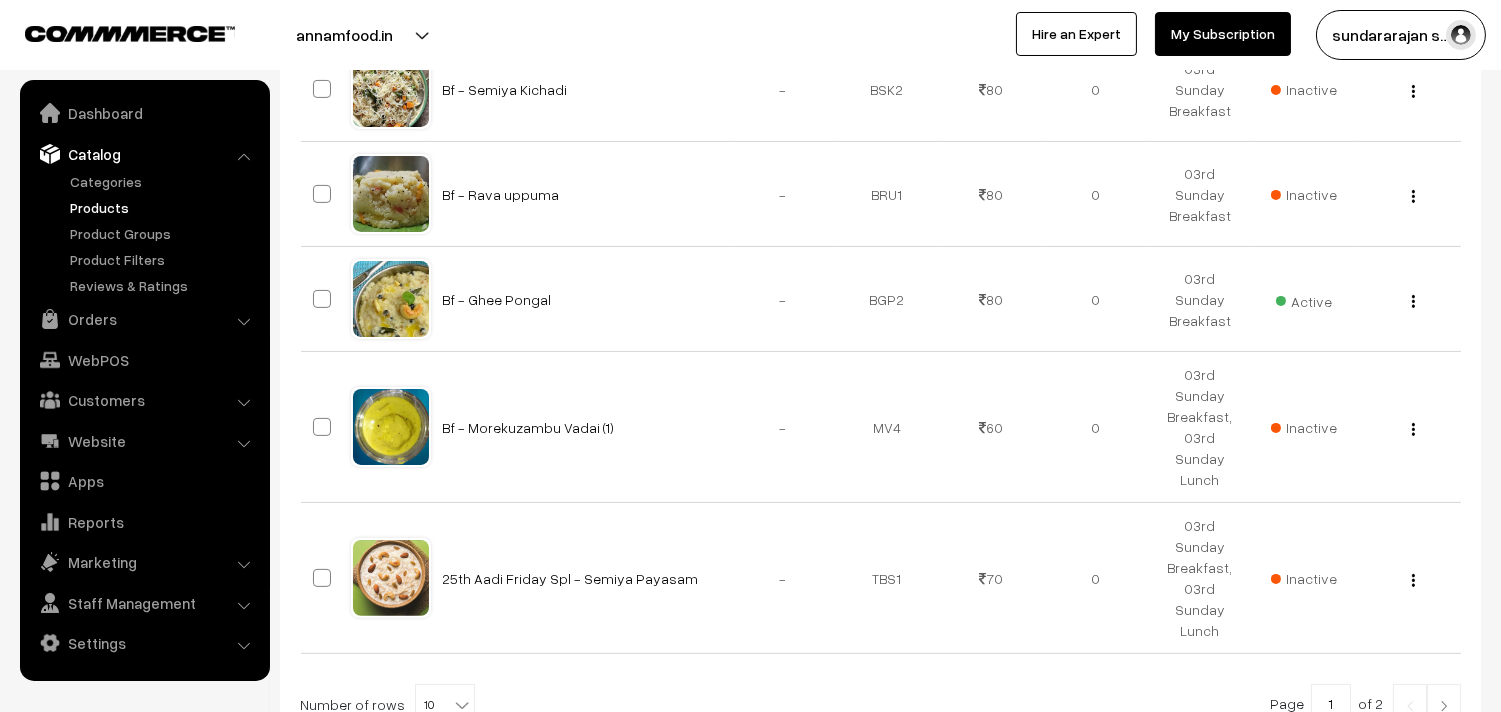 click on "10" at bounding box center [445, 705] 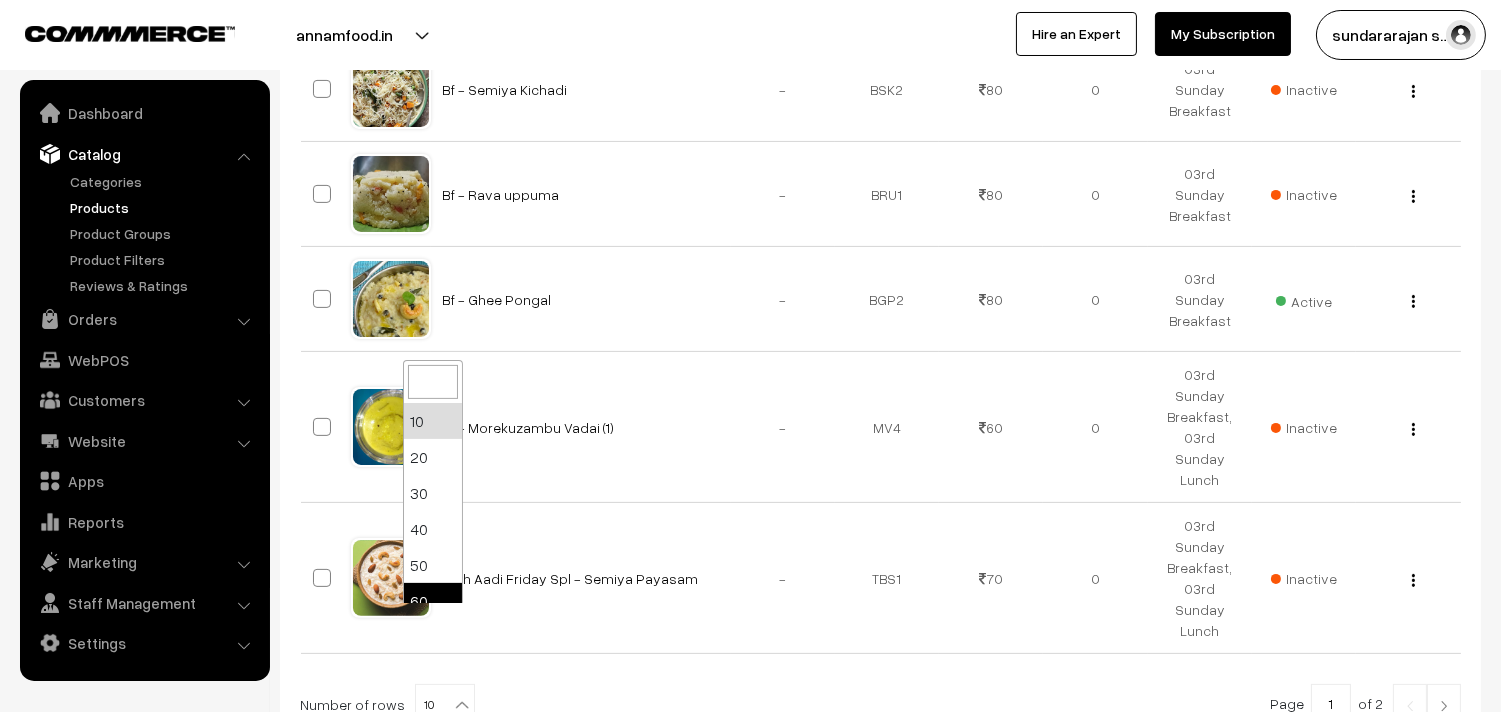 select on "60" 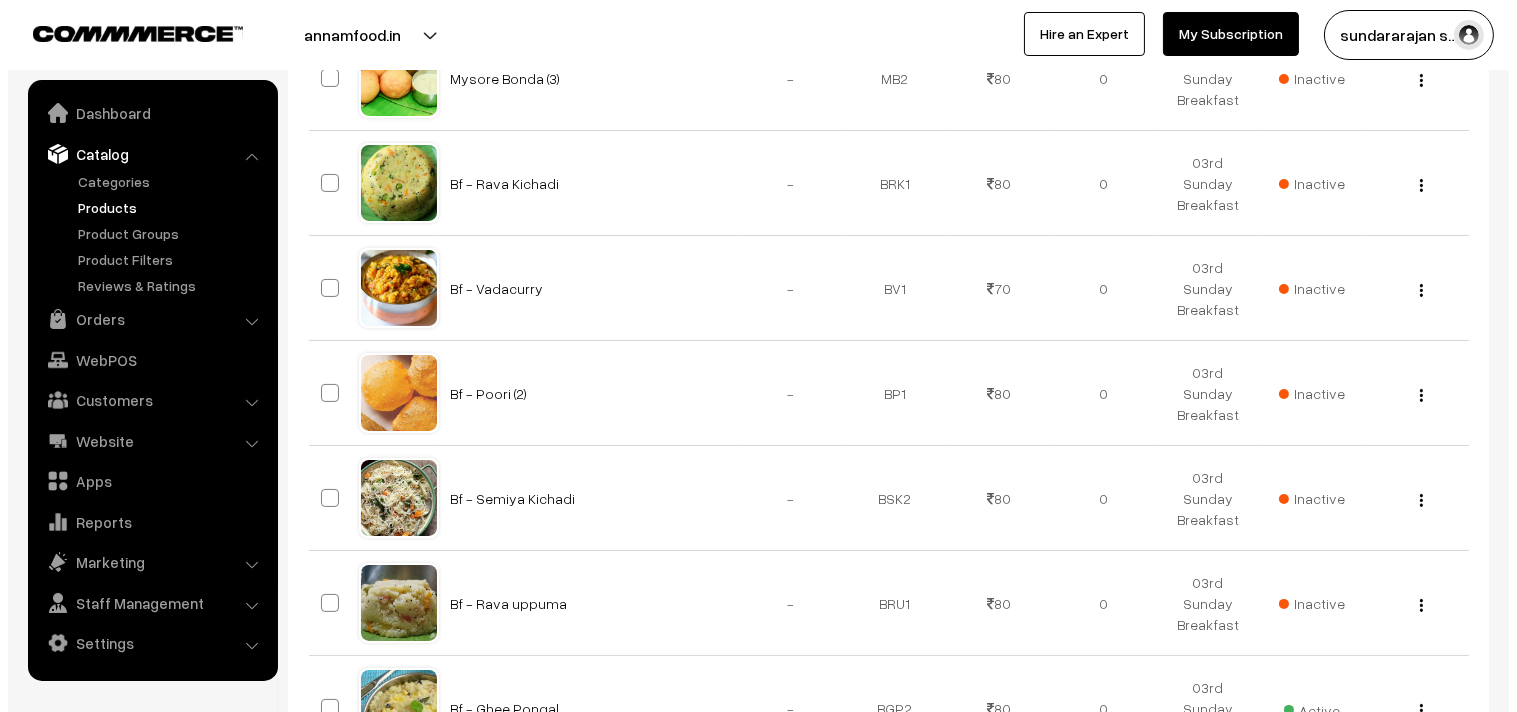 scroll, scrollTop: 551, scrollLeft: 0, axis: vertical 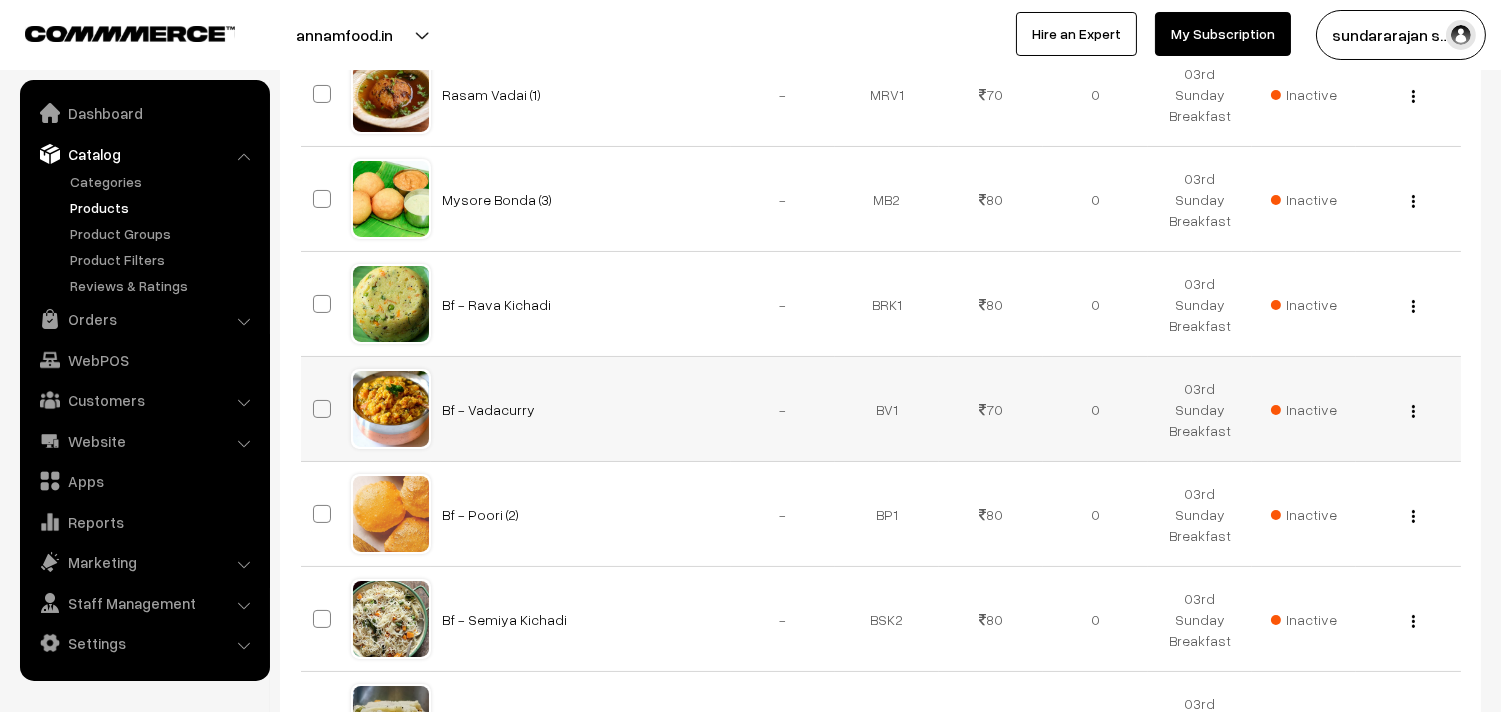 click on "Inactive" at bounding box center (1304, 409) 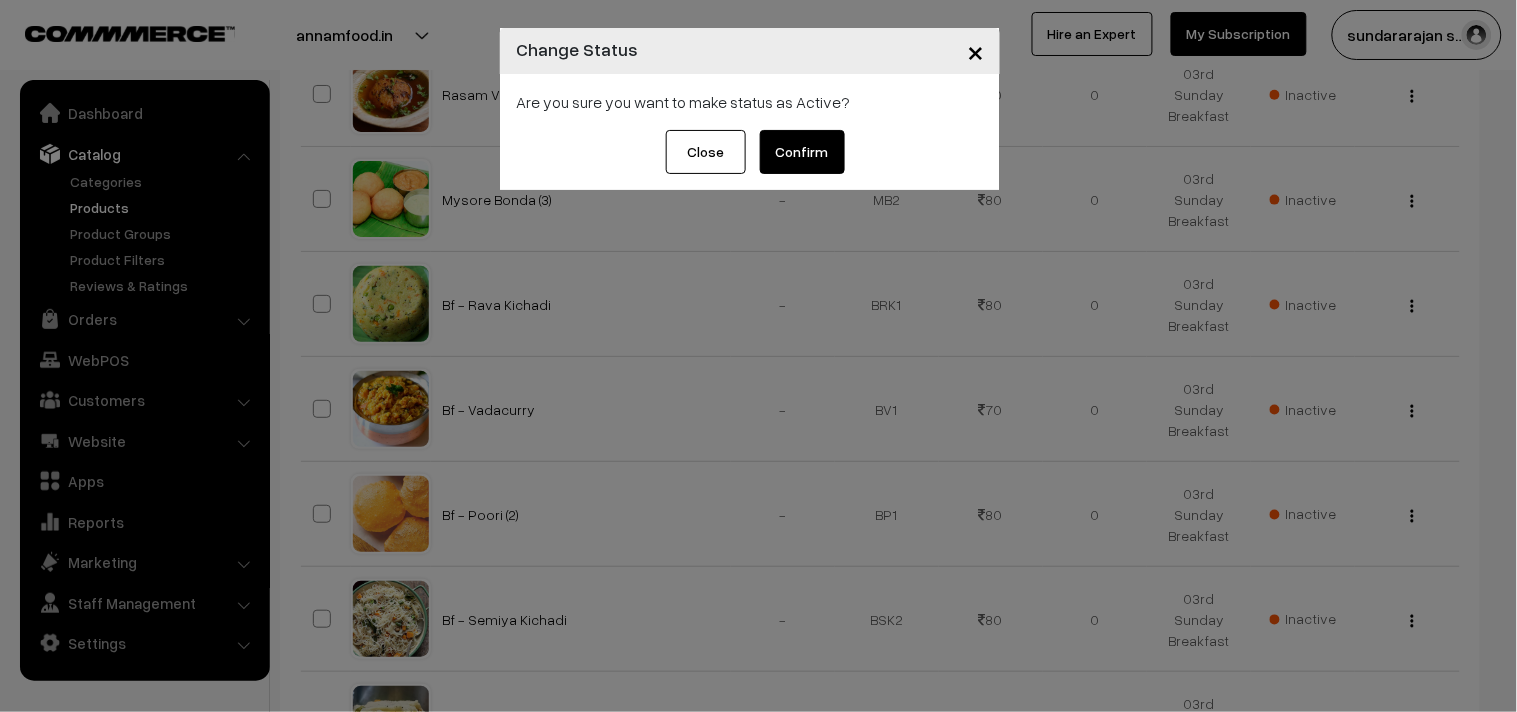 click on "Confirm" at bounding box center [802, 152] 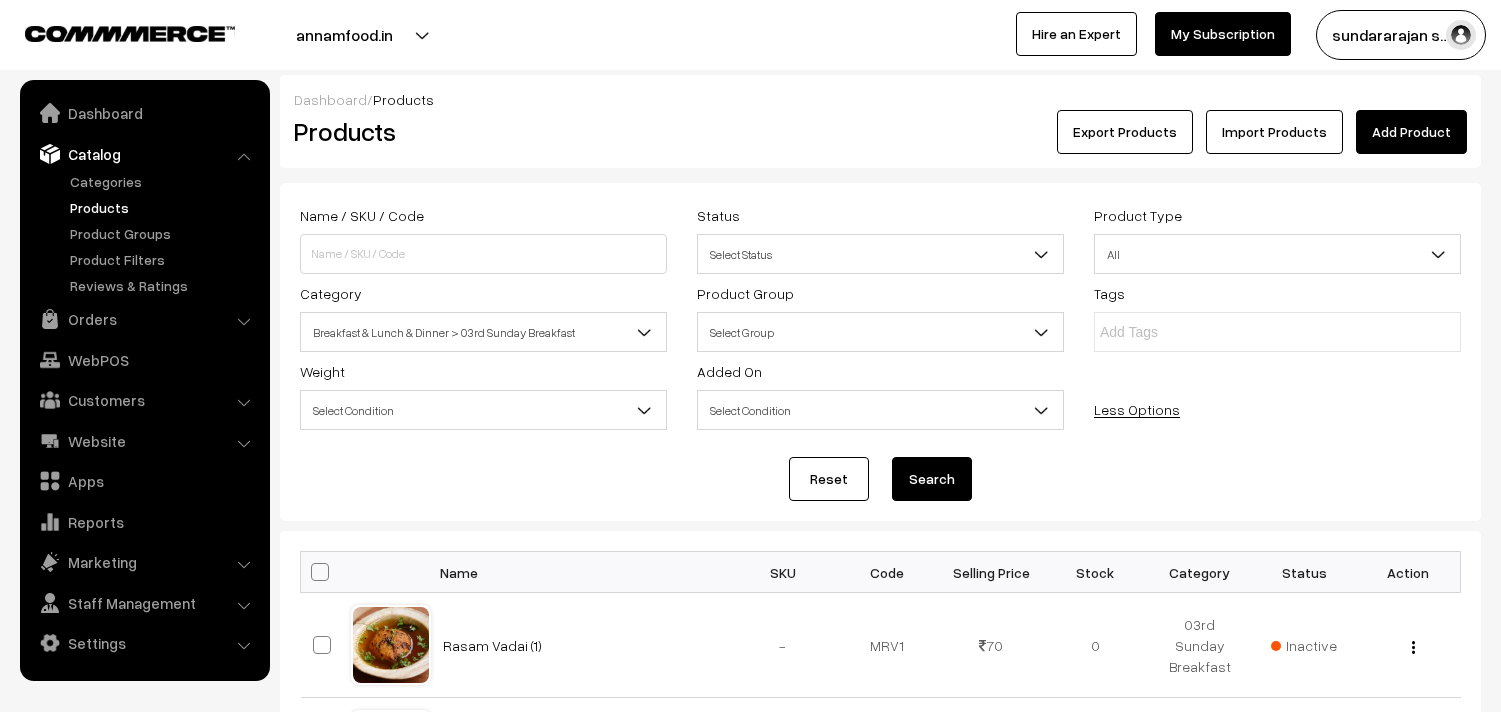 click on "Inactive" at bounding box center (1304, 1065) 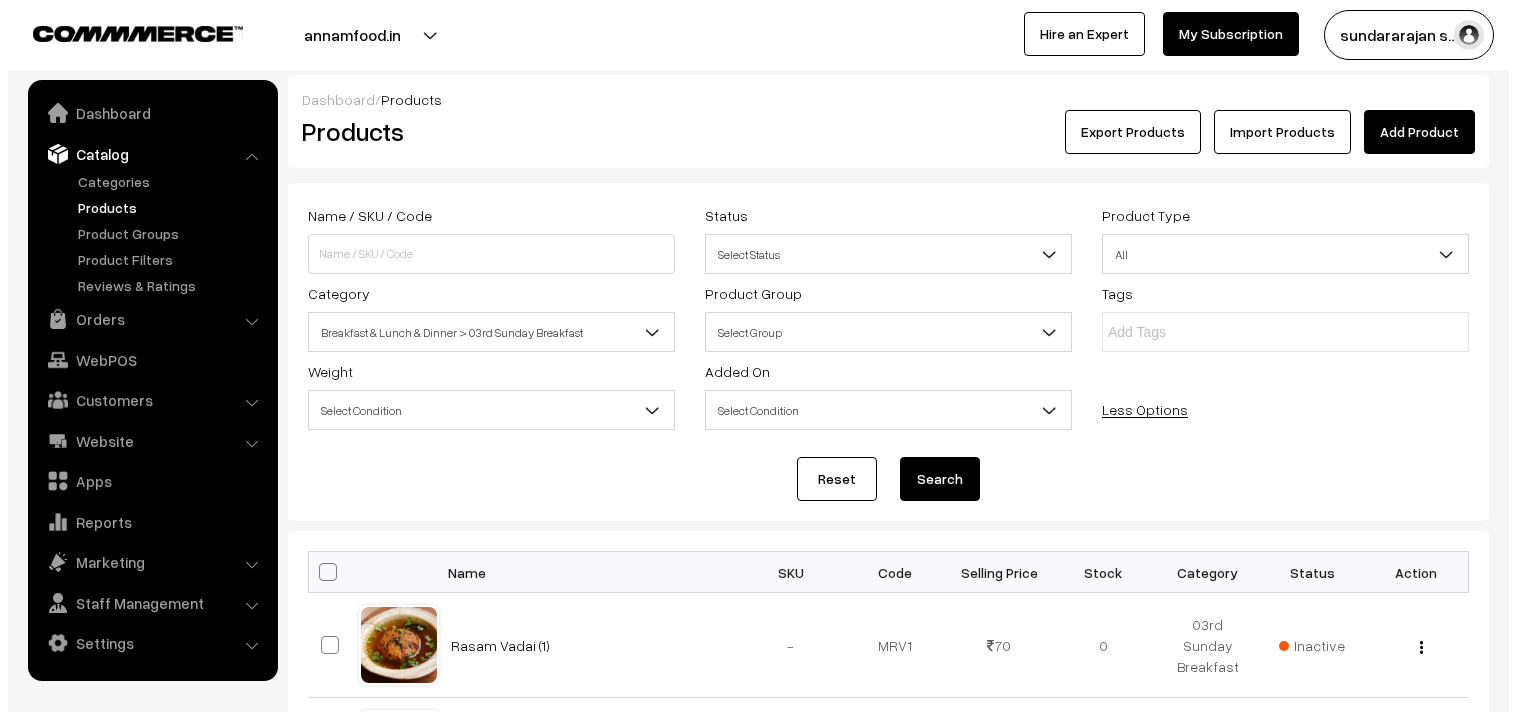 scroll, scrollTop: 551, scrollLeft: 0, axis: vertical 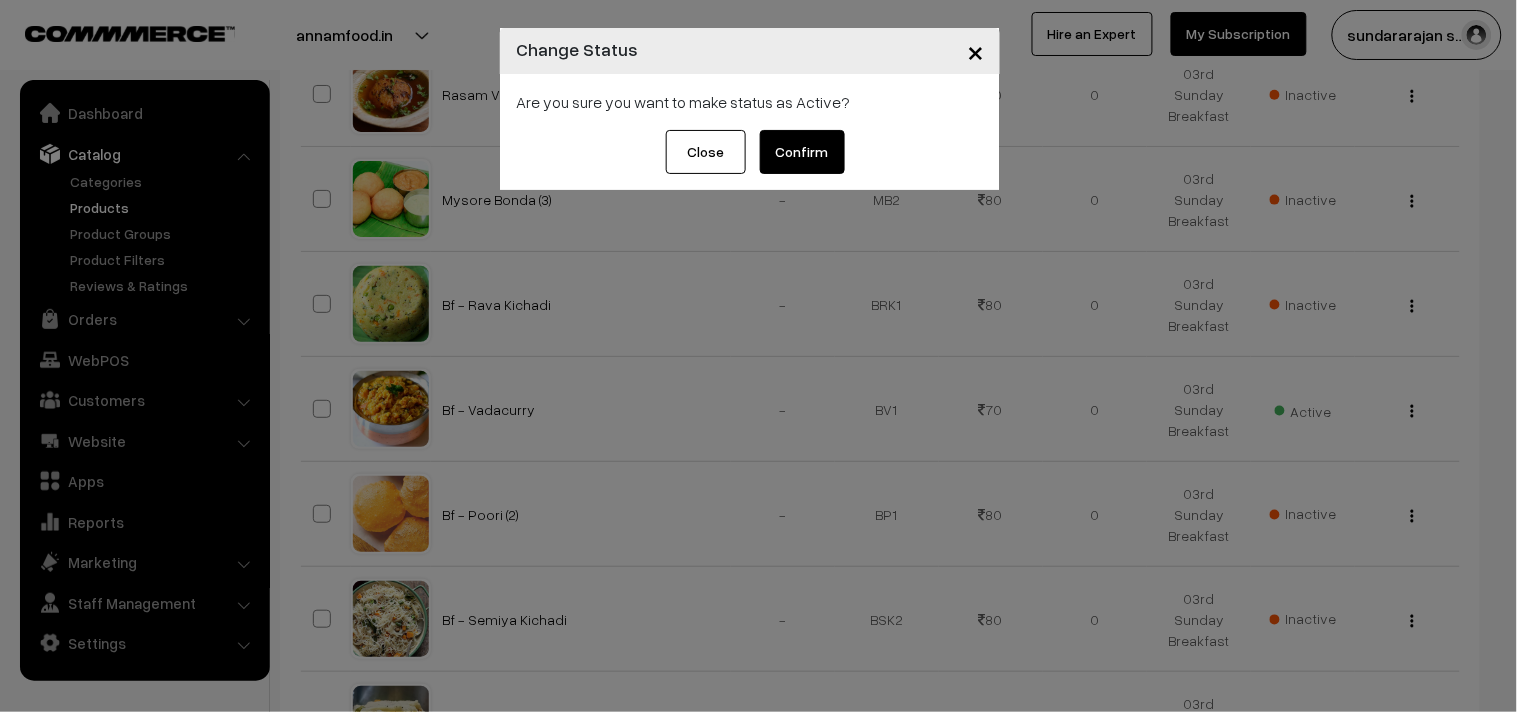 click on "Confirm" at bounding box center (802, 152) 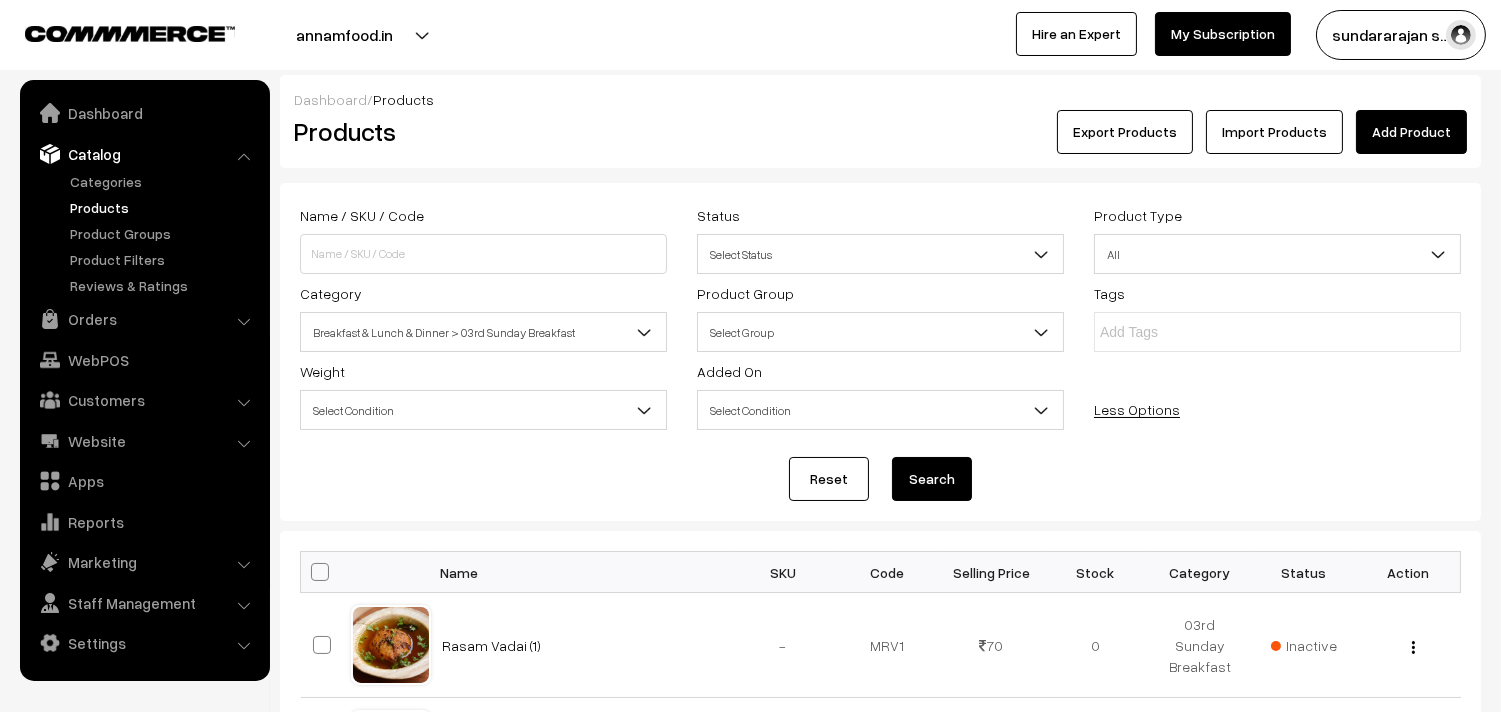 scroll, scrollTop: 0, scrollLeft: 0, axis: both 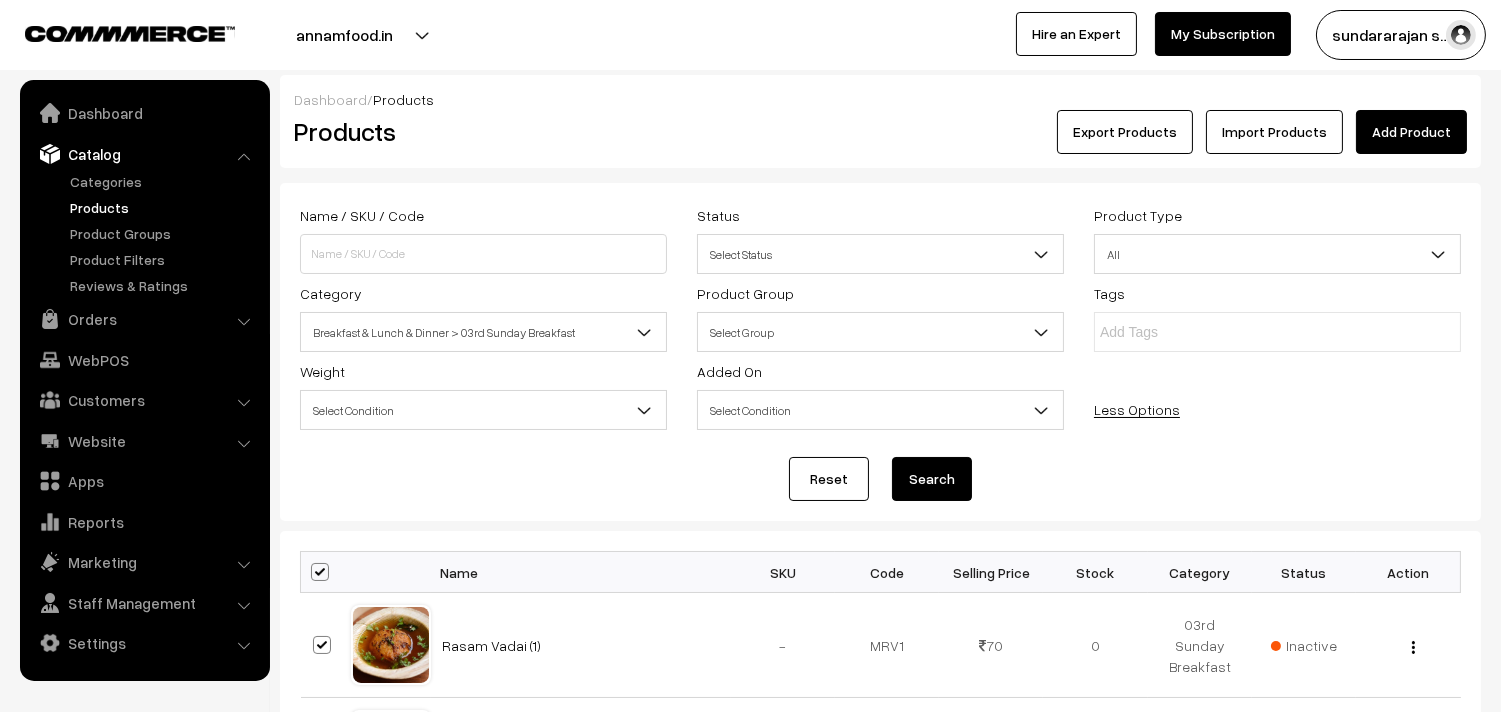 checkbox on "true" 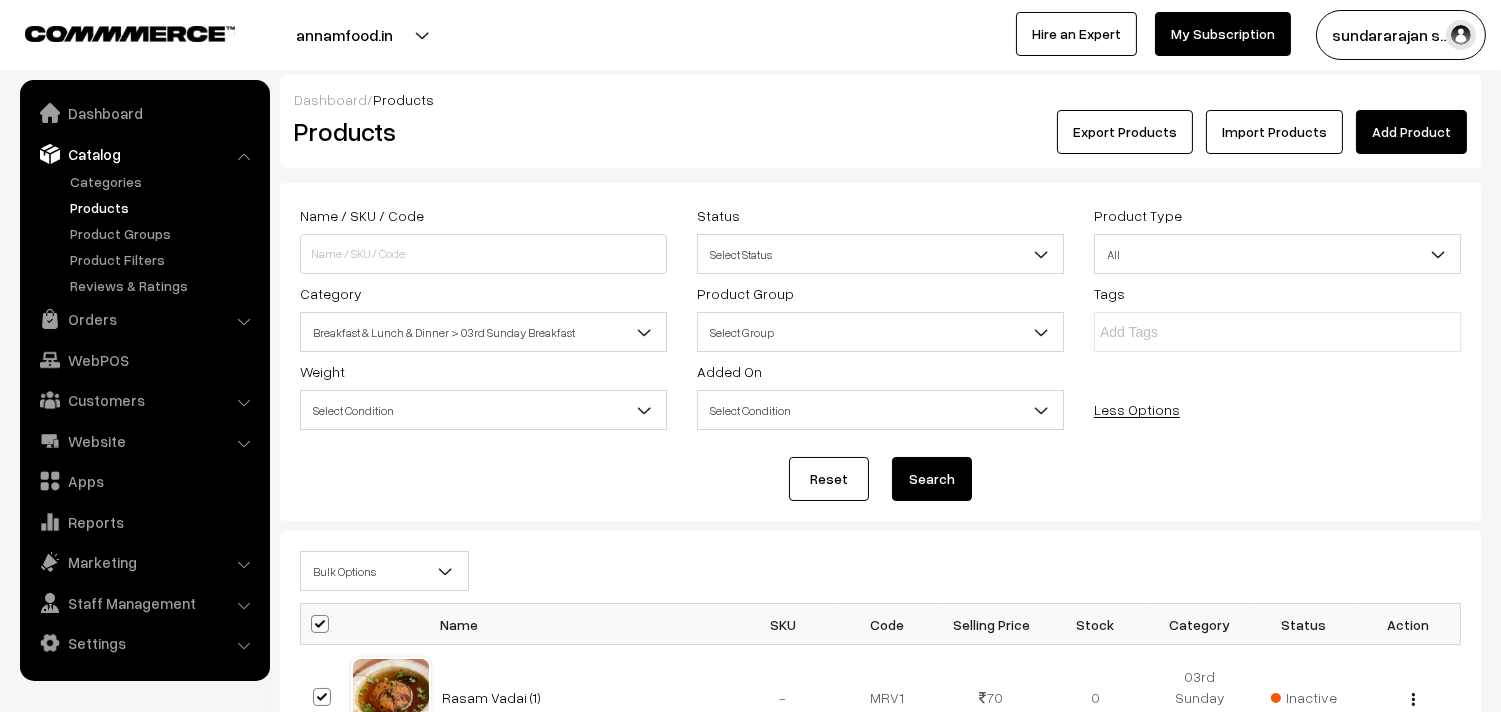 click on "Bulk Options" at bounding box center (384, 571) 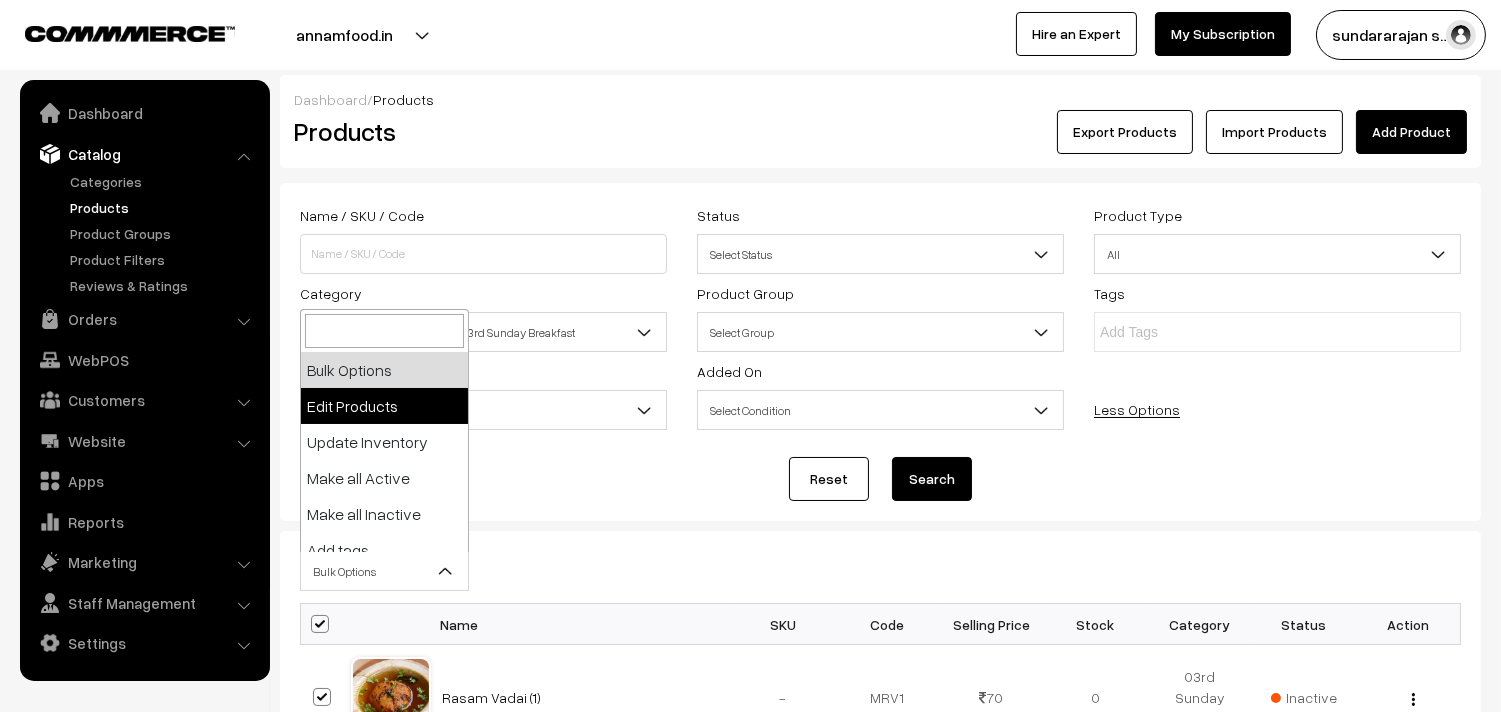 select on "editProduct" 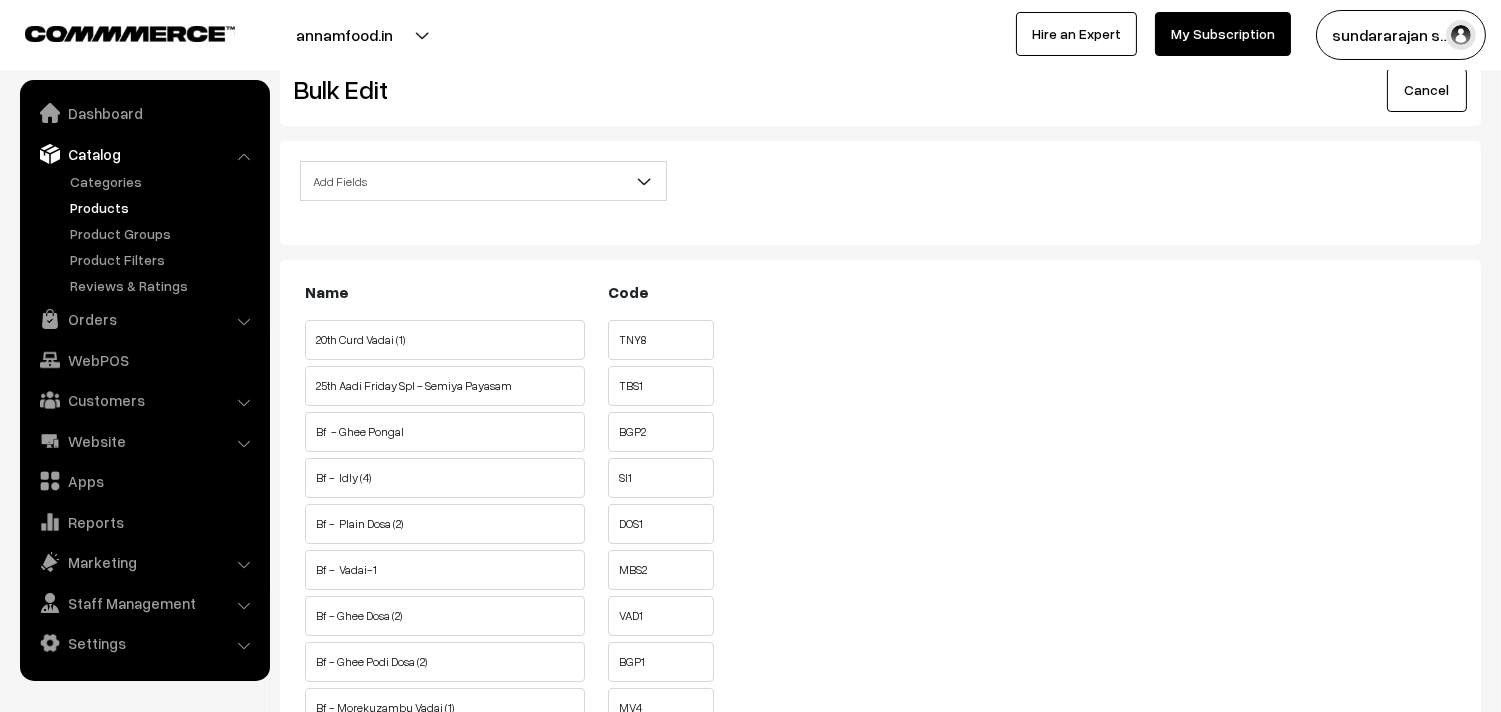 scroll, scrollTop: 0, scrollLeft: 0, axis: both 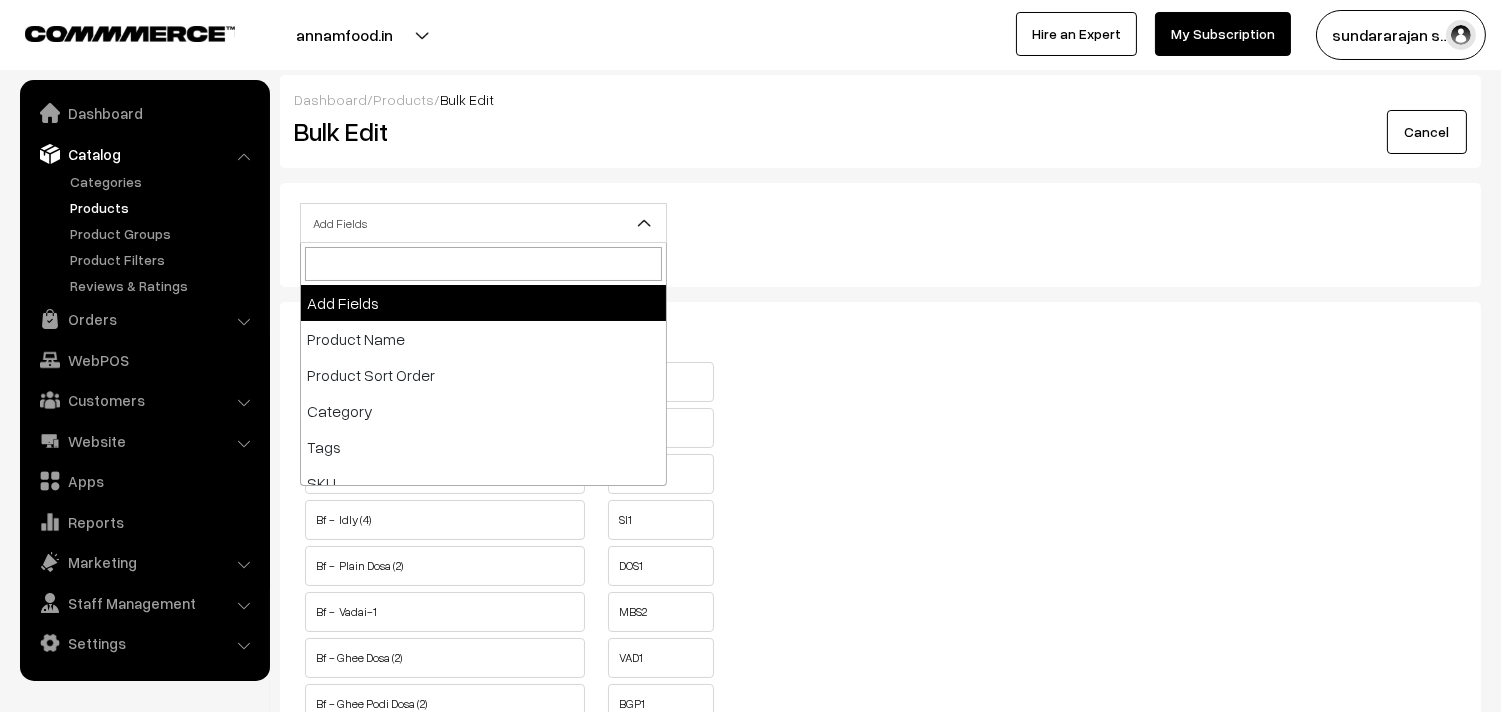 click on "Add Fields" at bounding box center (483, 223) 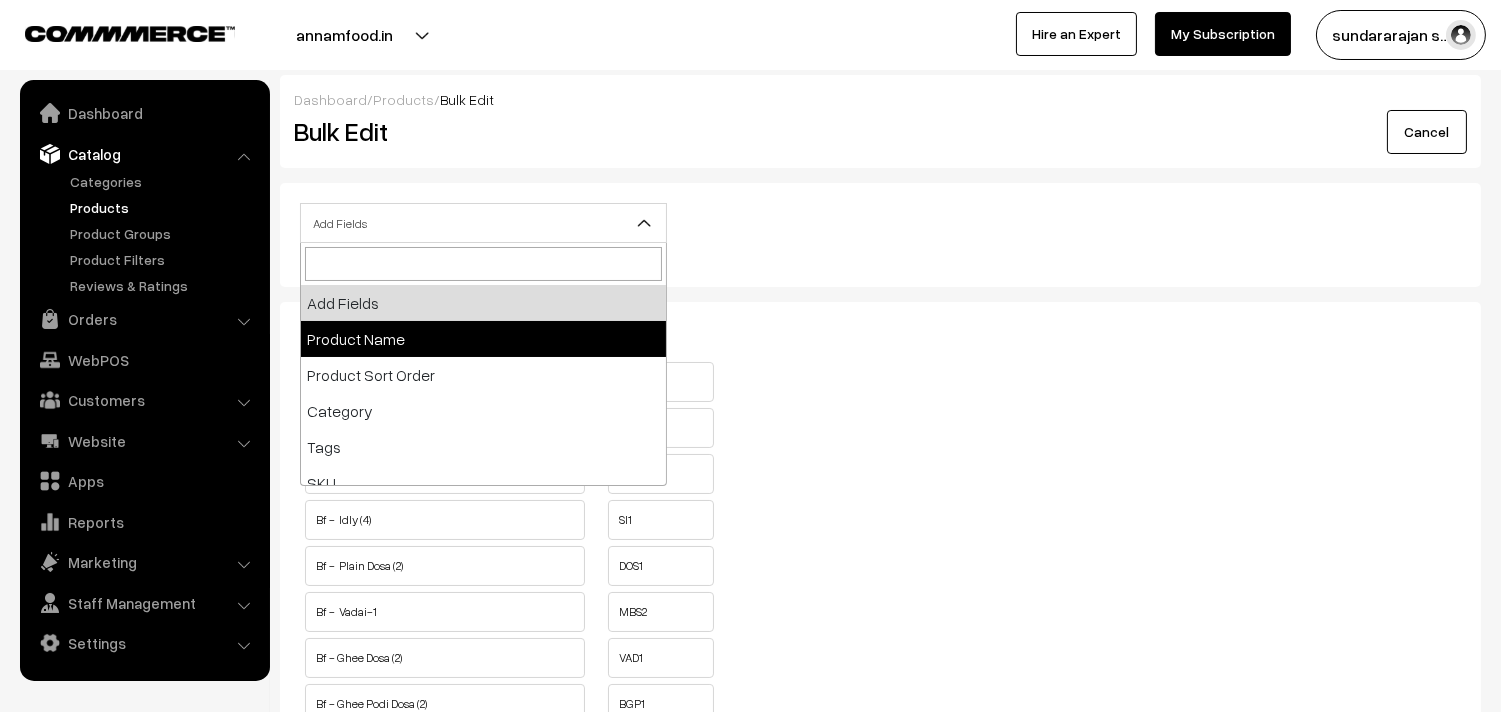 select on "name" 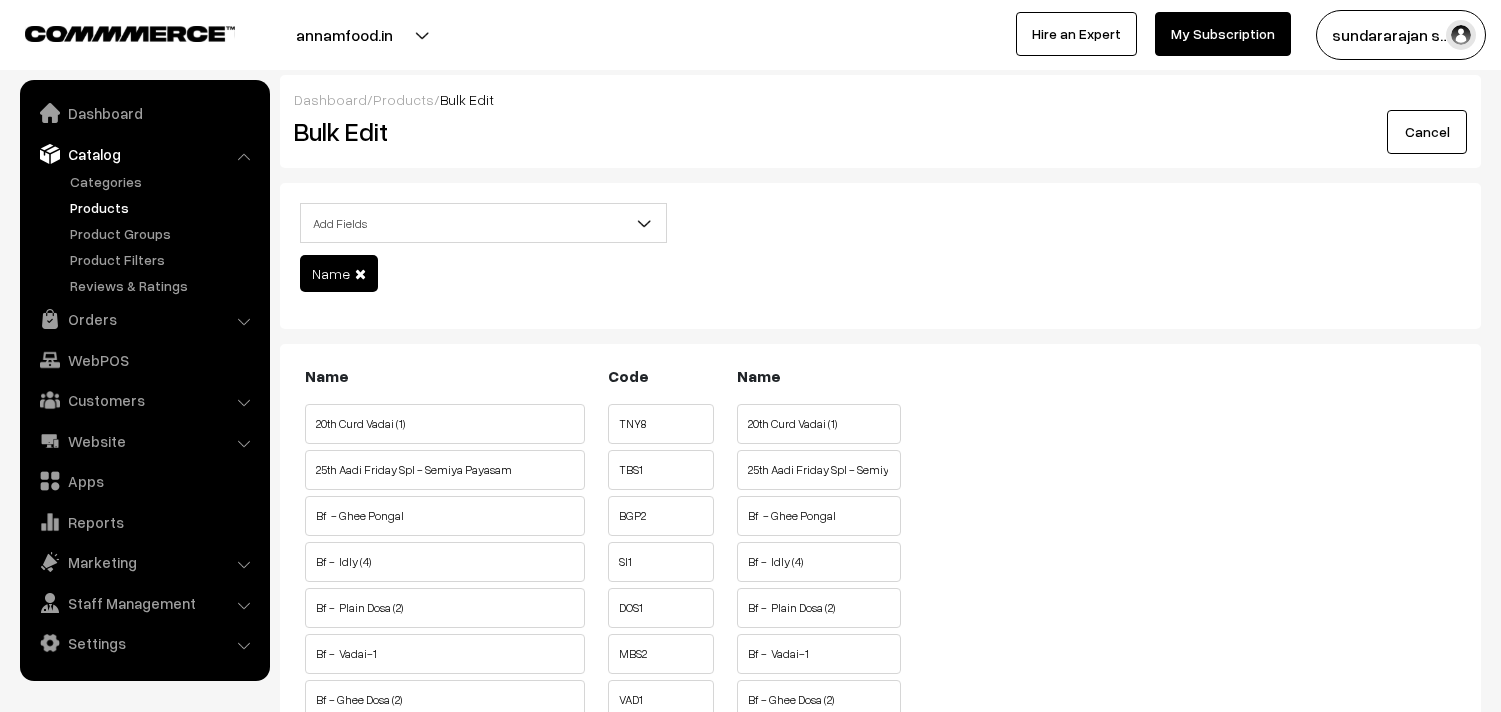 scroll, scrollTop: 0, scrollLeft: 0, axis: both 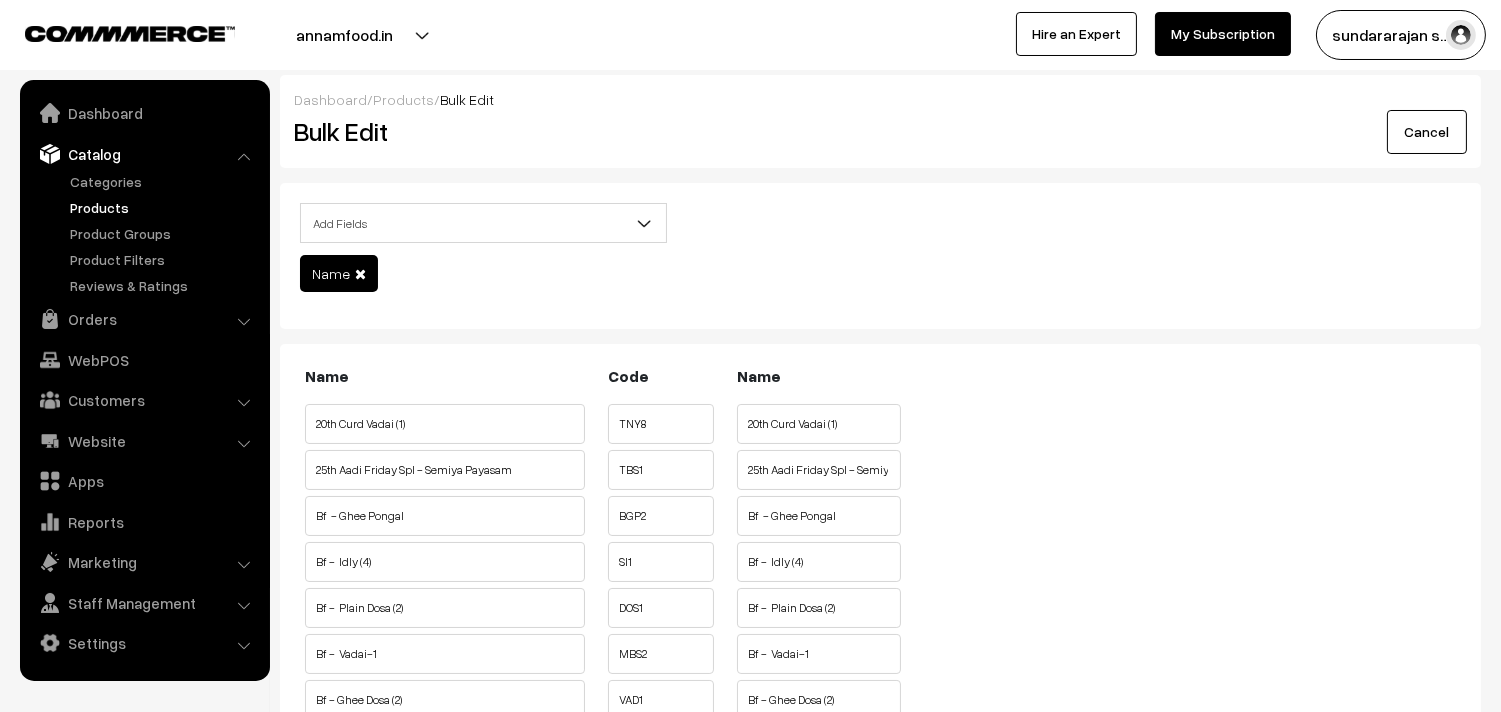 click on "Add Fields" at bounding box center [483, 223] 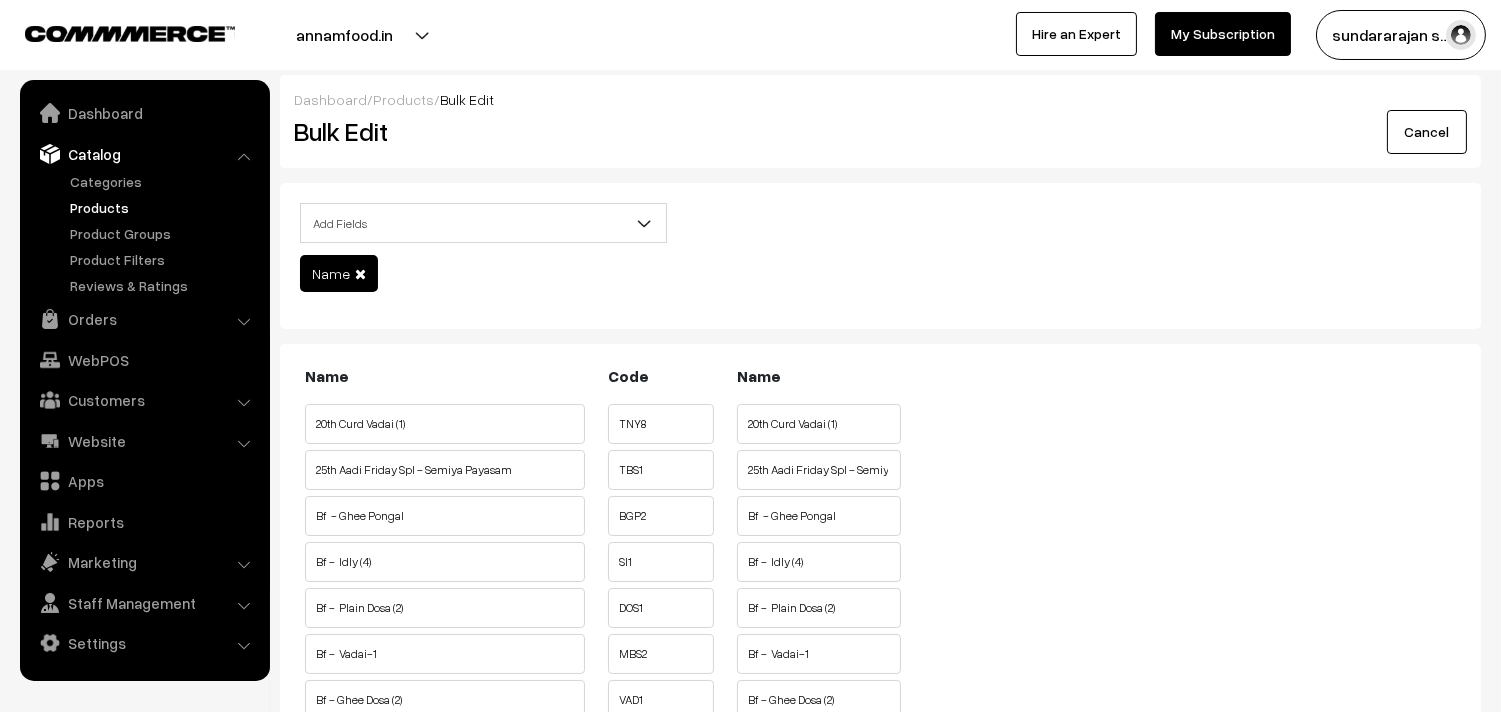 click at bounding box center (360, 274) 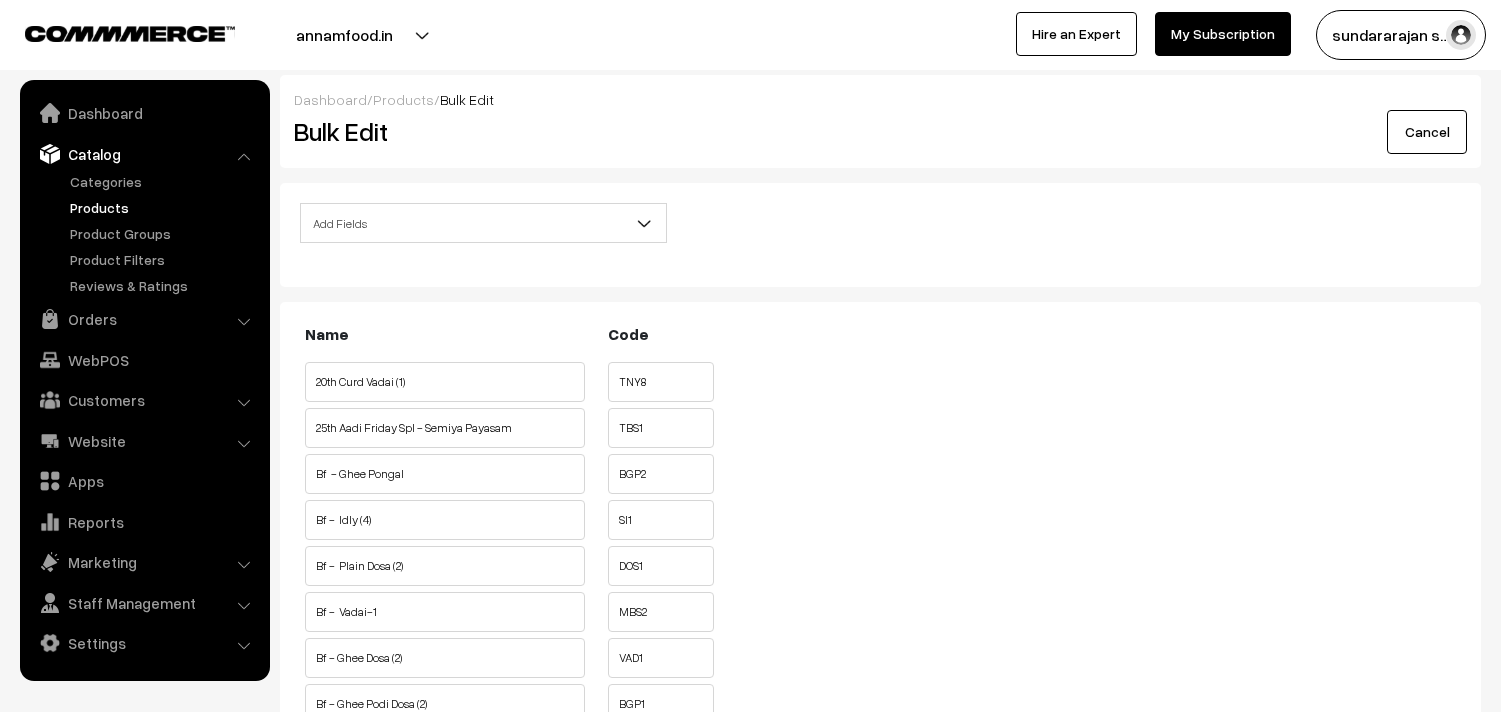 scroll, scrollTop: 0, scrollLeft: 0, axis: both 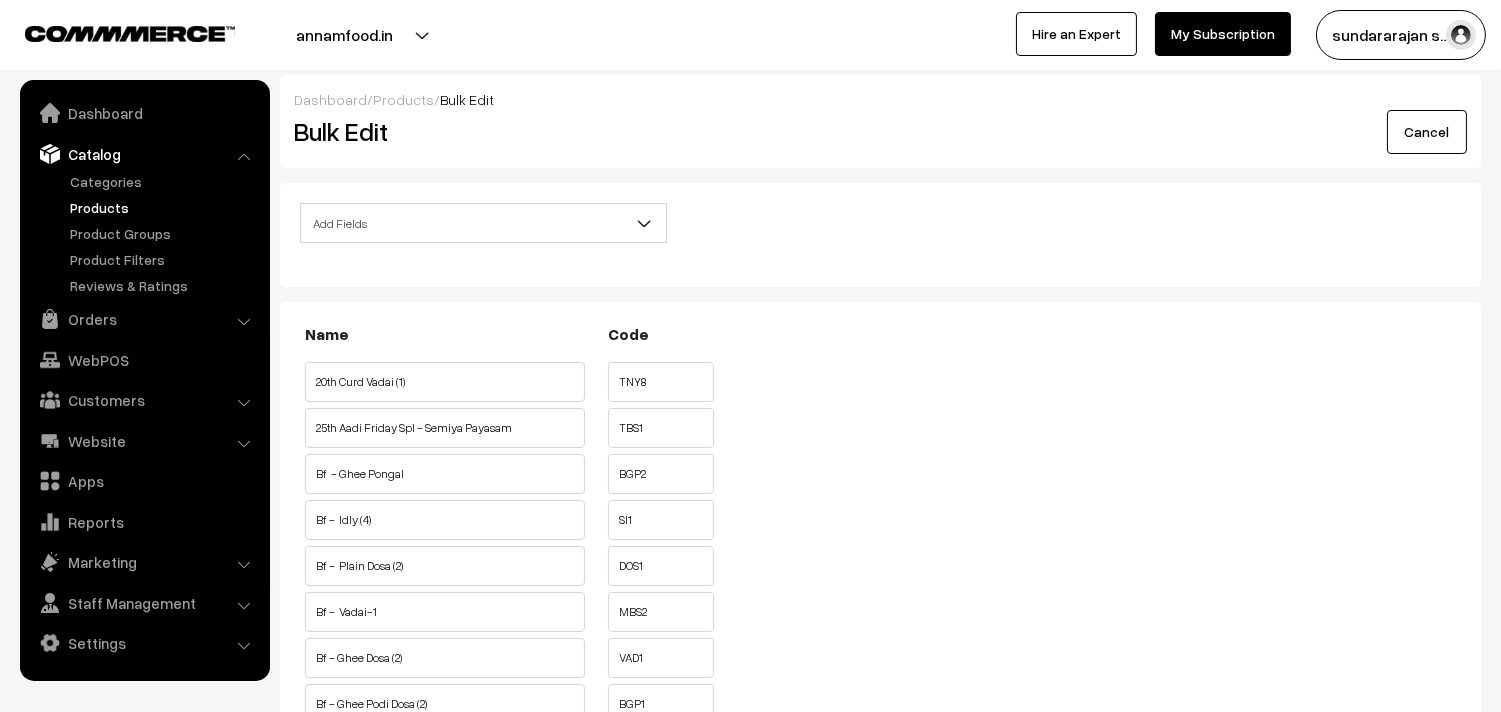 click on "Add Fields" at bounding box center (483, 223) 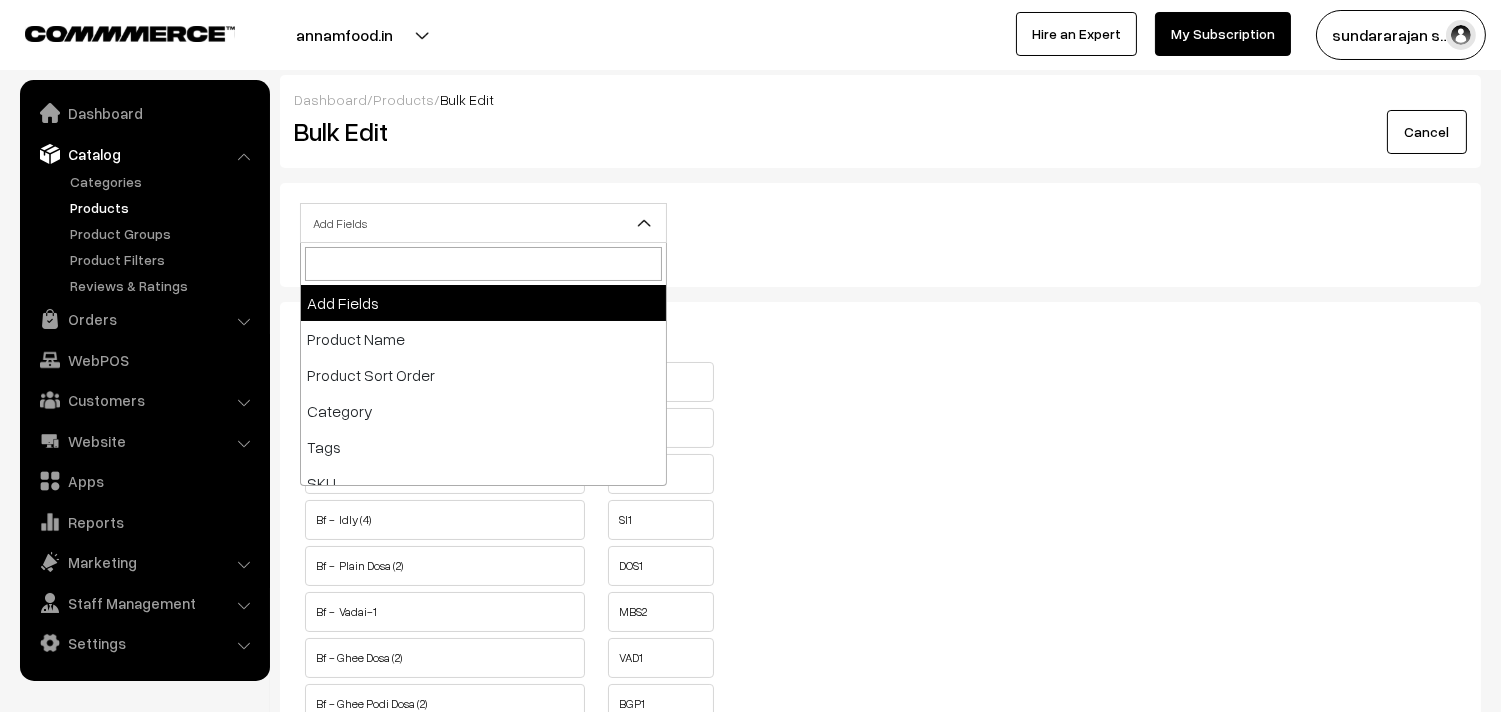 scroll, scrollTop: 222, scrollLeft: 0, axis: vertical 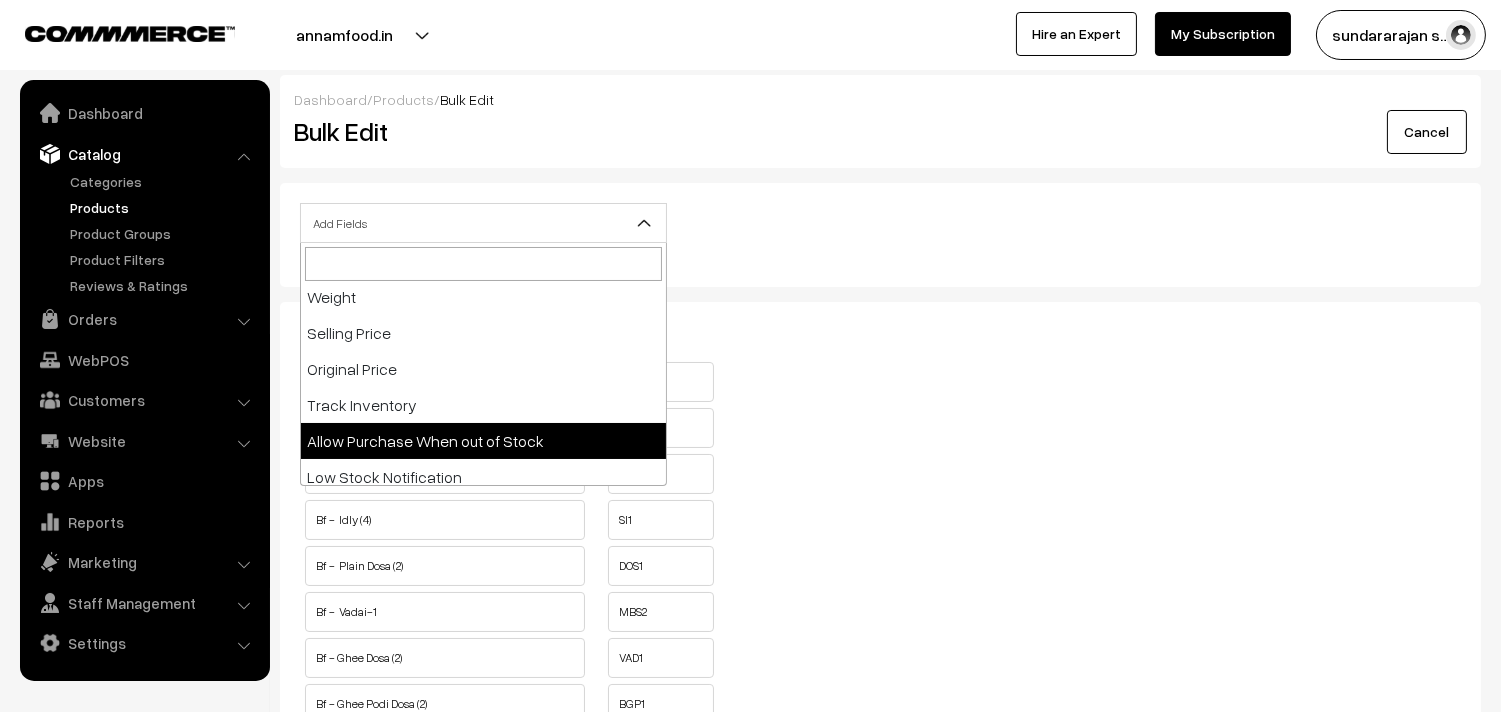 select on "allow-purchase" 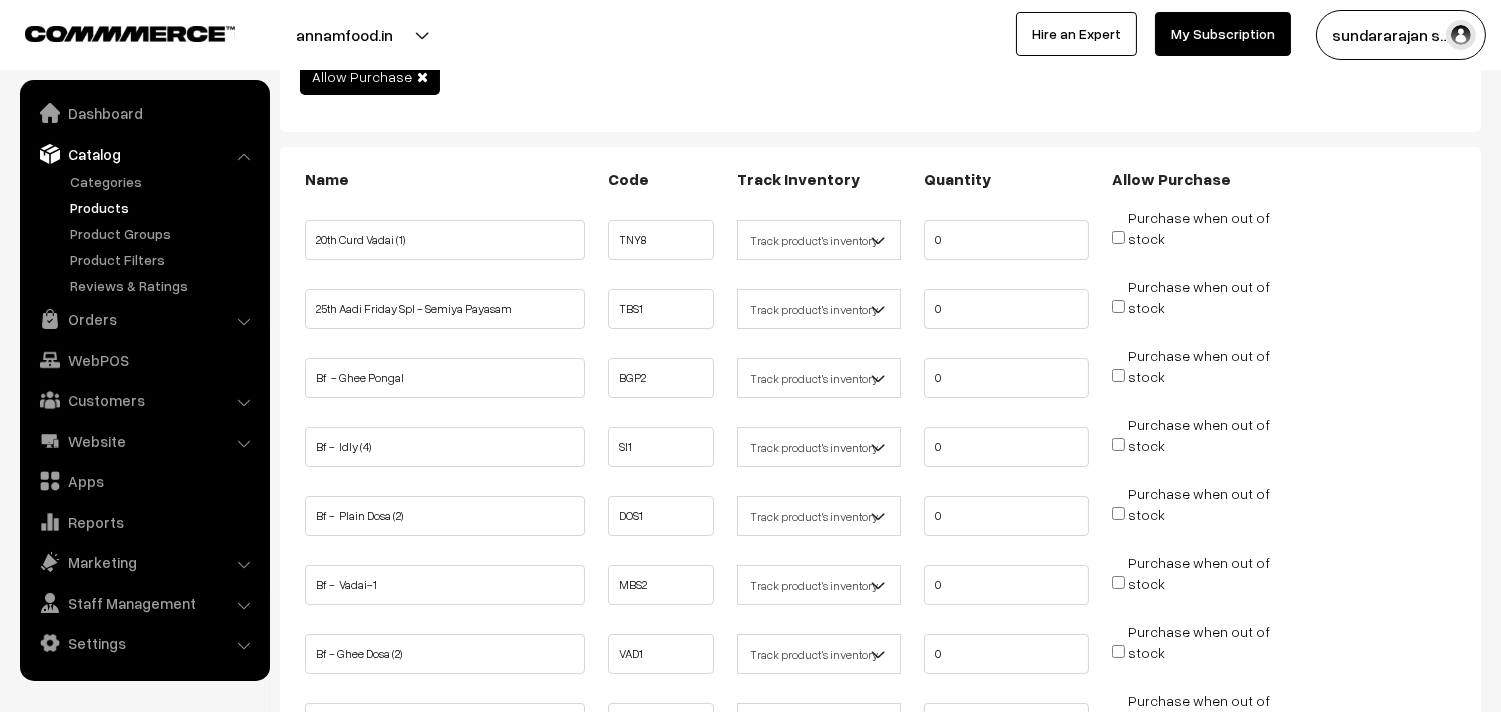scroll, scrollTop: 333, scrollLeft: 0, axis: vertical 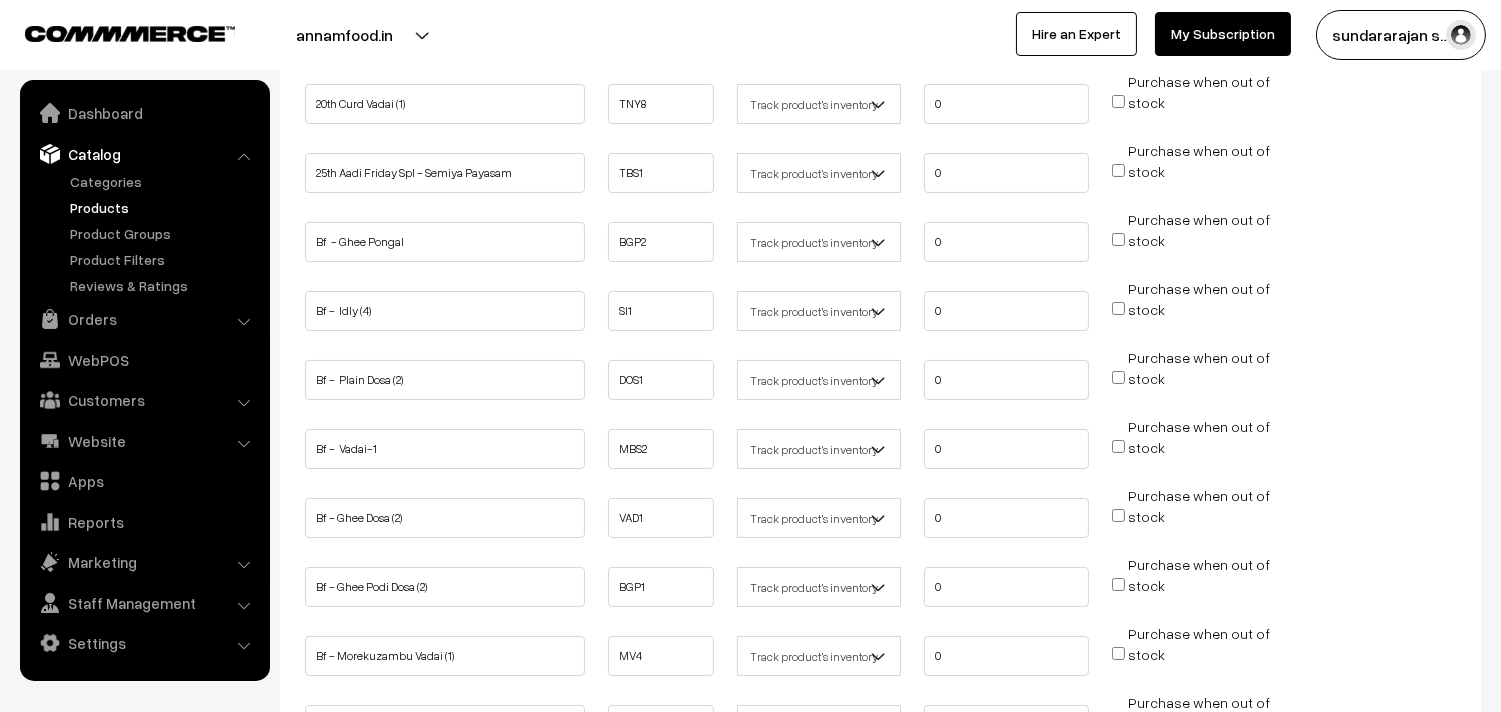 click on "Purchase when out of  stock" at bounding box center (1118, 239) 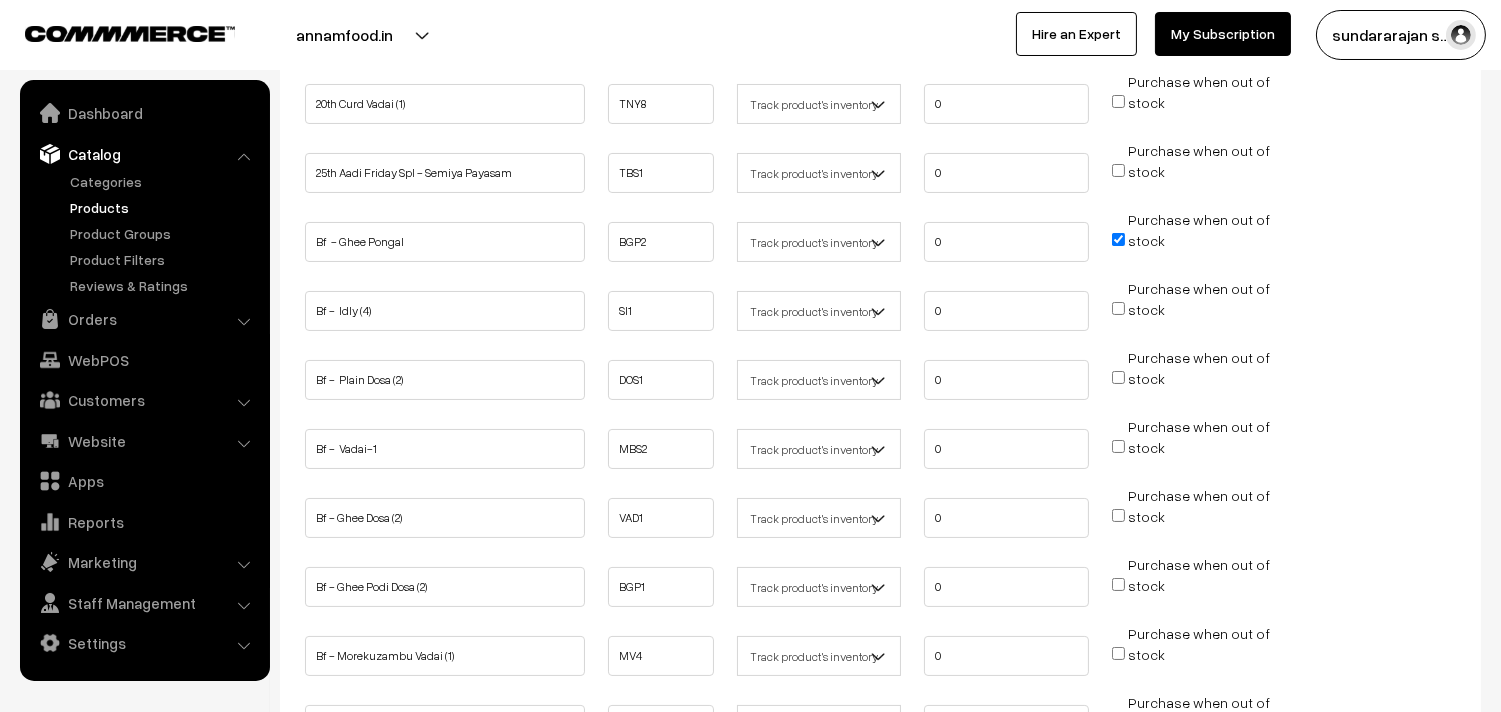 click on "Purchase when out of  stock" at bounding box center (1118, 308) 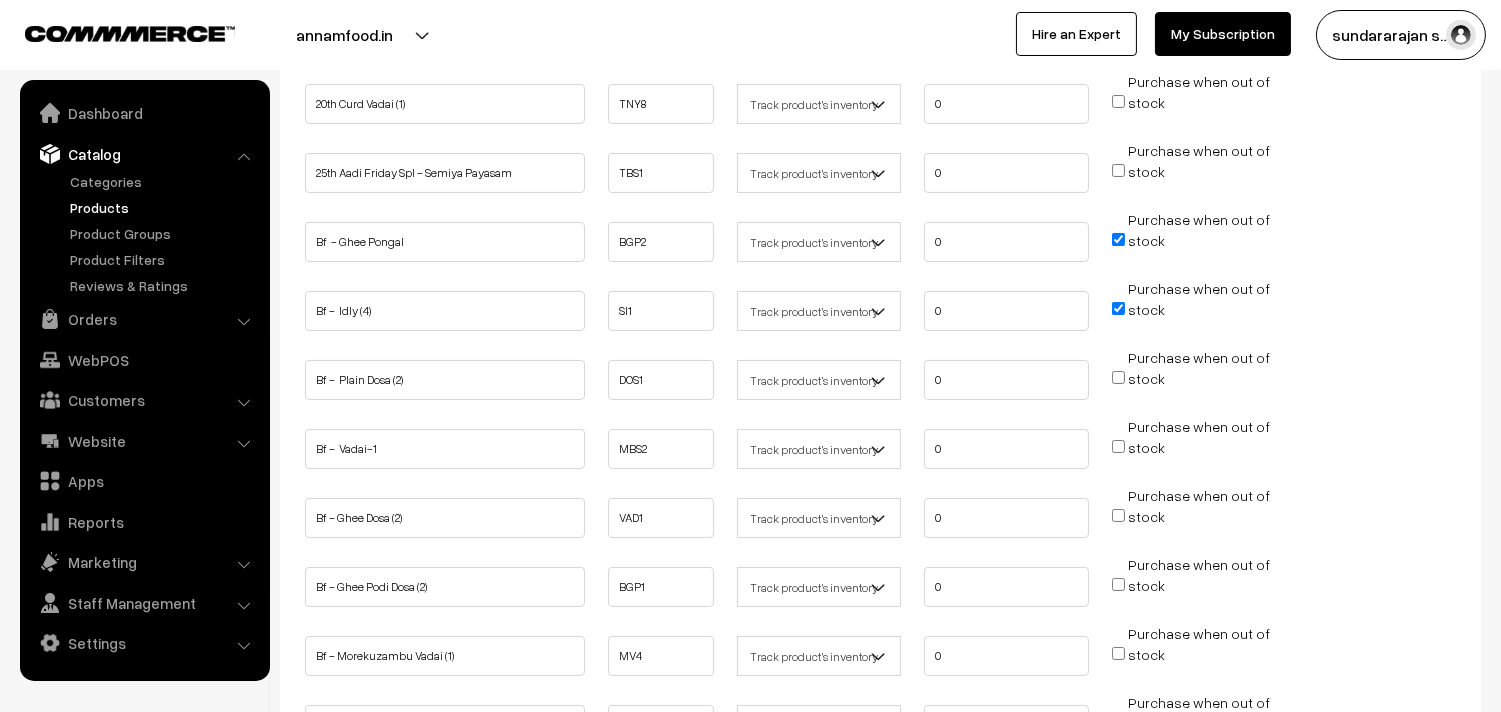 click on "Purchase when out of  stock" at bounding box center [1118, 377] 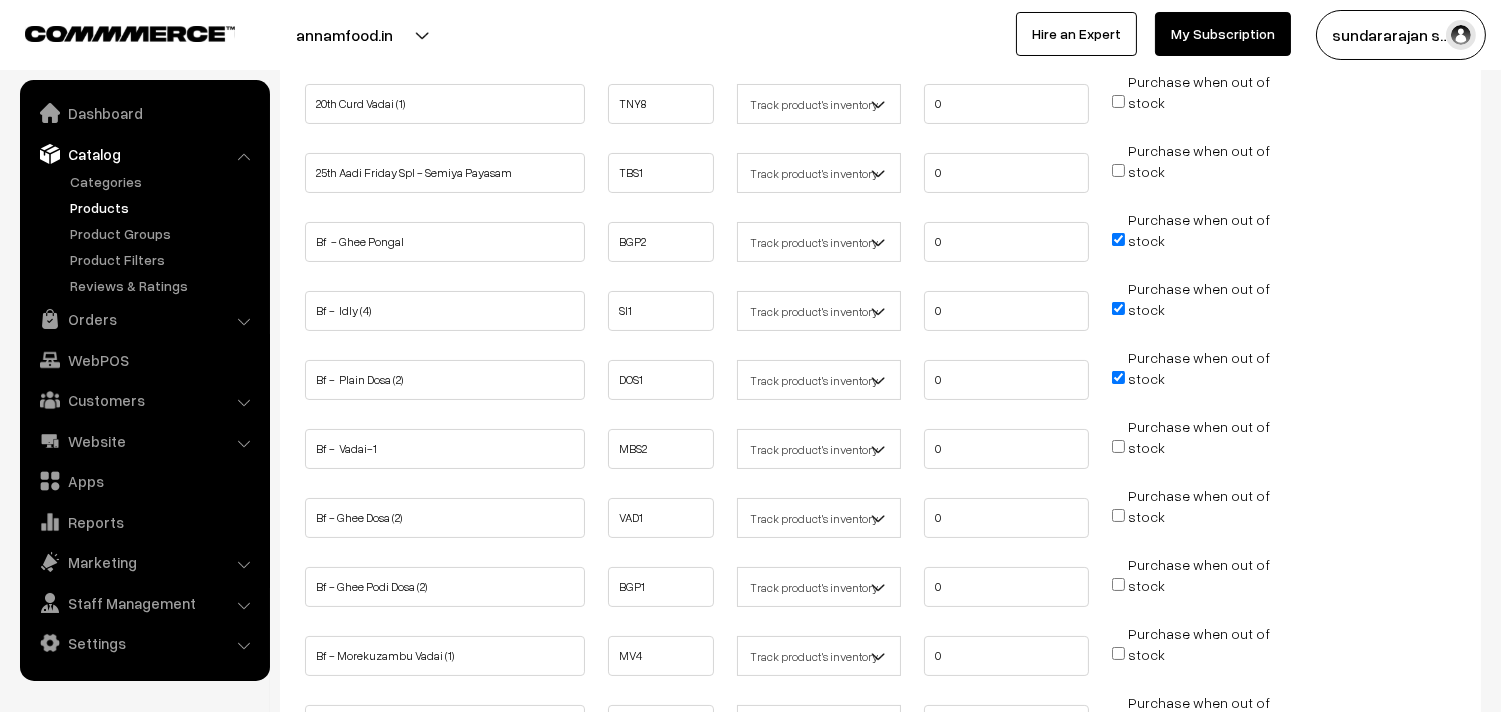 click on "Purchase when out of  stock" at bounding box center (1118, 446) 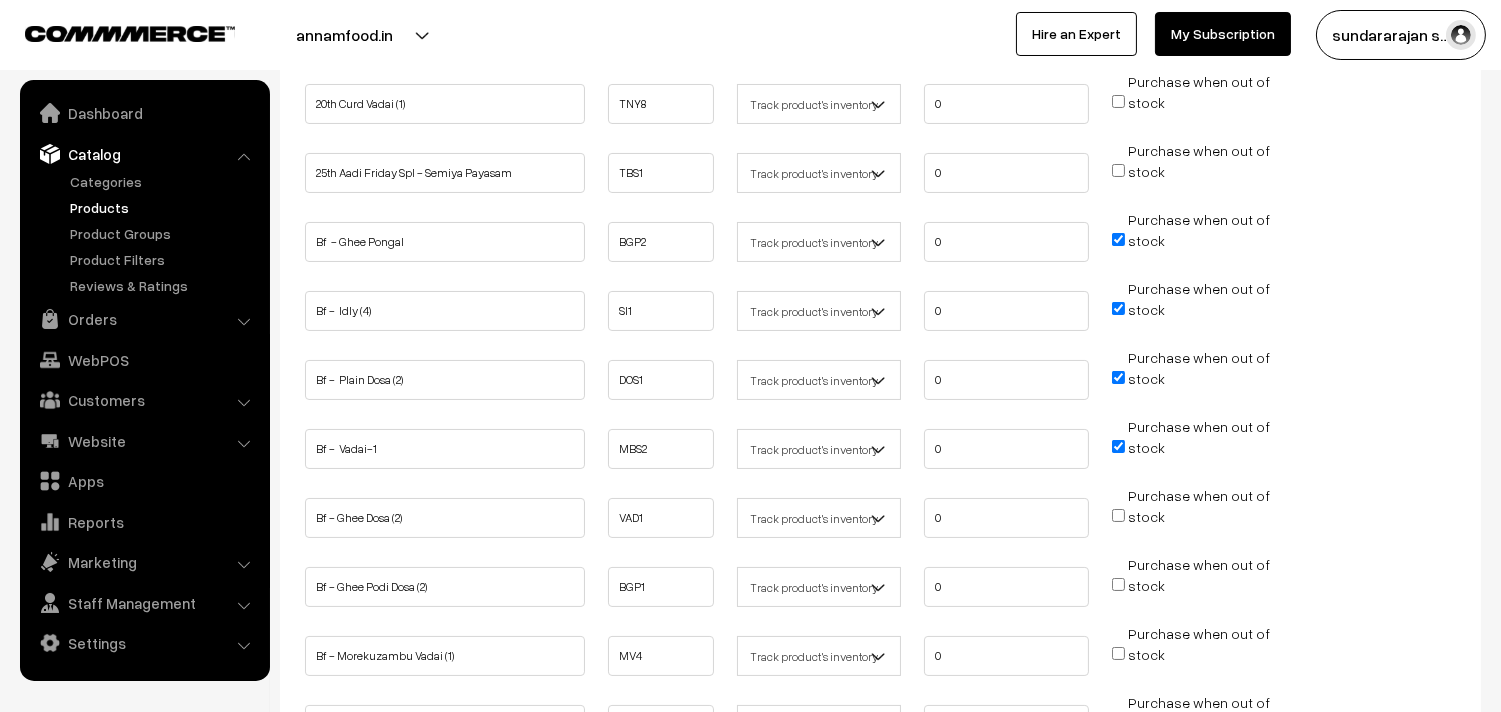 click on "Purchase when out of  stock" at bounding box center [1118, 515] 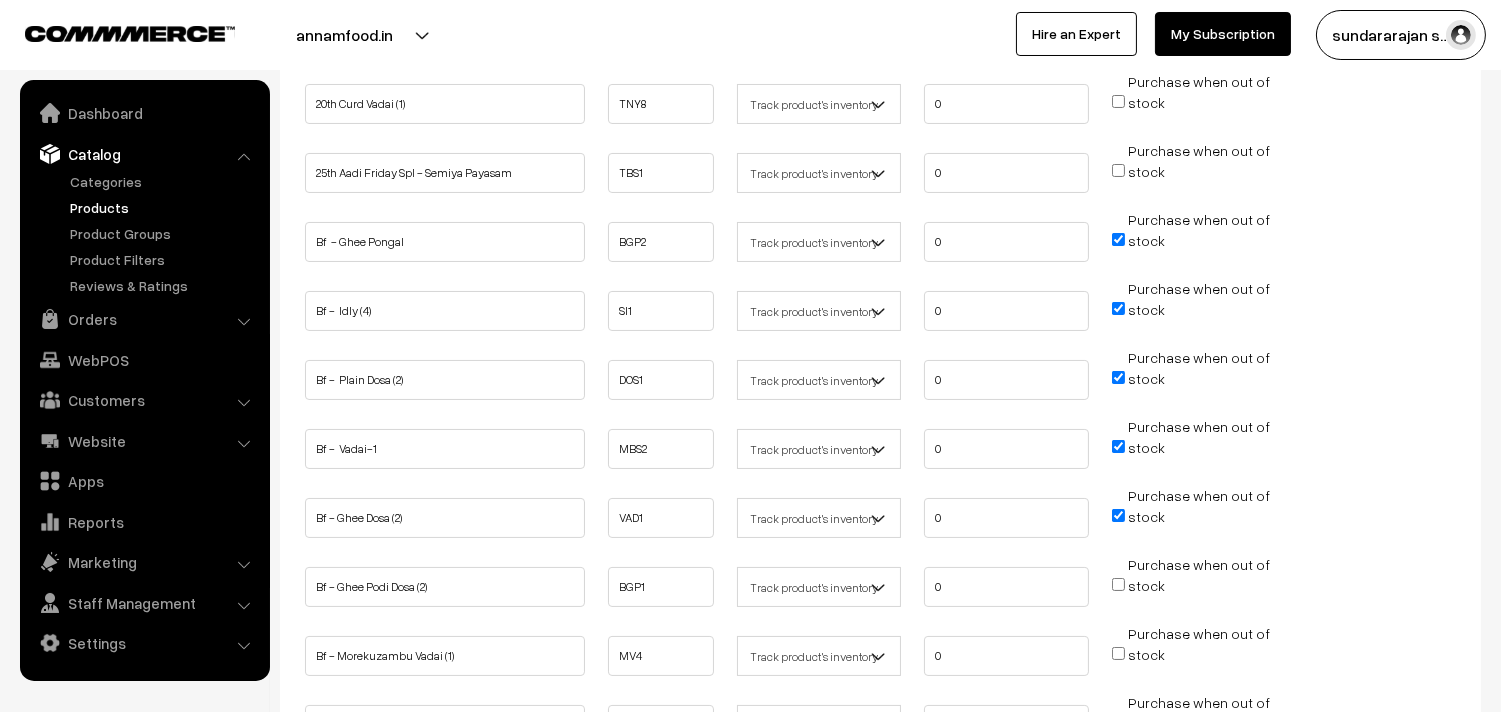 click on "Purchase when out of  stock" at bounding box center (1118, 584) 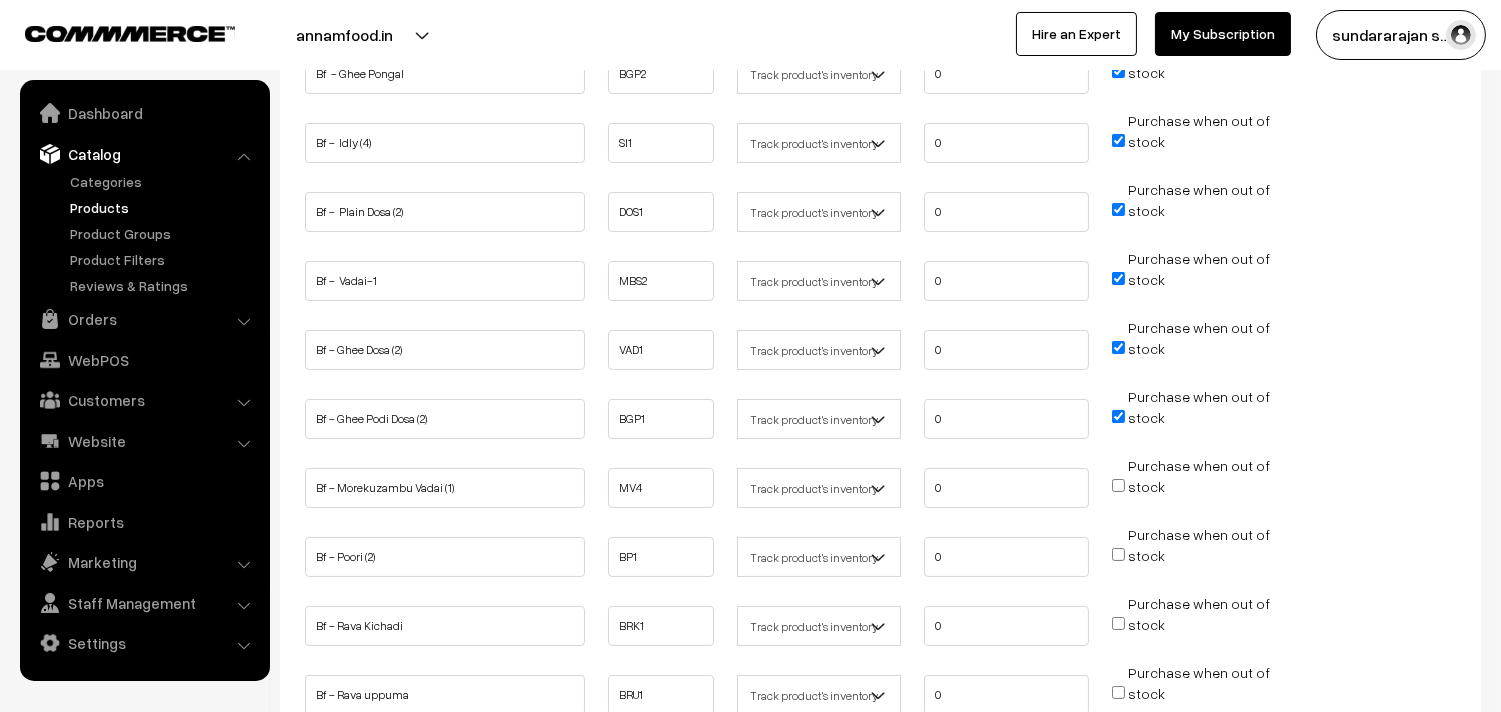 scroll, scrollTop: 555, scrollLeft: 0, axis: vertical 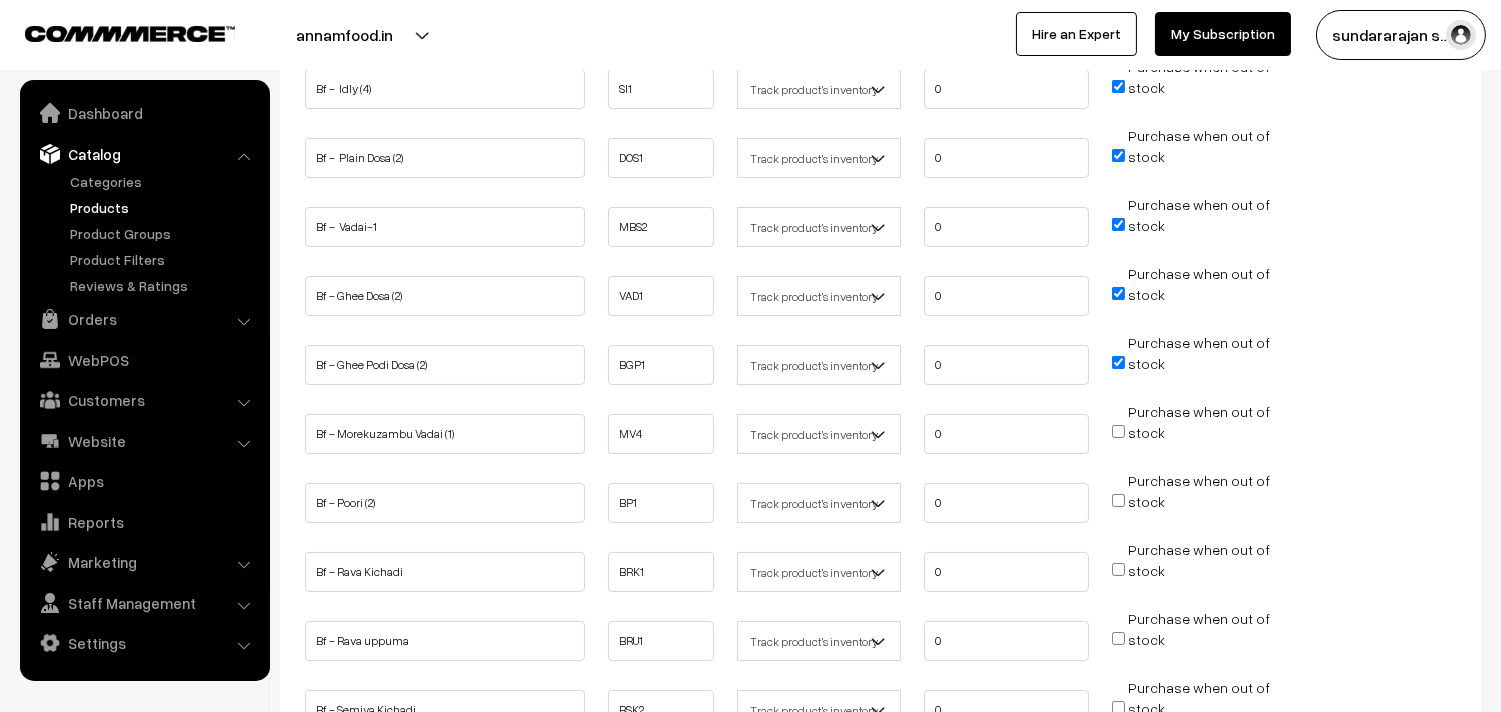 click on "Purchase when out of  stock" at bounding box center (1118, 500) 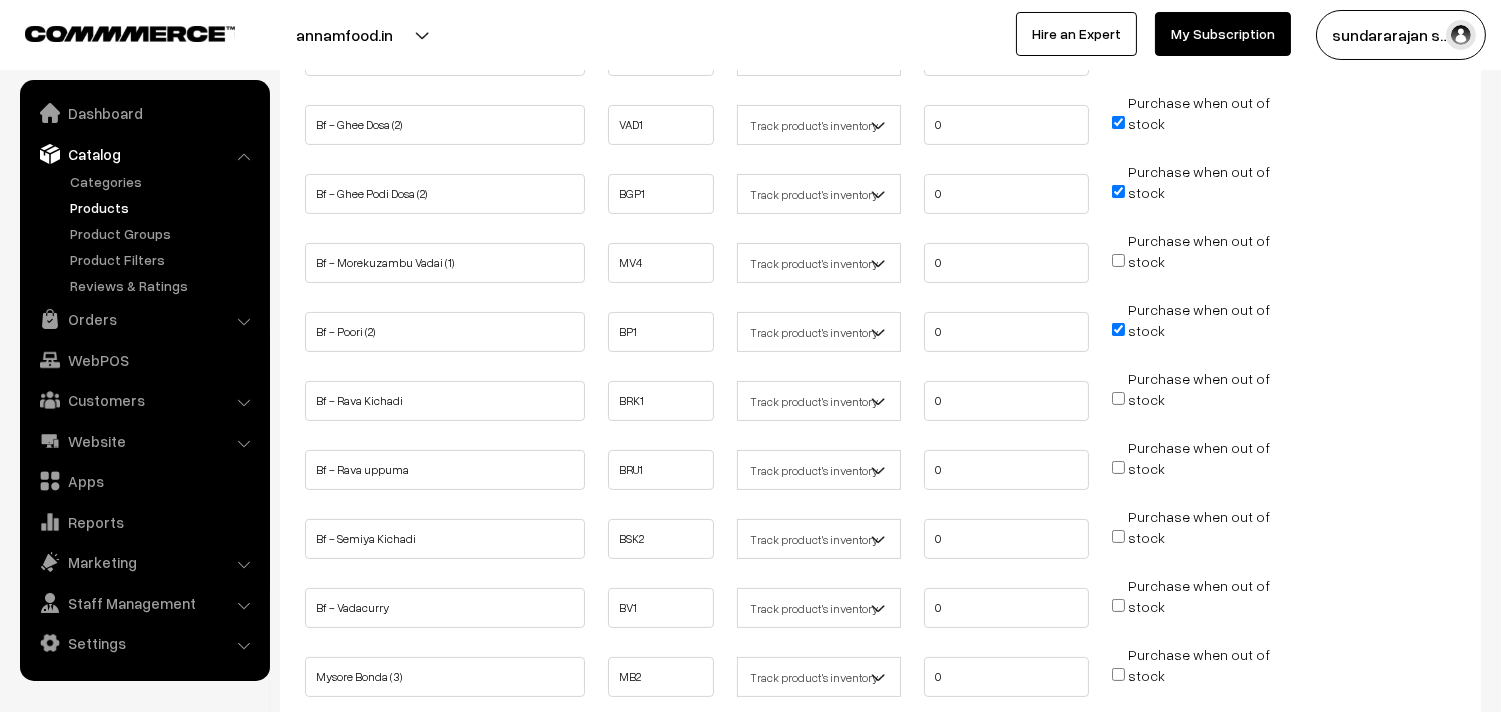 scroll, scrollTop: 777, scrollLeft: 0, axis: vertical 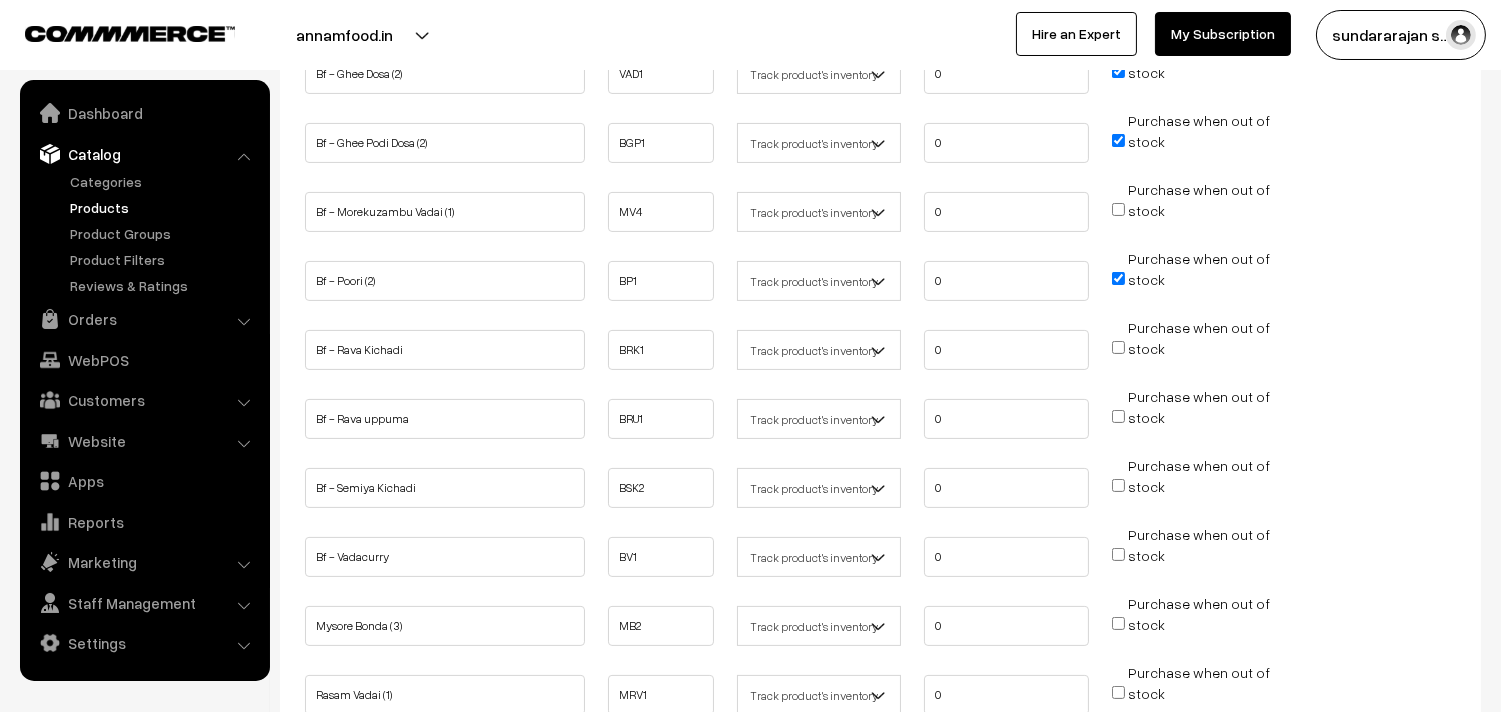 click on "Purchase when out of  stock" at bounding box center [1118, 554] 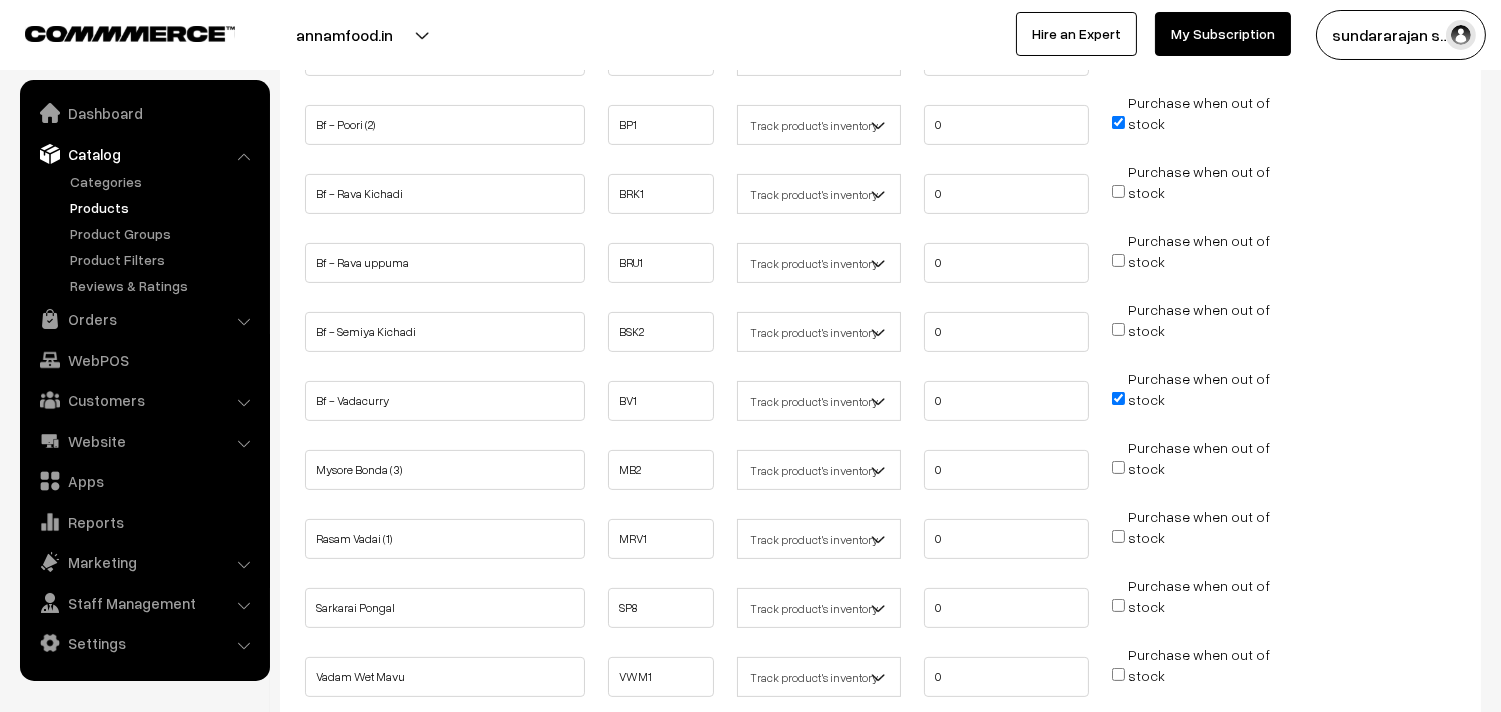 scroll, scrollTop: 1144, scrollLeft: 0, axis: vertical 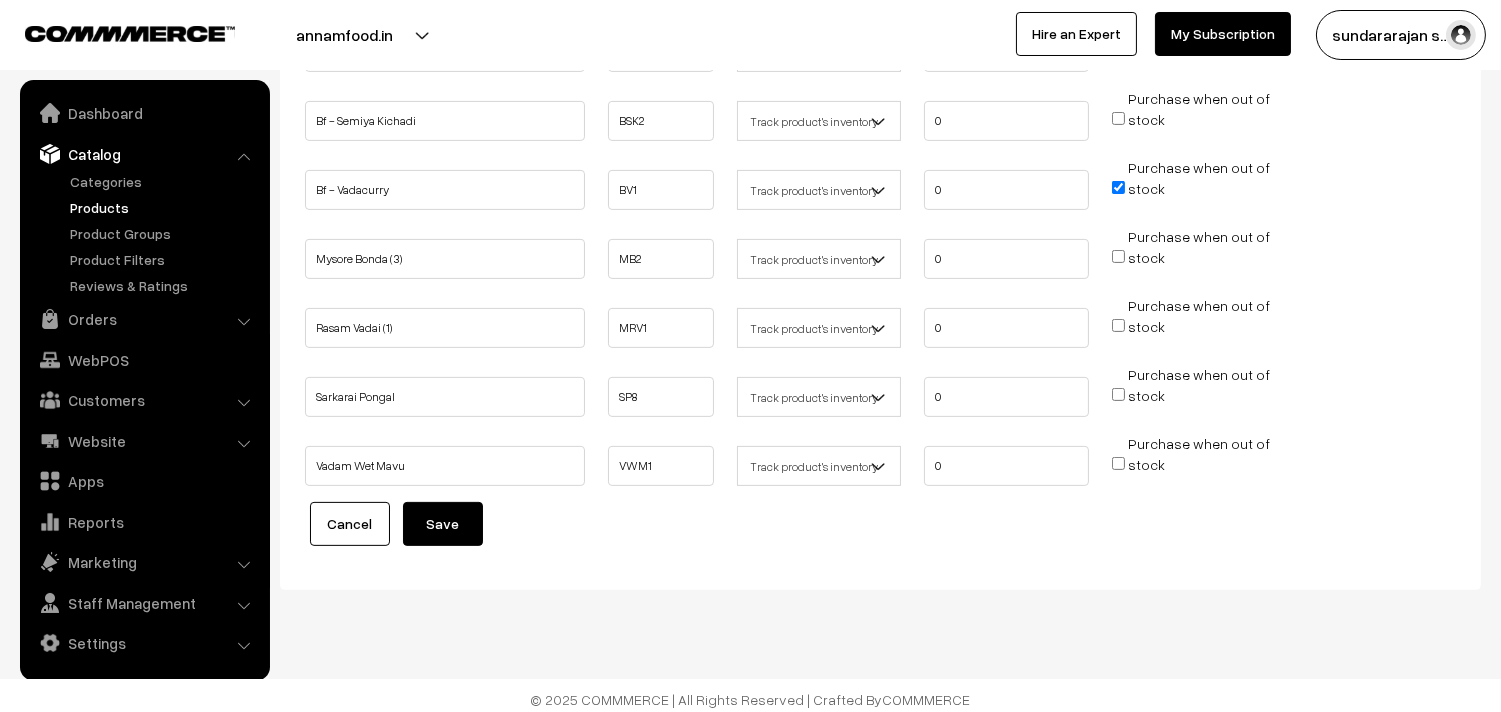 click on "Purchase when out of  stock" at bounding box center [1118, 463] 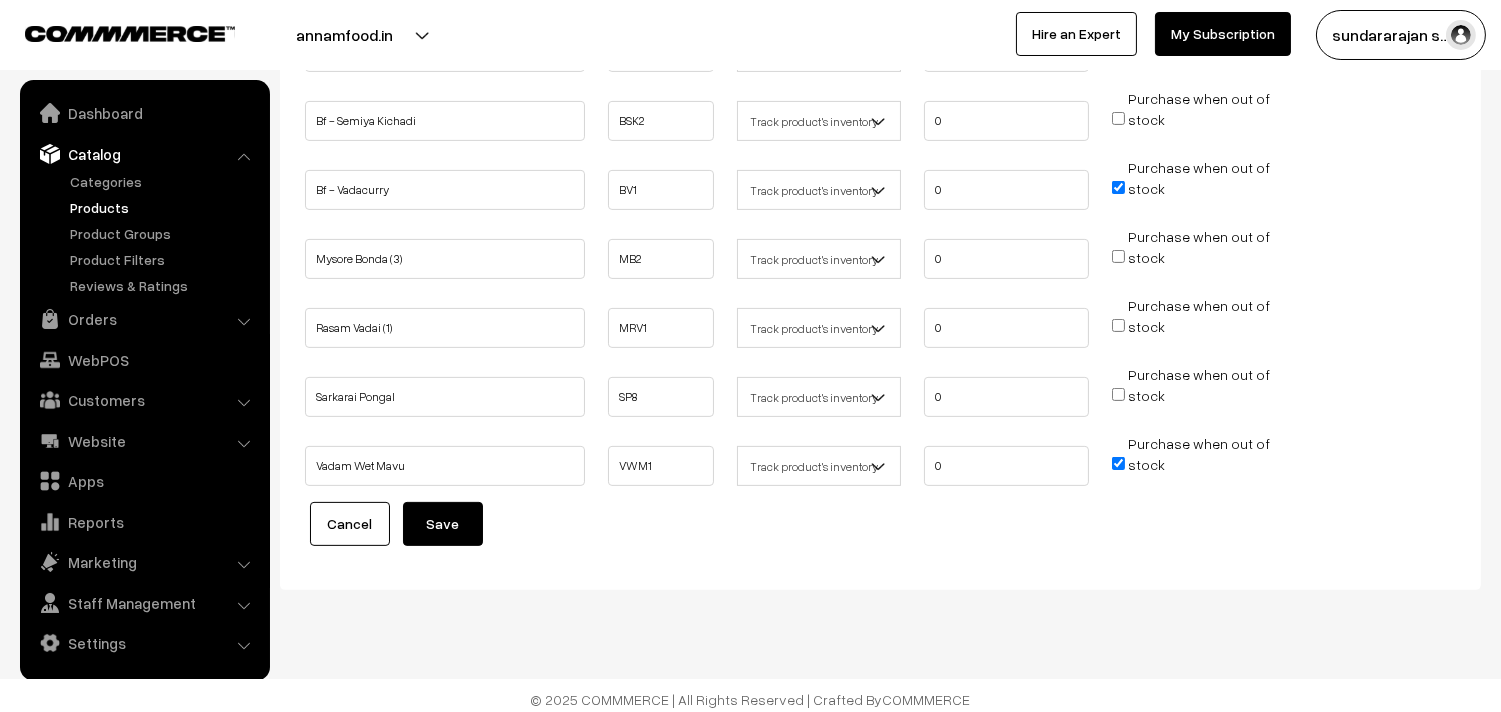 click on "Save" at bounding box center (443, 524) 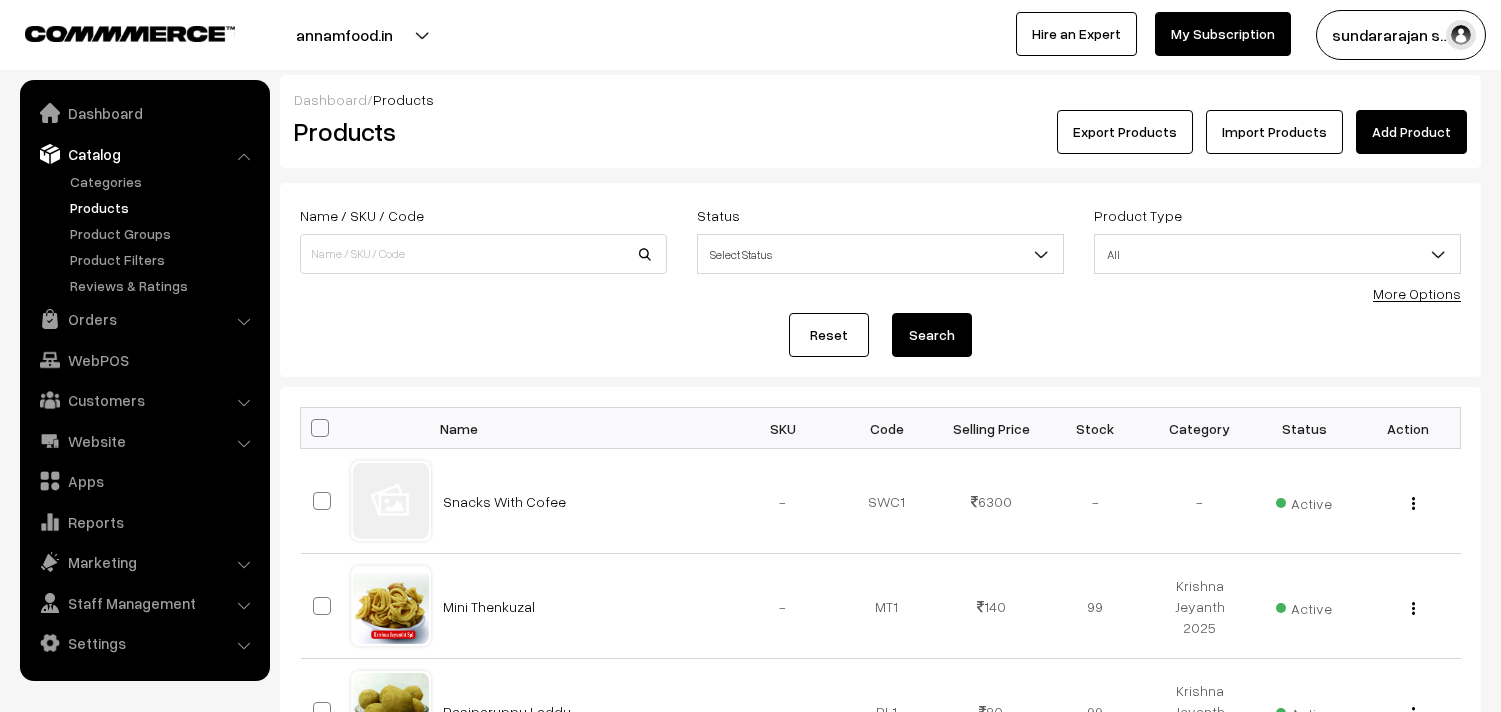 scroll, scrollTop: 0, scrollLeft: 0, axis: both 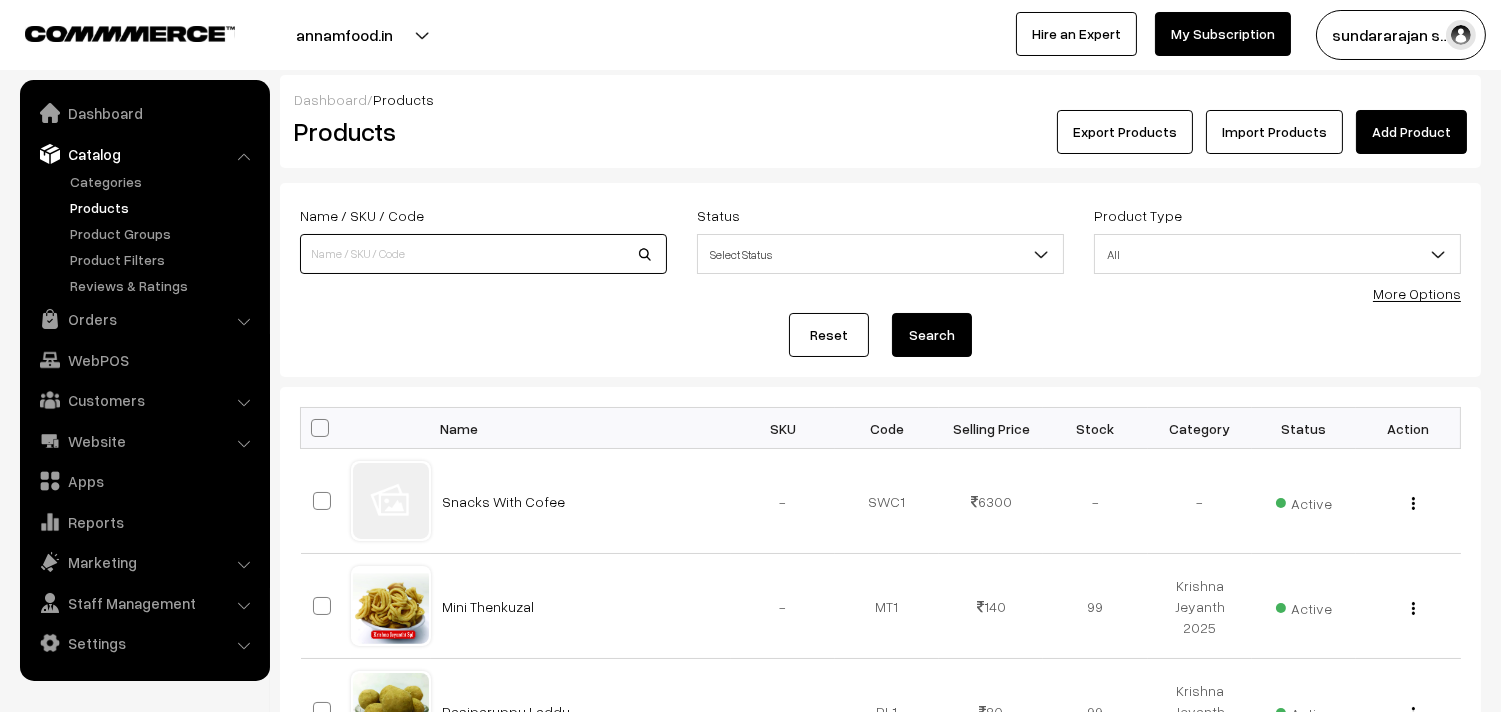 click at bounding box center (483, 254) 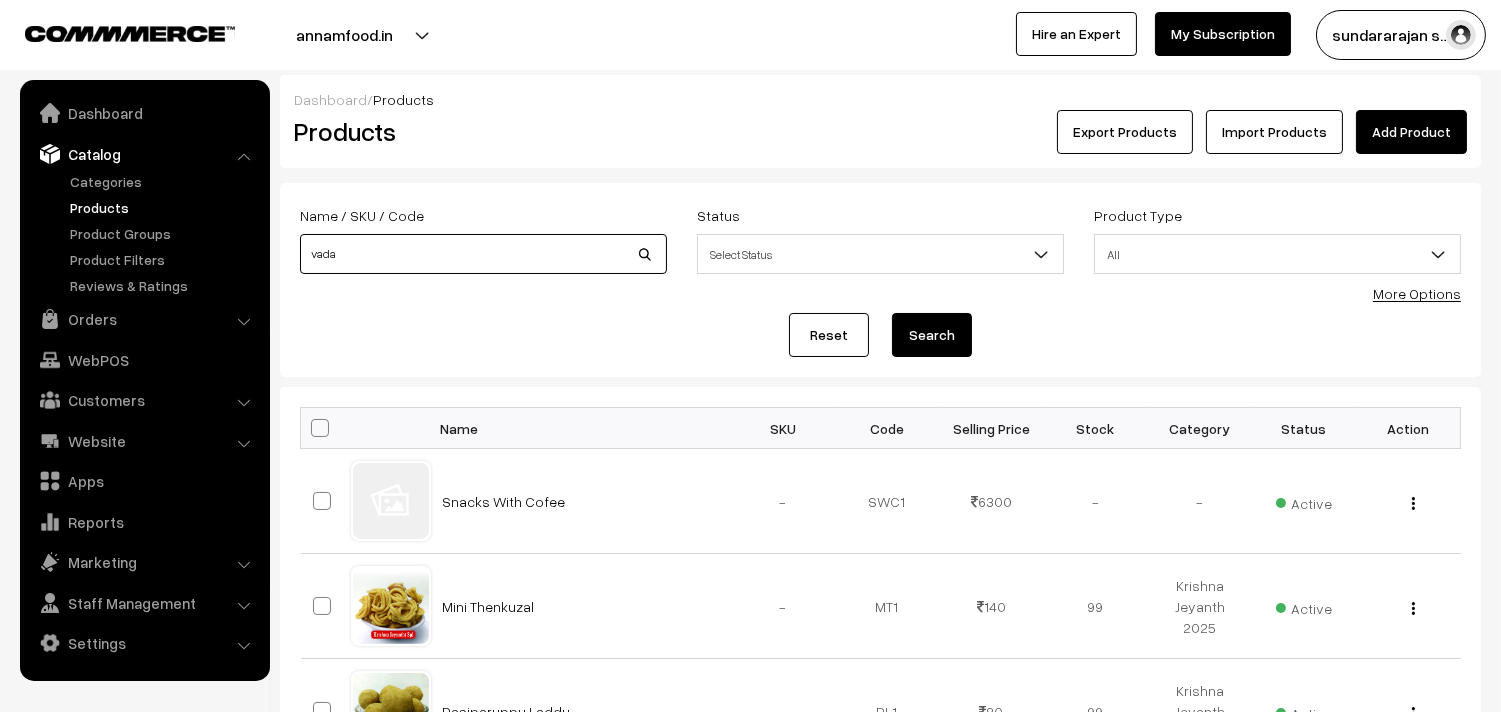 type on "vada" 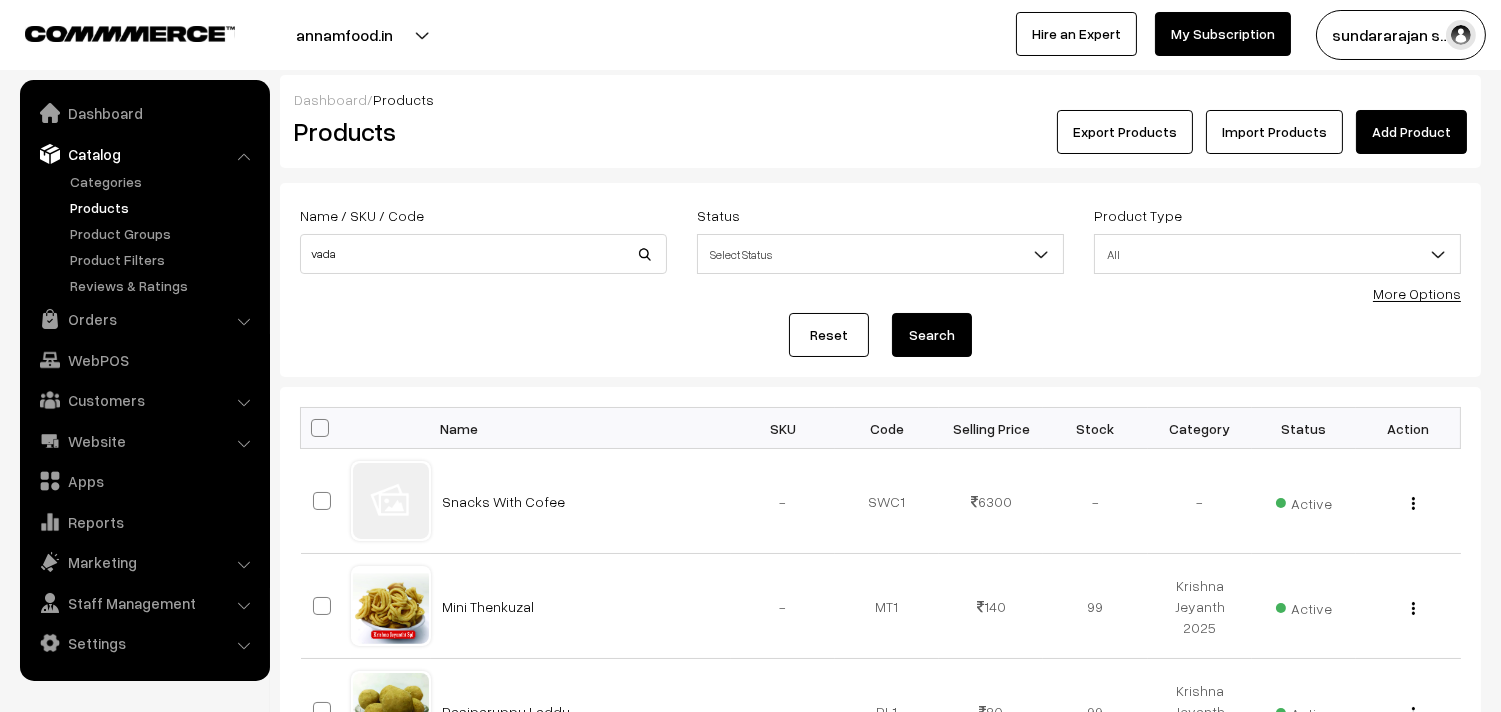 click on "Search" at bounding box center (932, 335) 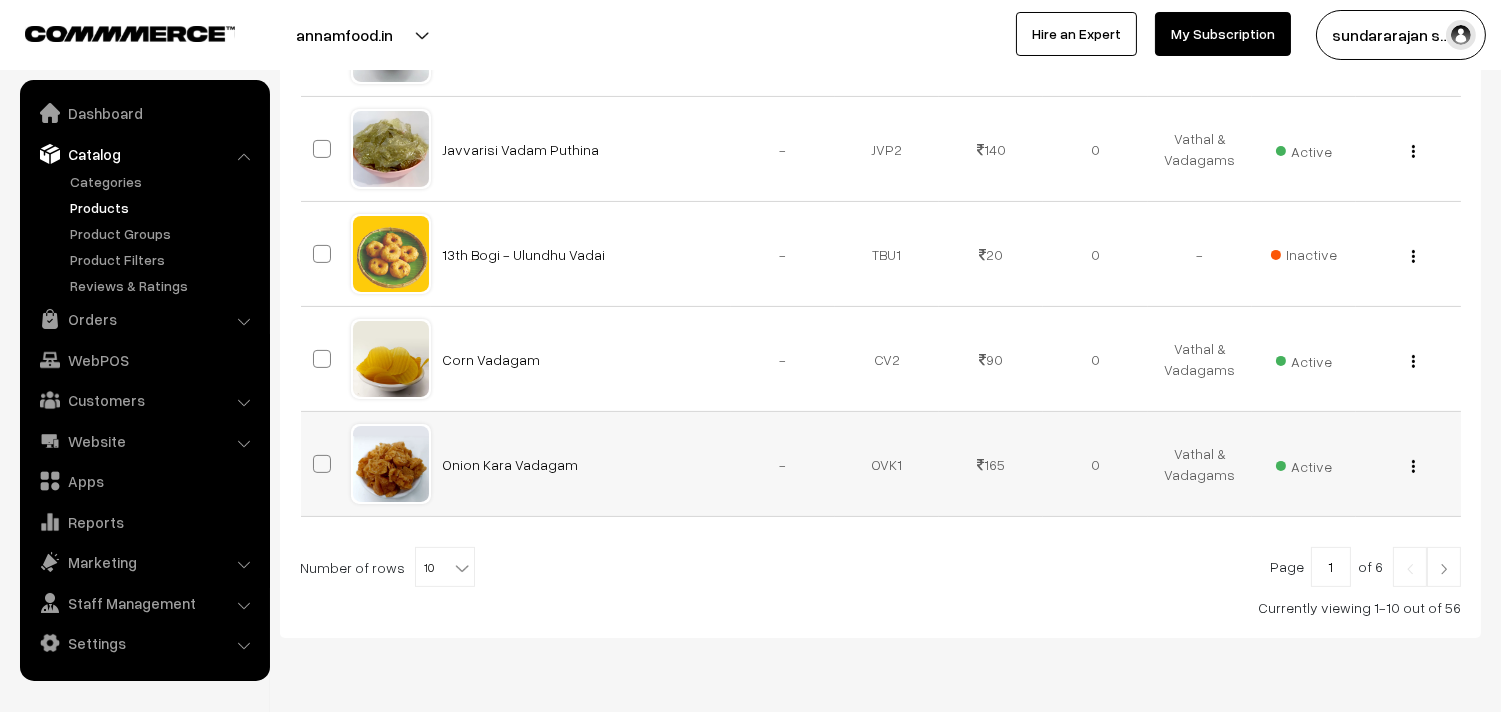 scroll, scrollTop: 1044, scrollLeft: 0, axis: vertical 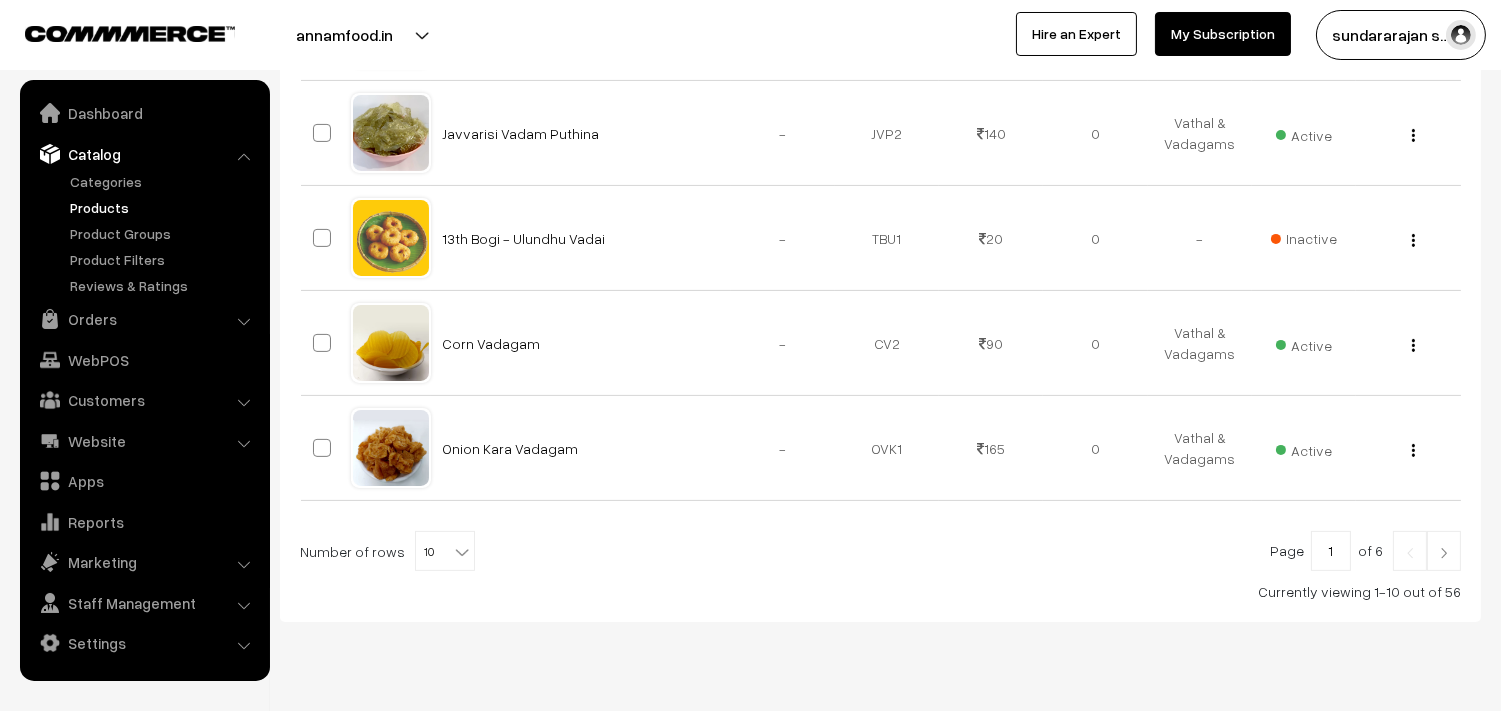 click on "10" at bounding box center [445, 552] 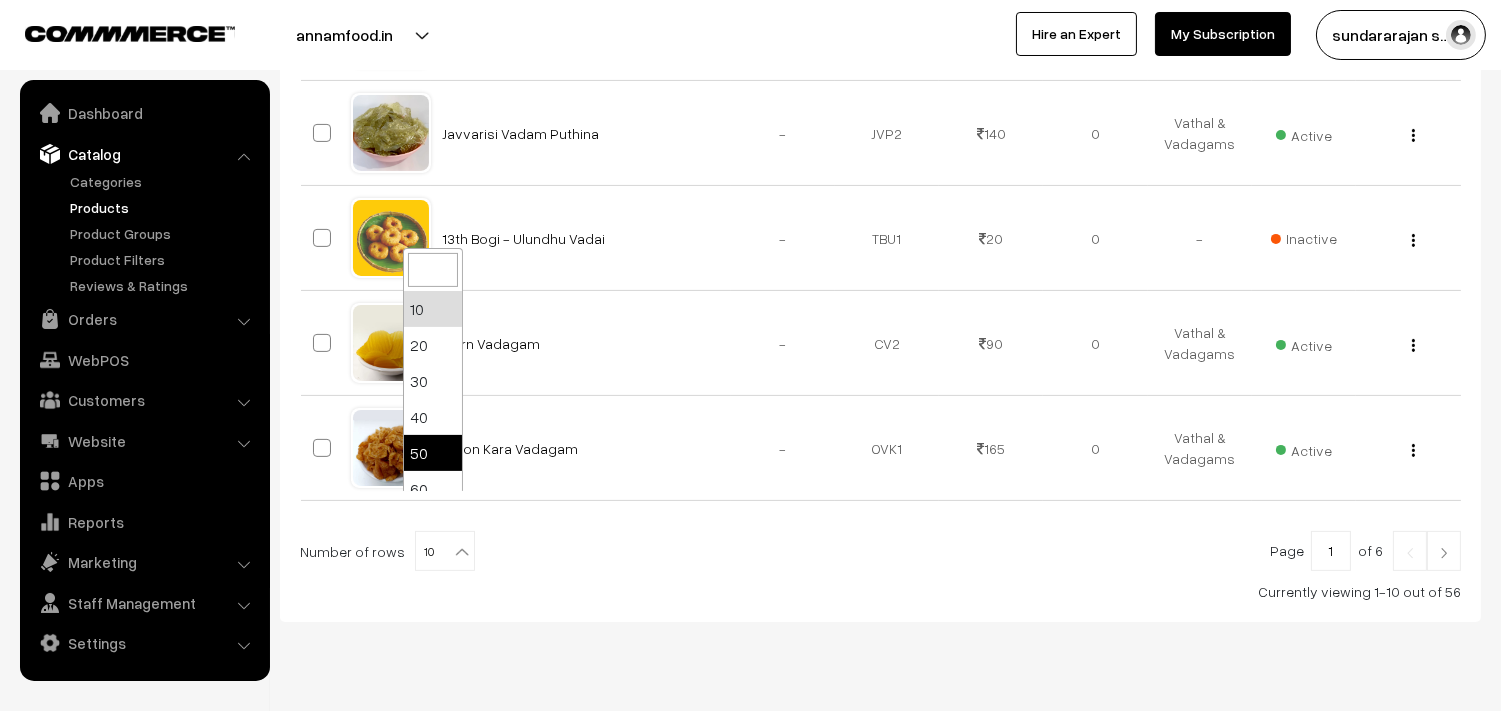 scroll, scrollTop: 160, scrollLeft: 0, axis: vertical 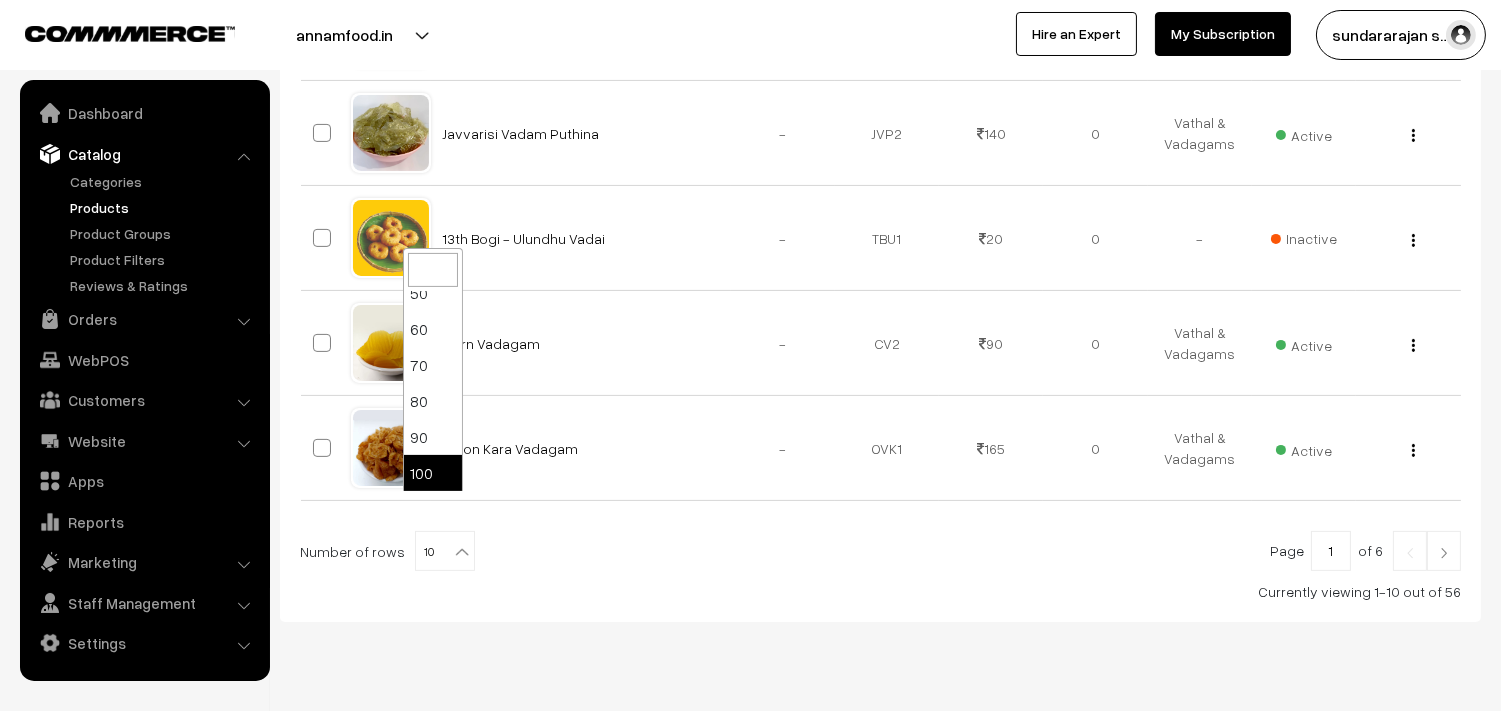 select on "100" 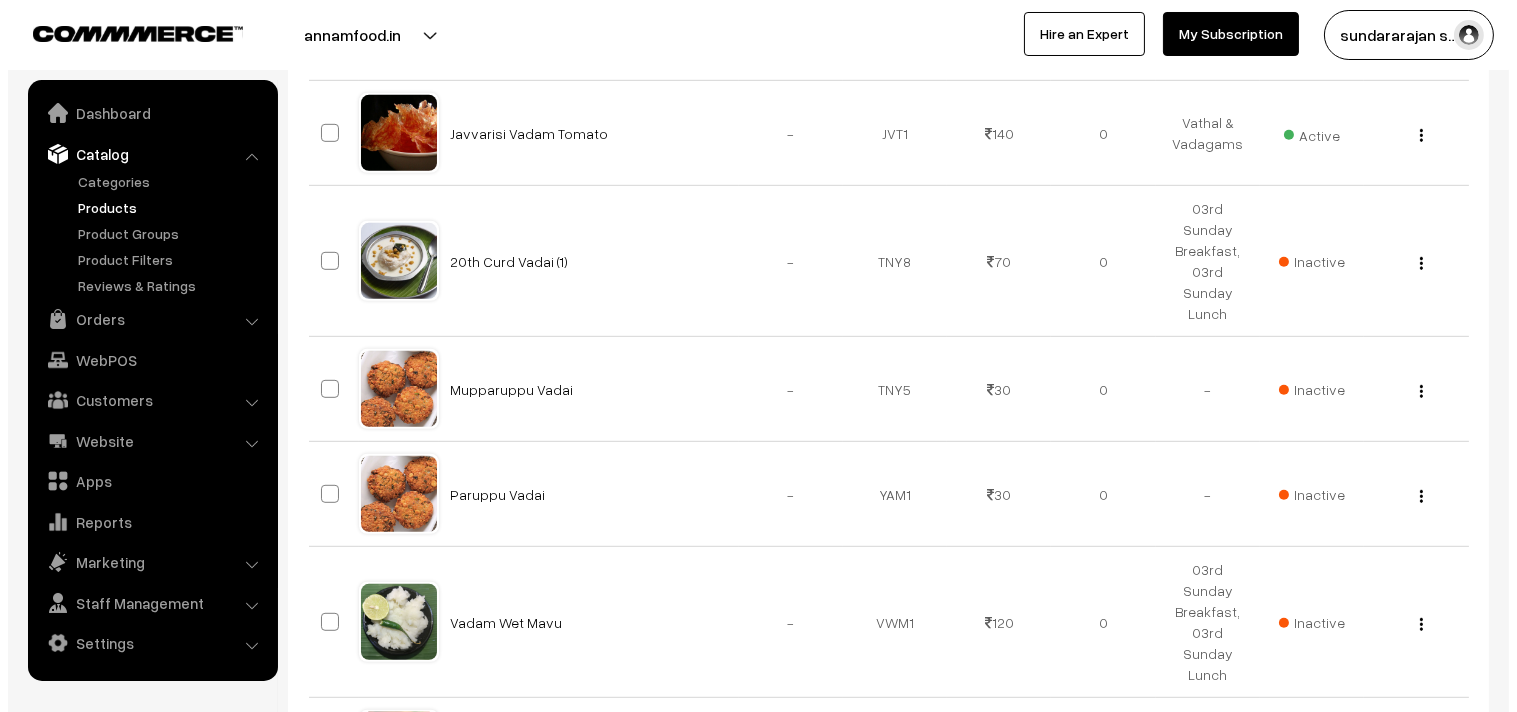 scroll, scrollTop: 2333, scrollLeft: 0, axis: vertical 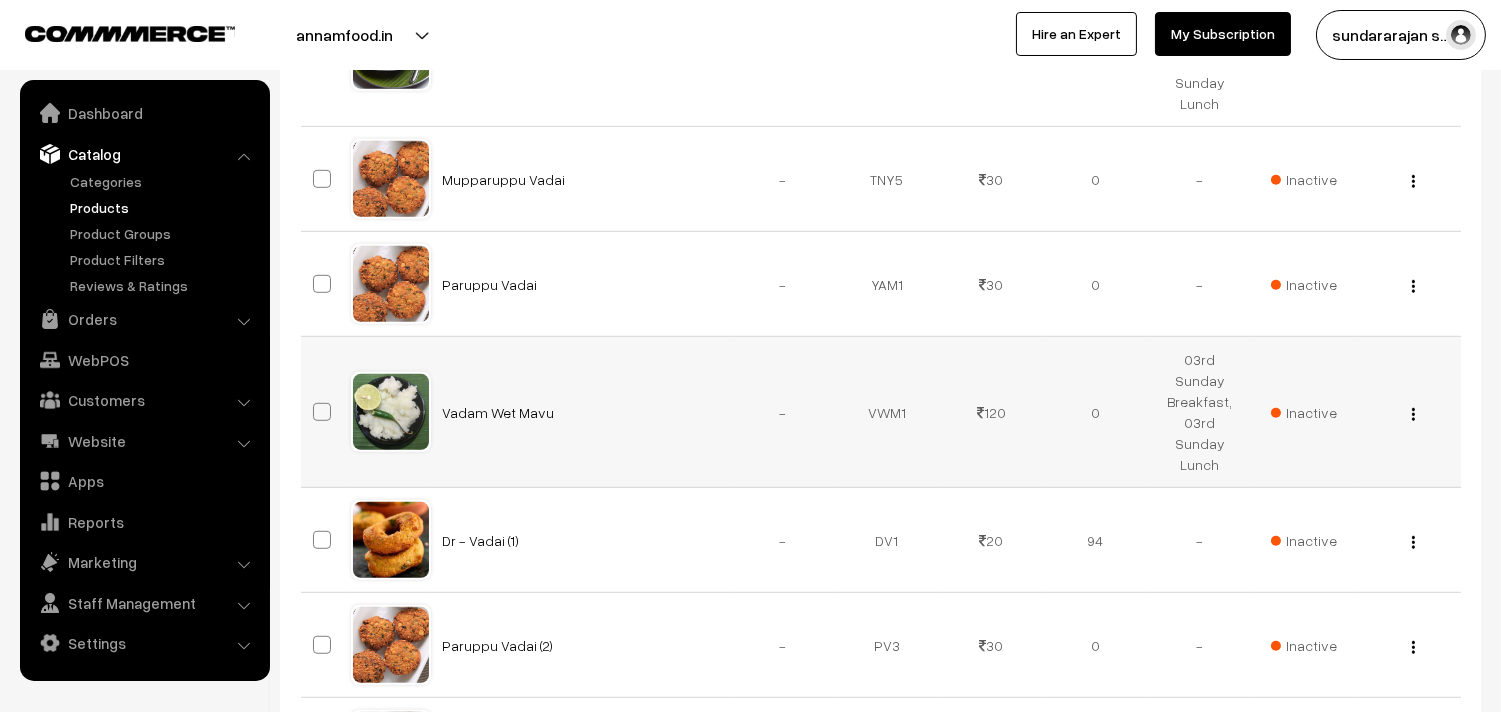 click on "Inactive" at bounding box center (1304, 412) 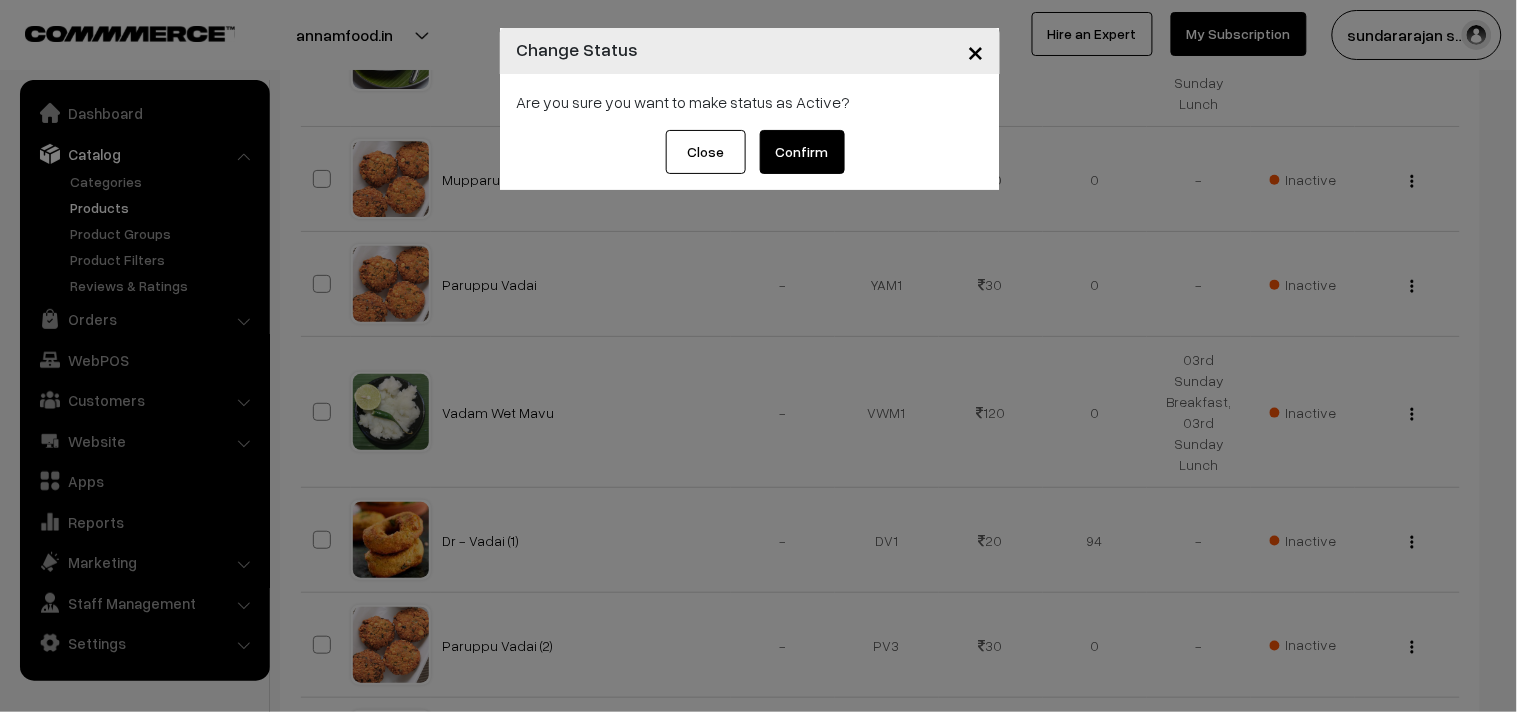 click on "Confirm" at bounding box center [802, 152] 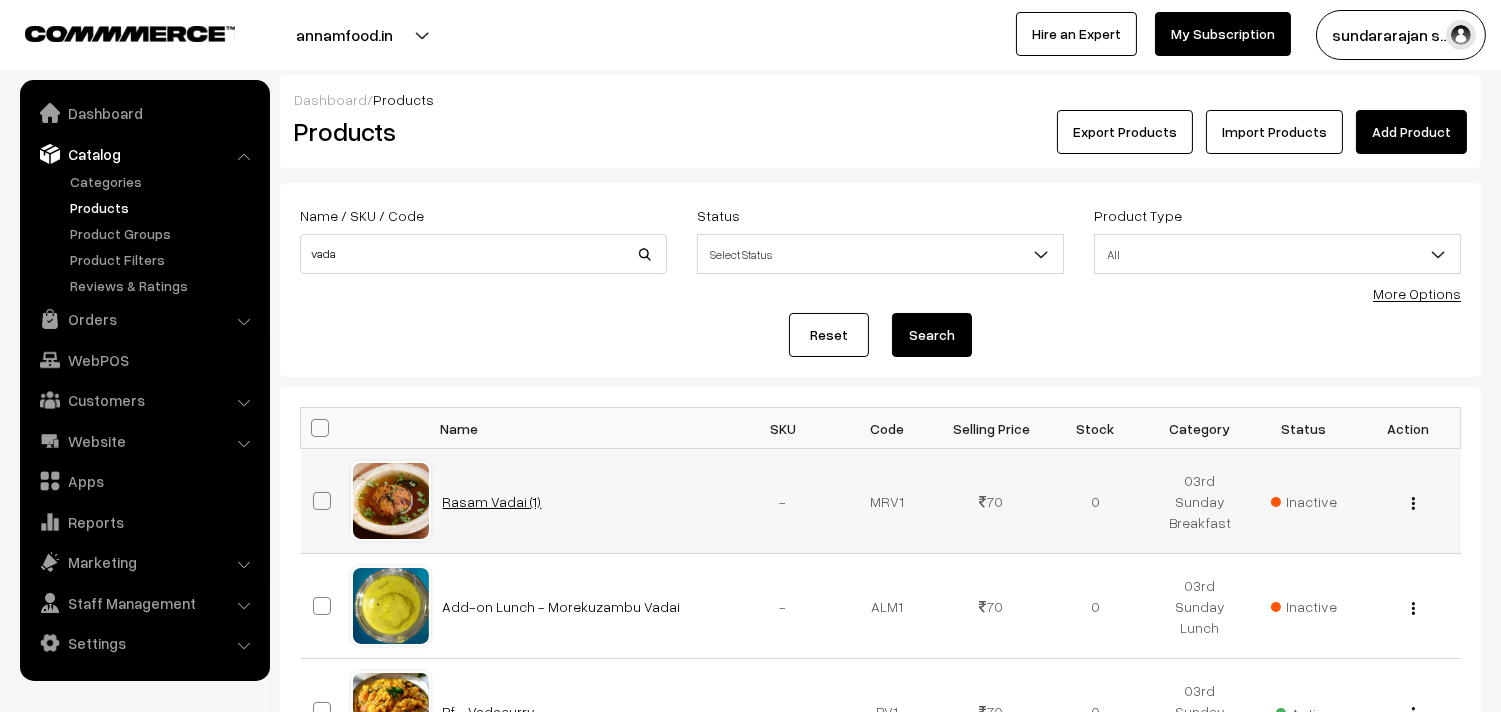 scroll, scrollTop: 111, scrollLeft: 0, axis: vertical 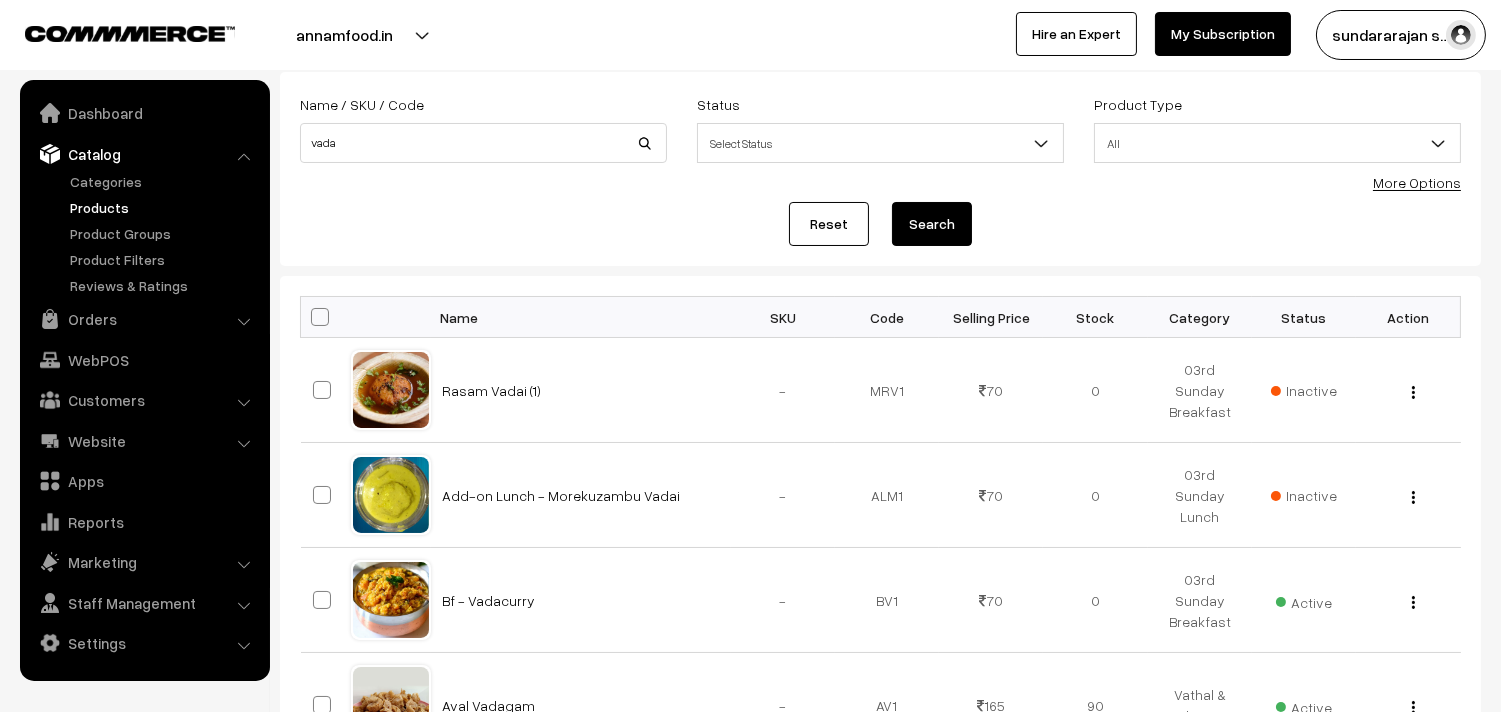 click on "More Options" at bounding box center [1417, 182] 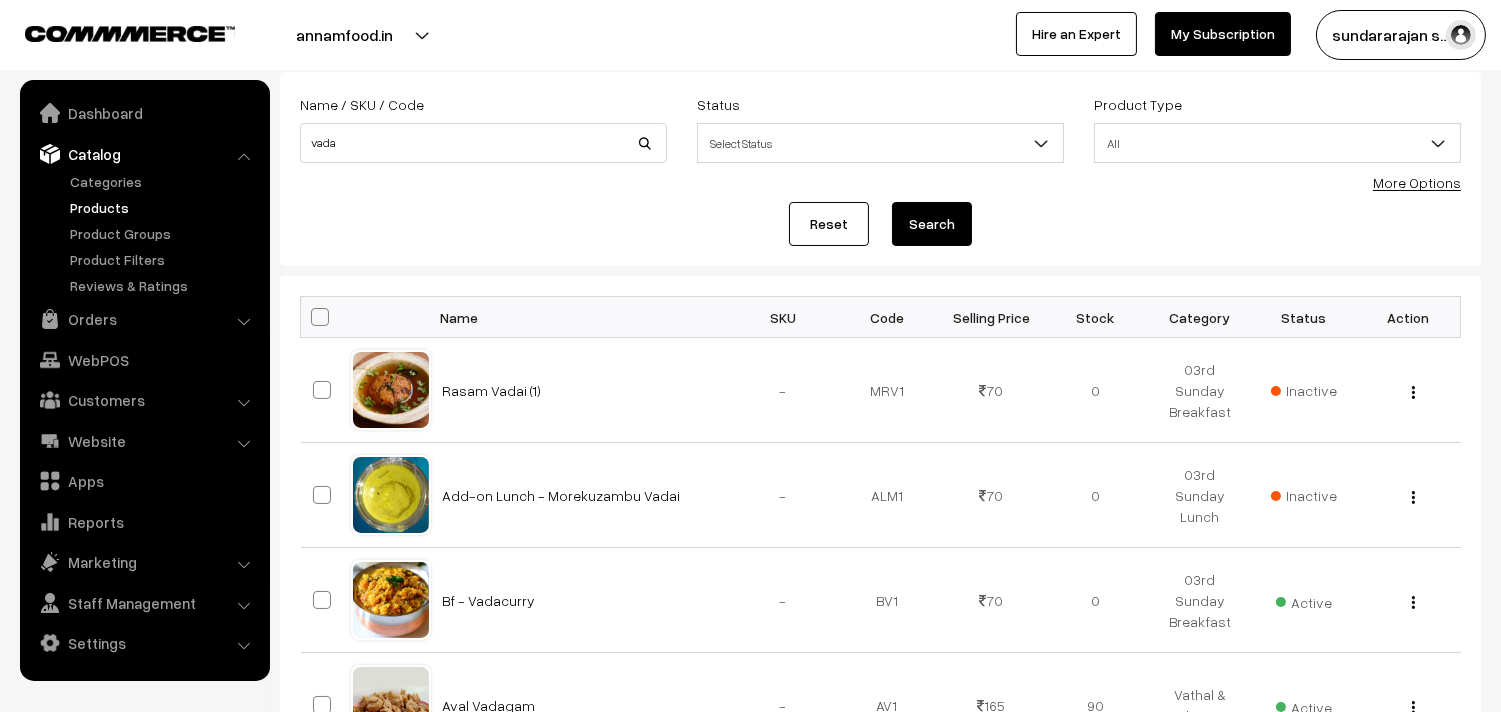 click on "More Options" at bounding box center [1417, 182] 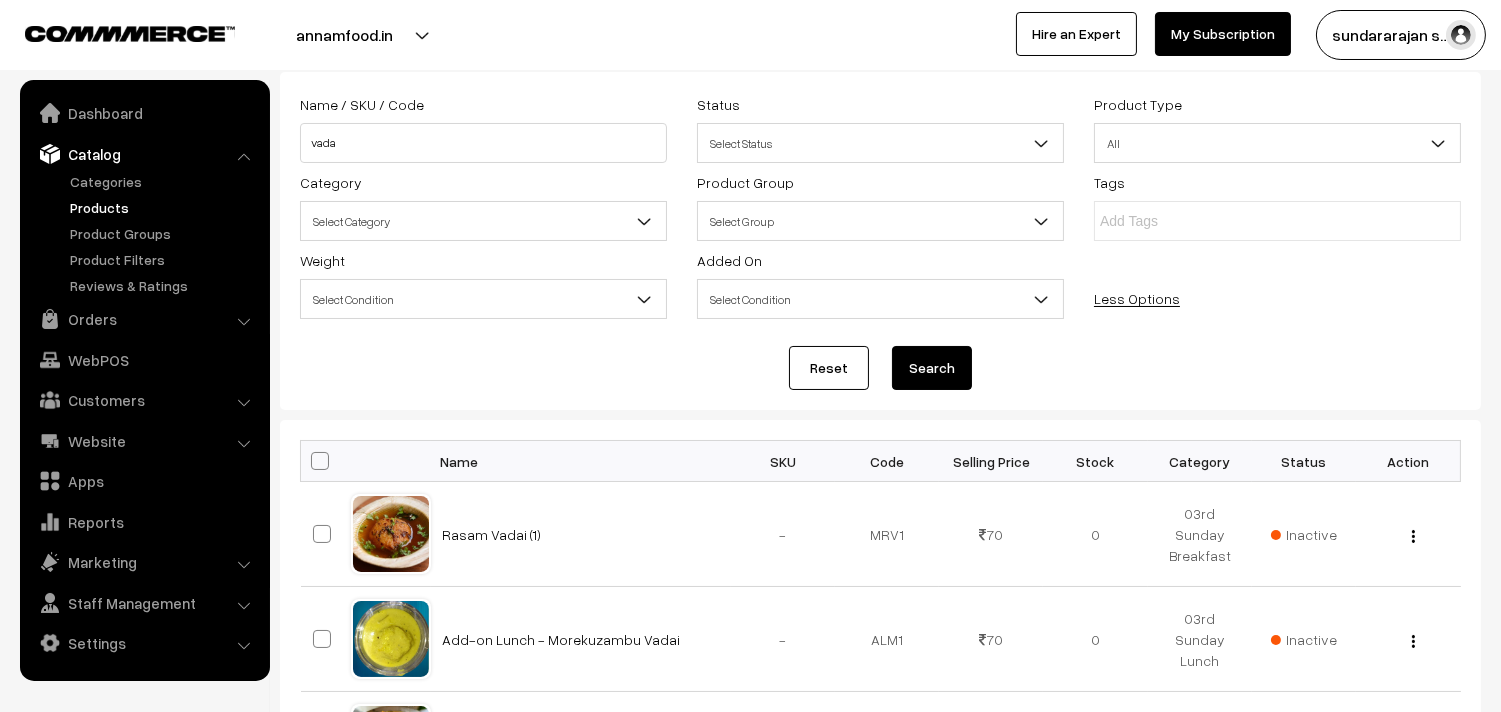 click on "Select Category" at bounding box center (483, 221) 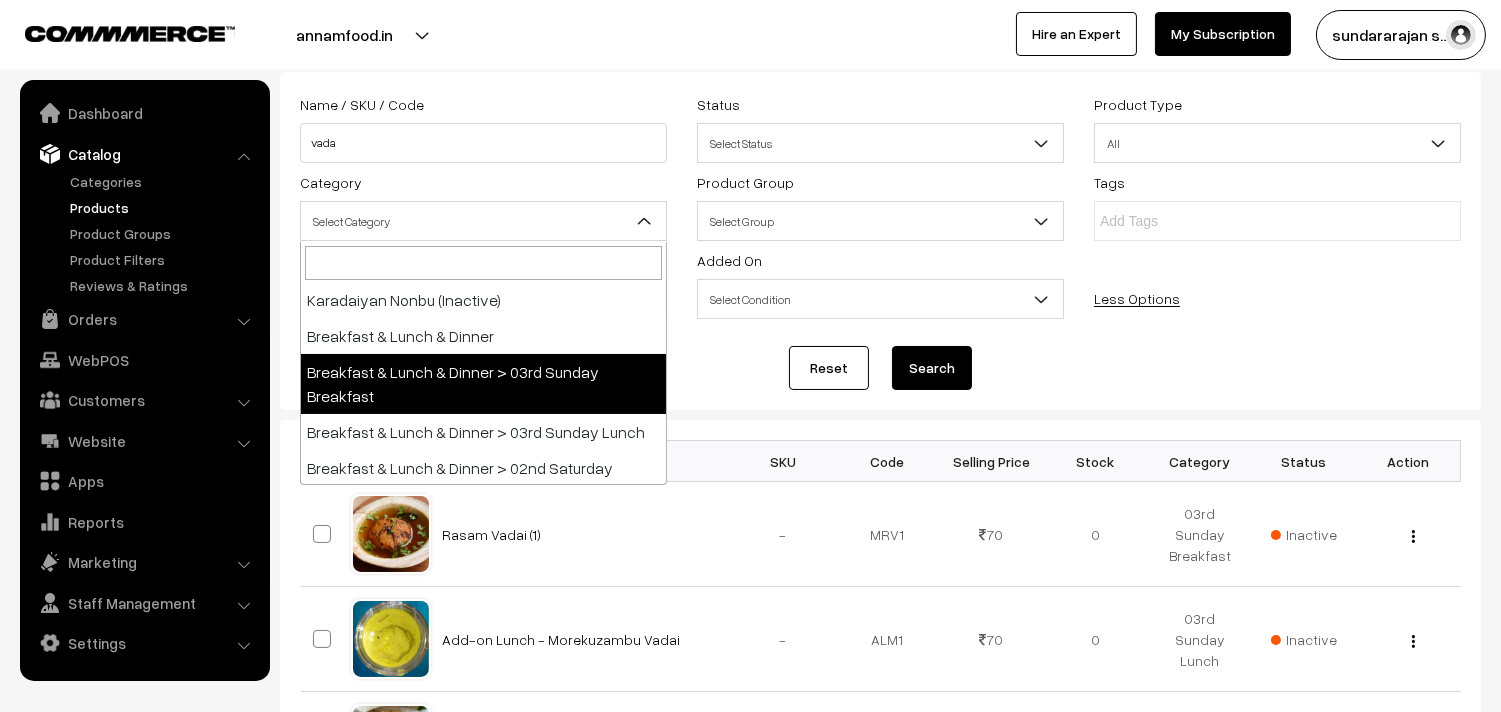 scroll, scrollTop: 111, scrollLeft: 0, axis: vertical 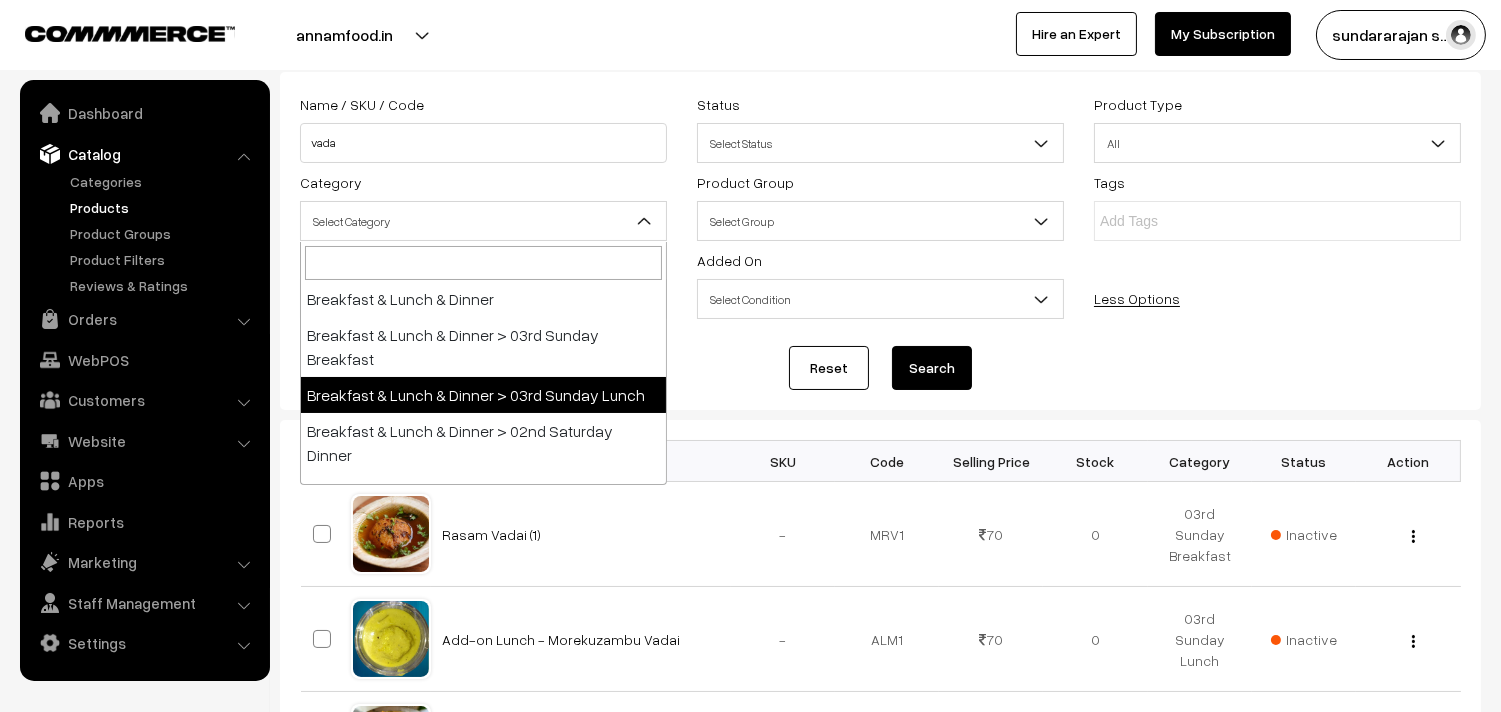 drag, startPoint x: 553, startPoint y: 394, endPoint x: 901, endPoint y: 387, distance: 348.0704 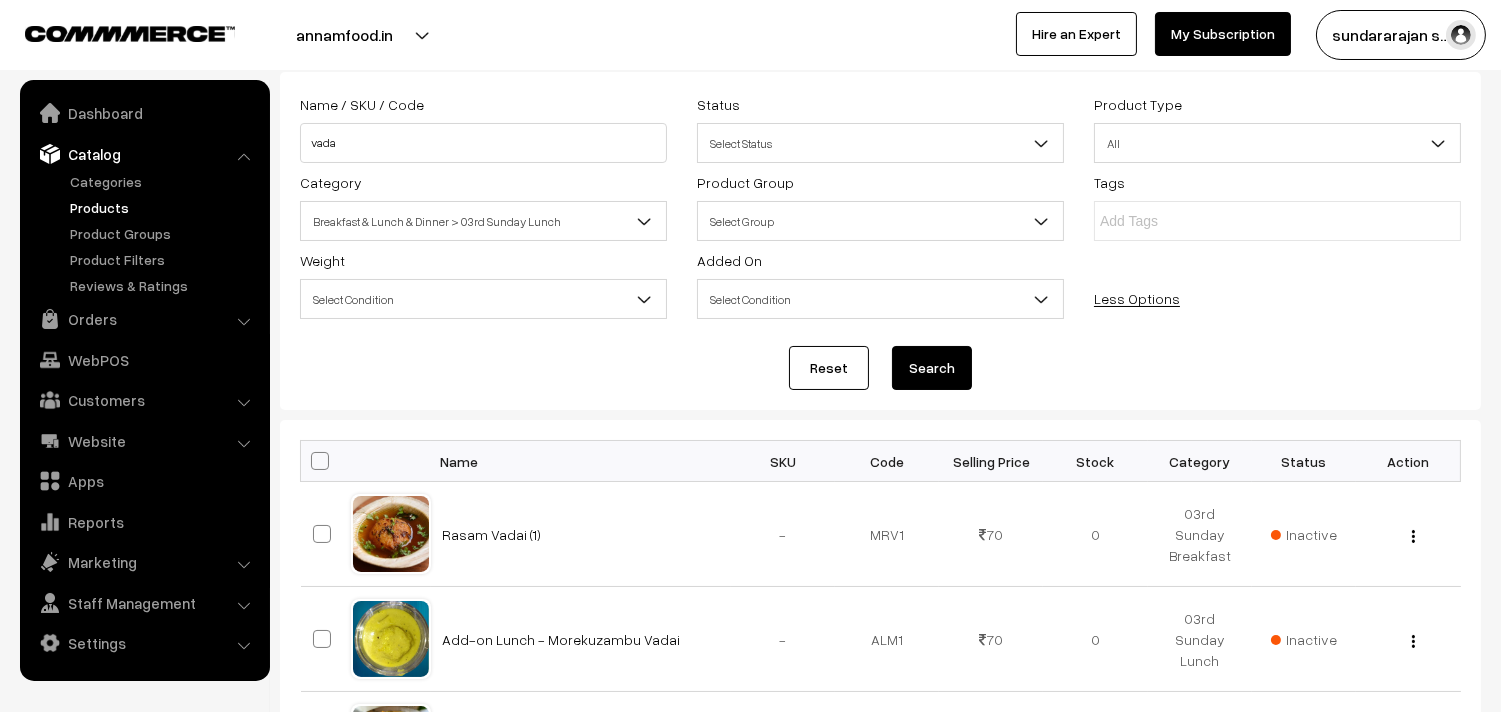 click on "Search" at bounding box center [932, 368] 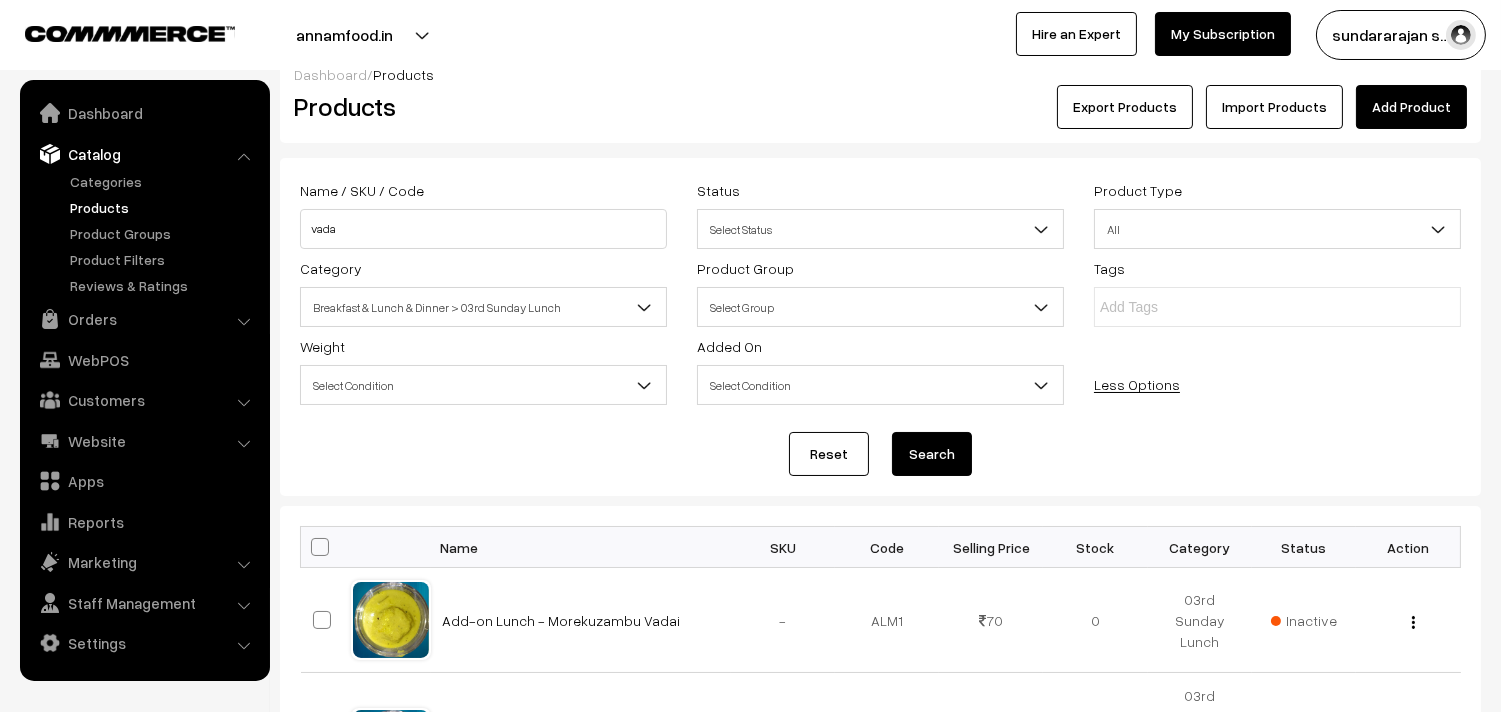 scroll, scrollTop: 0, scrollLeft: 0, axis: both 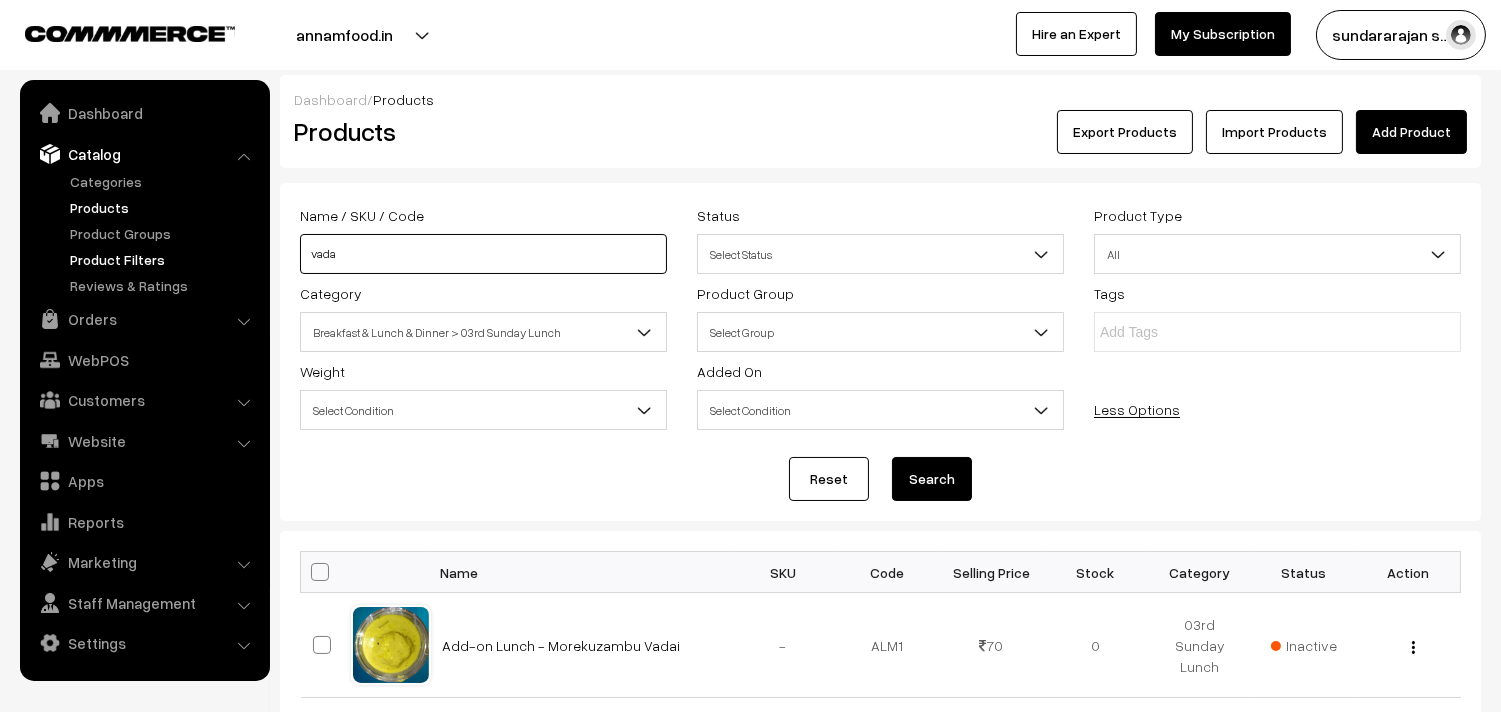 click on "Thank you for showing interest. Our team will call you shortly.
Close
annamfood.in
Go to Website
Switch Store
Create New Store
My Profile" at bounding box center (750, 676) 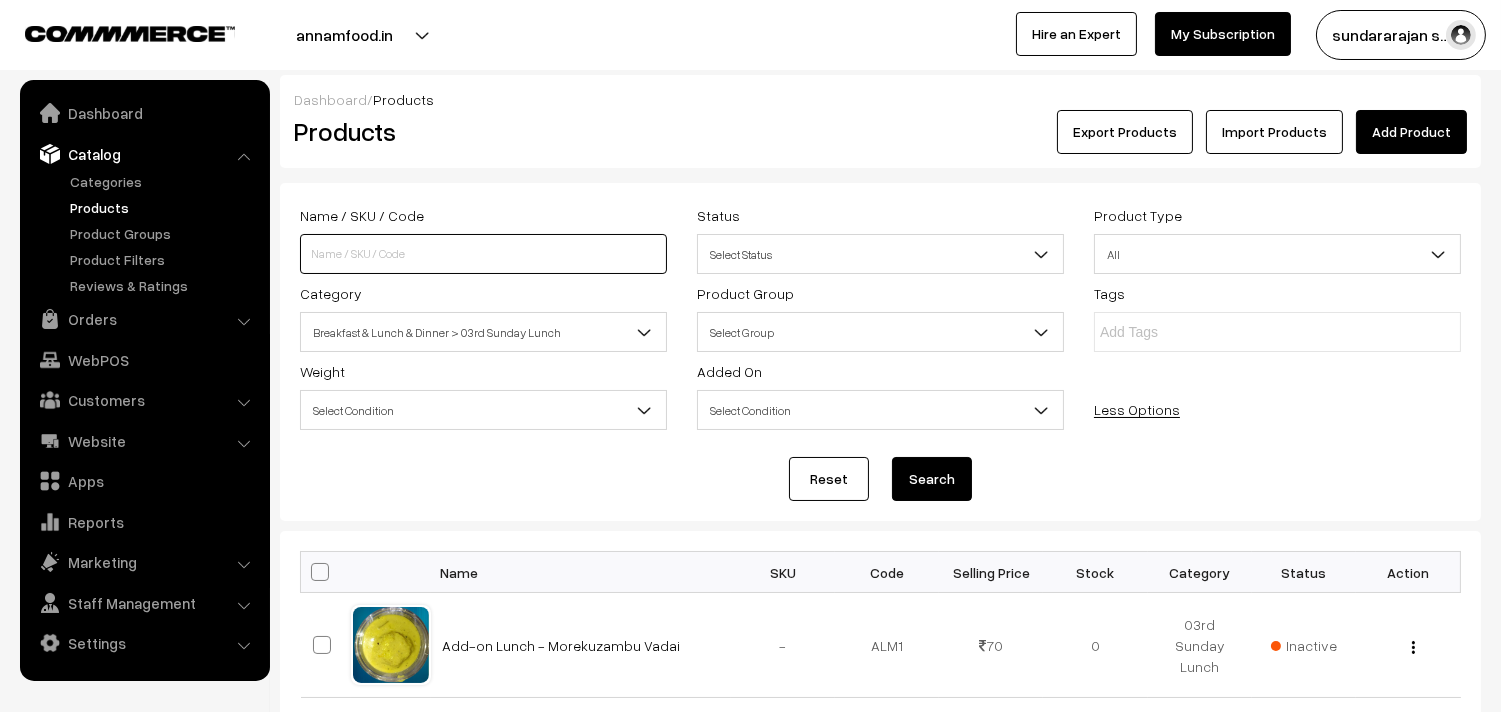 type 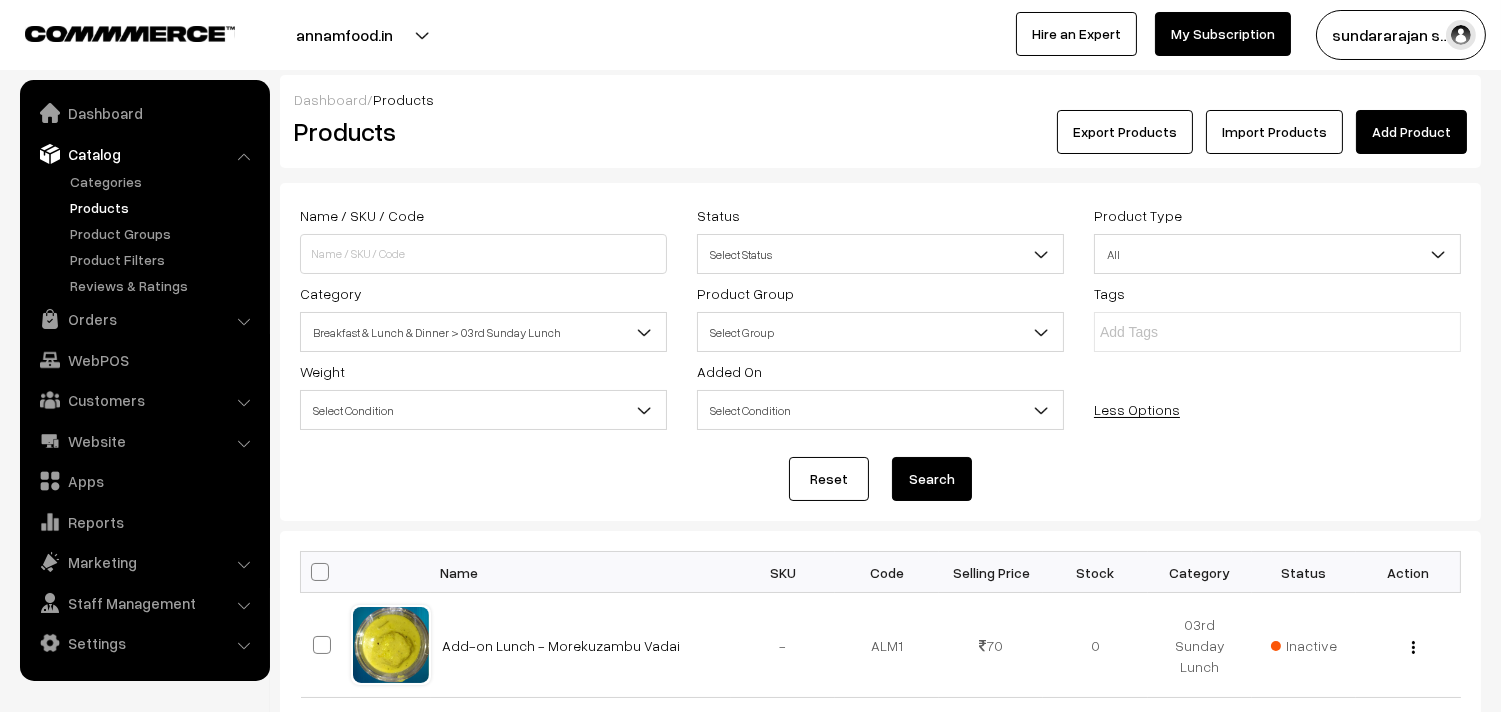 click on "Search" at bounding box center (932, 479) 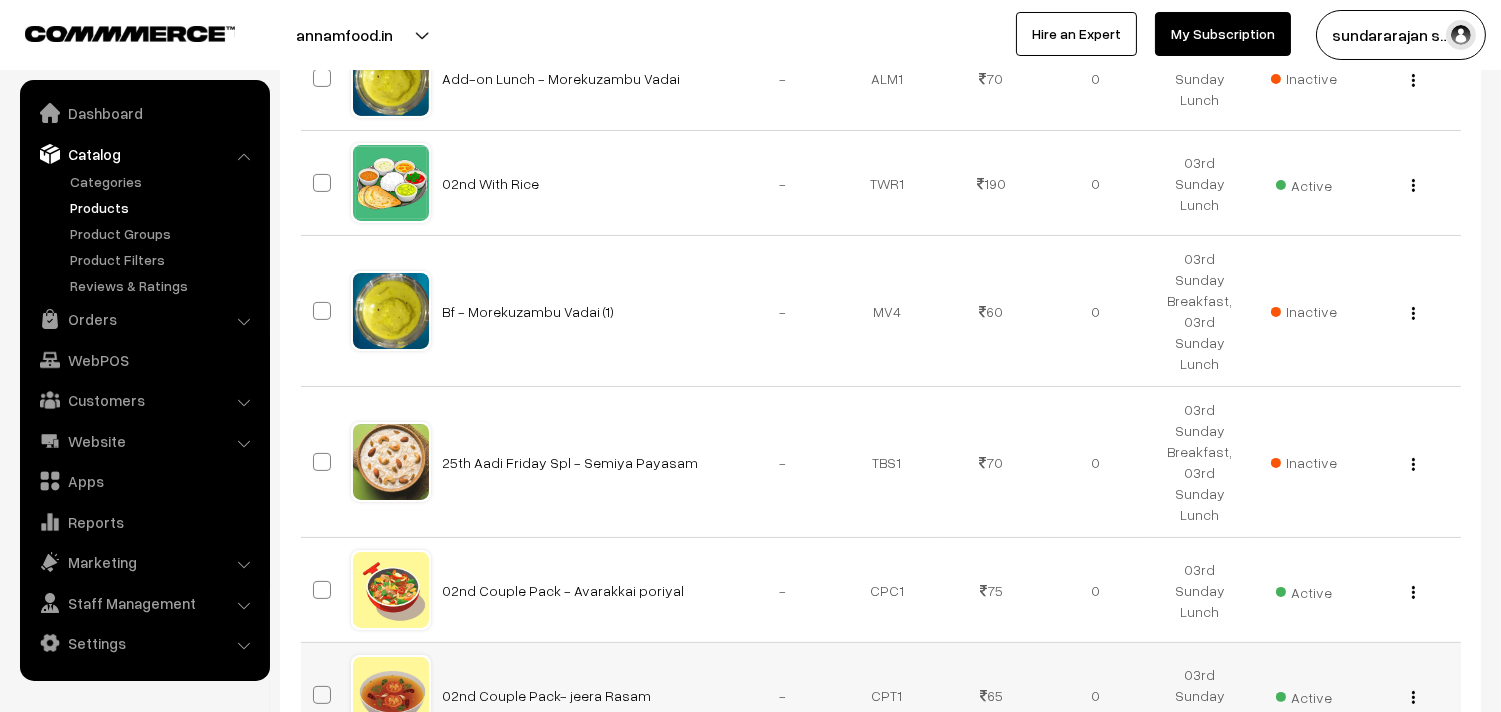 scroll, scrollTop: 1192, scrollLeft: 0, axis: vertical 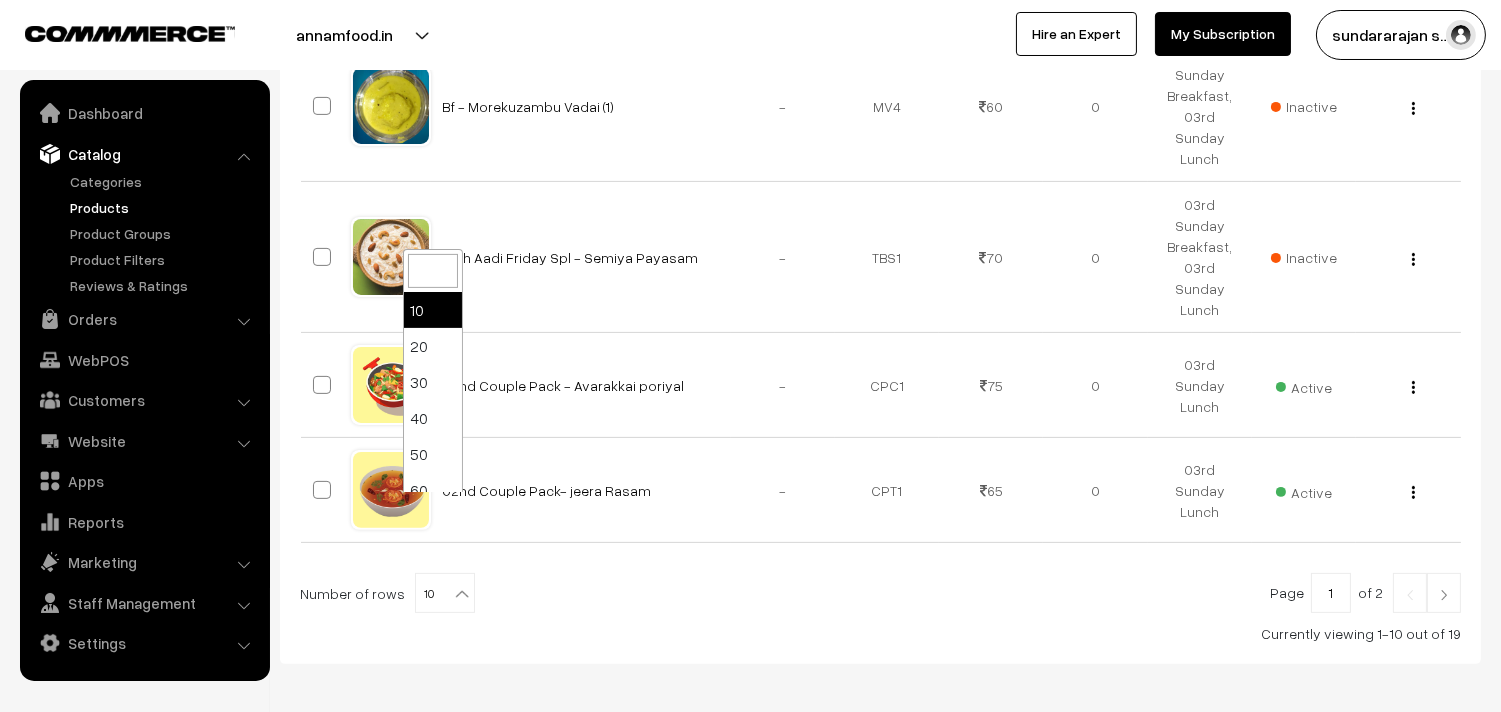 click on "10" at bounding box center [445, 594] 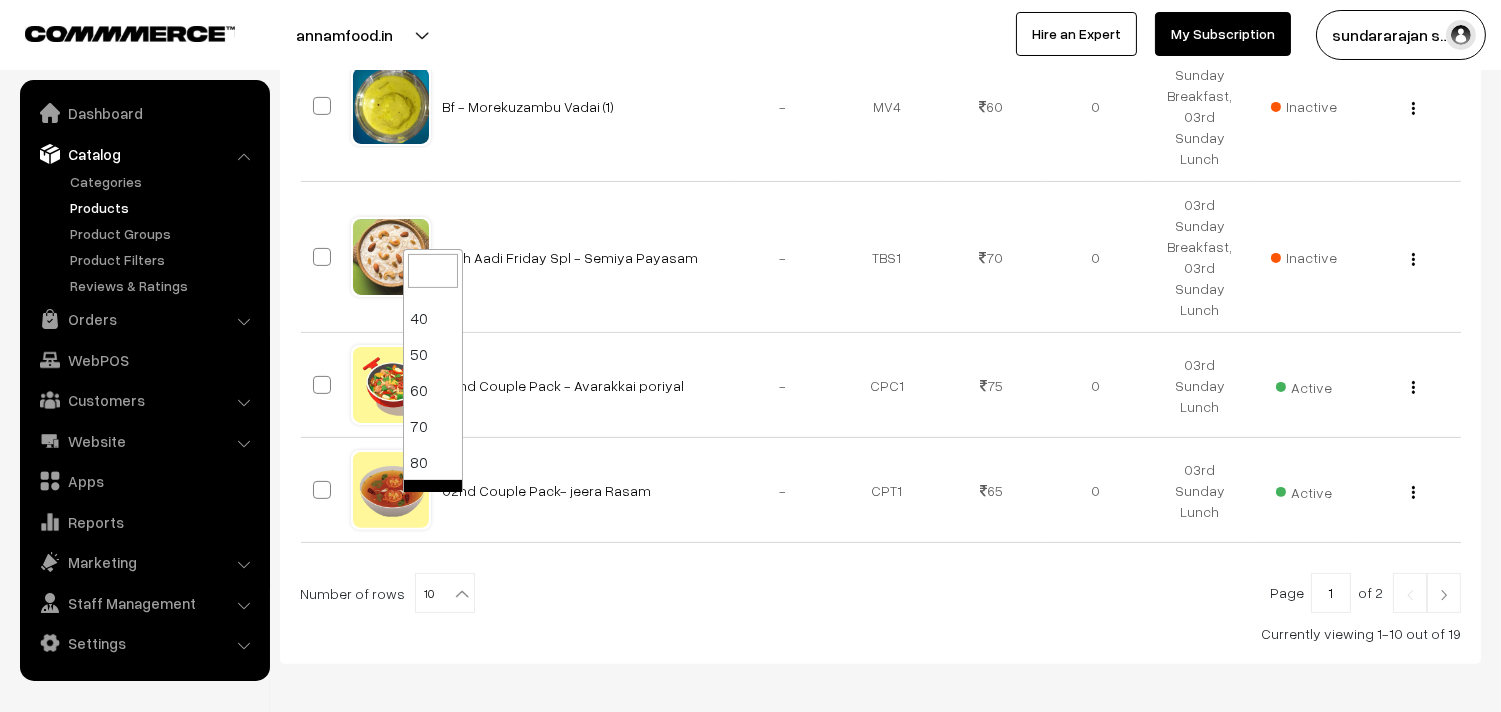 scroll, scrollTop: 160, scrollLeft: 0, axis: vertical 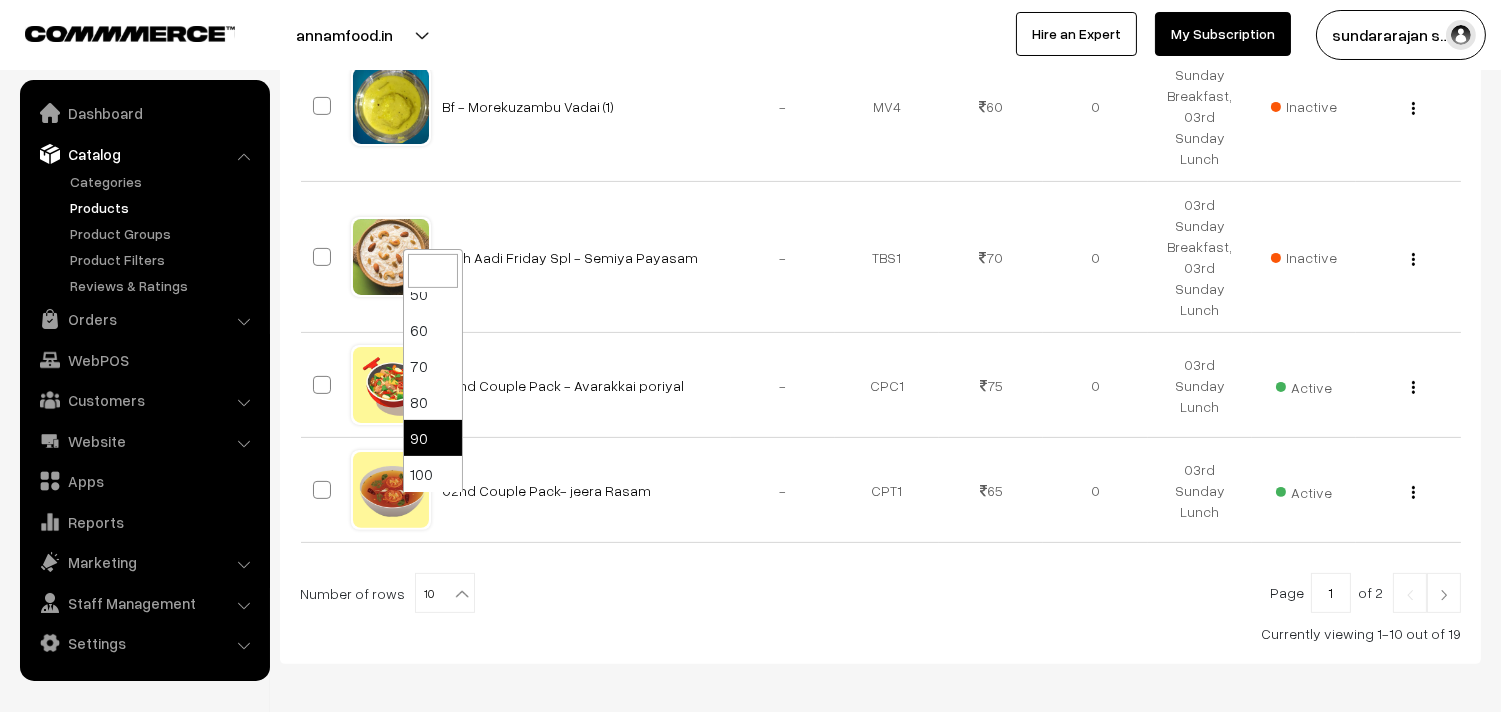 select on "90" 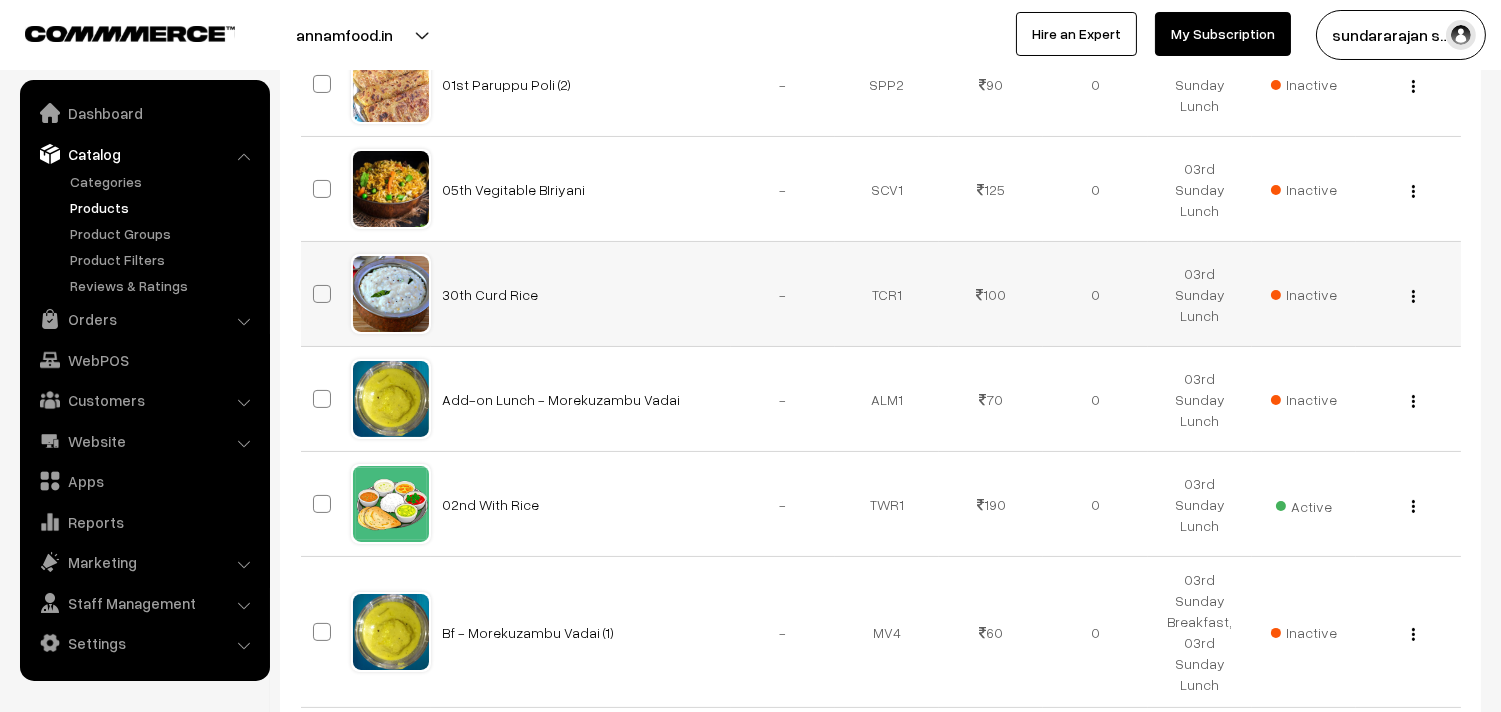 scroll, scrollTop: 888, scrollLeft: 0, axis: vertical 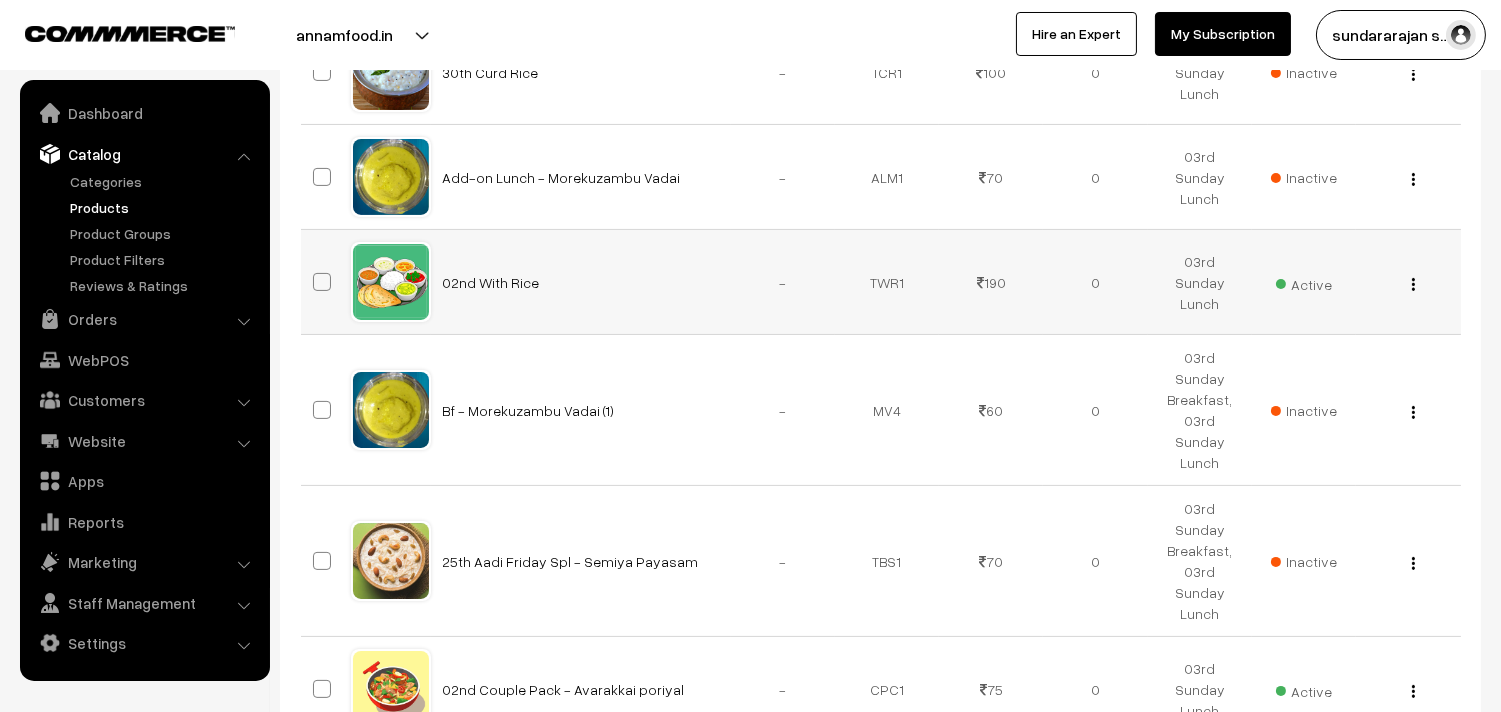 click on "View
Edit
Delete" at bounding box center [1408, 282] 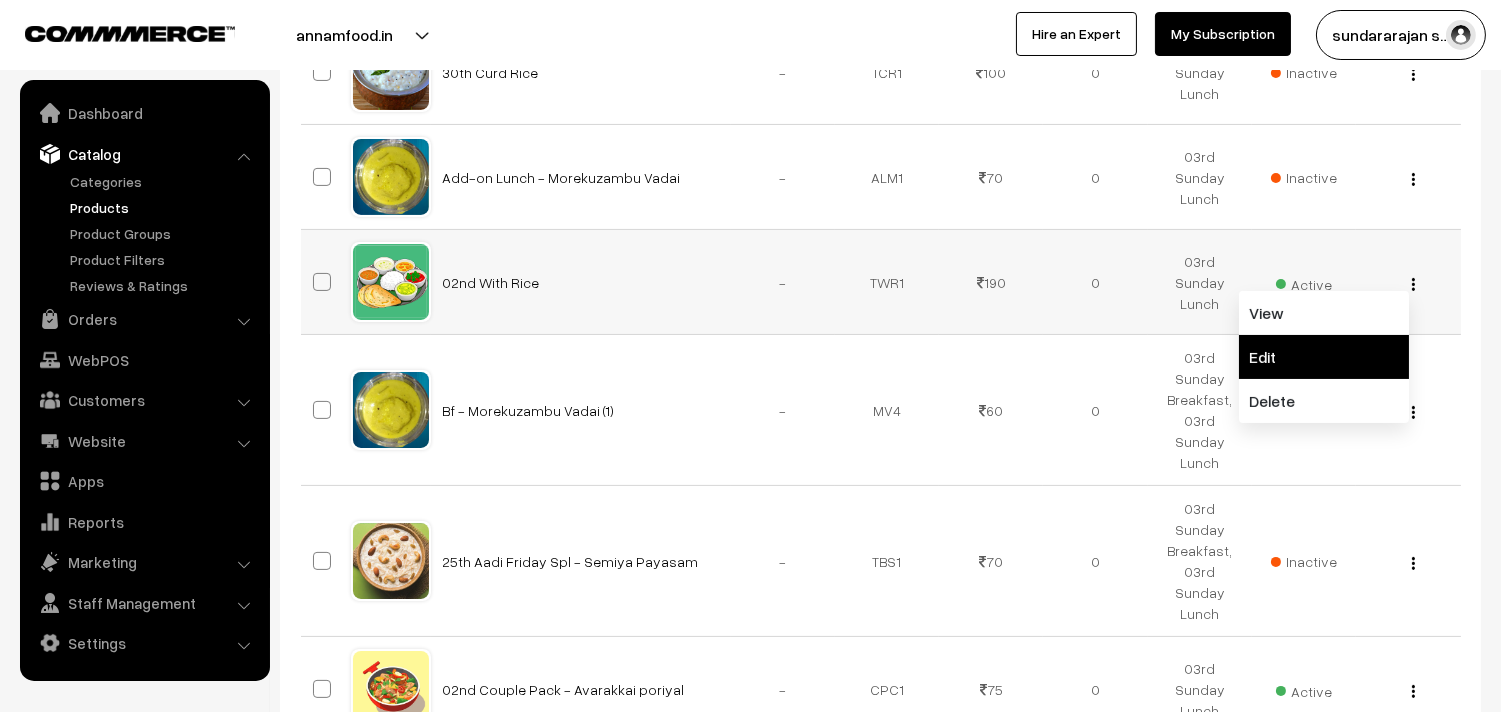 click on "Edit" at bounding box center (1324, 357) 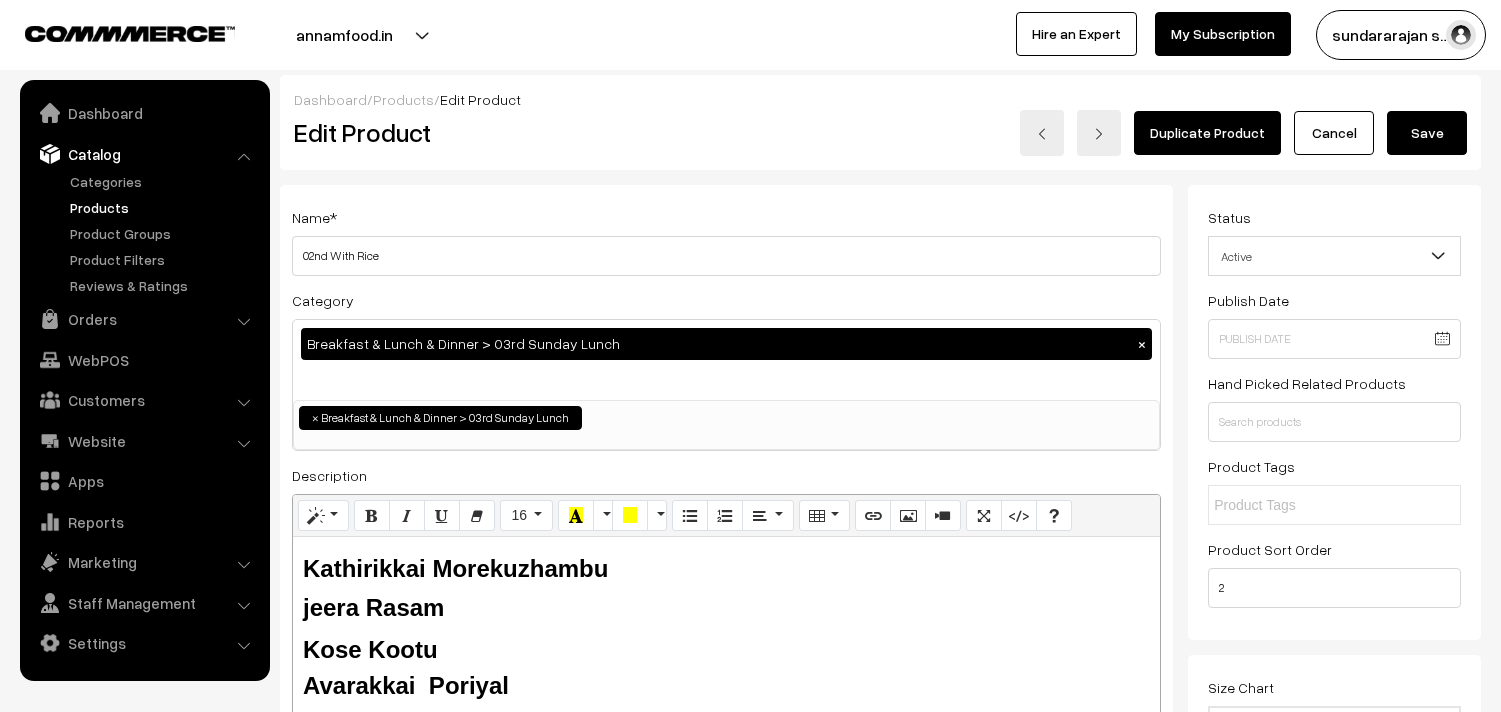 click on "Name  *
02nd With Rice" at bounding box center [726, 240] 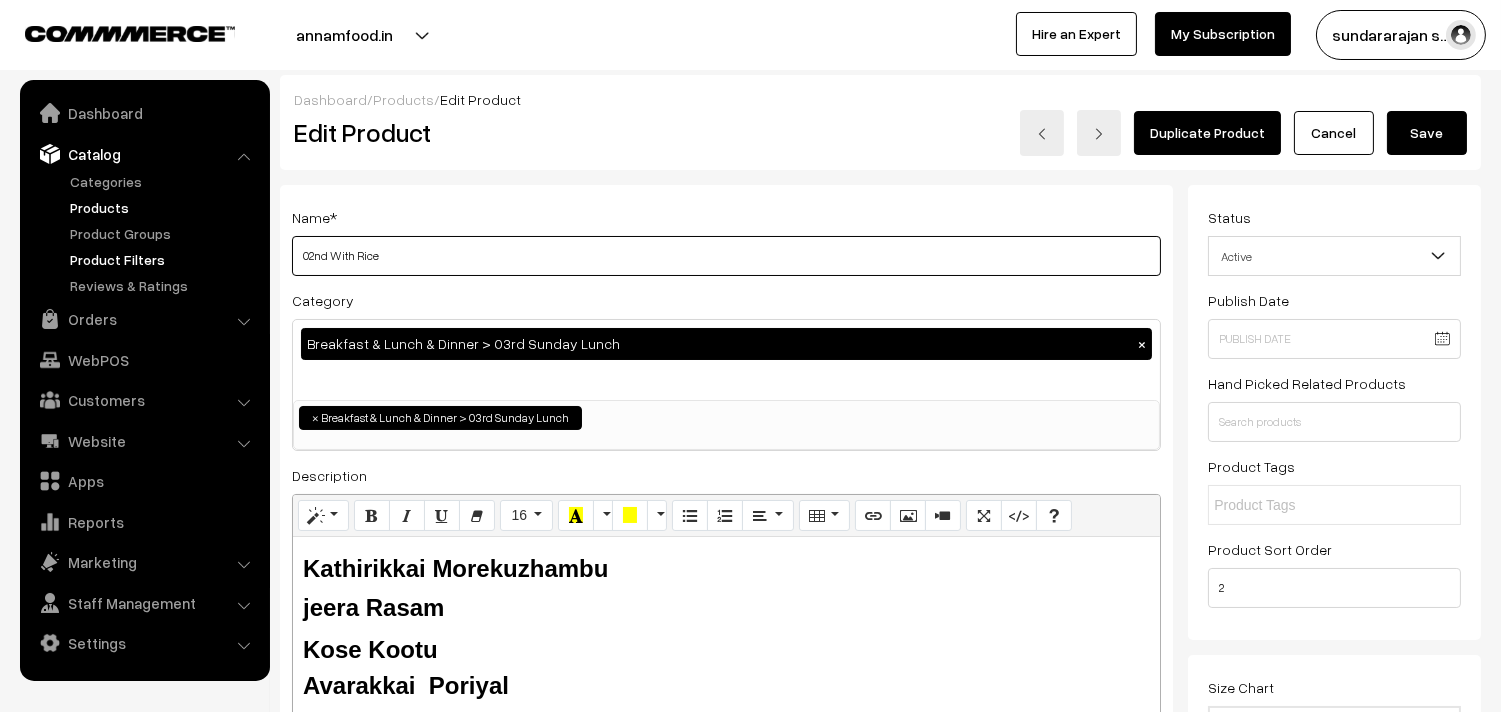 drag, startPoint x: 327, startPoint y: 253, endPoint x: 258, endPoint y: 255, distance: 69.02898 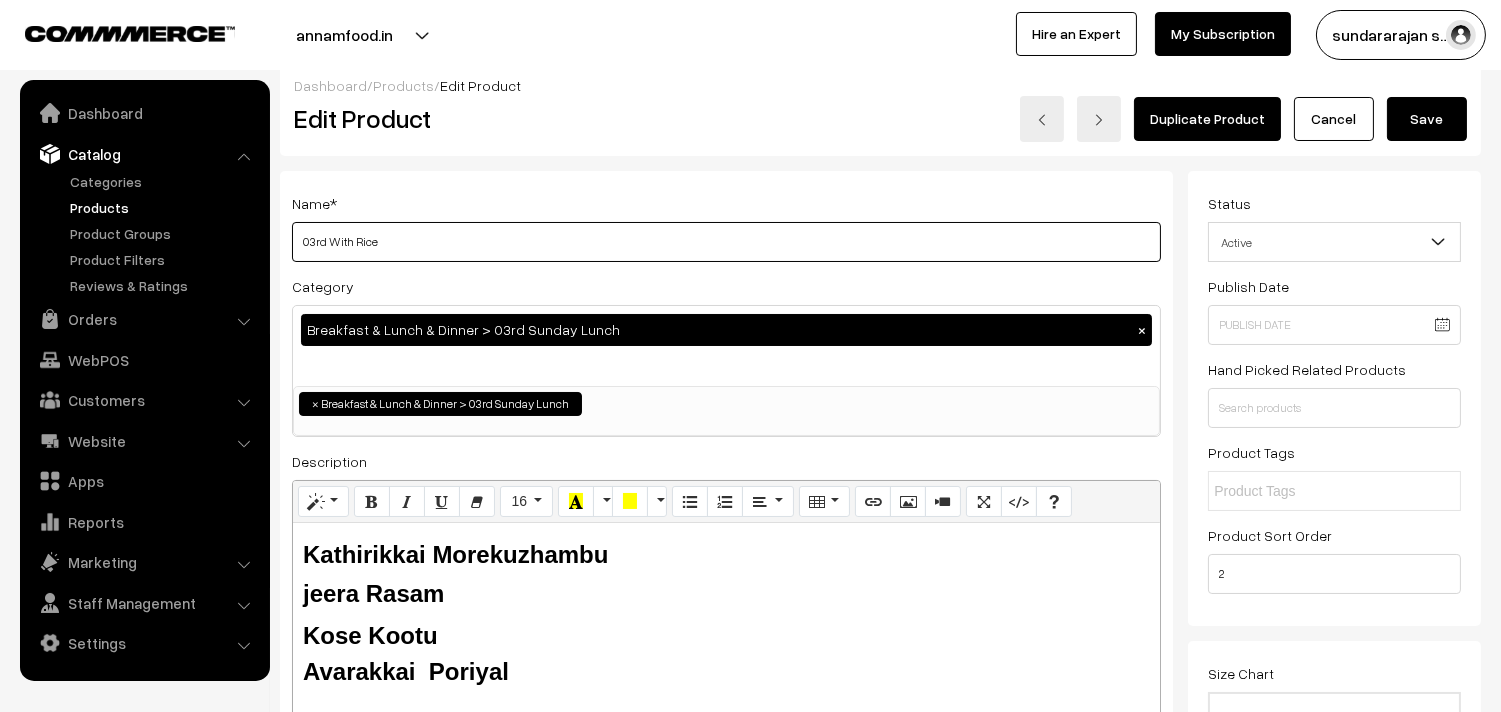 scroll, scrollTop: 222, scrollLeft: 0, axis: vertical 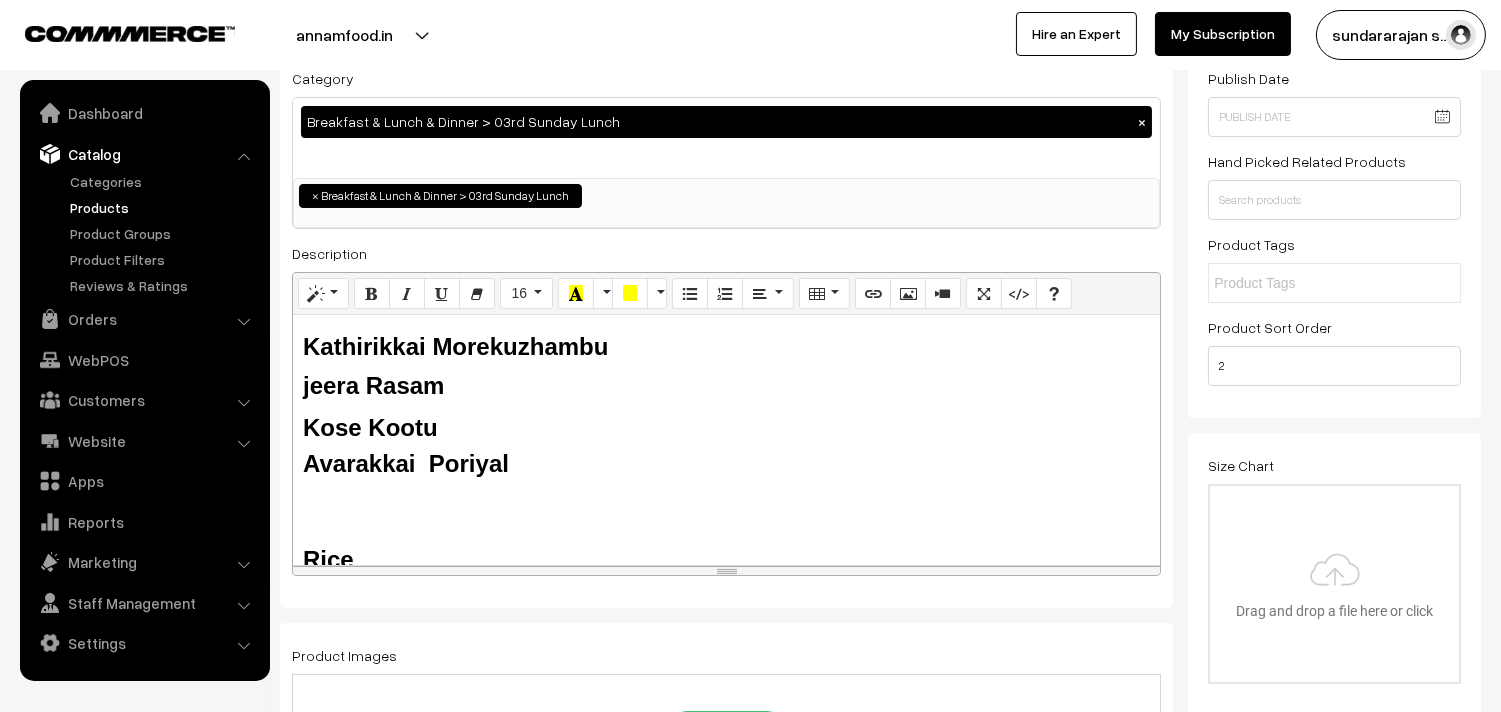 type on "03rd With Rice" 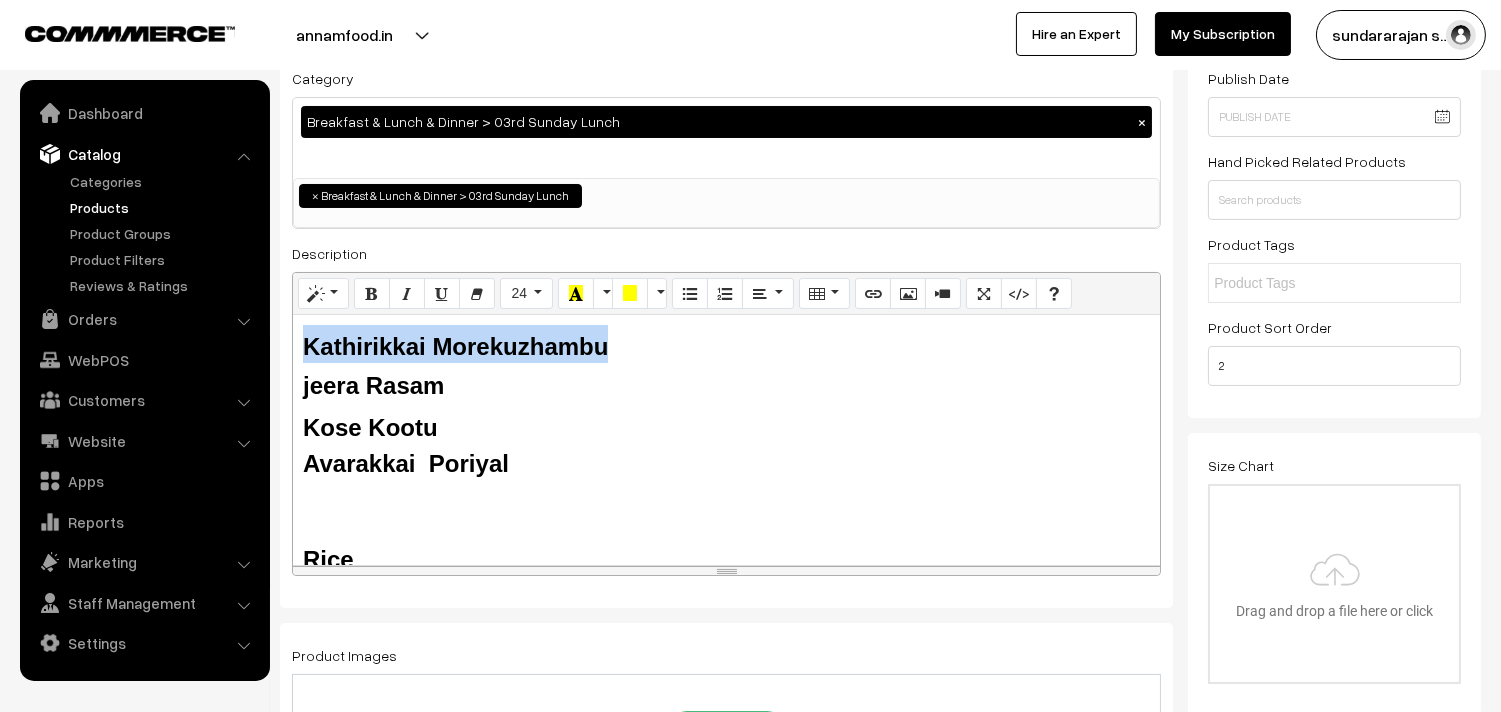 drag, startPoint x: 608, startPoint y: 338, endPoint x: 280, endPoint y: 345, distance: 328.07468 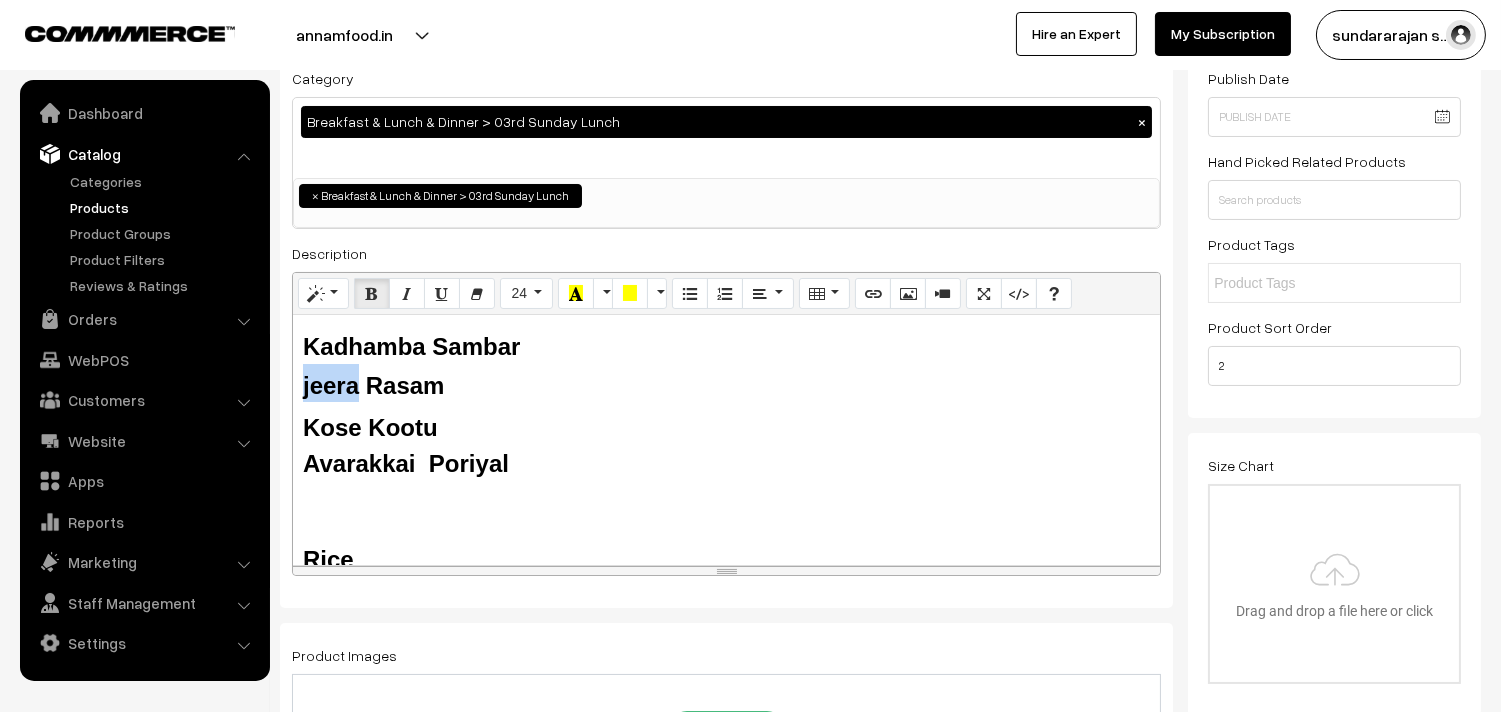 drag, startPoint x: 355, startPoint y: 394, endPoint x: 282, endPoint y: 393, distance: 73.00685 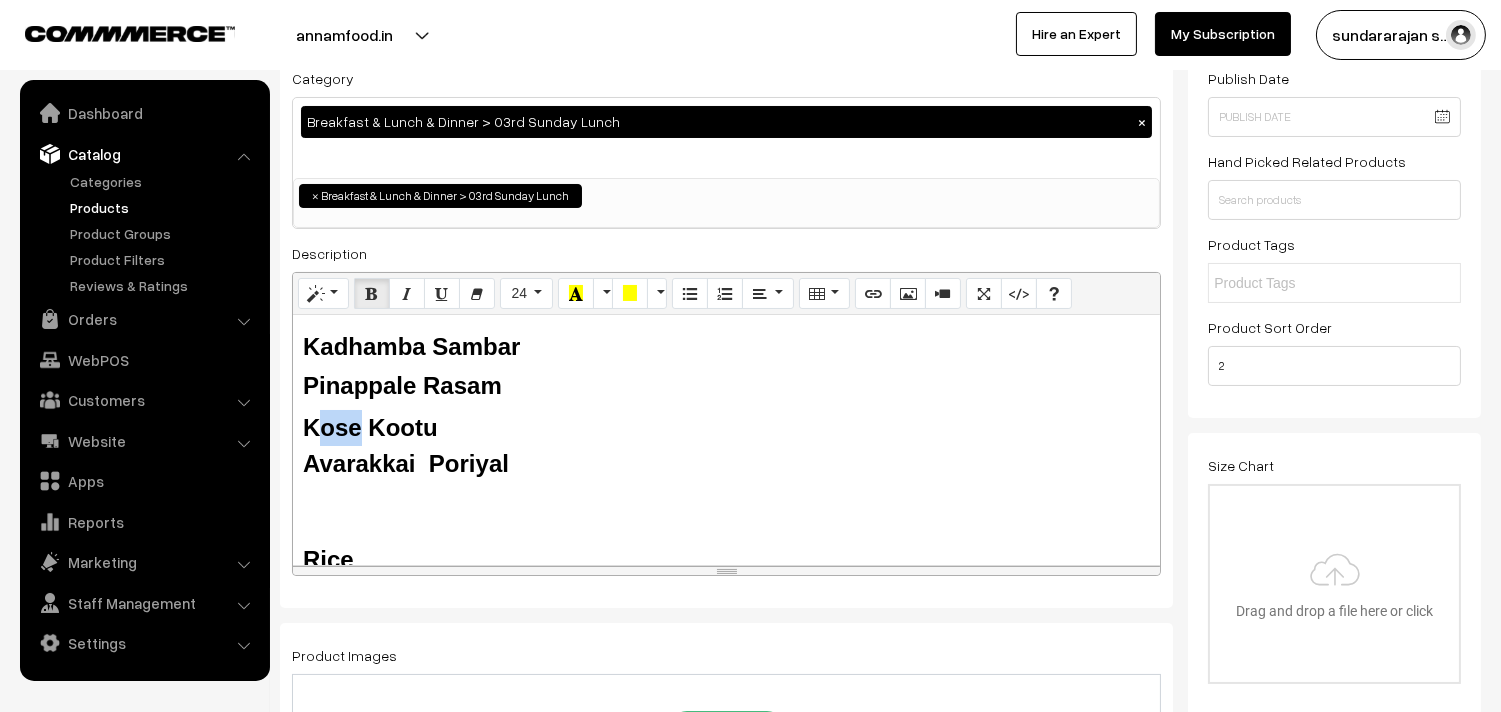 drag, startPoint x: 364, startPoint y: 420, endPoint x: 317, endPoint y: 424, distance: 47.169907 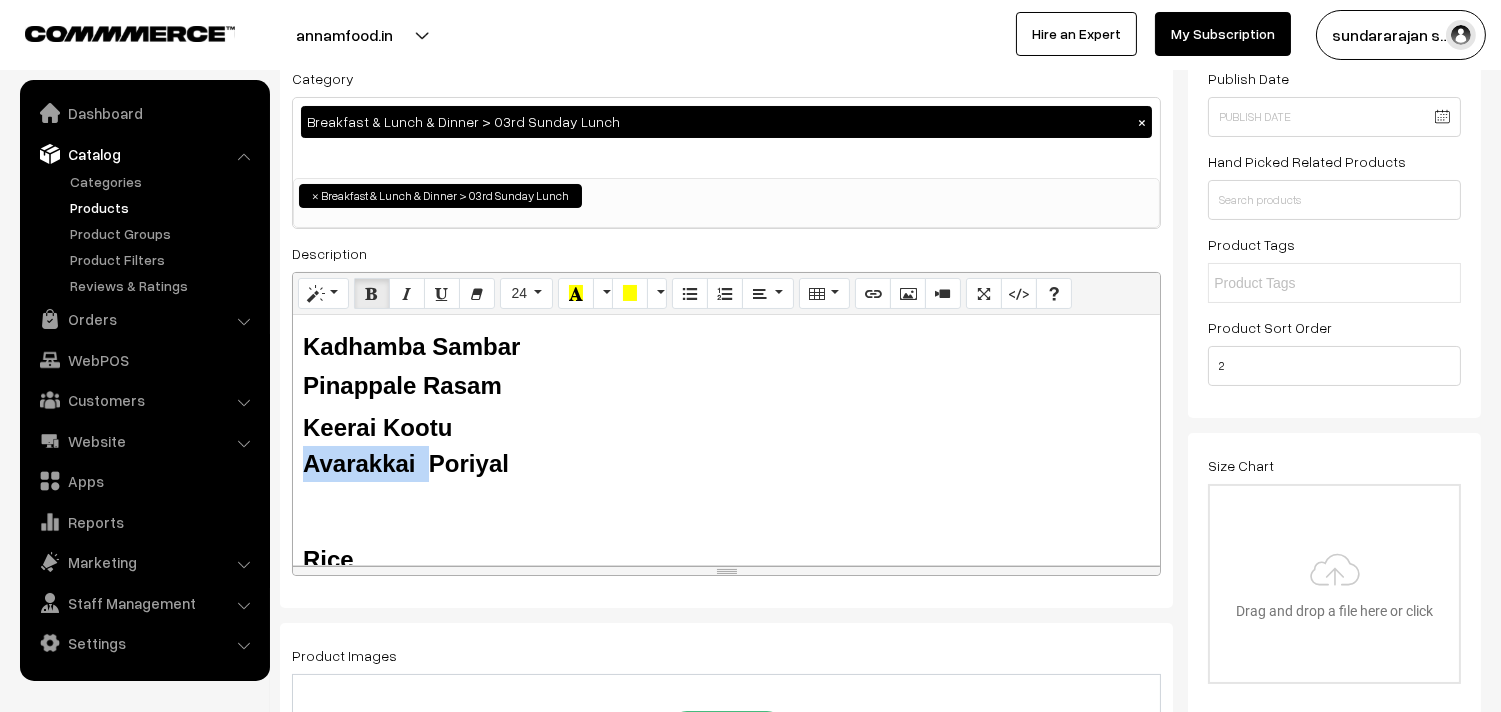 drag, startPoint x: 428, startPoint y: 464, endPoint x: 300, endPoint y: 462, distance: 128.01562 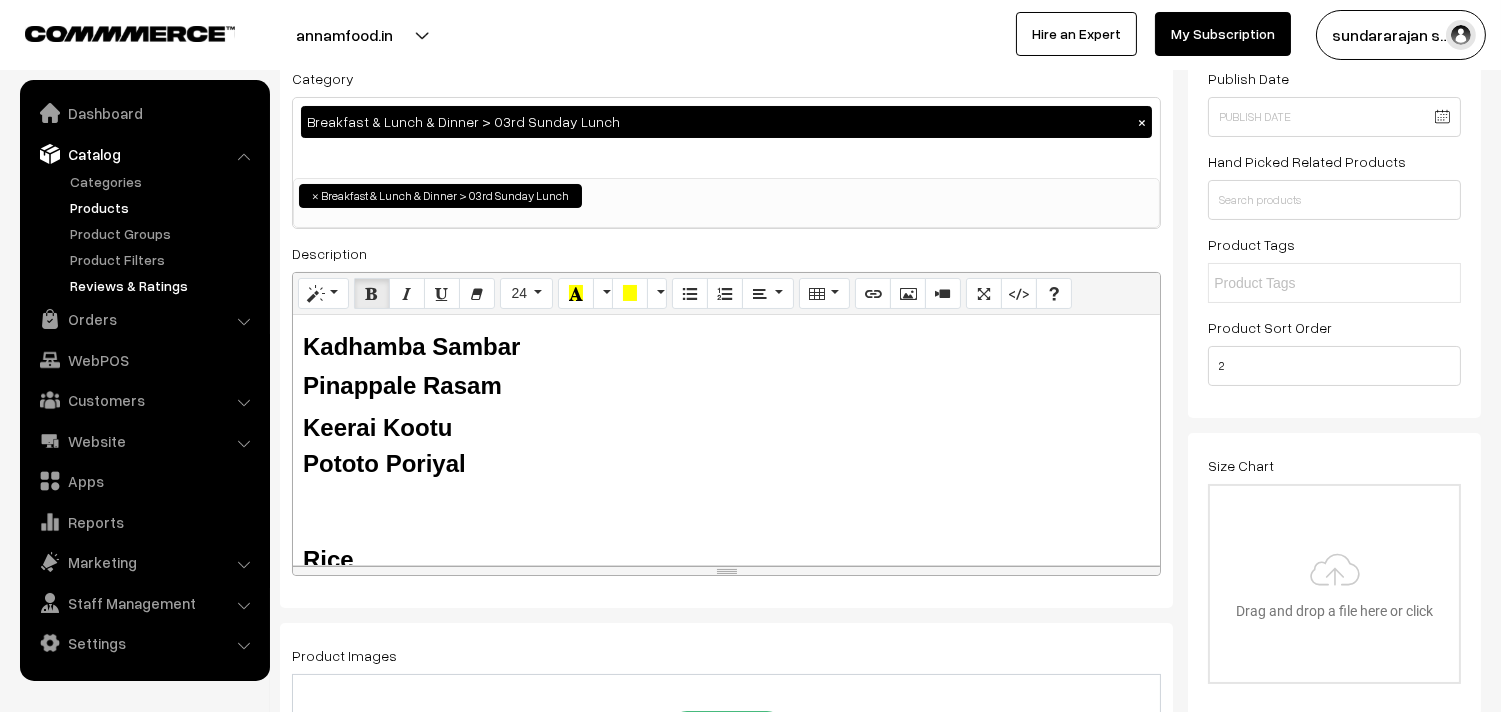 drag, startPoint x: 512, startPoint y: 463, endPoint x: 110, endPoint y: 275, distance: 443.78824 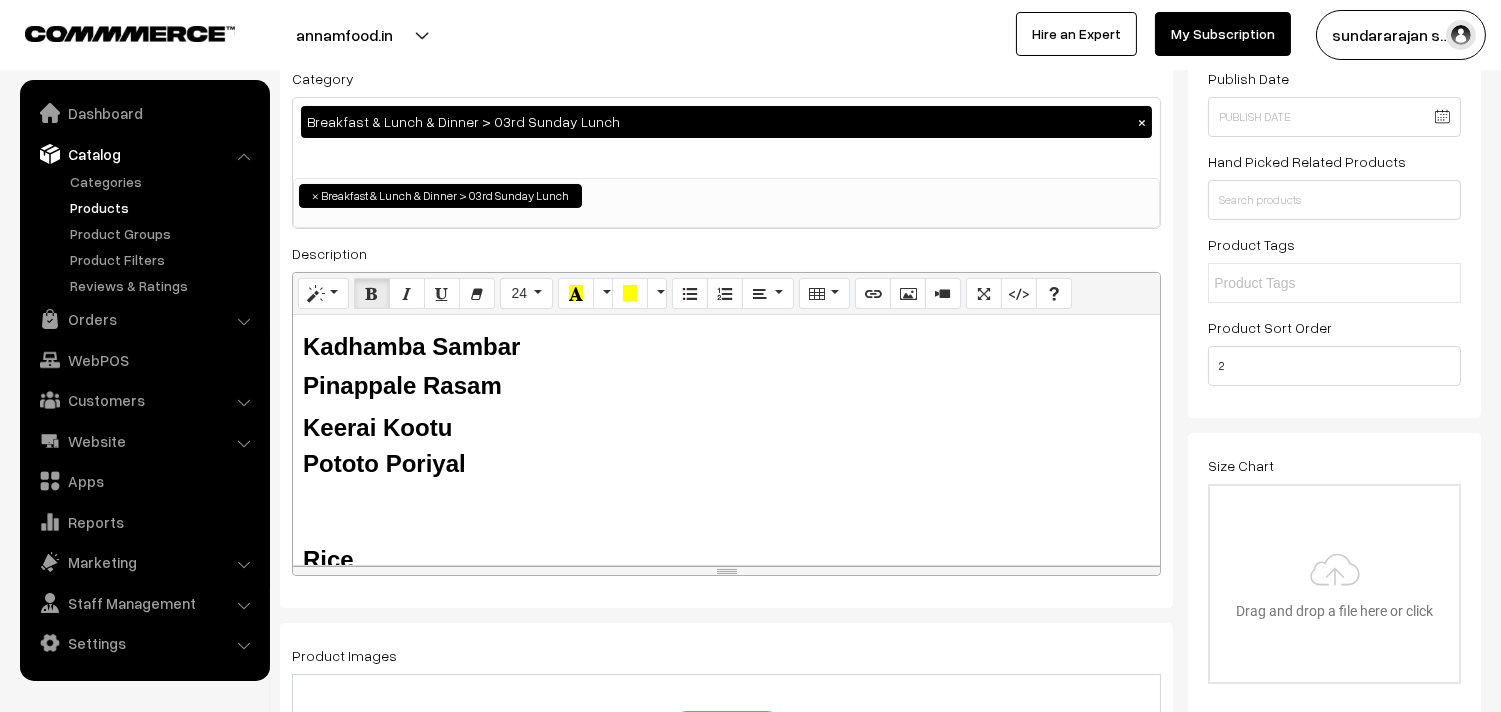 copy on "Kadhamba Sambar Pinappale Rasam Keerai Kootu Pototo Poriyal" 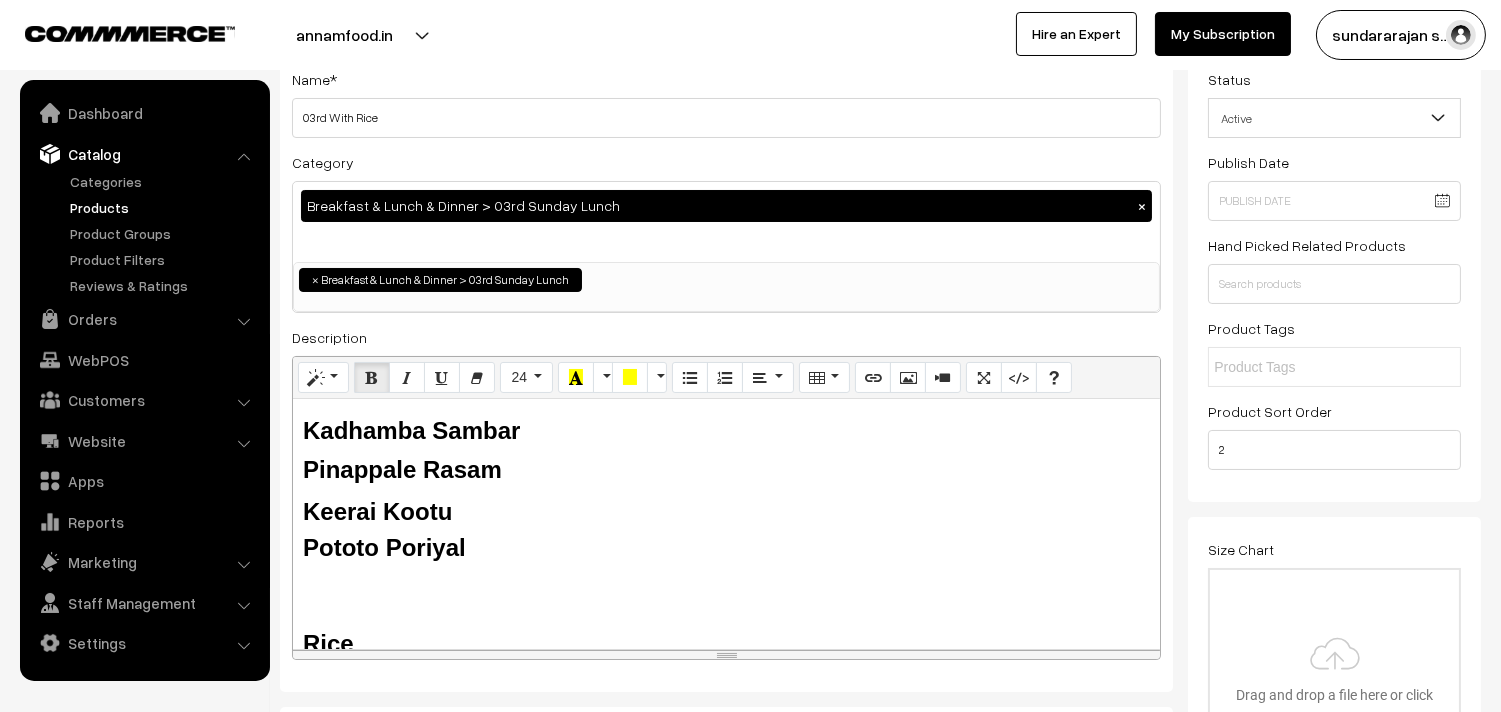 scroll, scrollTop: 0, scrollLeft: 0, axis: both 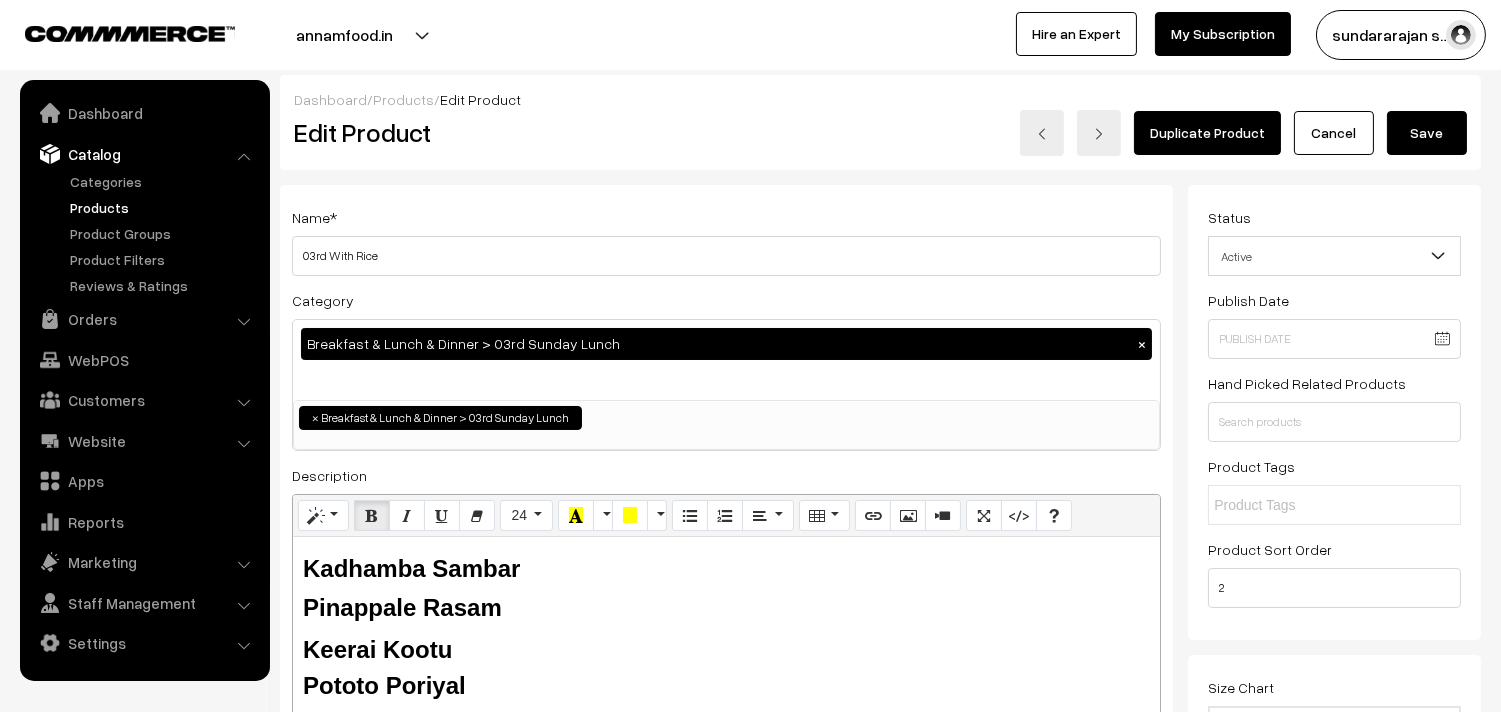 click on "Save" at bounding box center (1427, 133) 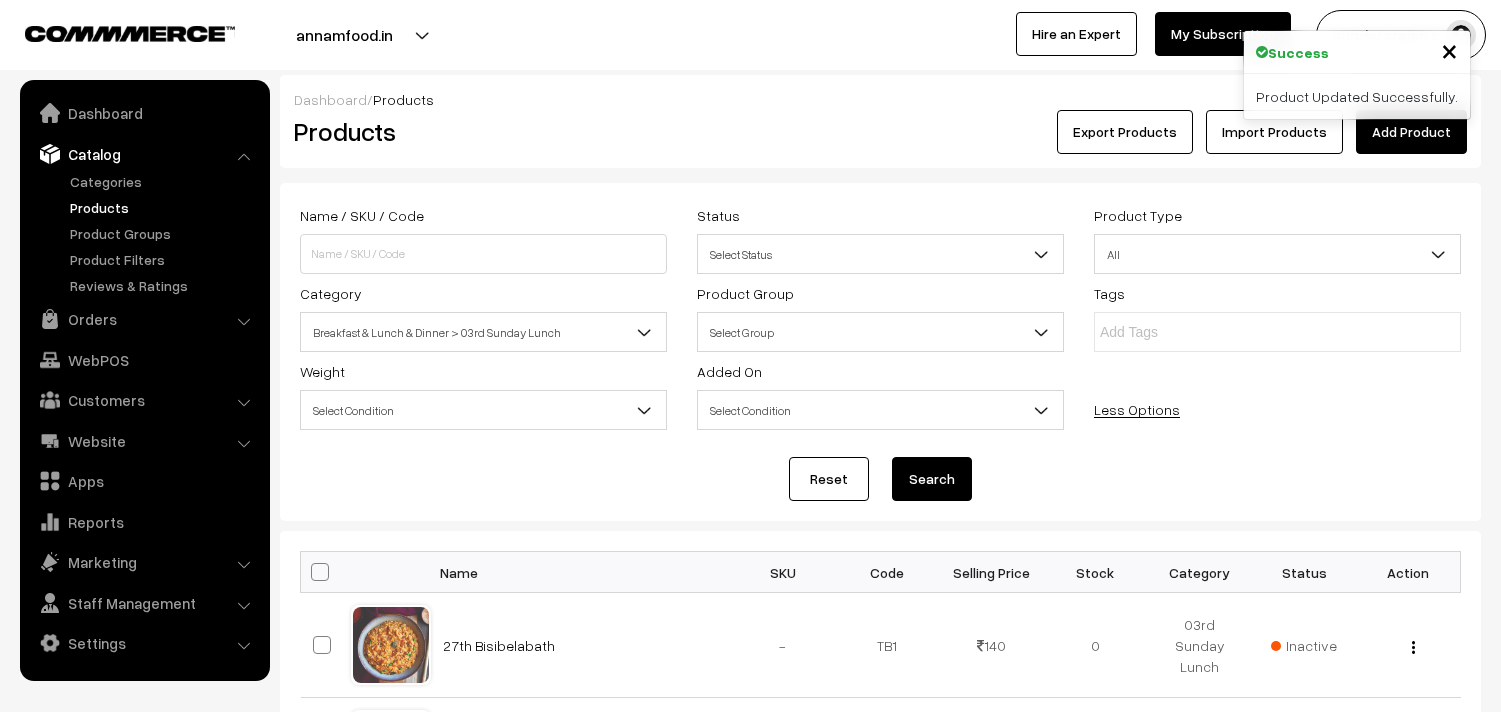 scroll, scrollTop: 1111, scrollLeft: 0, axis: vertical 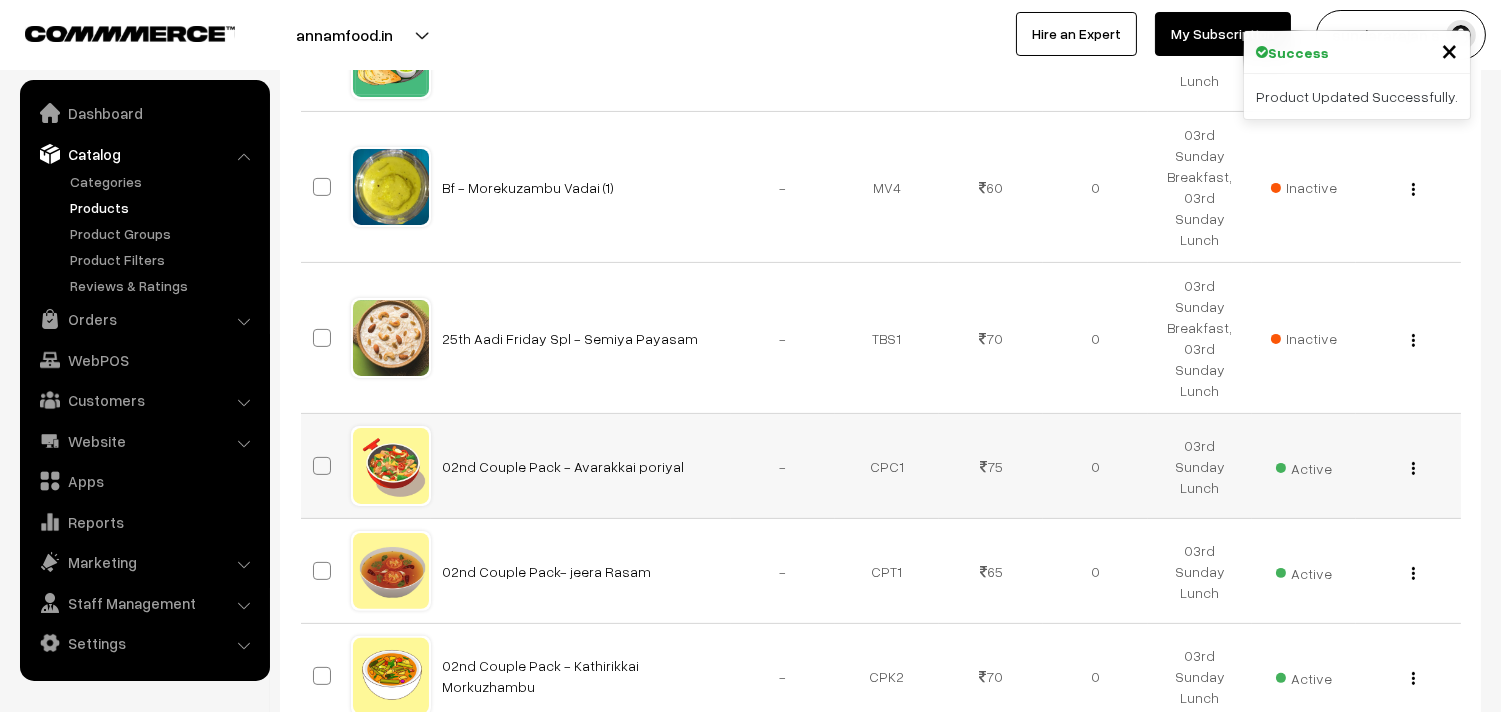 click at bounding box center (1413, 468) 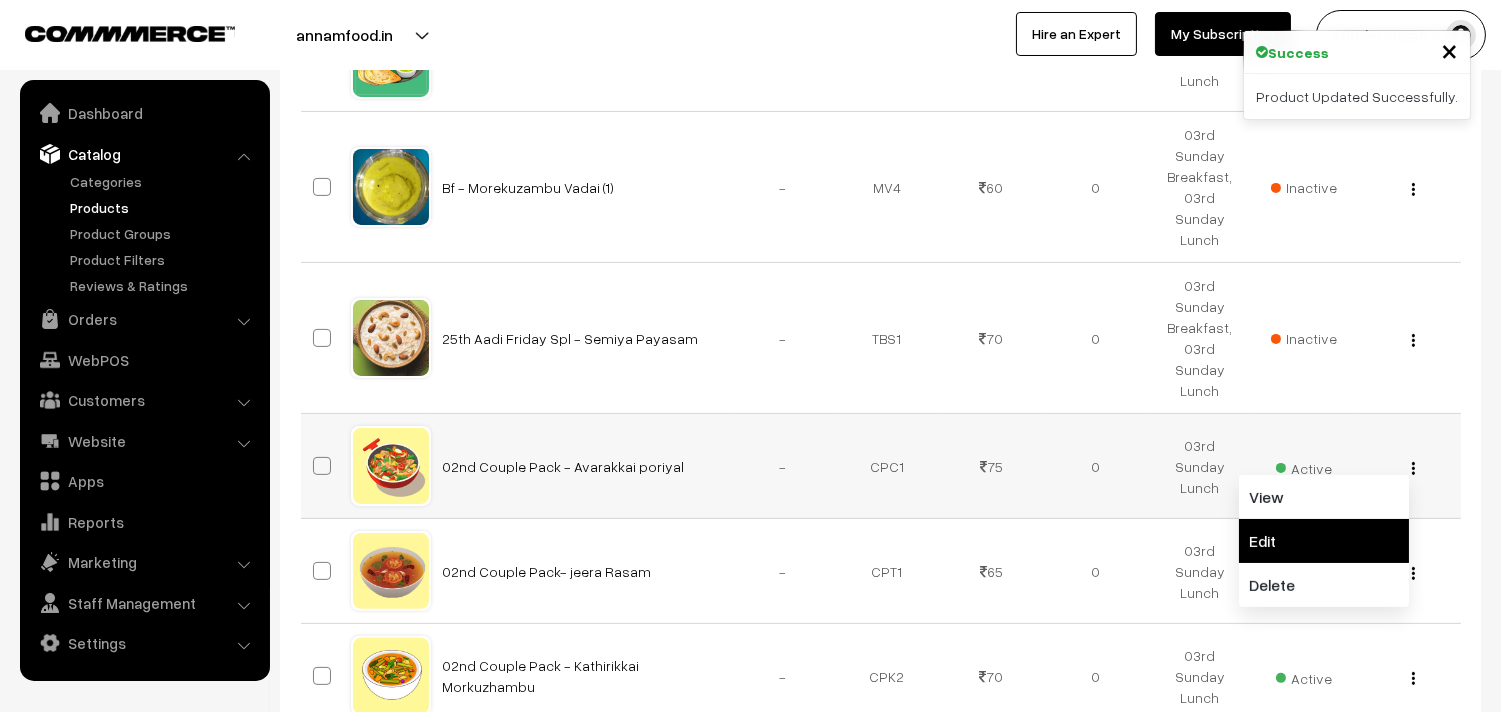 click on "Edit" at bounding box center (1324, 541) 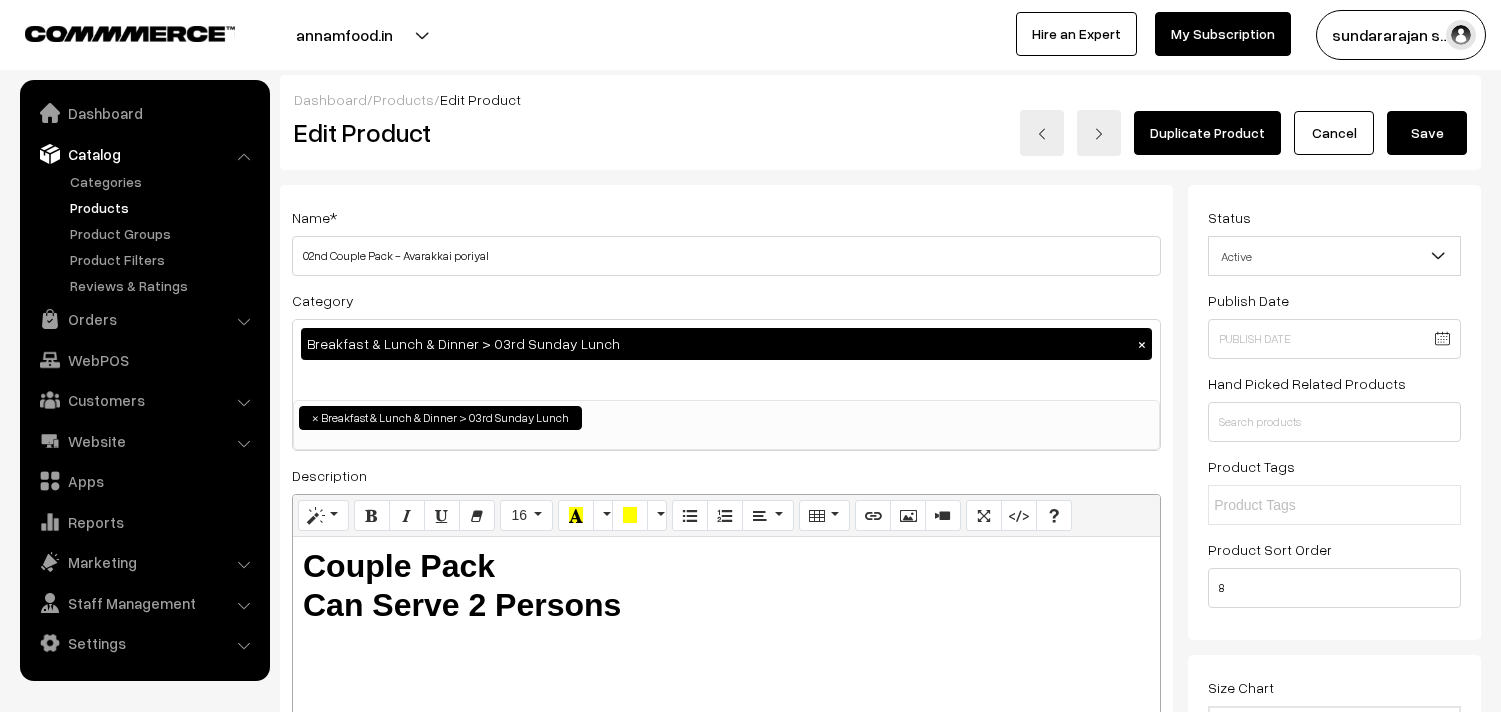 scroll, scrollTop: 0, scrollLeft: 0, axis: both 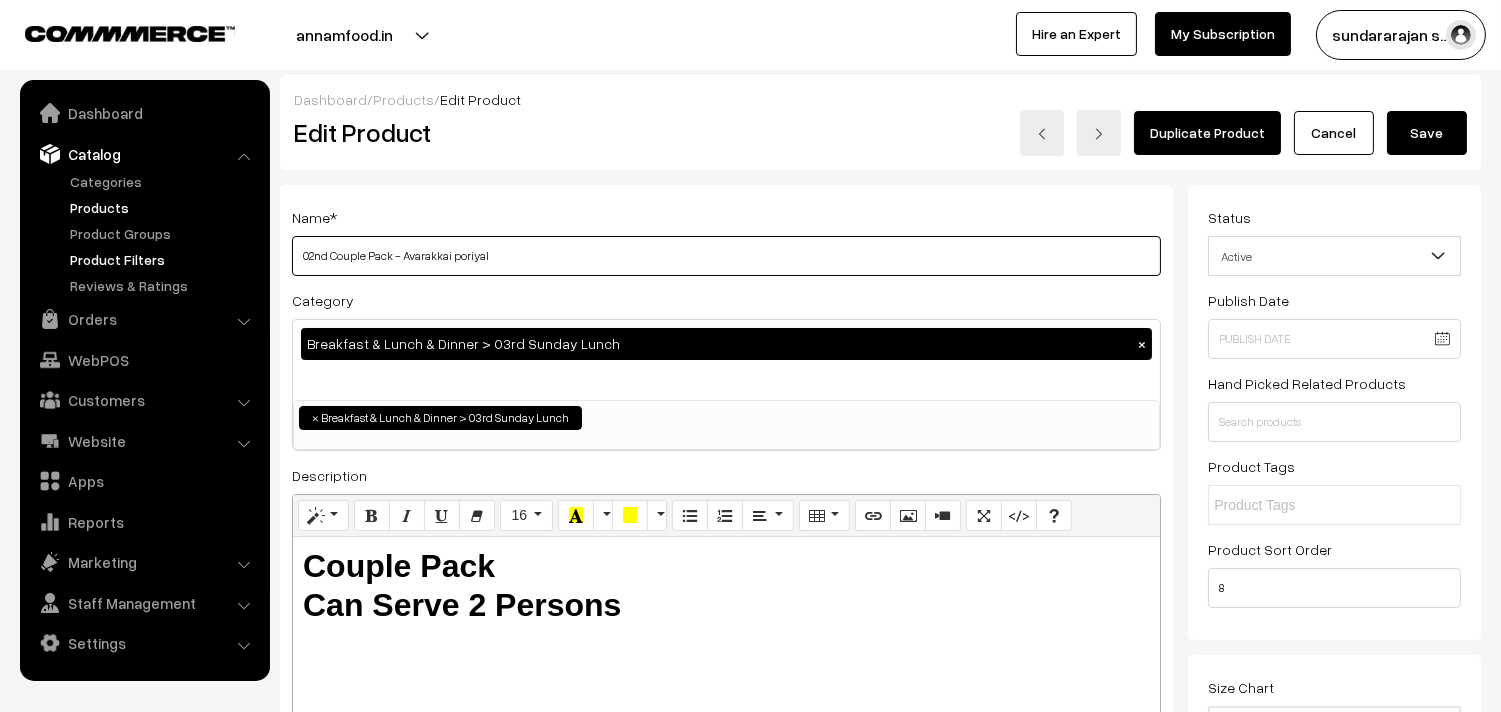 drag, startPoint x: 324, startPoint y: 251, endPoint x: 247, endPoint y: 250, distance: 77.00649 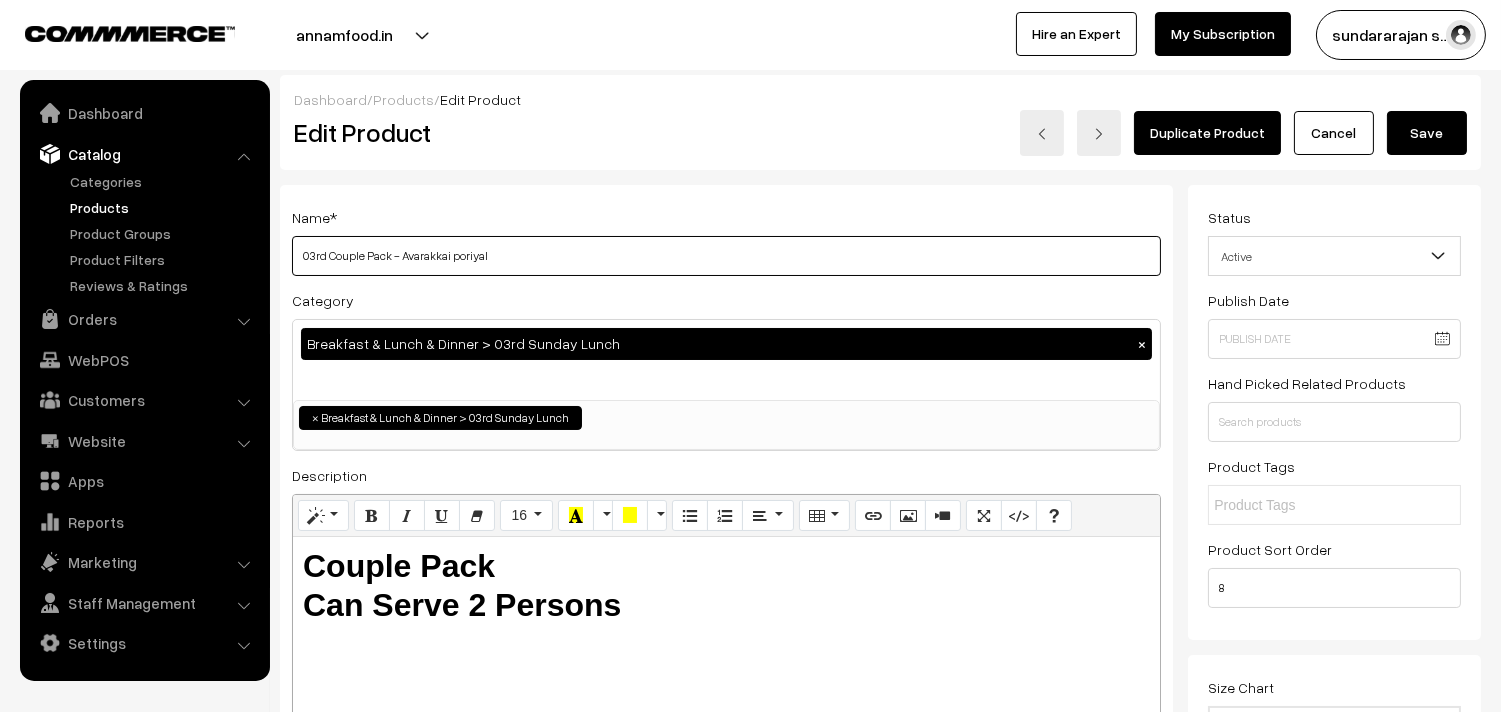 drag, startPoint x: 403, startPoint y: 252, endPoint x: 450, endPoint y: 251, distance: 47.010635 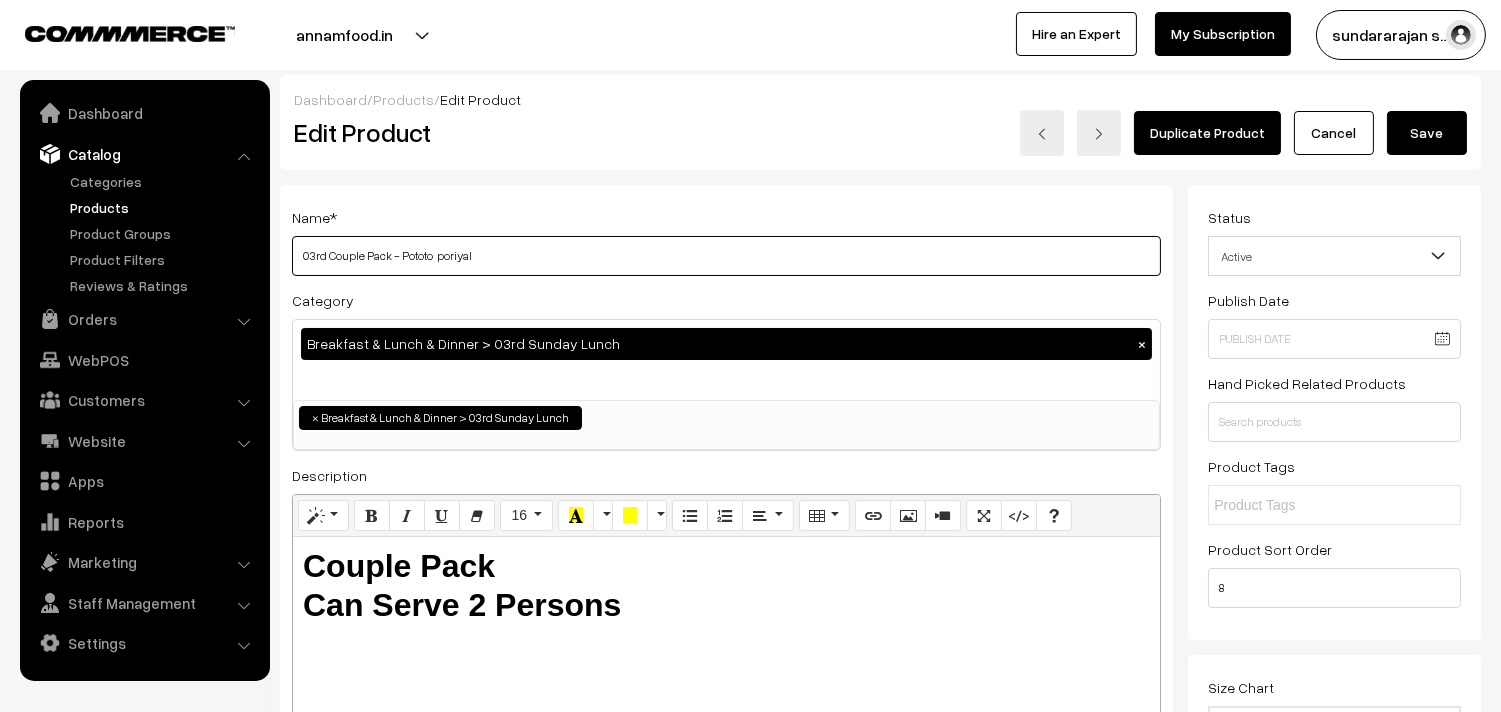 type on "03rd Couple Pack - Pototo  poriyal" 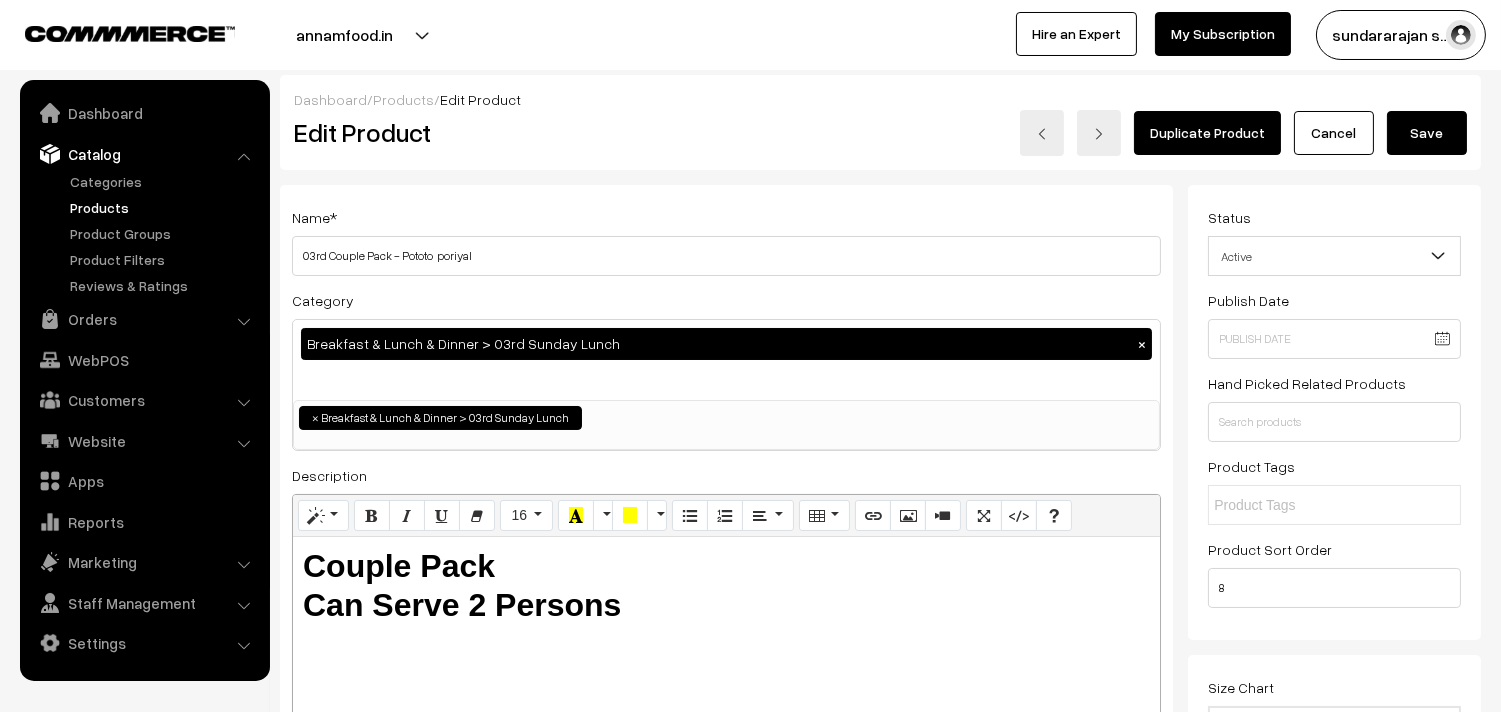 click on "Save" at bounding box center (1427, 133) 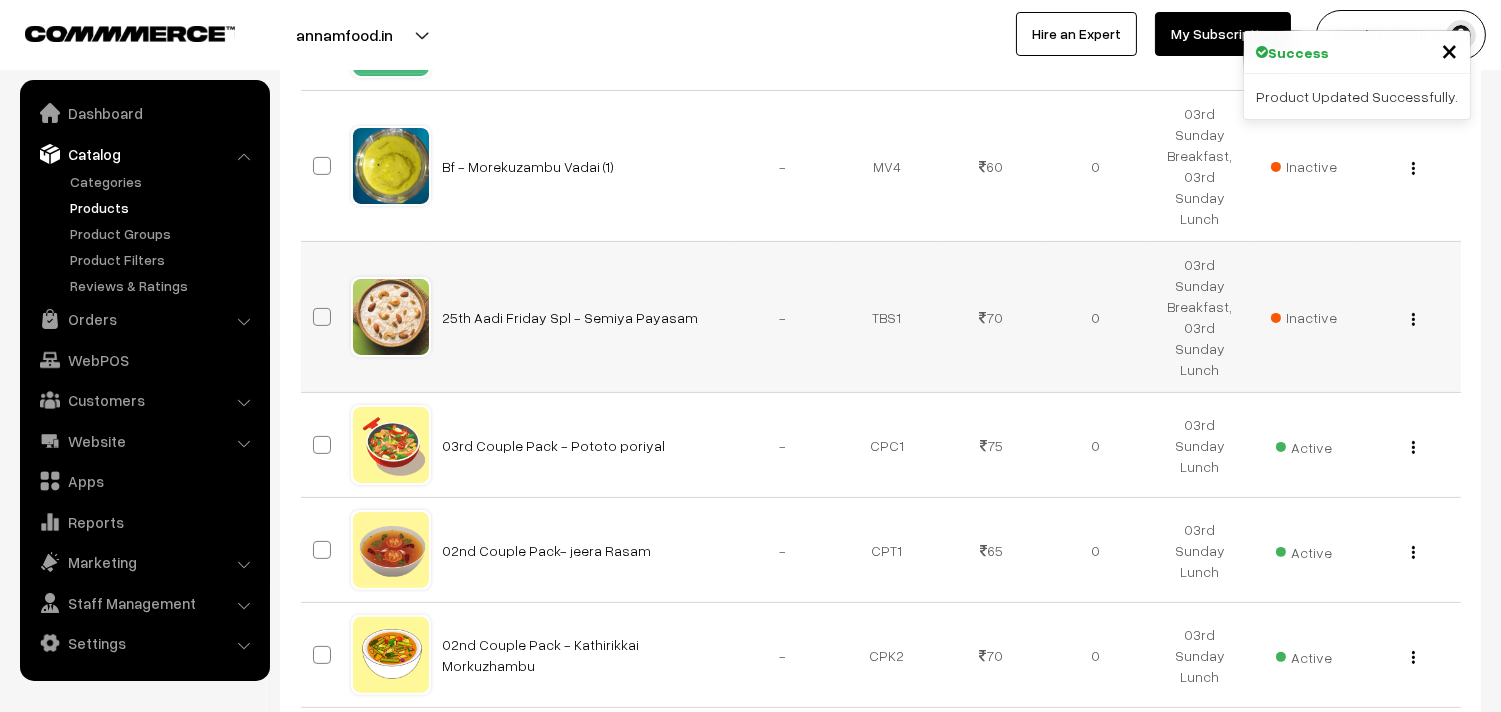 scroll, scrollTop: 1333, scrollLeft: 0, axis: vertical 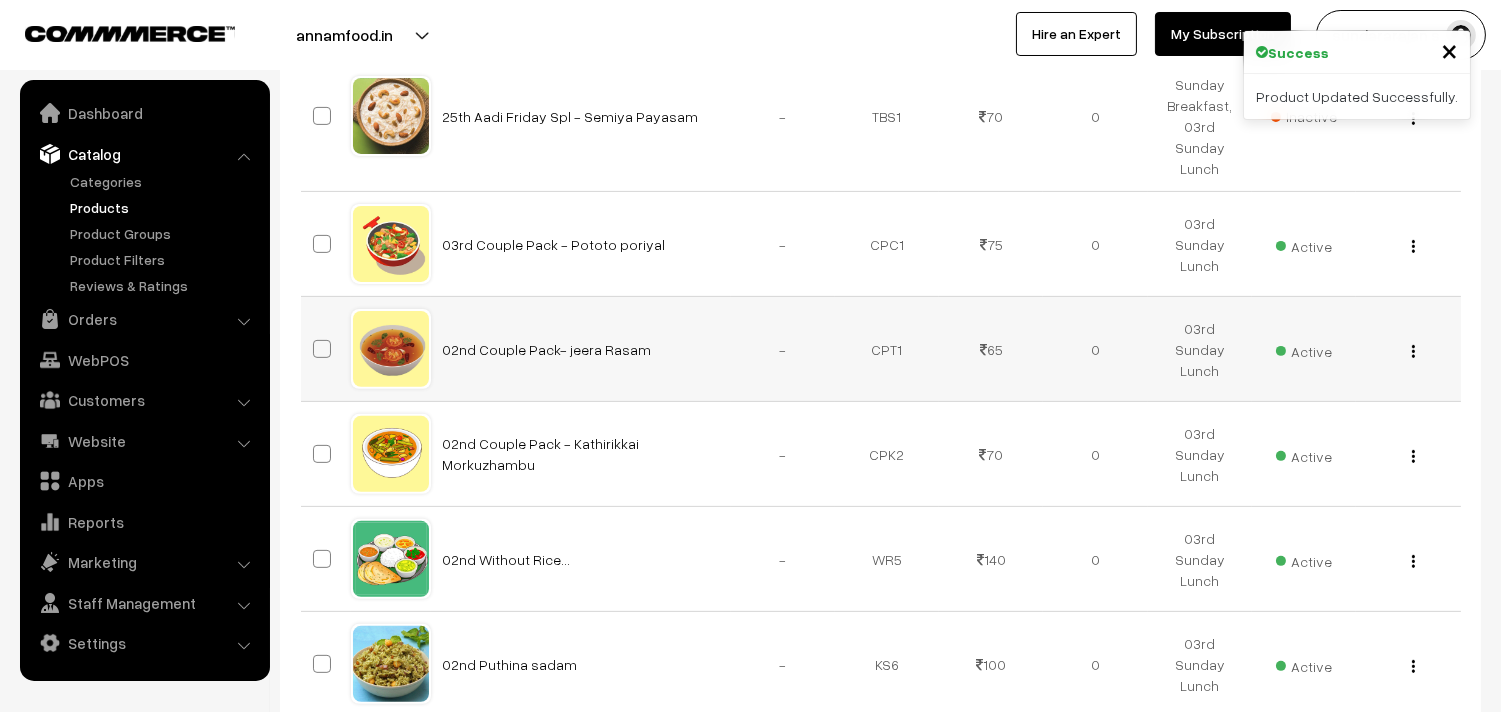 click on "View
Edit
Delete" at bounding box center [1408, 349] 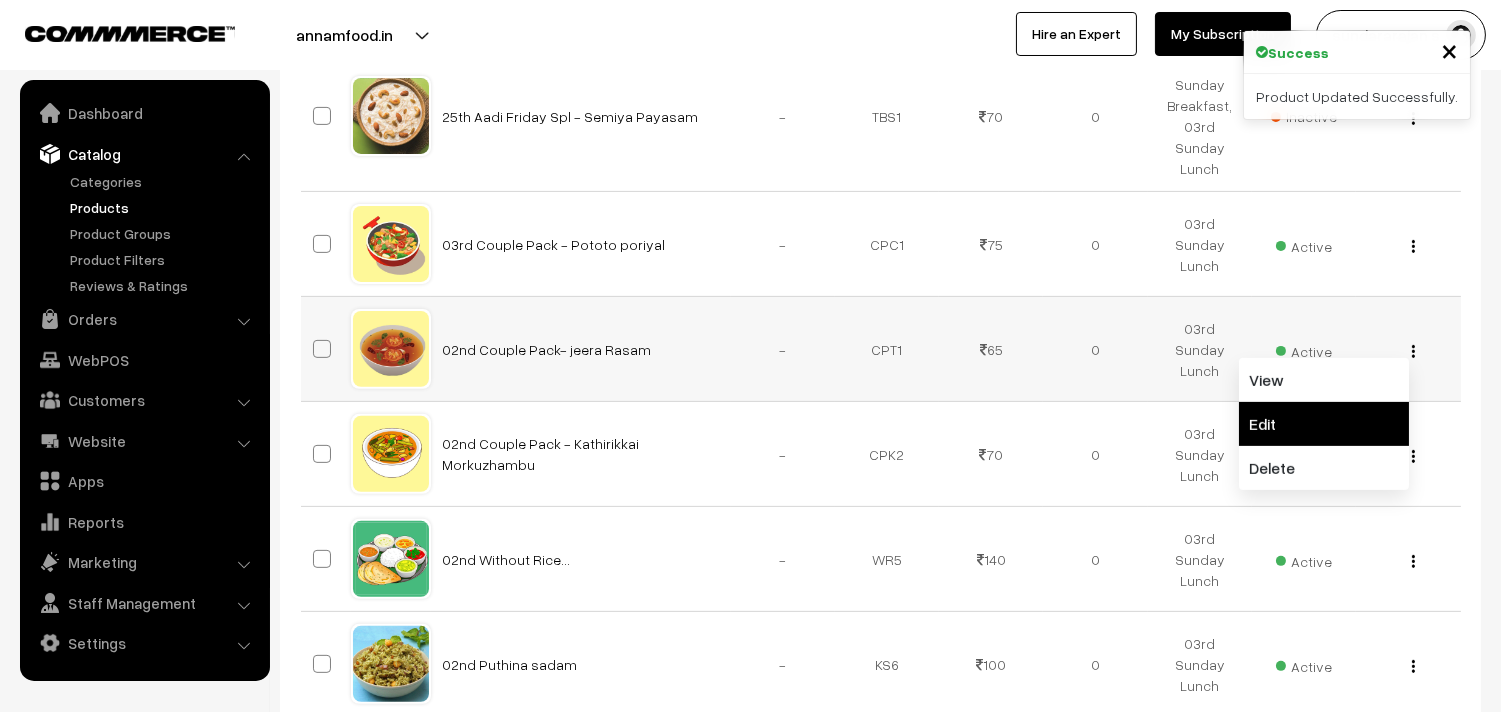 click on "Edit" at bounding box center (1324, 424) 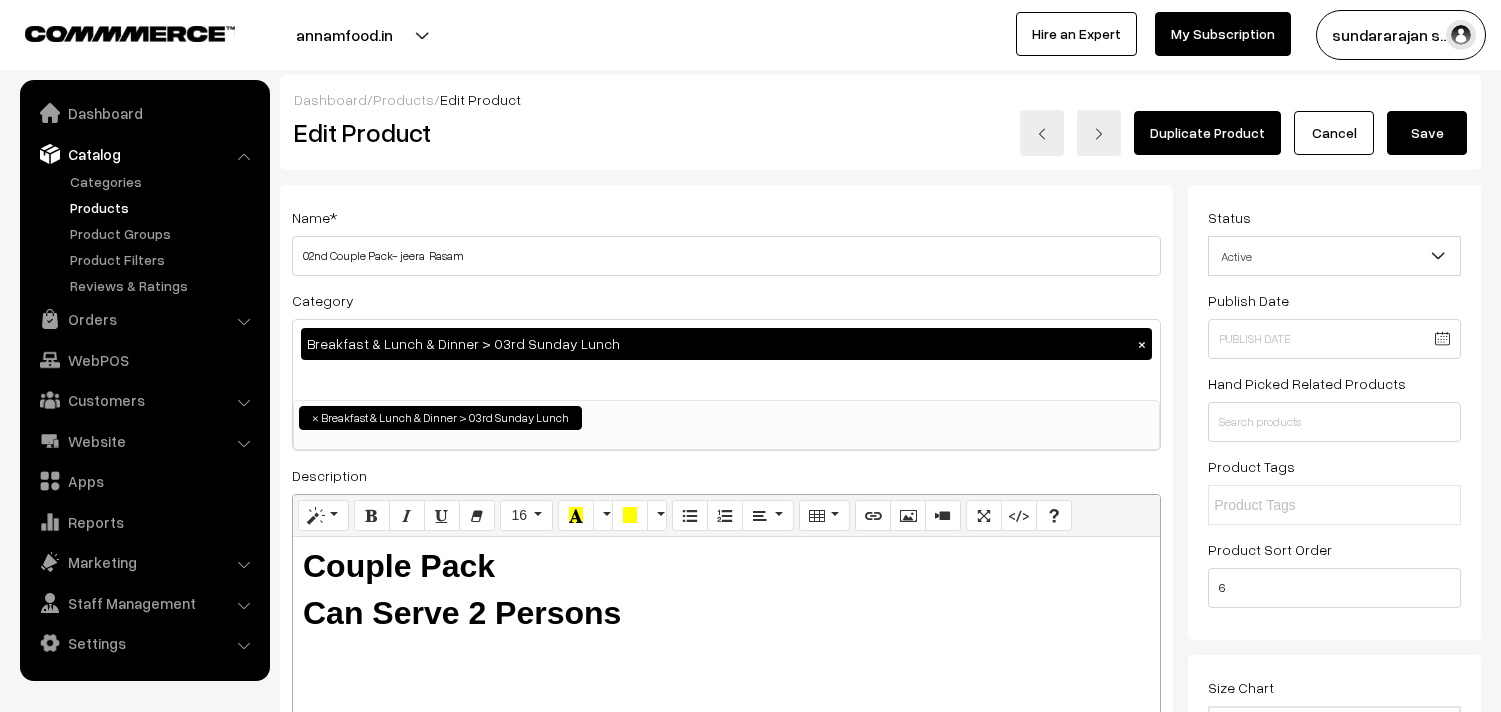 scroll, scrollTop: 0, scrollLeft: 0, axis: both 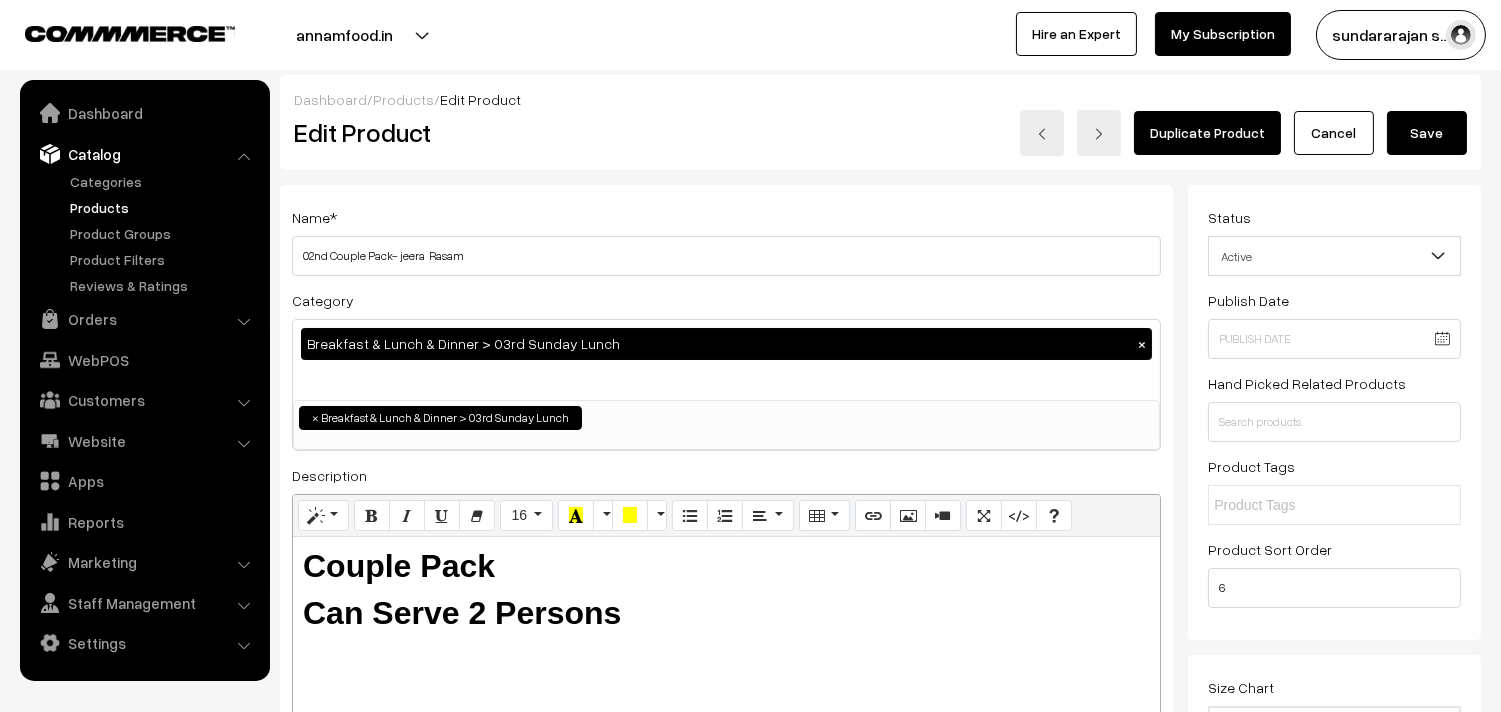 drag, startPoint x: 326, startPoint y: 252, endPoint x: 215, endPoint y: 246, distance: 111.16204 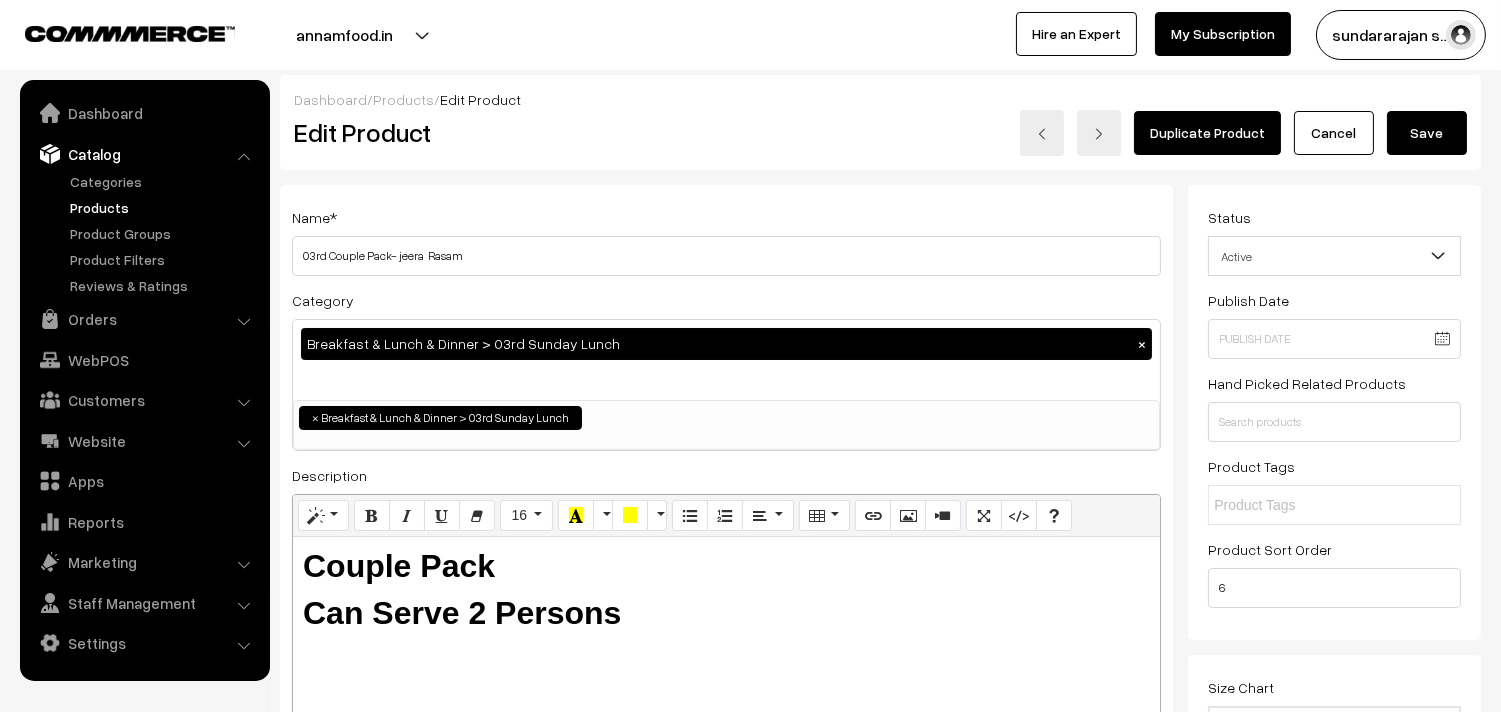 drag, startPoint x: 400, startPoint y: 254, endPoint x: 427, endPoint y: 255, distance: 27.018513 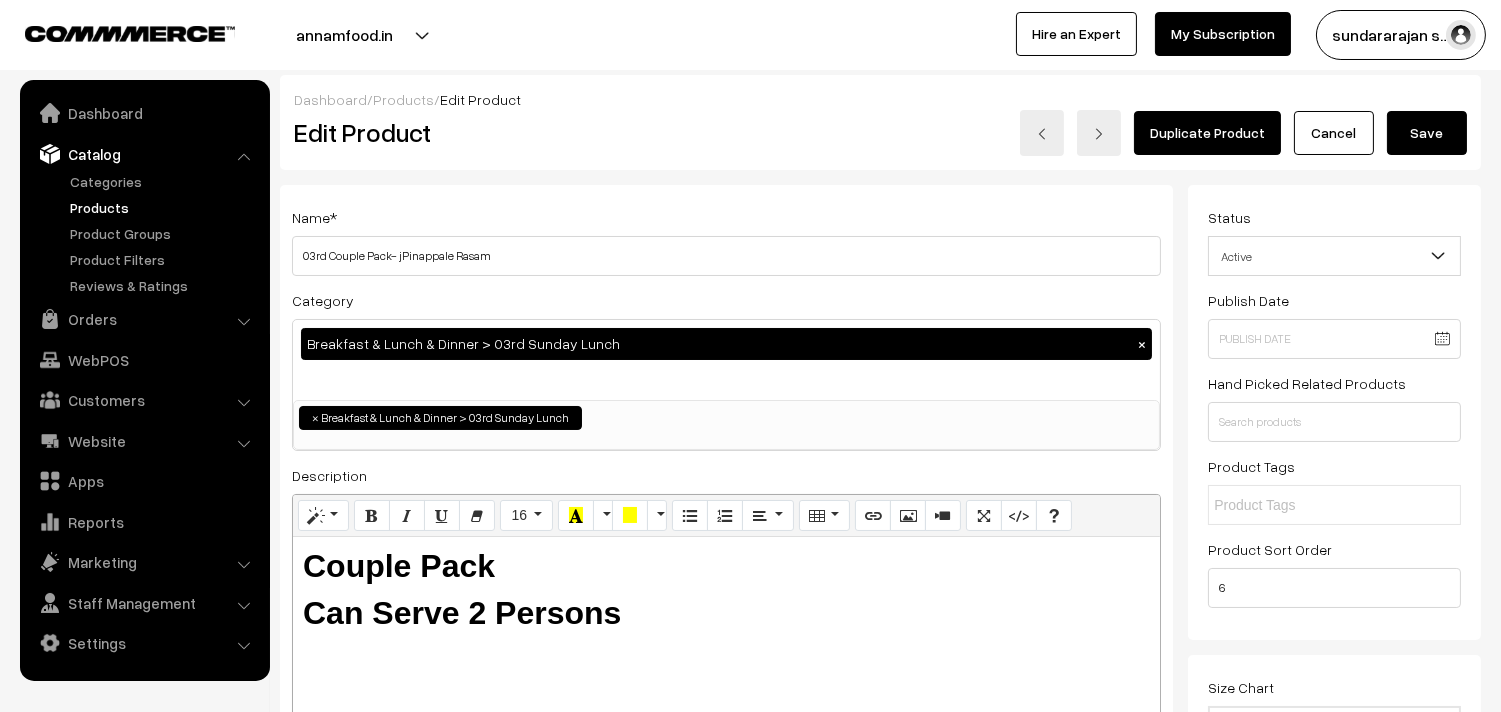 type on "03rd Couple Pack- jPinappale Rasam" 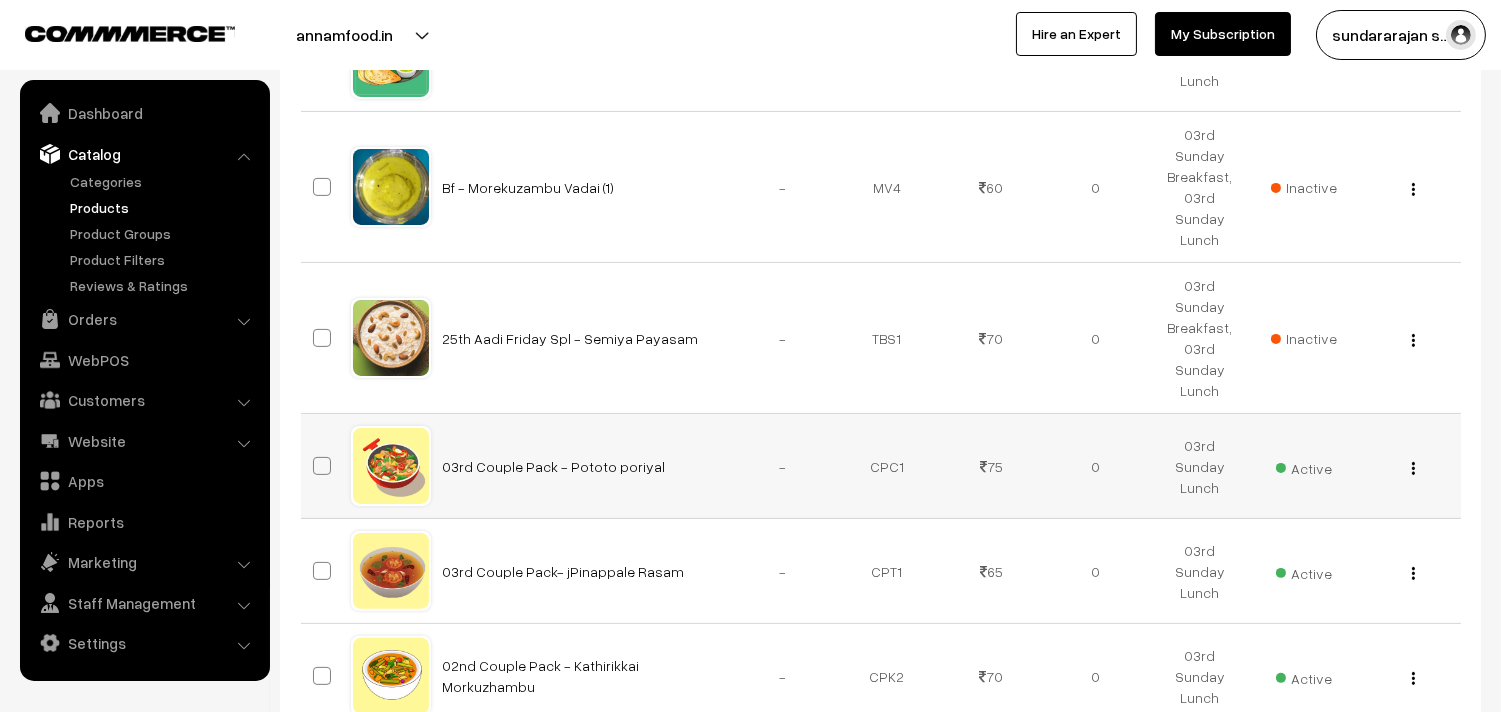 scroll, scrollTop: 1333, scrollLeft: 0, axis: vertical 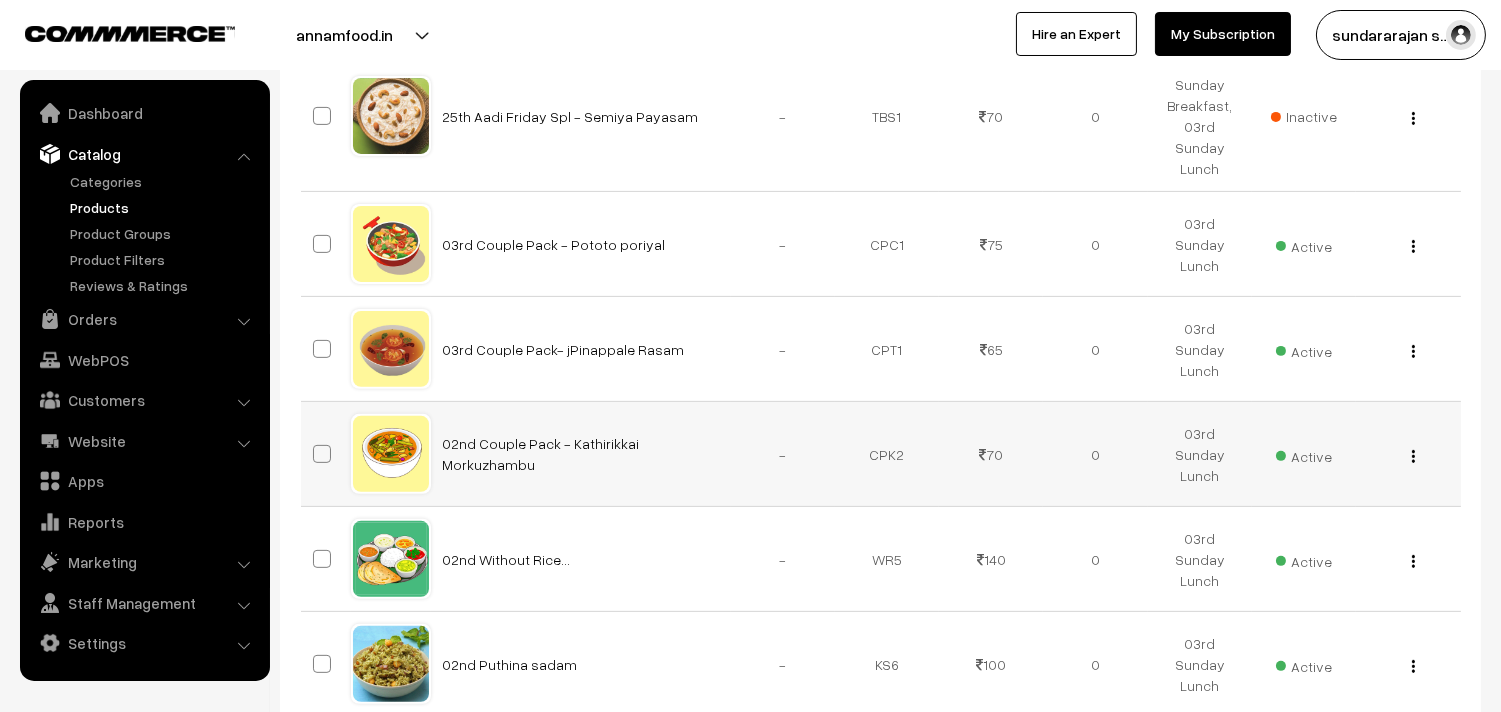 click on "View
Edit
Delete" at bounding box center (1408, 454) 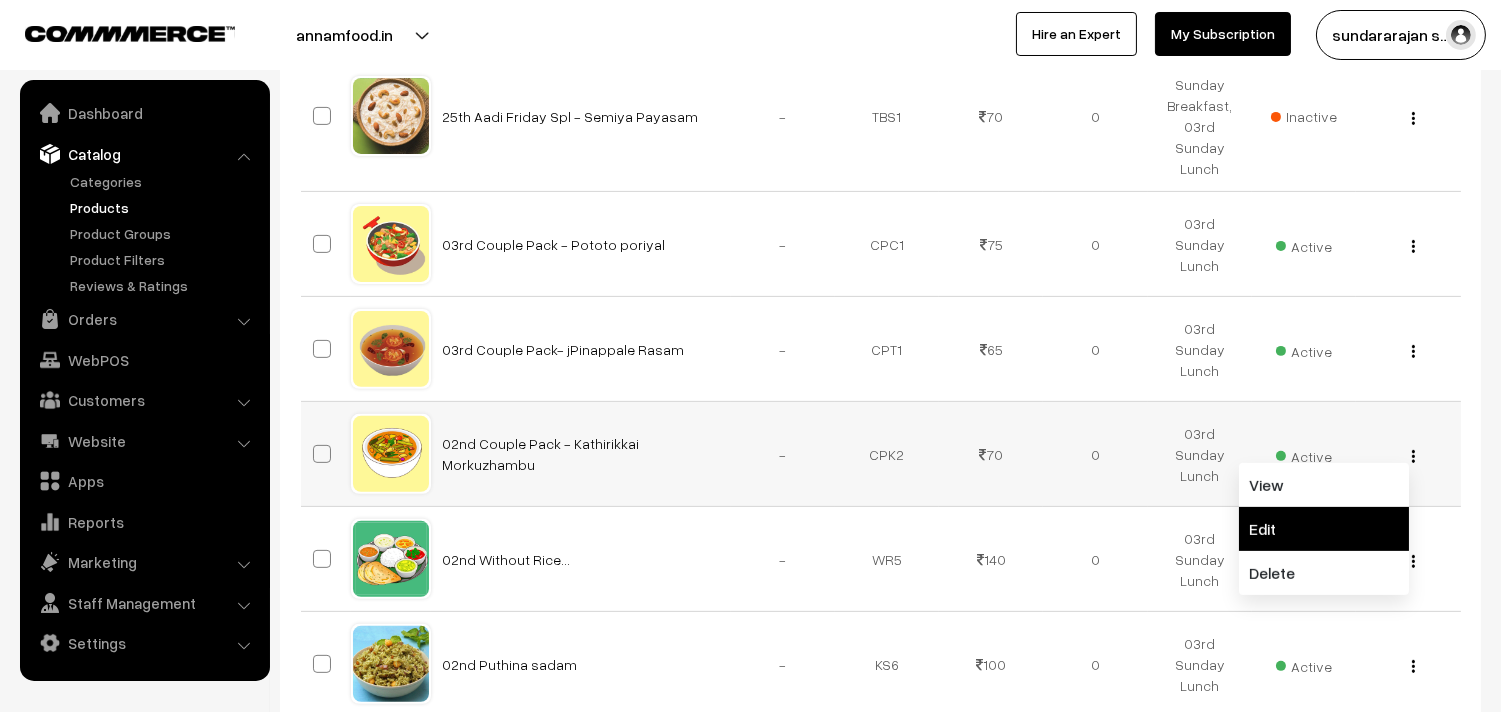 click on "Edit" at bounding box center [1324, 529] 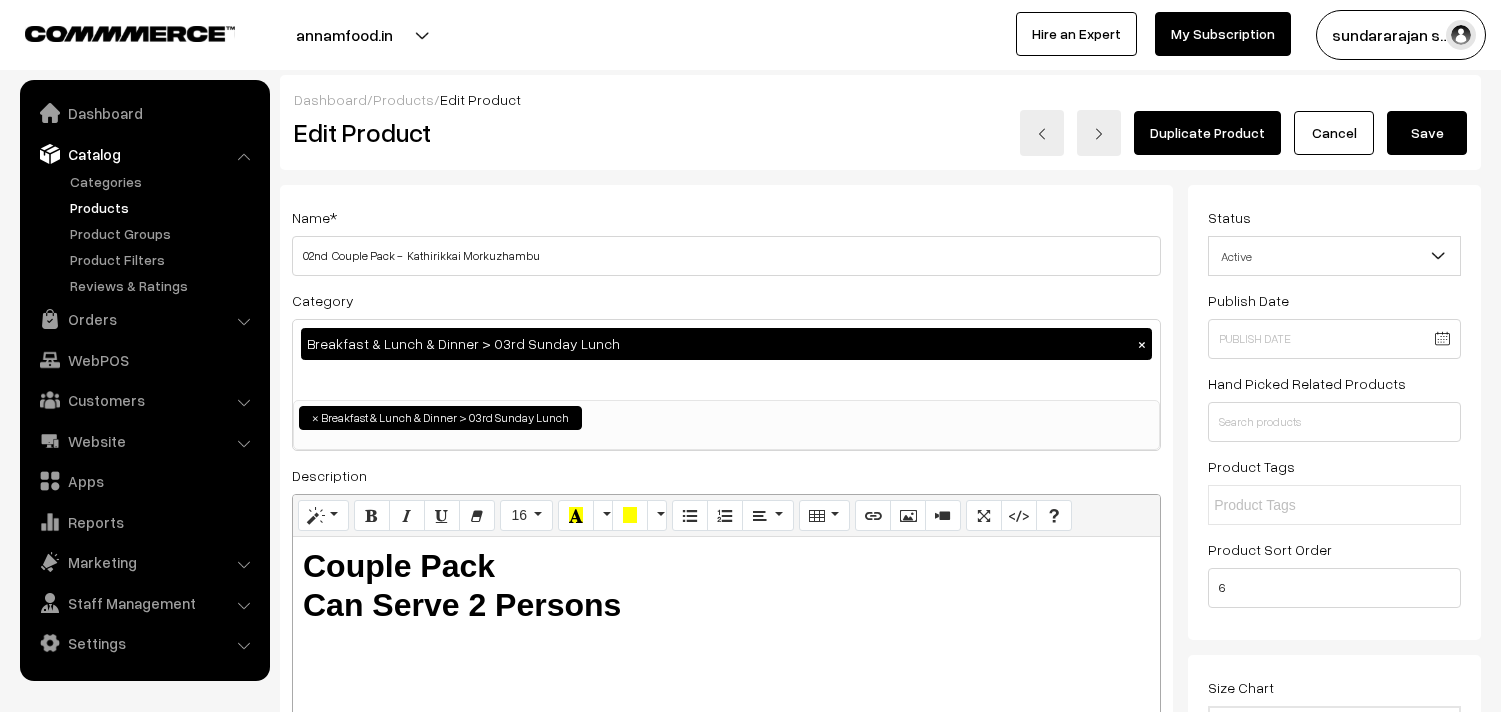 scroll, scrollTop: 0, scrollLeft: 0, axis: both 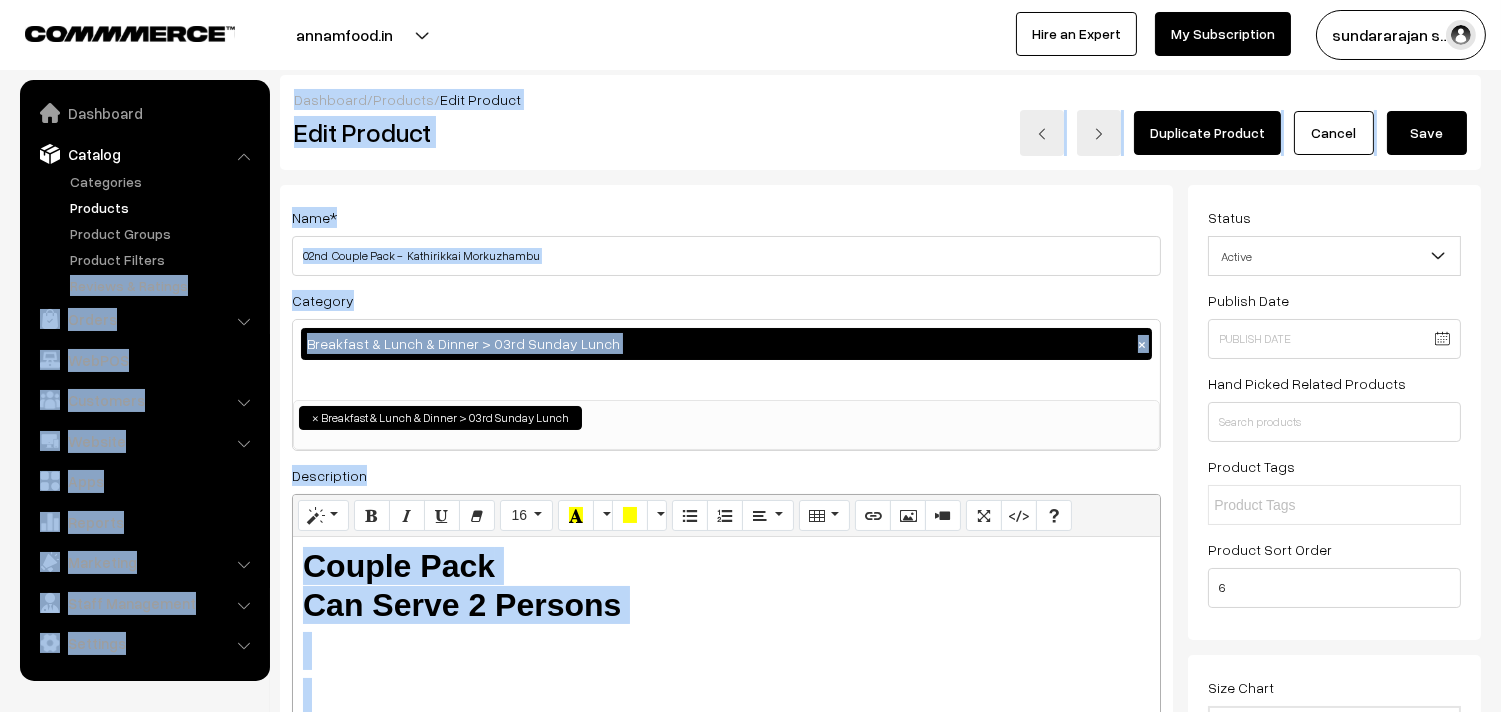 drag, startPoint x: 328, startPoint y: 255, endPoint x: 267, endPoint y: 242, distance: 62.369865 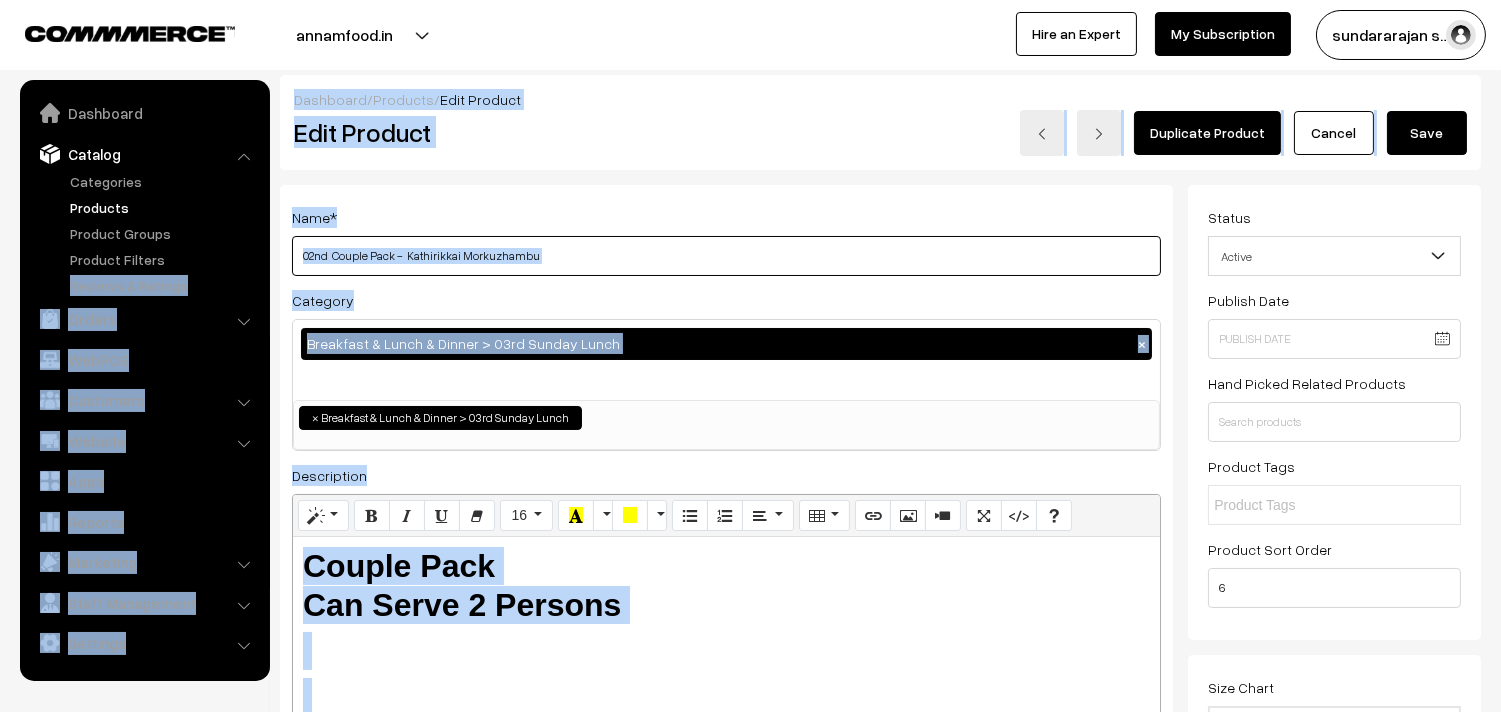 click on "02nd  Couple Pack -  Kathirikkai Morkuzhambu" at bounding box center [726, 256] 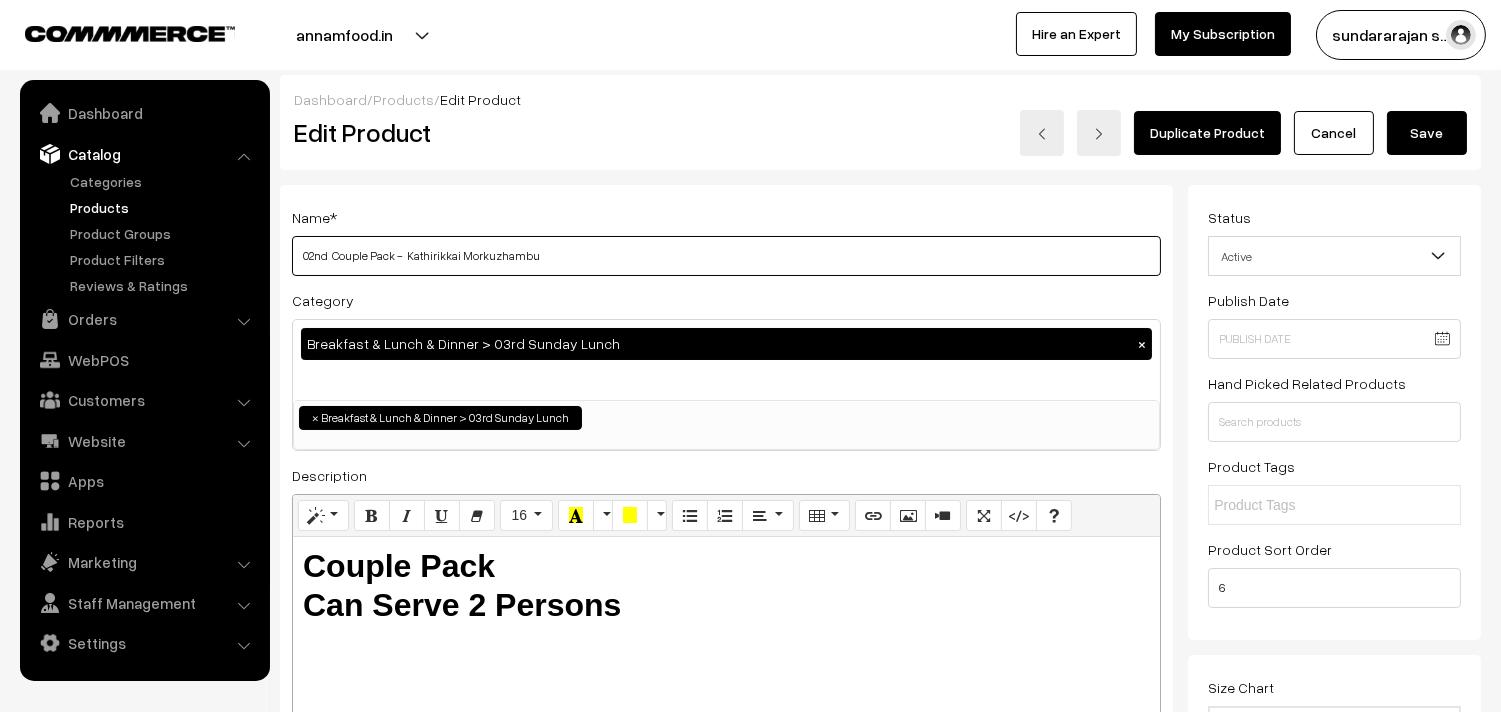 drag, startPoint x: 327, startPoint y: 251, endPoint x: 300, endPoint y: 252, distance: 27.018513 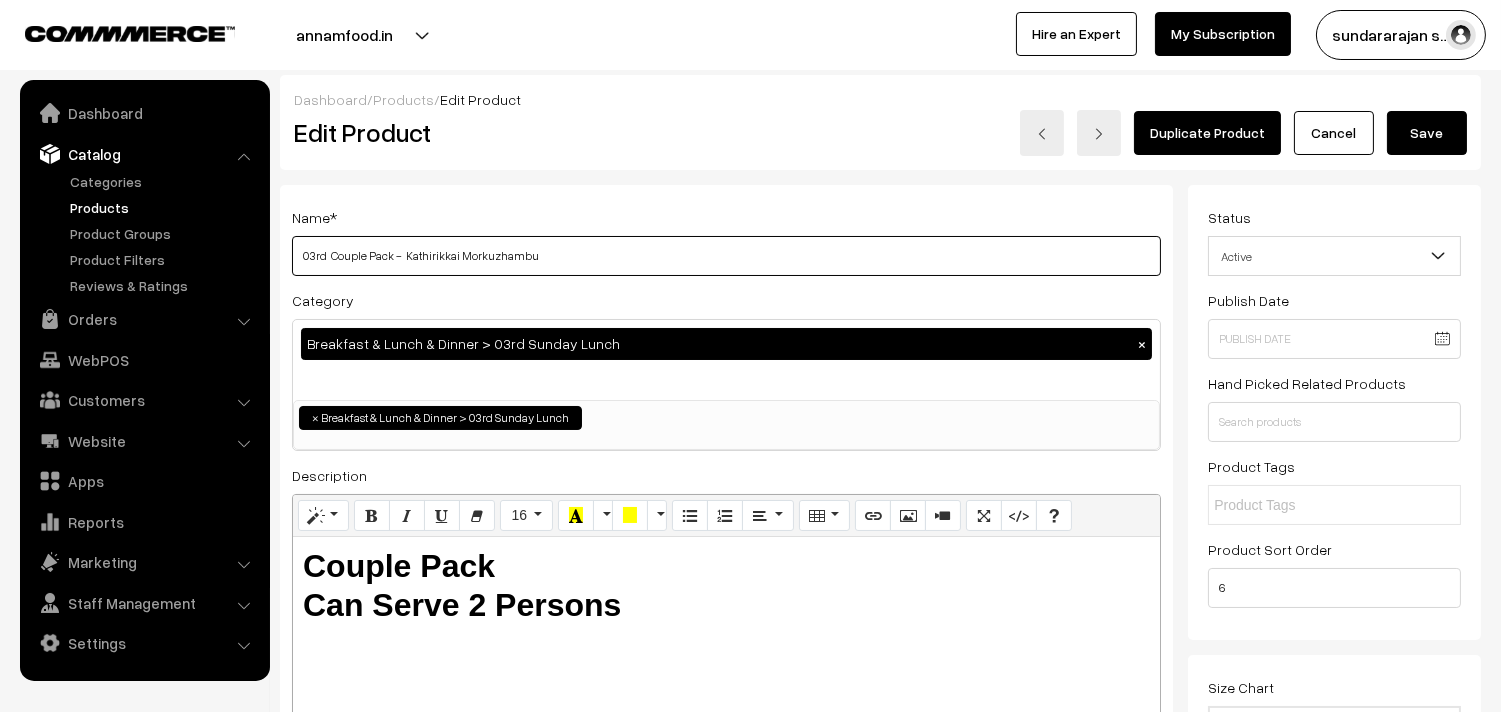drag, startPoint x: 410, startPoint y: 251, endPoint x: 660, endPoint y: 253, distance: 250.008 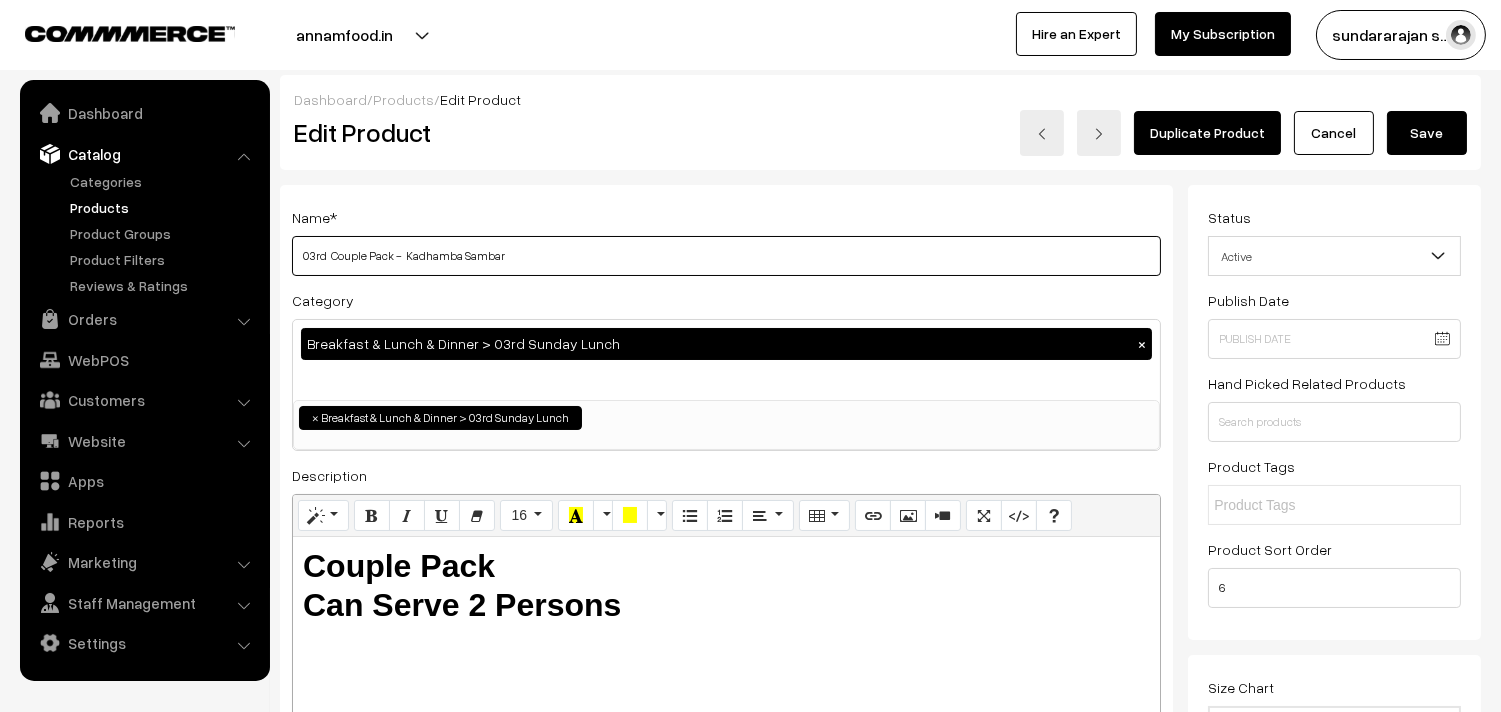 type on "03rd  Couple Pack -  Kadhamba Sambar" 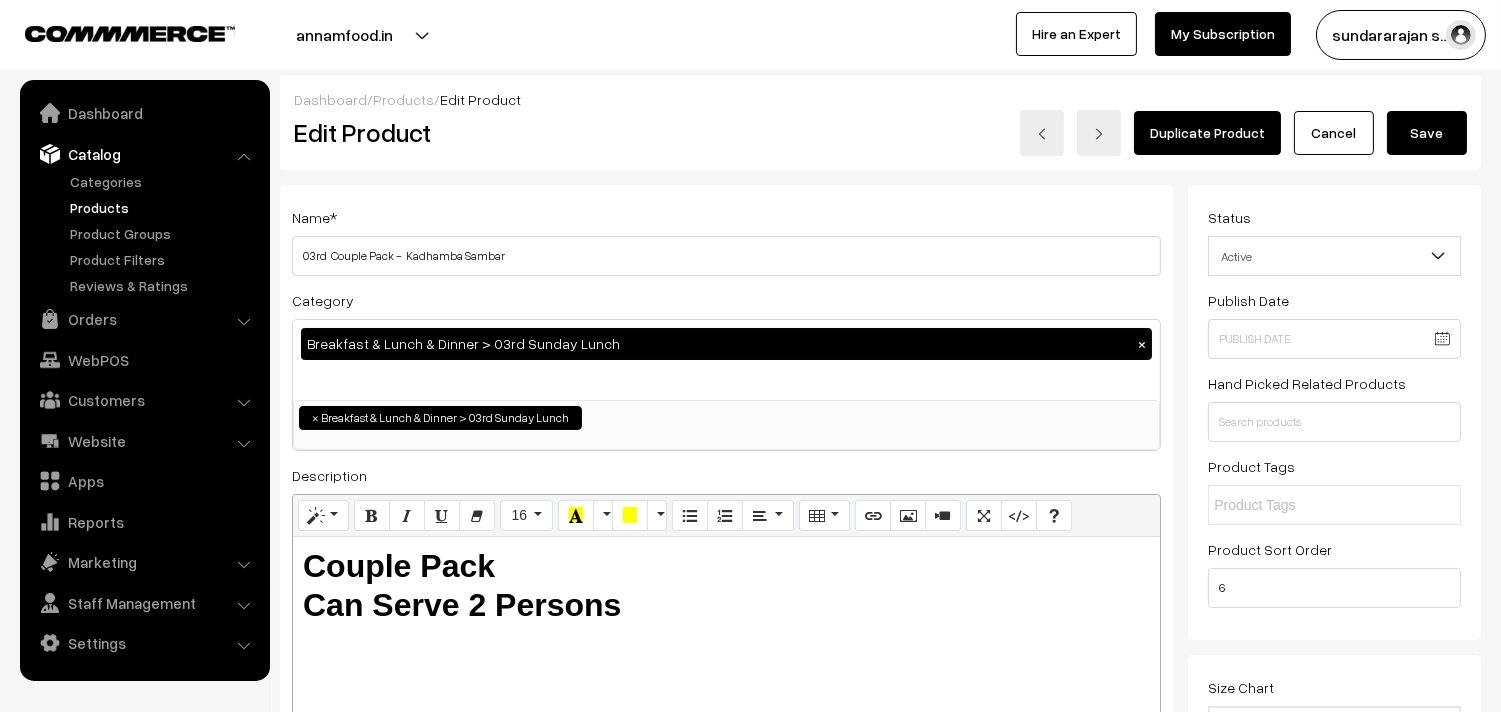 click on "Save" at bounding box center (1427, 133) 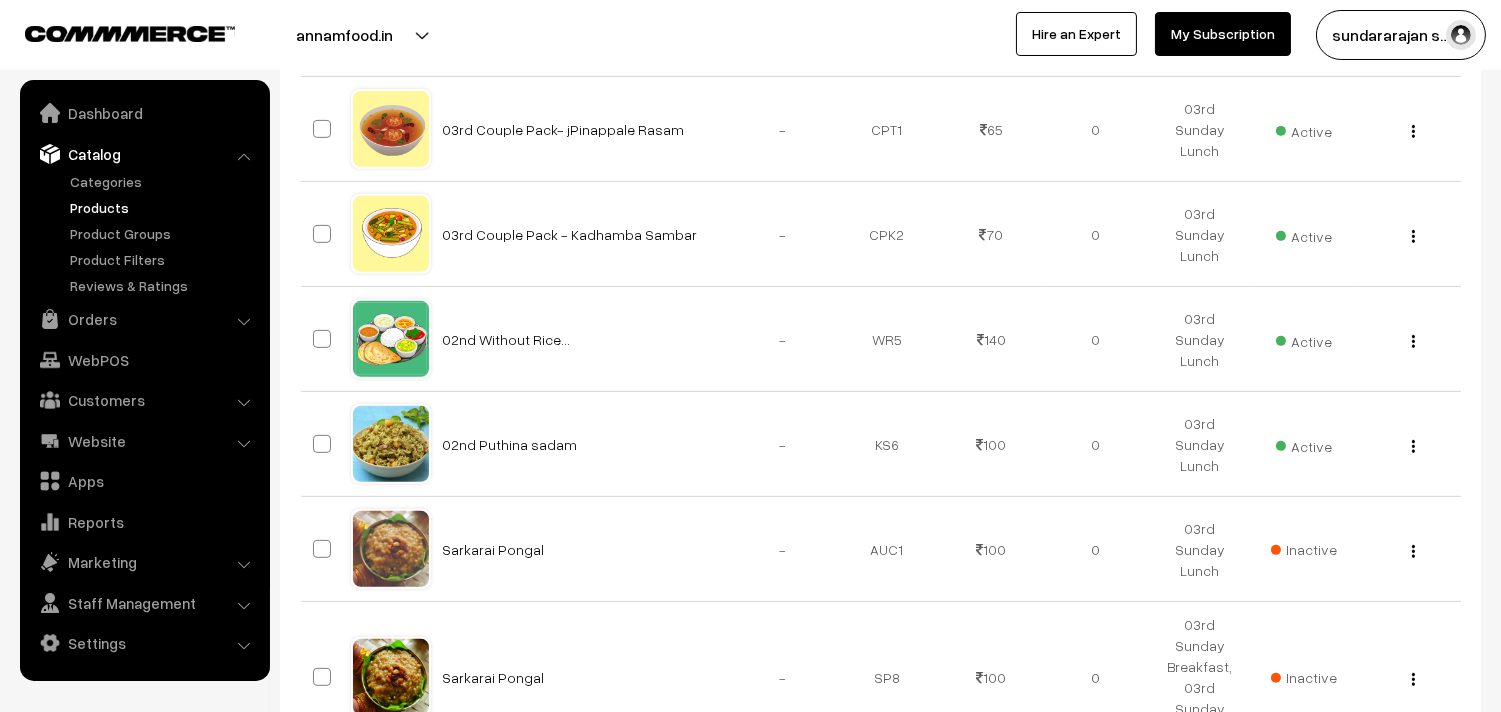 scroll, scrollTop: 1555, scrollLeft: 0, axis: vertical 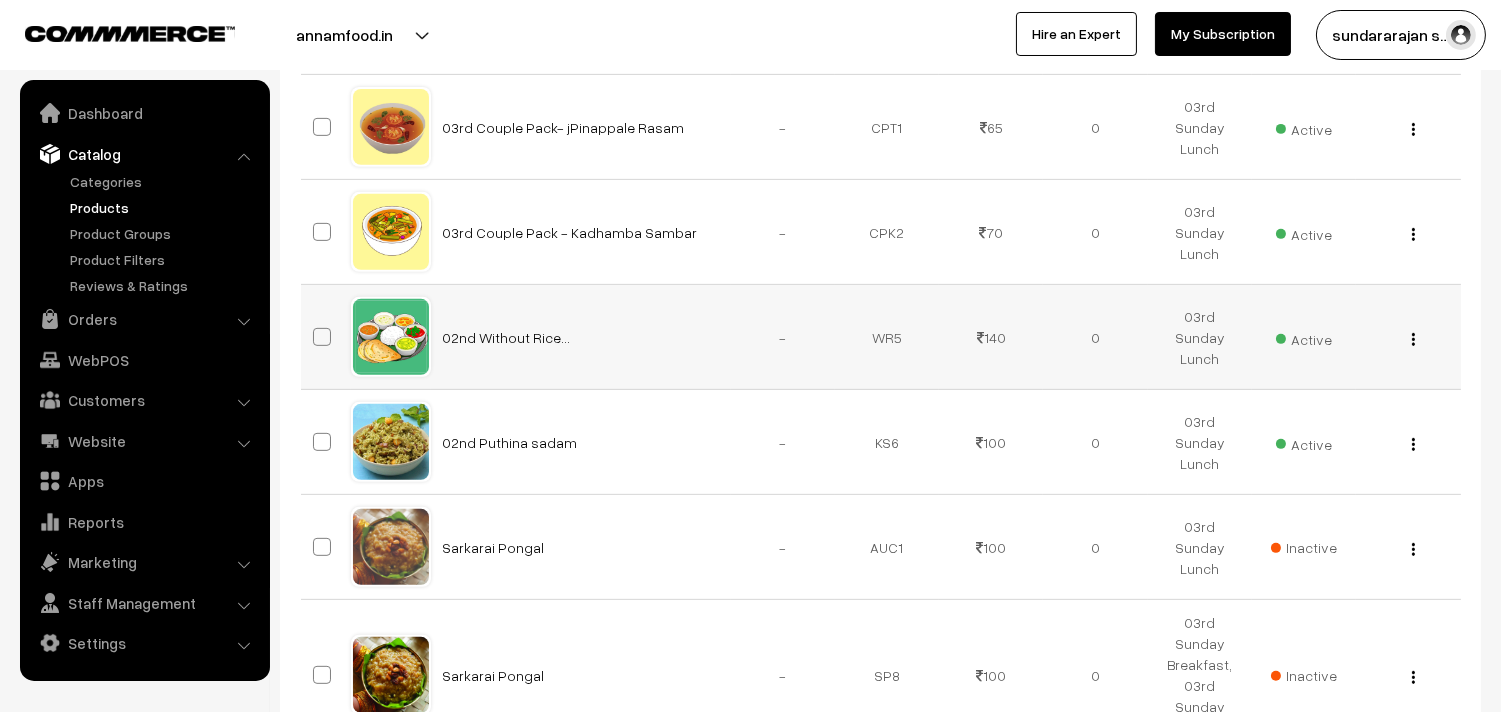click at bounding box center (1413, 339) 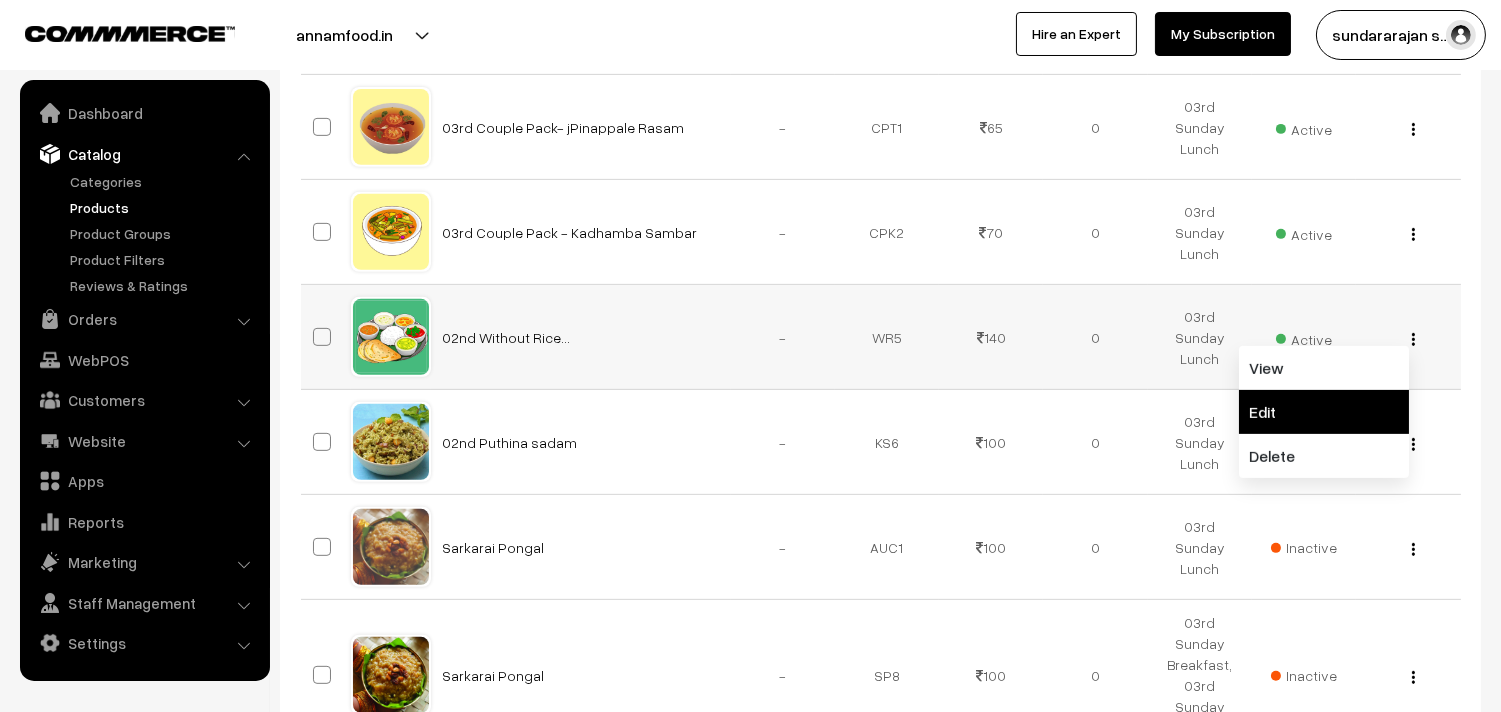 click on "Edit" at bounding box center [1324, 412] 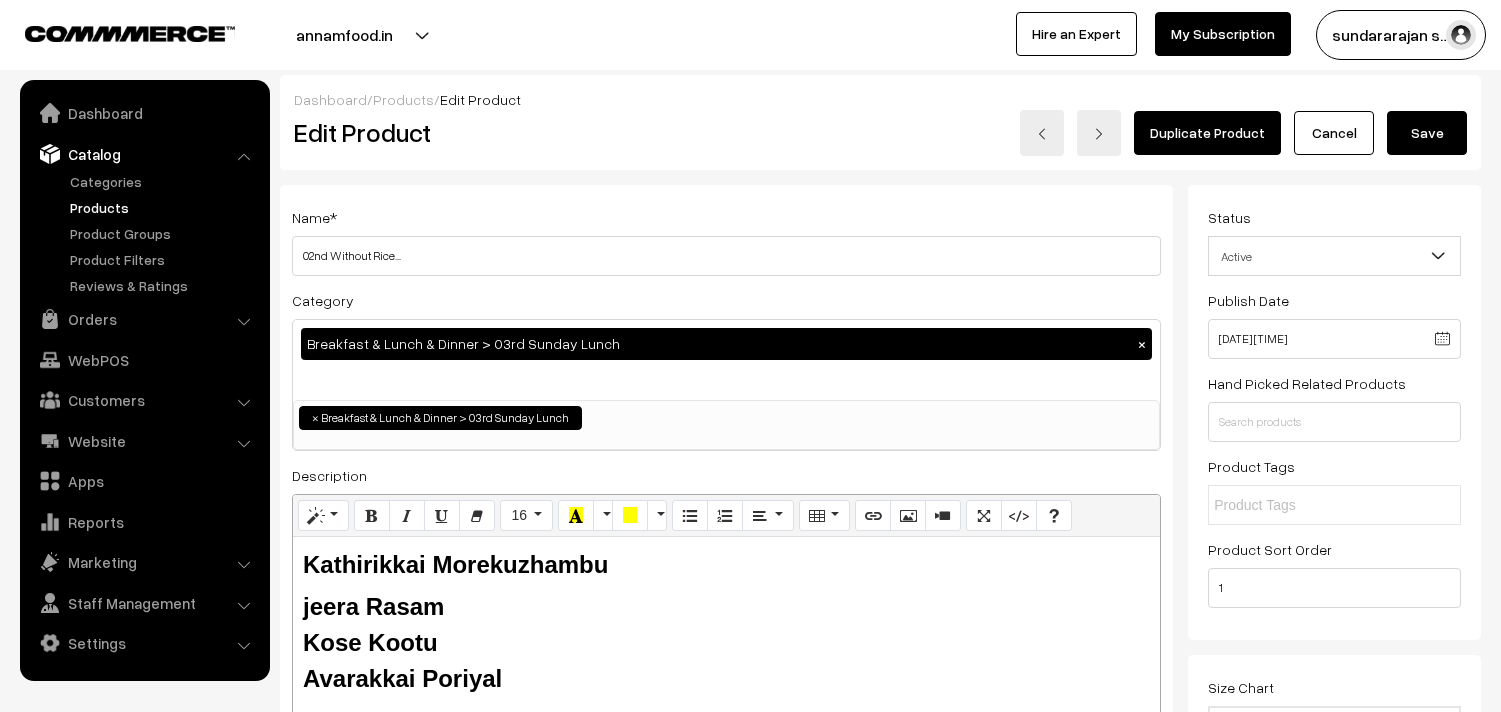 scroll, scrollTop: 0, scrollLeft: 0, axis: both 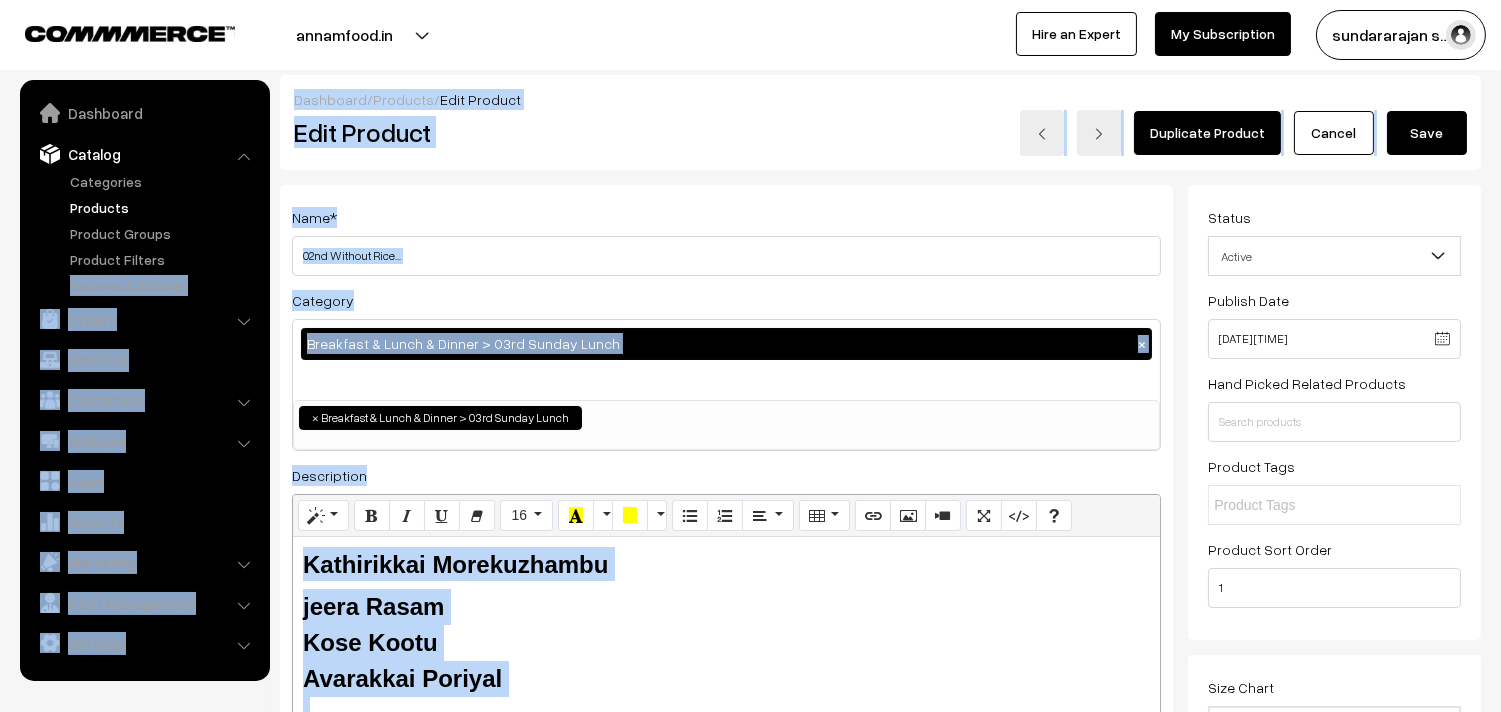 drag, startPoint x: 326, startPoint y: 255, endPoint x: 264, endPoint y: 257, distance: 62.03225 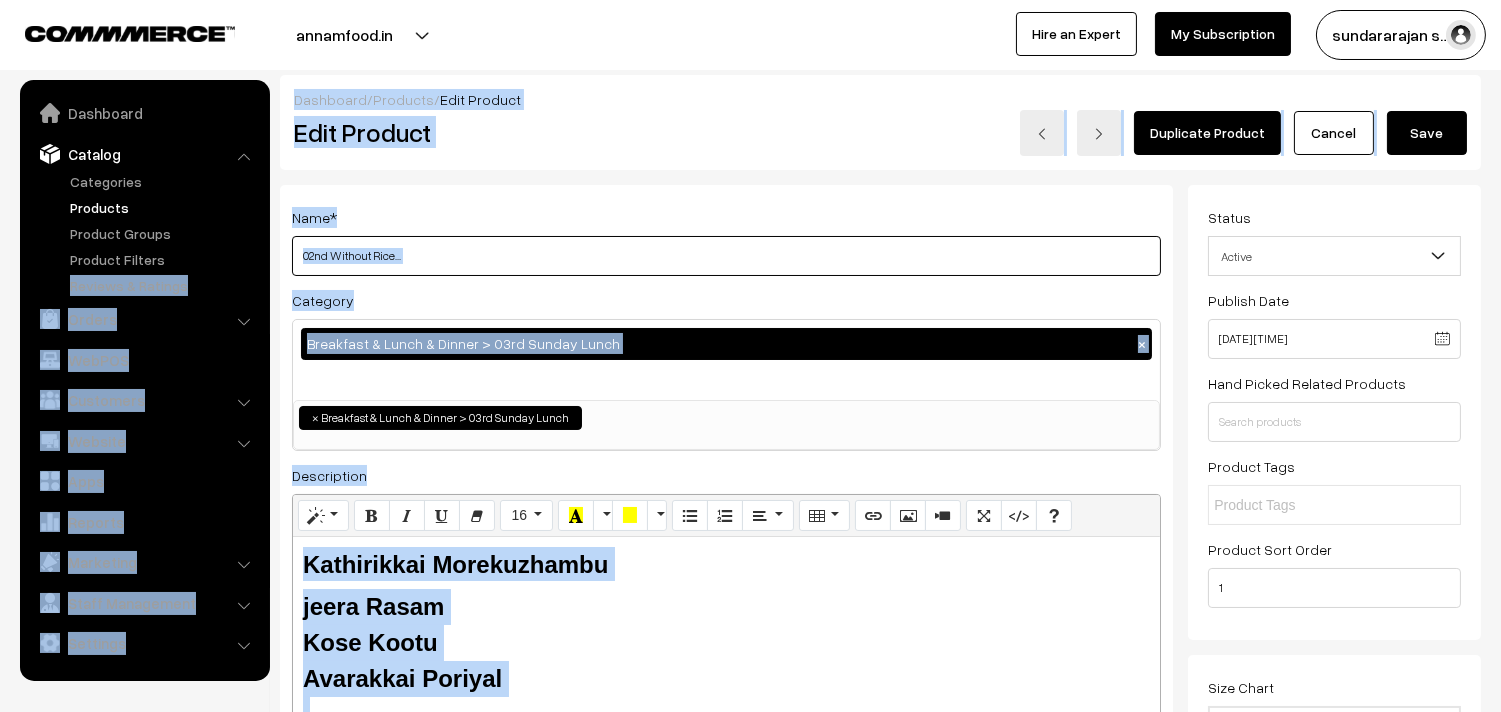 click on "02nd Without Rice..." at bounding box center [726, 256] 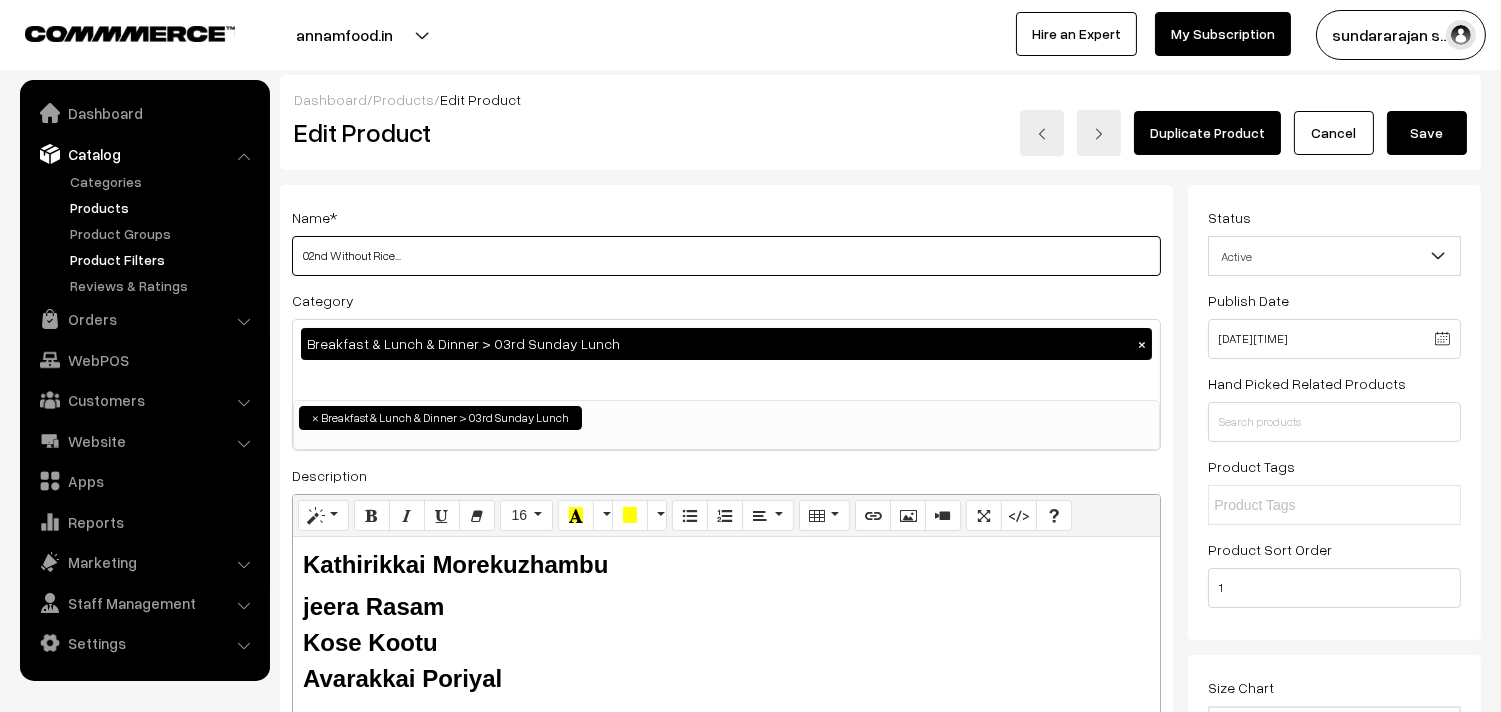 drag, startPoint x: 328, startPoint y: 251, endPoint x: 248, endPoint y: 251, distance: 80 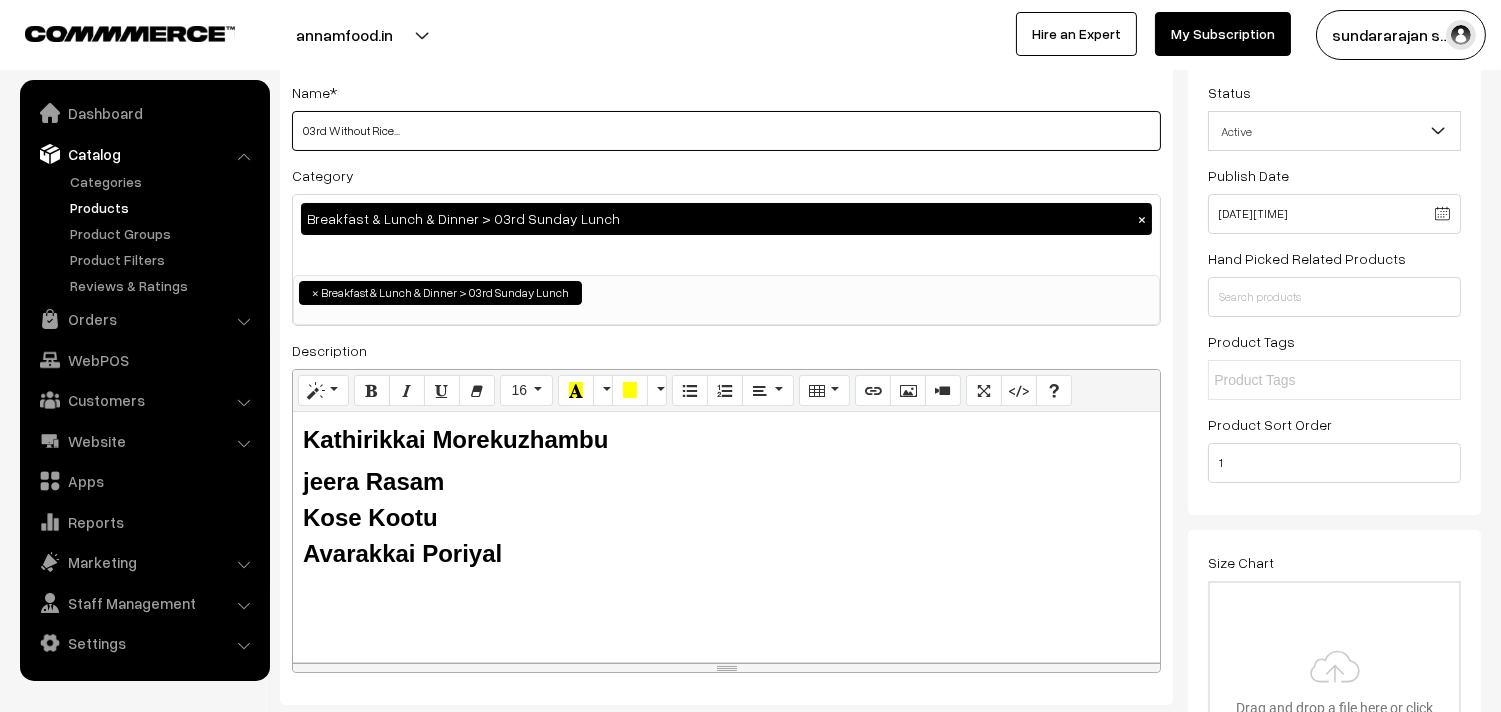 scroll, scrollTop: 222, scrollLeft: 0, axis: vertical 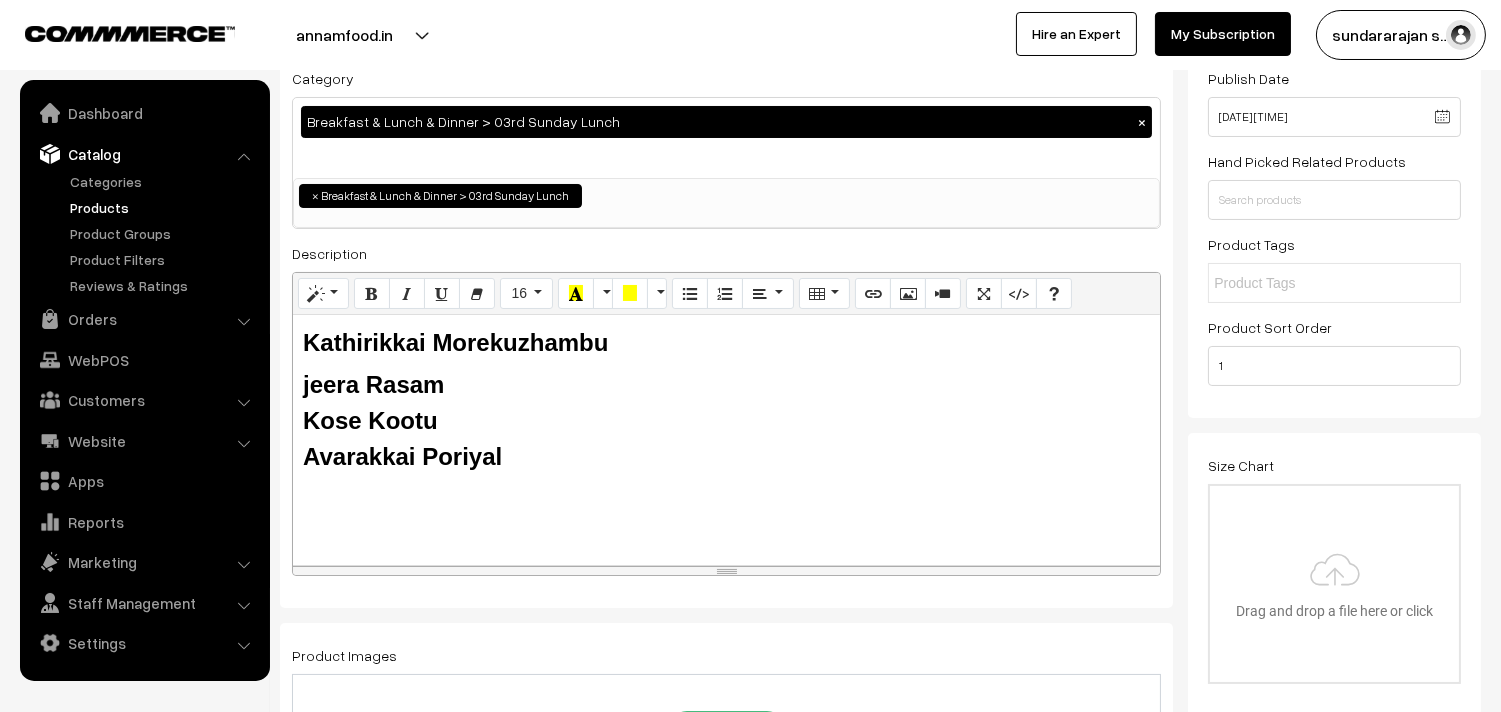 type on "03rd Without Rice..." 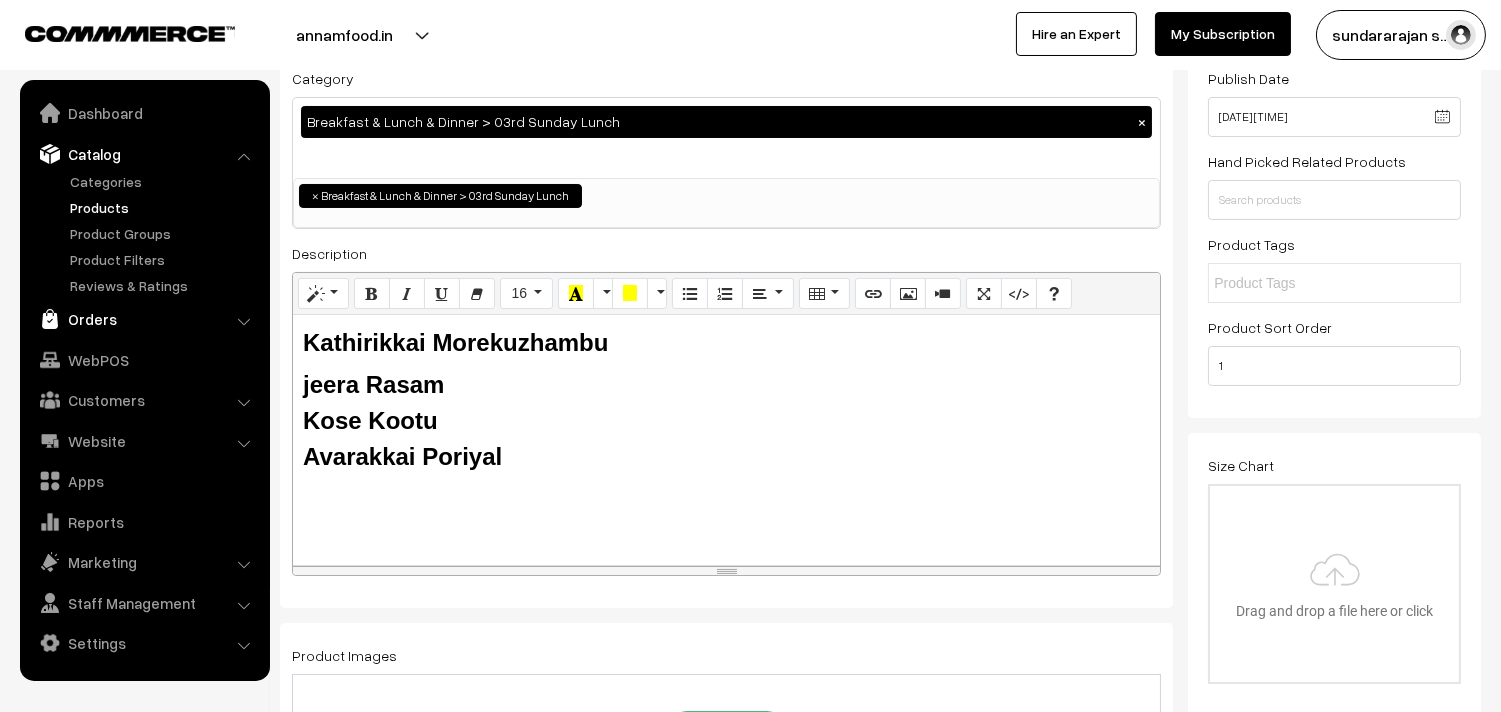 drag, startPoint x: 515, startPoint y: 465, endPoint x: 257, endPoint y: 323, distance: 294.4962 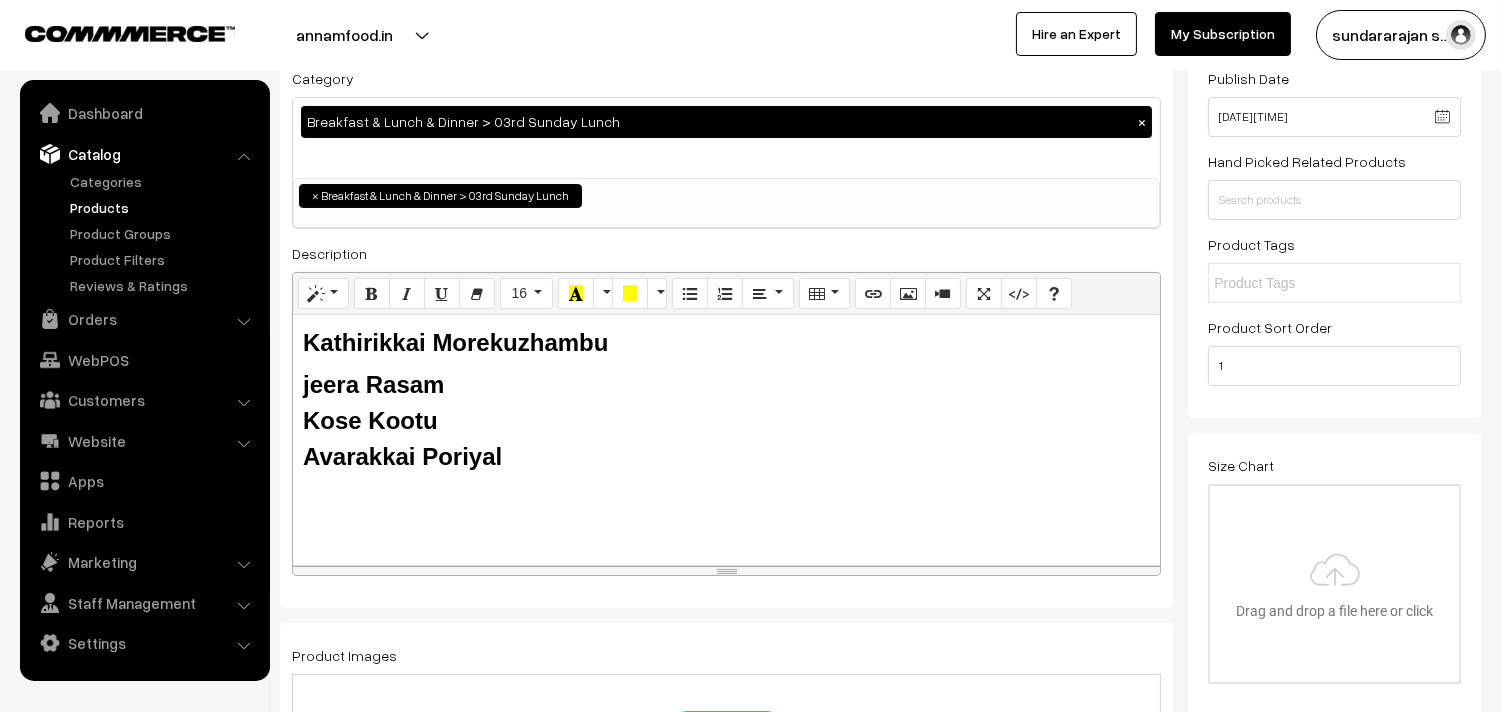 paste 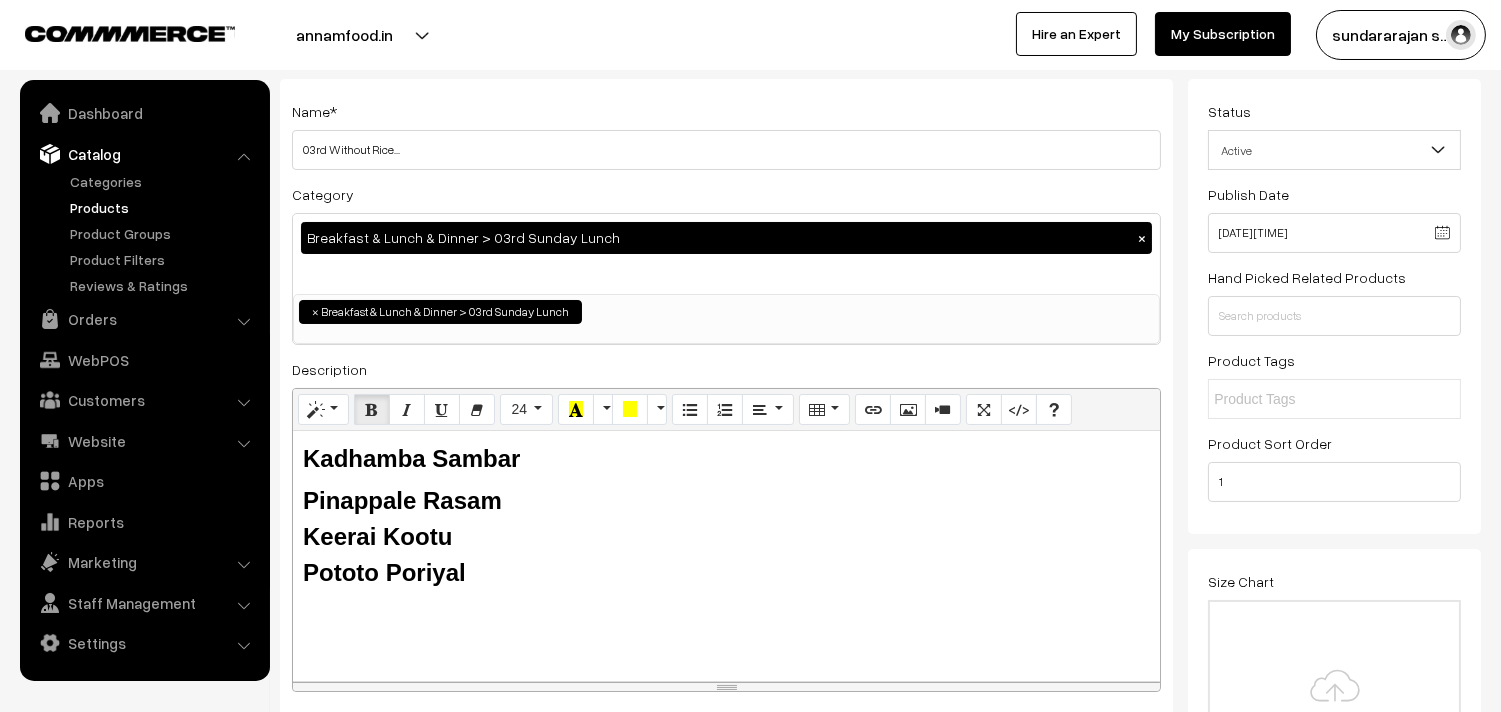 scroll, scrollTop: 0, scrollLeft: 0, axis: both 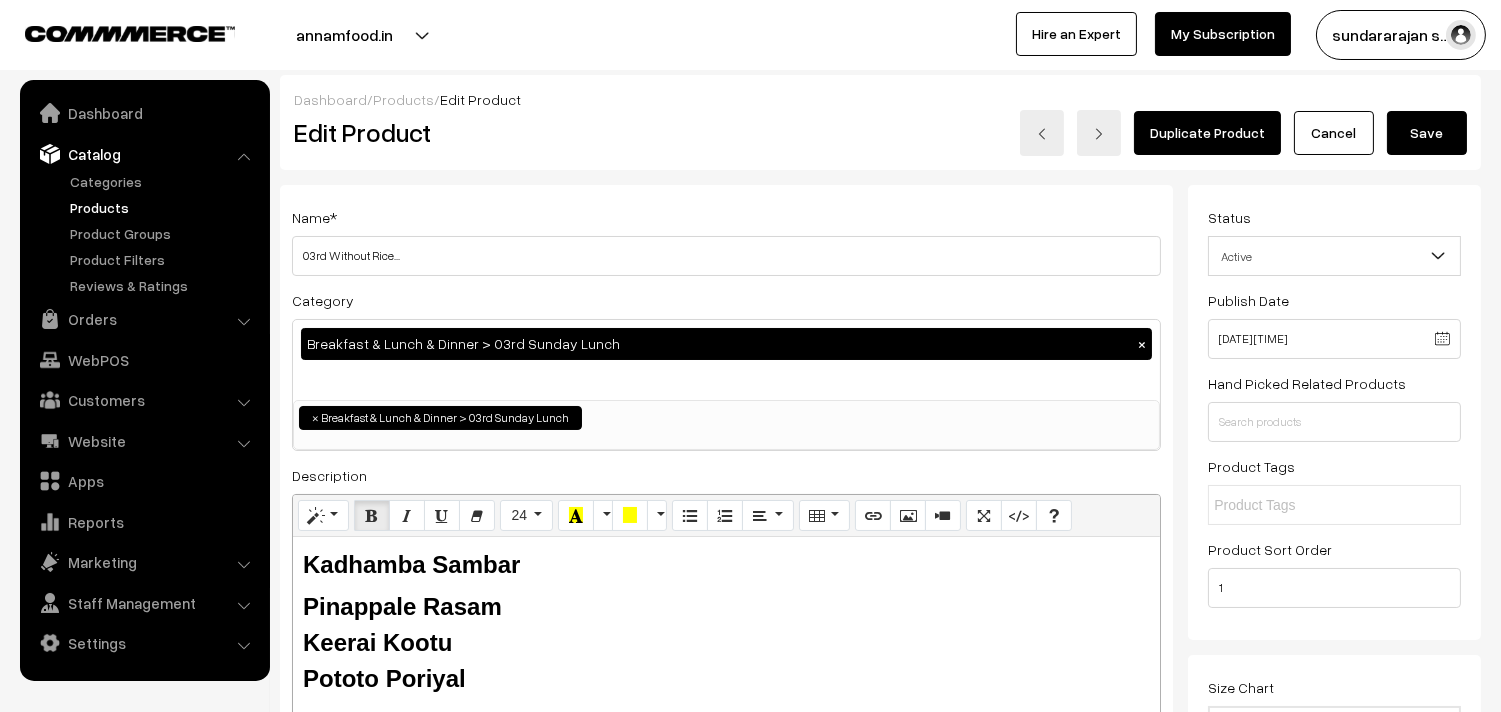 click on "Save" at bounding box center (1427, 133) 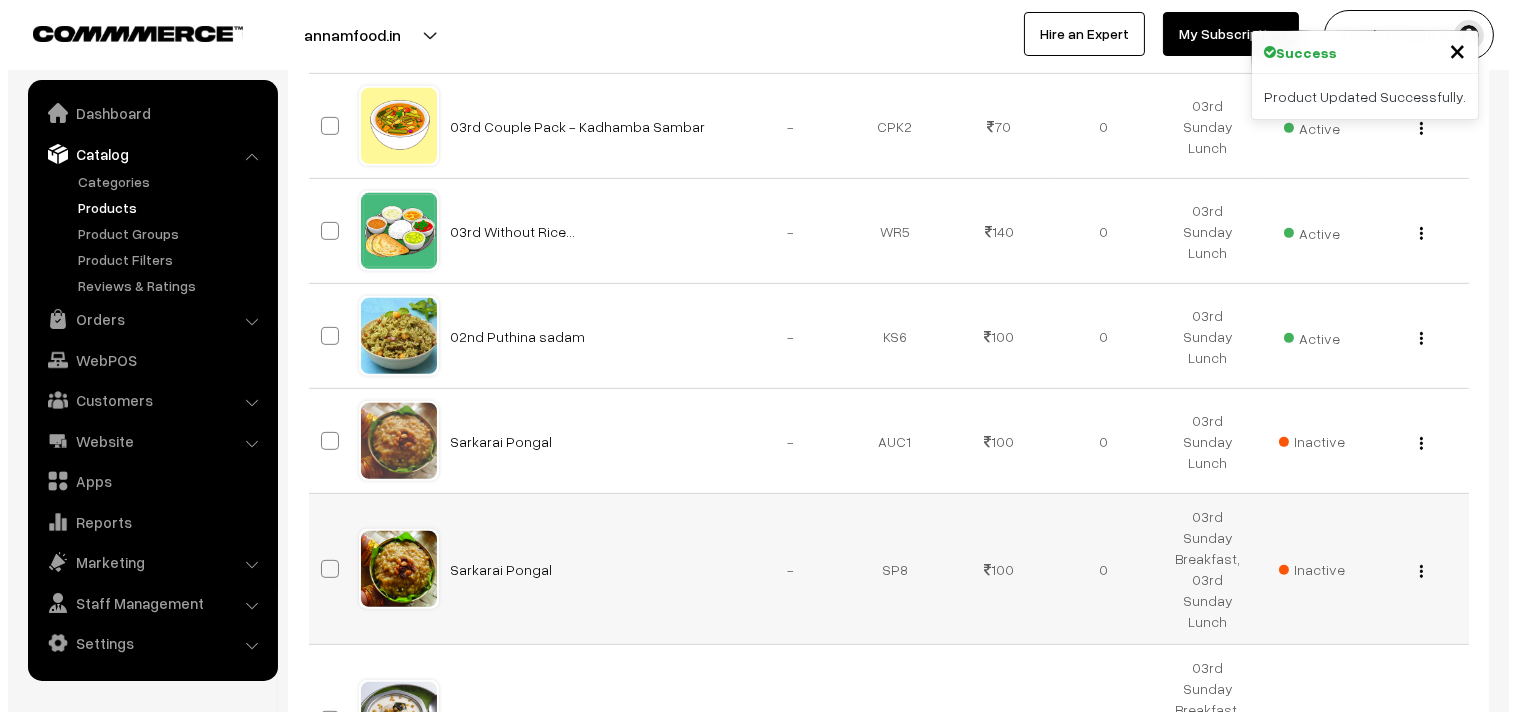scroll, scrollTop: 1666, scrollLeft: 0, axis: vertical 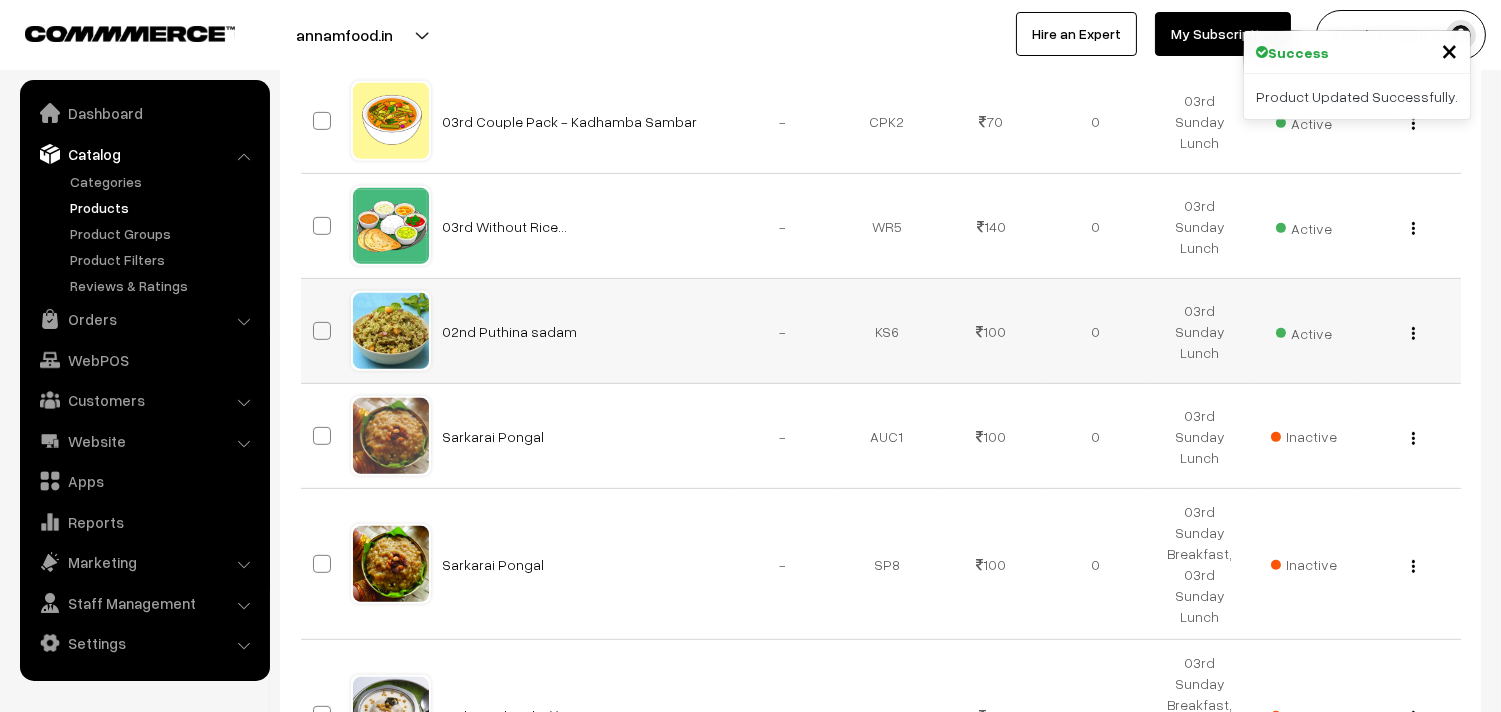 click at bounding box center [1413, 333] 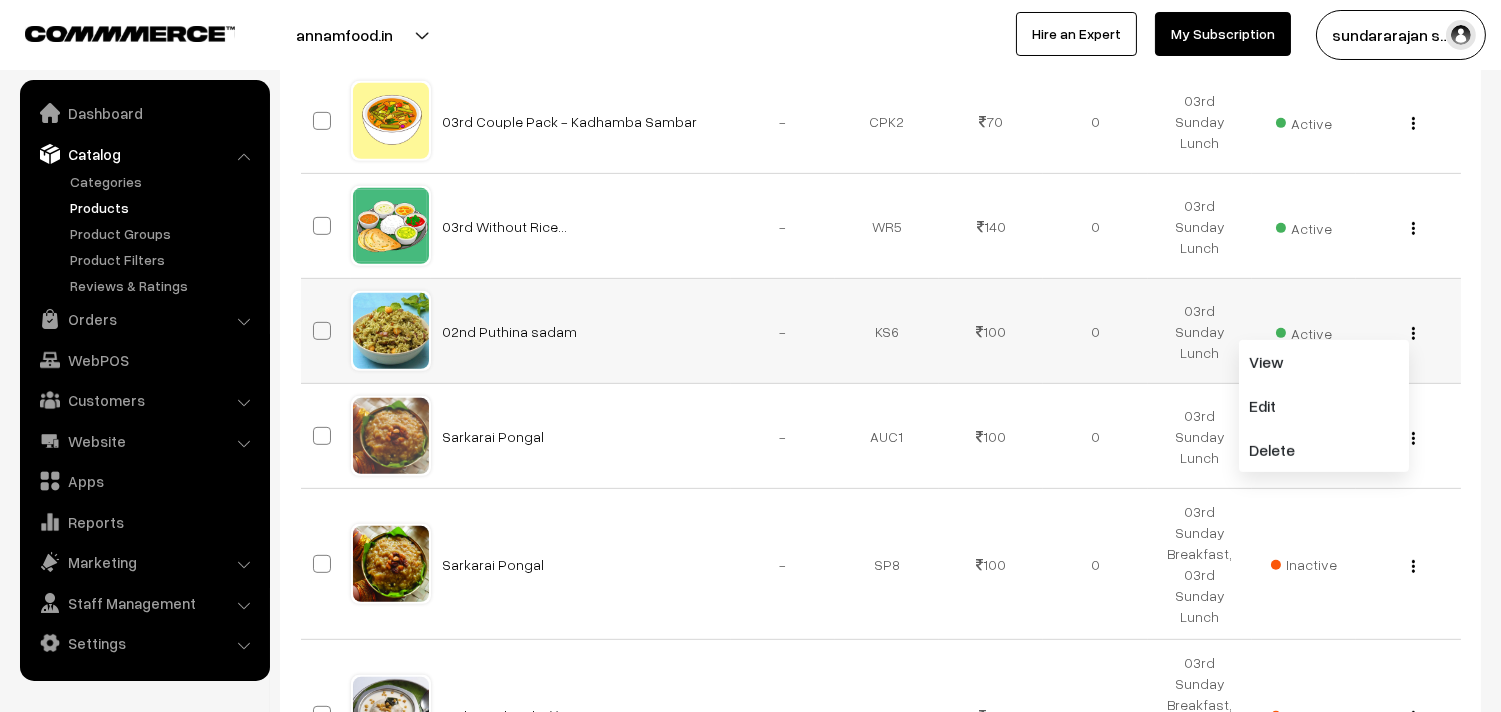 click on "Active" at bounding box center (1304, 331) 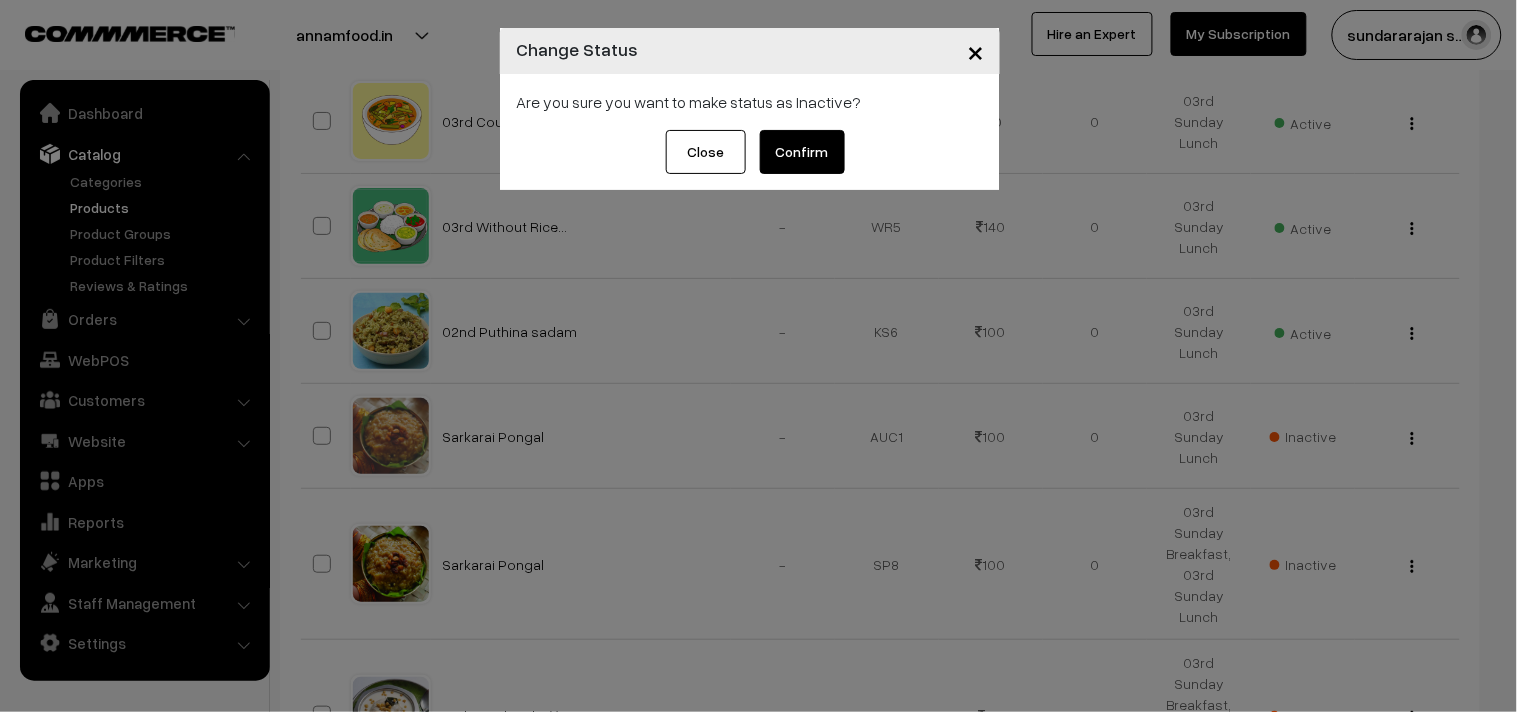 click on "Confirm" at bounding box center [802, 152] 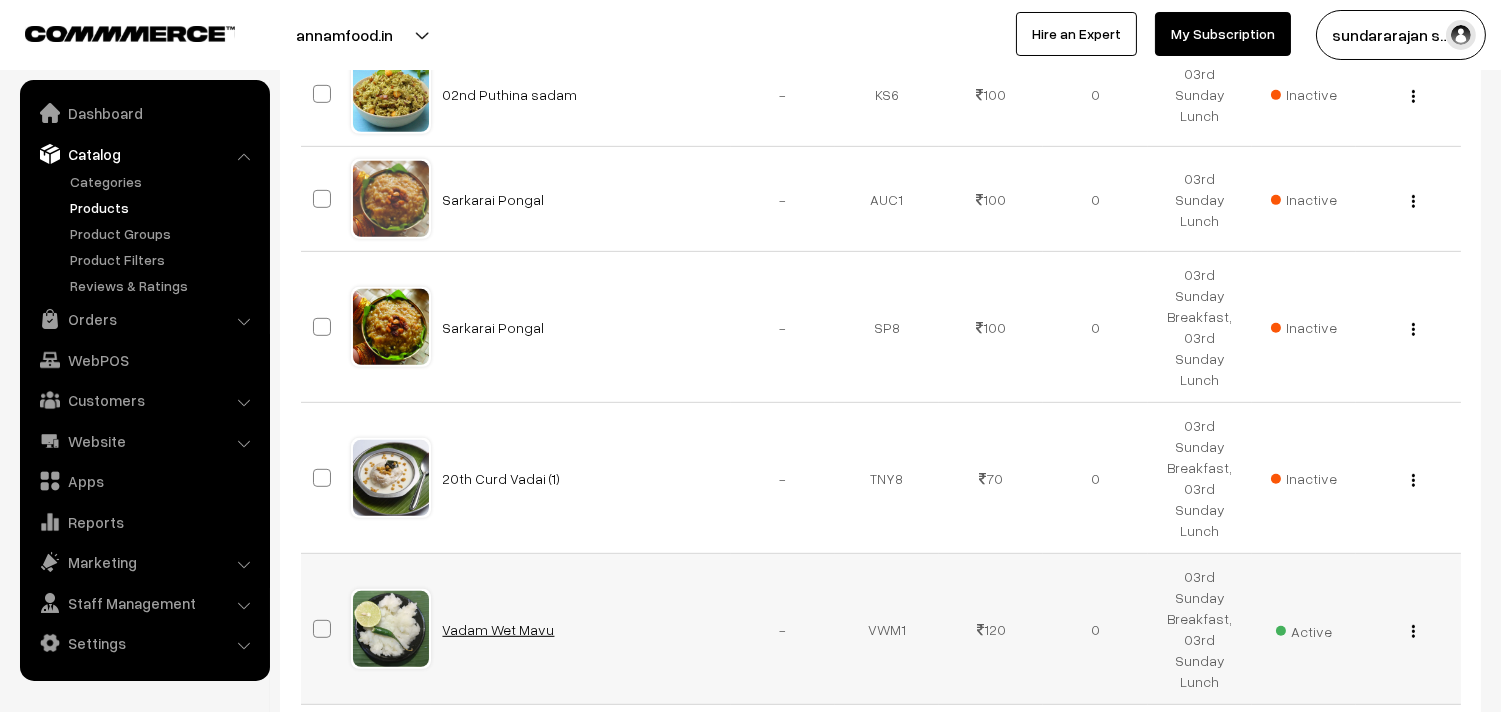 scroll, scrollTop: 2000, scrollLeft: 0, axis: vertical 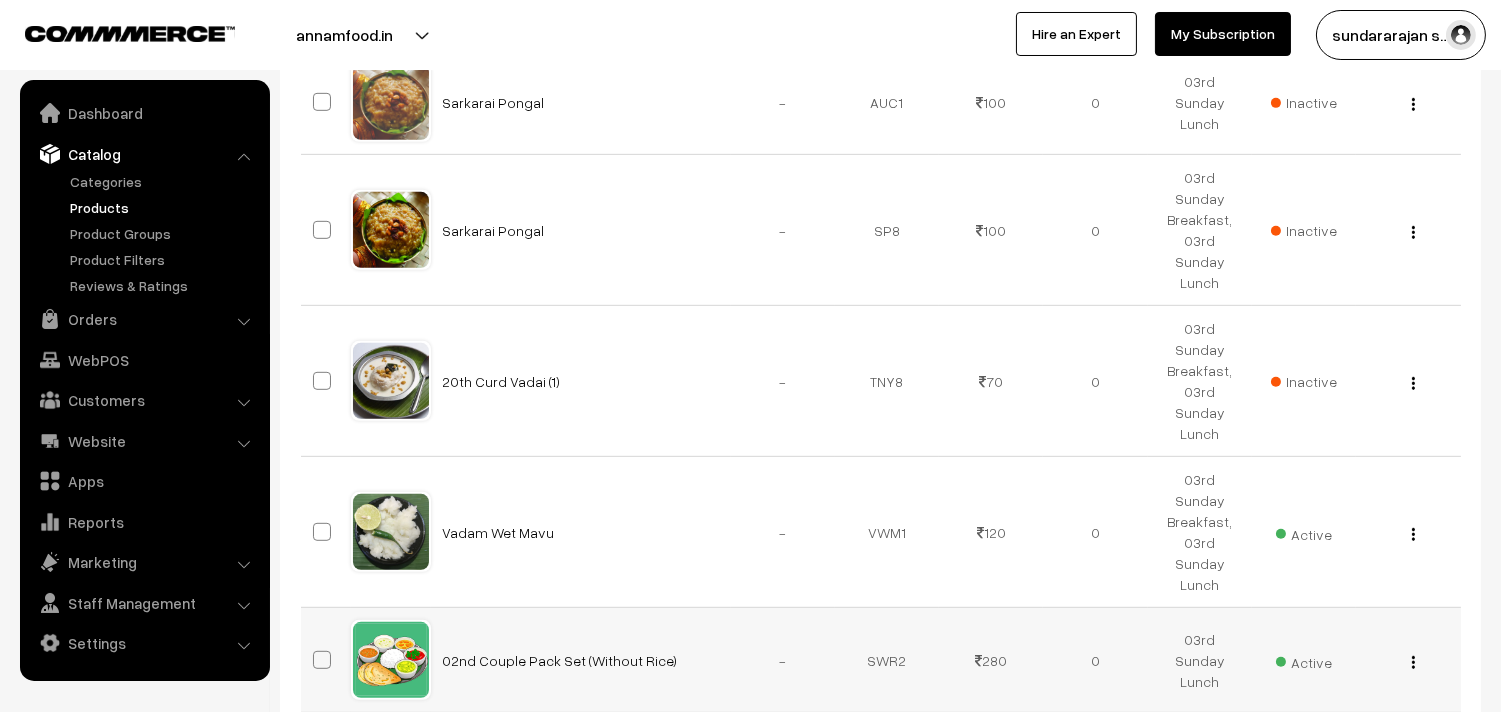 drag, startPoint x: 1413, startPoint y: 452, endPoint x: 1385, endPoint y: 455, distance: 28.160255 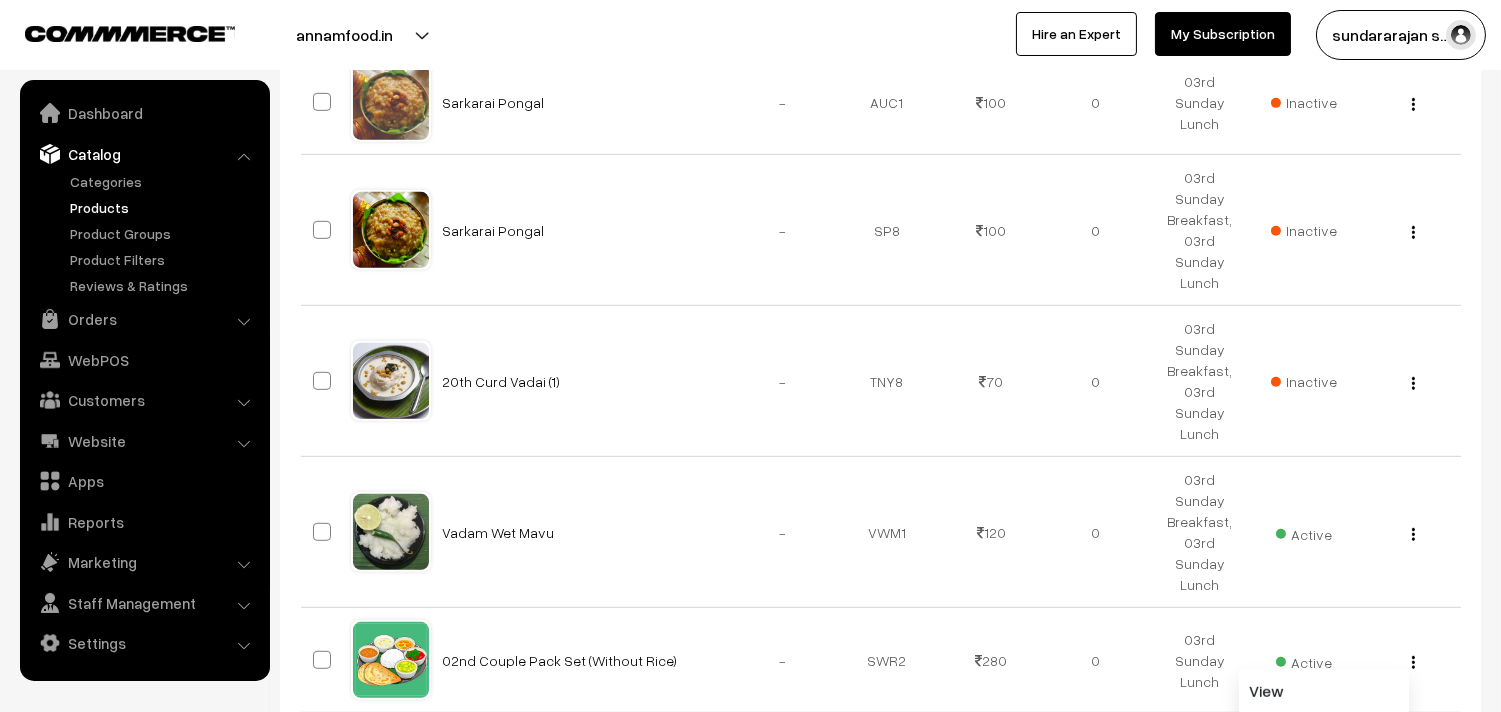 drag, startPoint x: 1278, startPoint y: 514, endPoint x: 1232, endPoint y: 522, distance: 46.69047 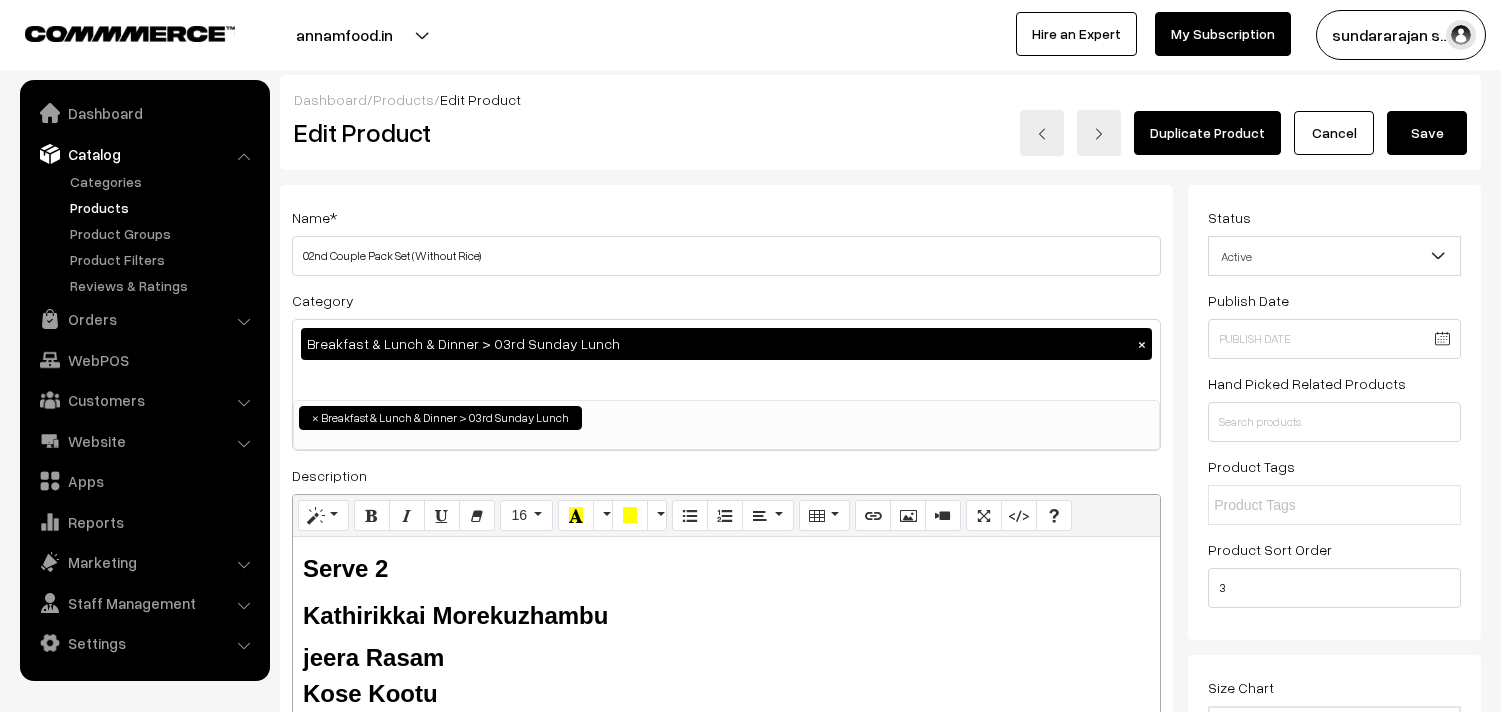 scroll, scrollTop: 0, scrollLeft: 0, axis: both 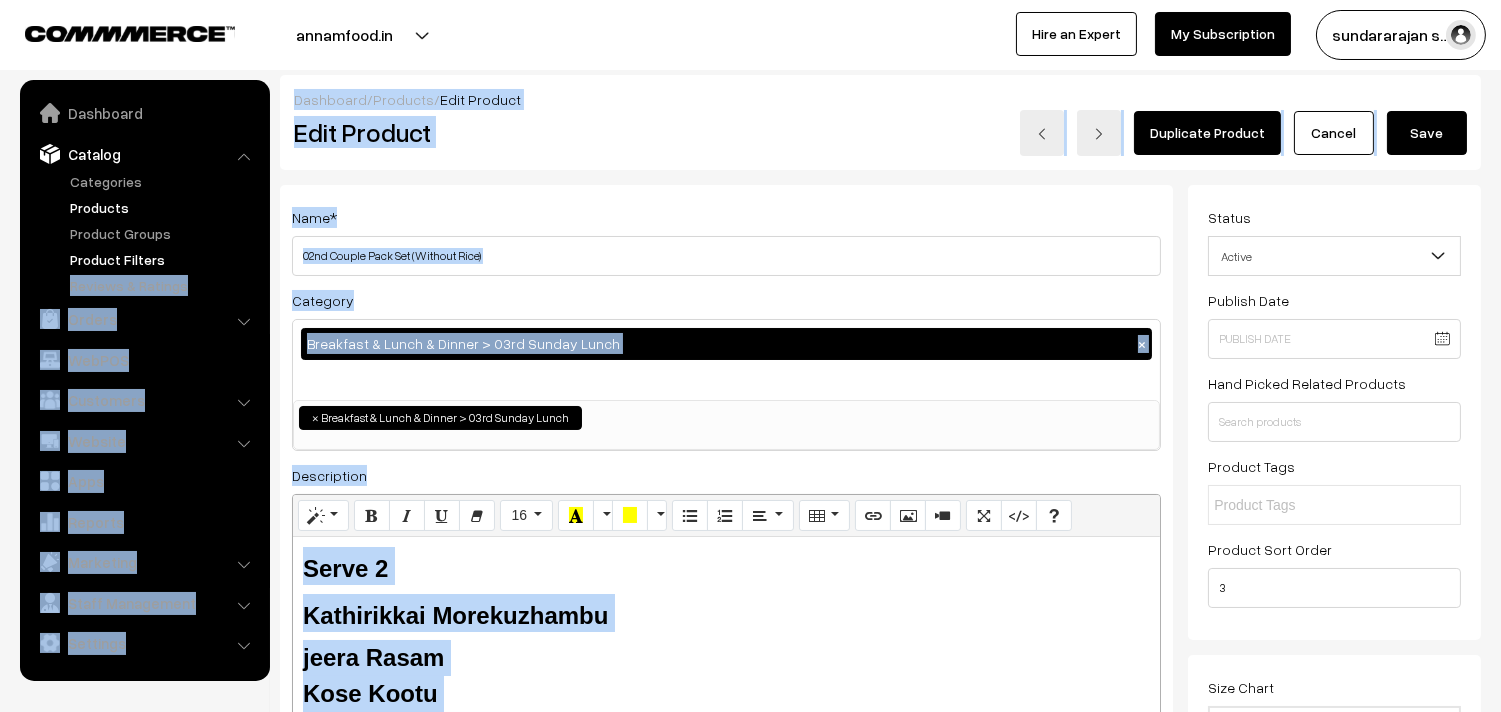 drag, startPoint x: 324, startPoint y: 252, endPoint x: 257, endPoint y: 257, distance: 67.18631 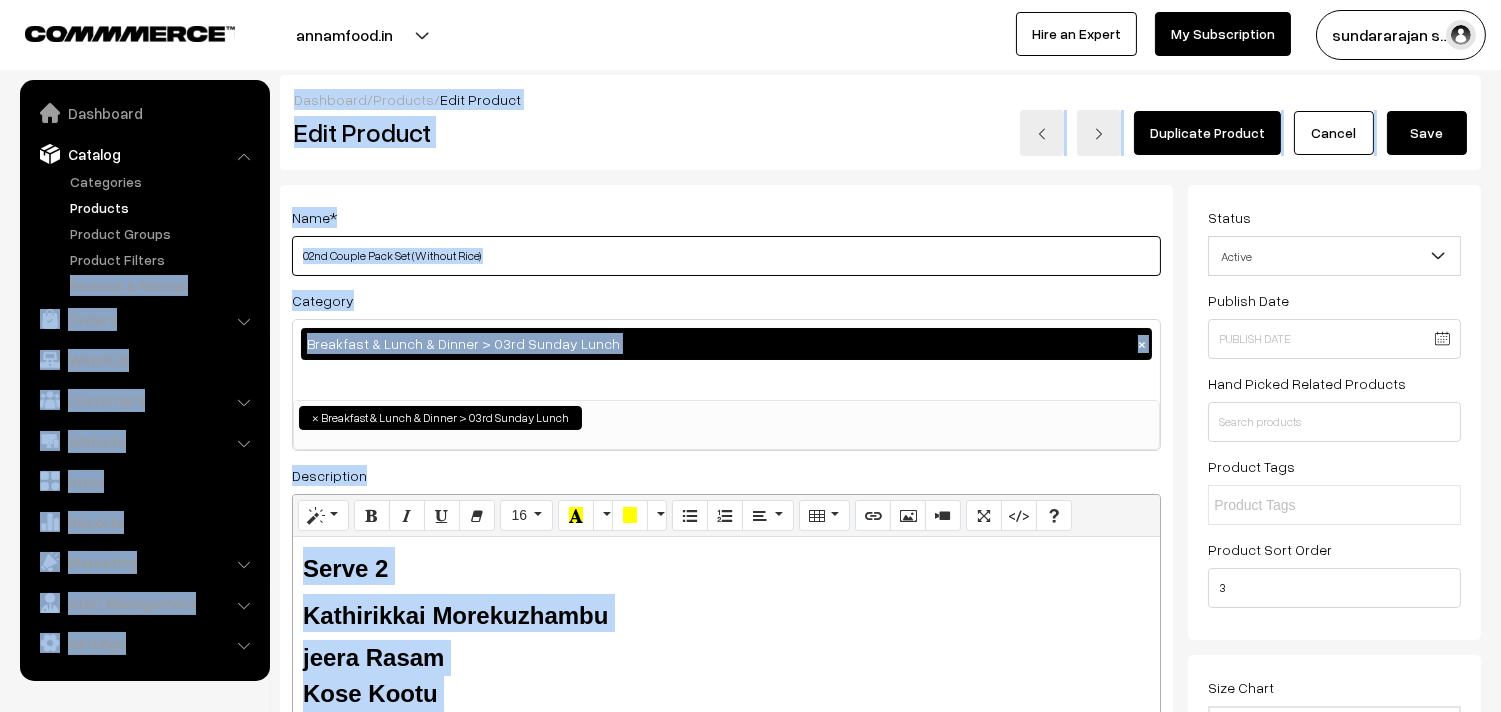 click on "02nd Couple Pack Set (Without Rice)" at bounding box center (726, 256) 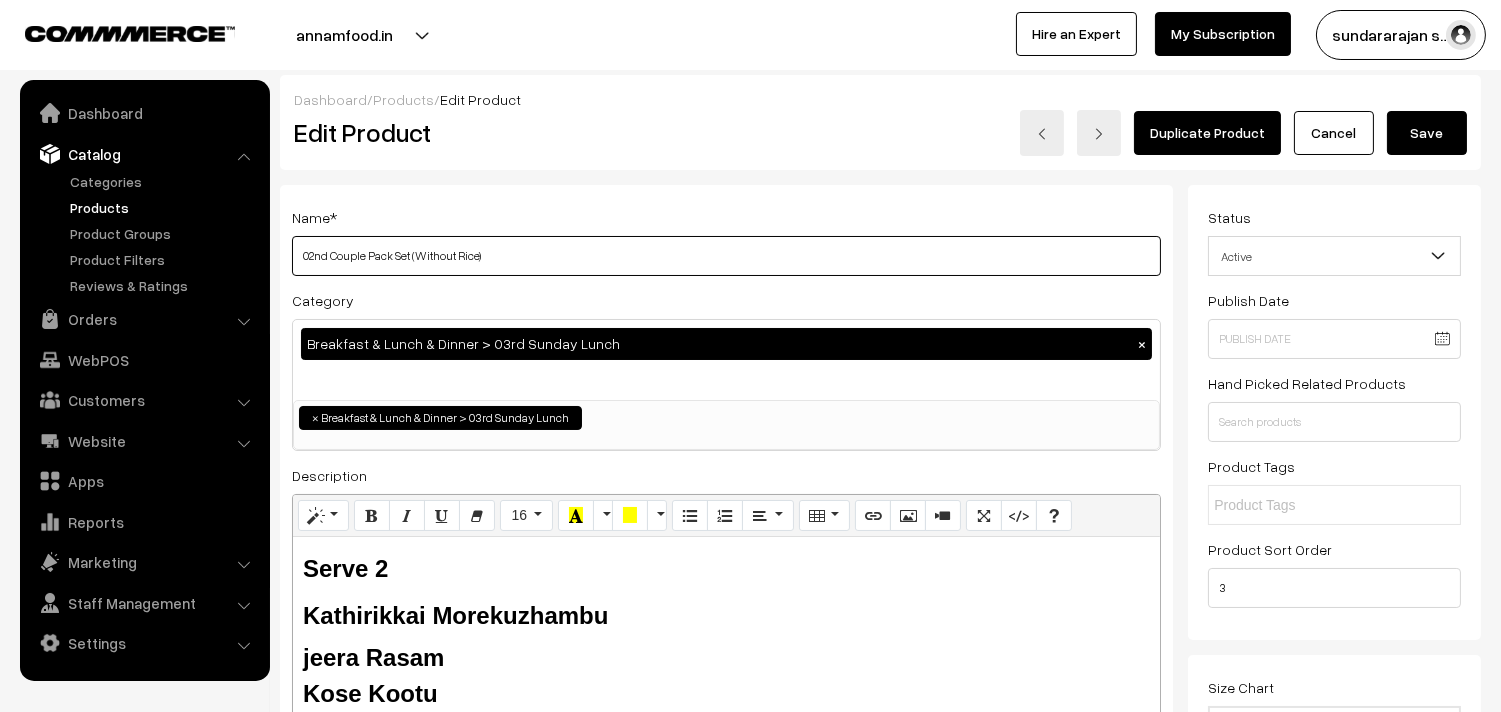 drag, startPoint x: 328, startPoint y: 251, endPoint x: 302, endPoint y: 254, distance: 26.172504 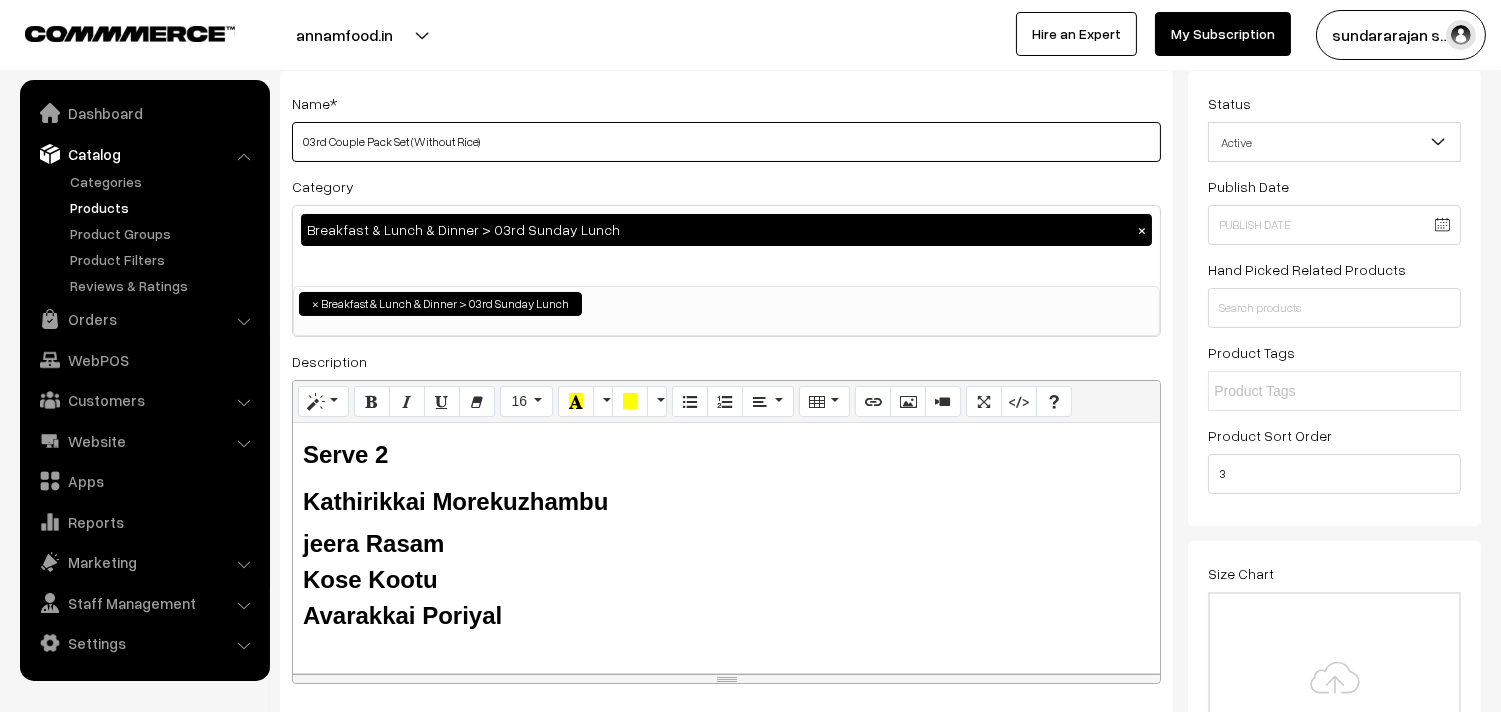 scroll, scrollTop: 333, scrollLeft: 0, axis: vertical 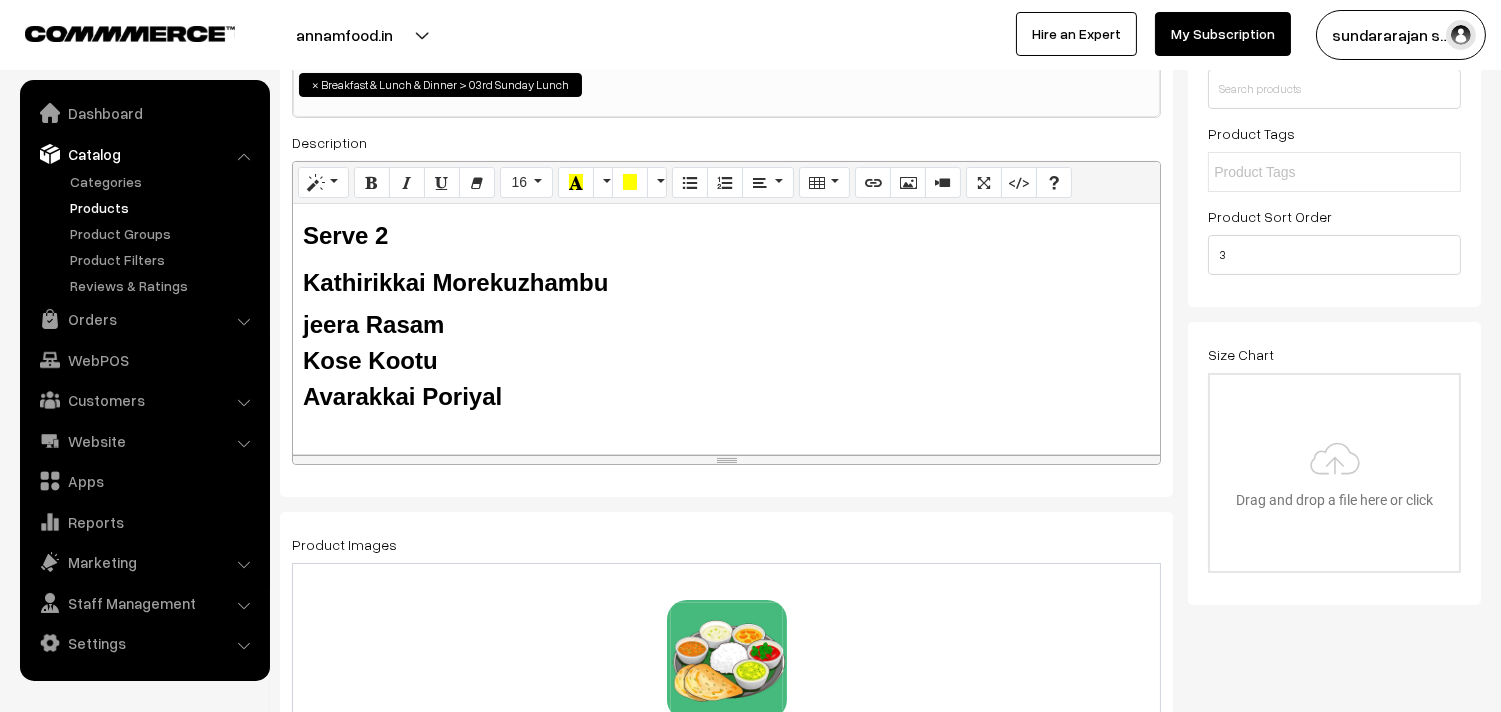 type on "03rd Couple Pack Set (Without Rice)" 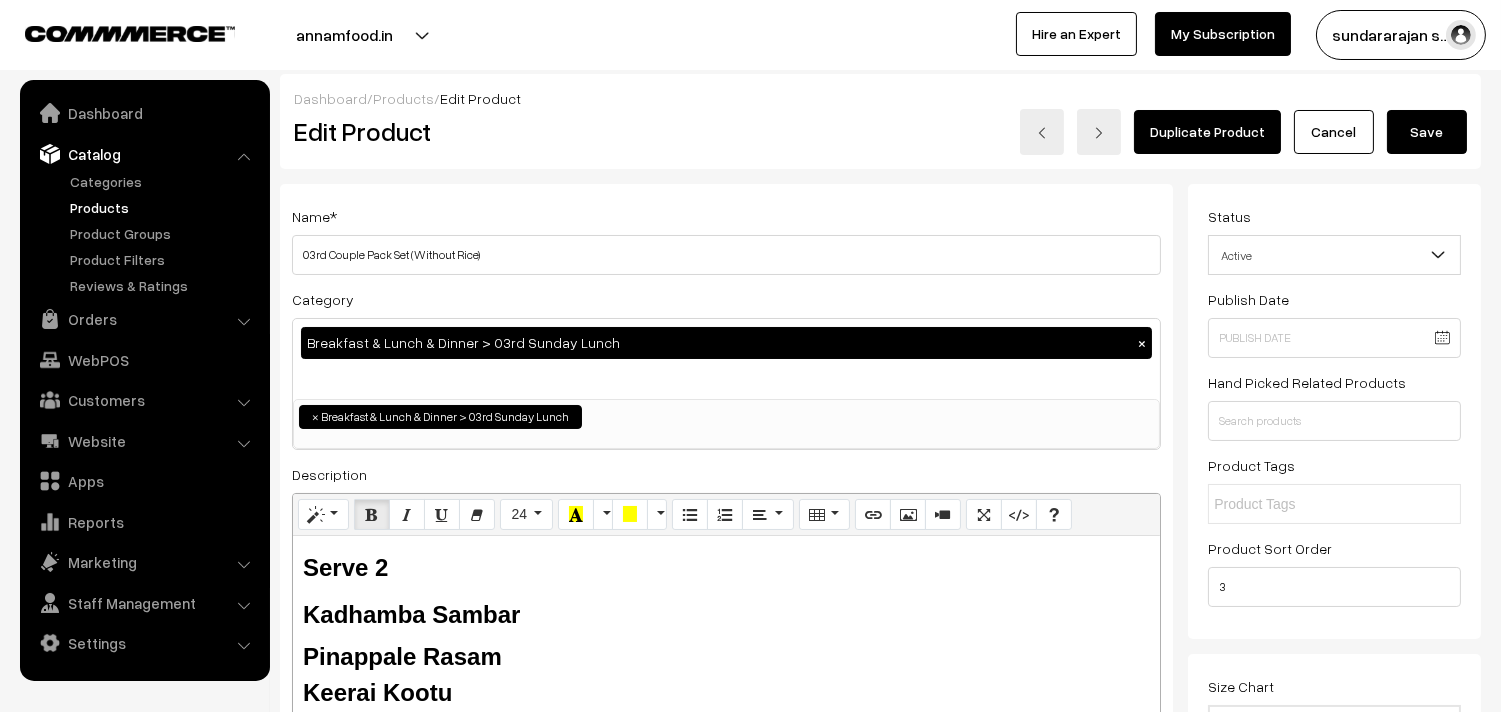 scroll, scrollTop: 0, scrollLeft: 0, axis: both 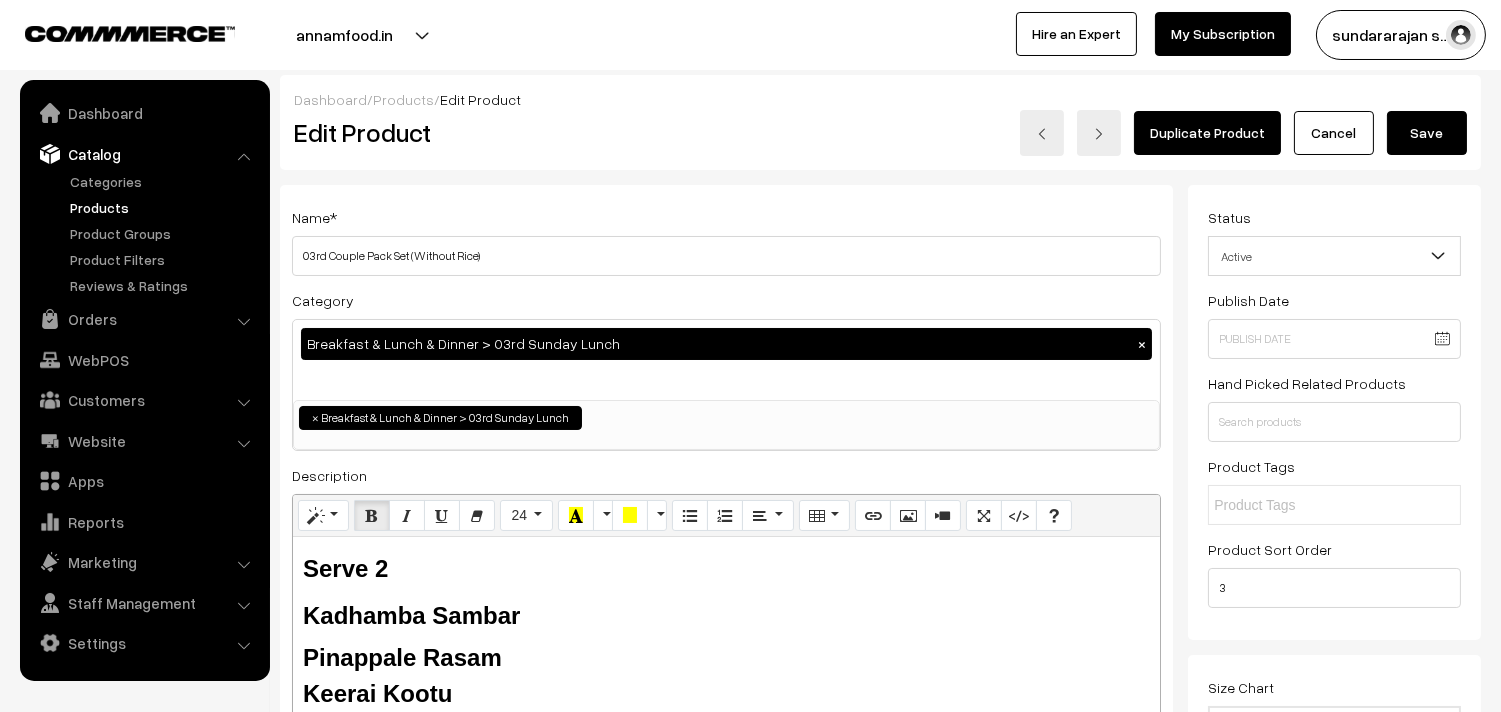 click on "Save" at bounding box center (1427, 133) 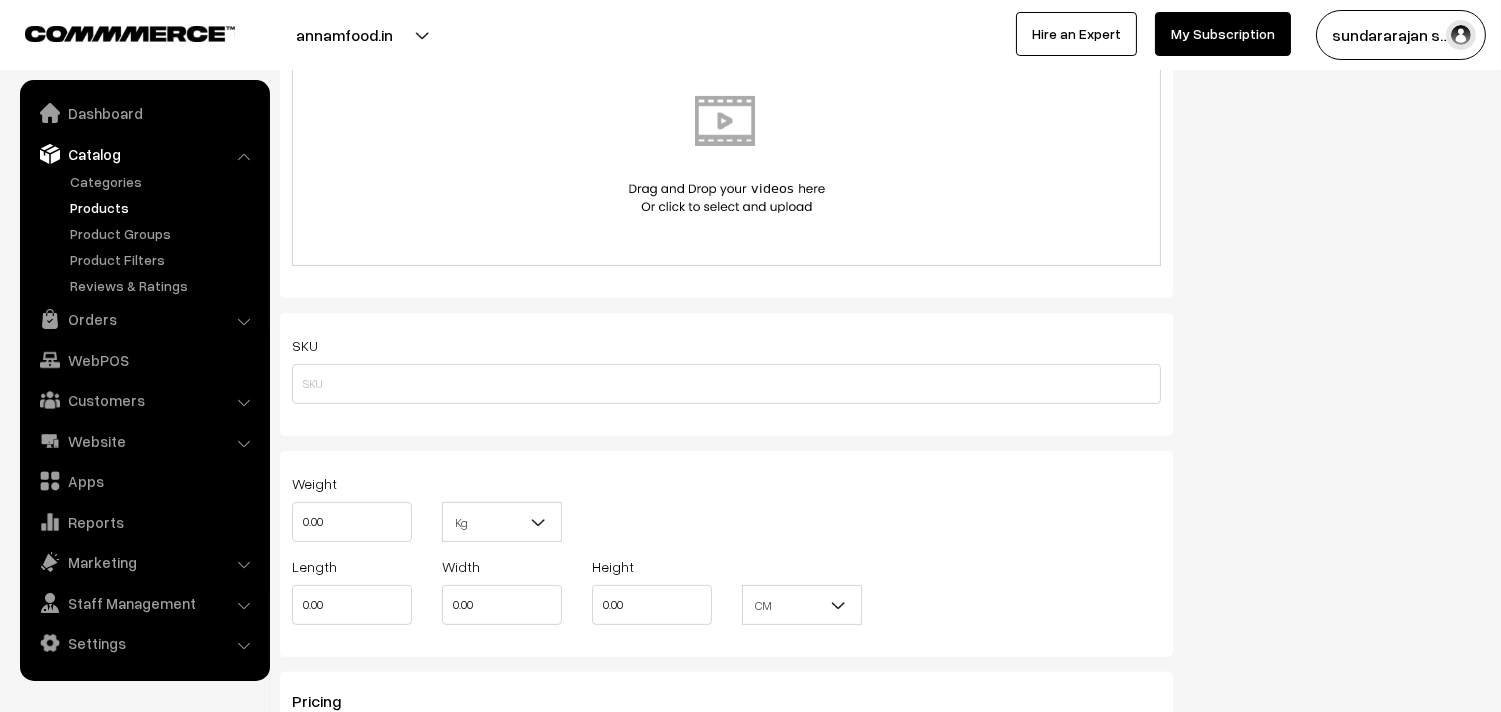 scroll, scrollTop: 1205, scrollLeft: 0, axis: vertical 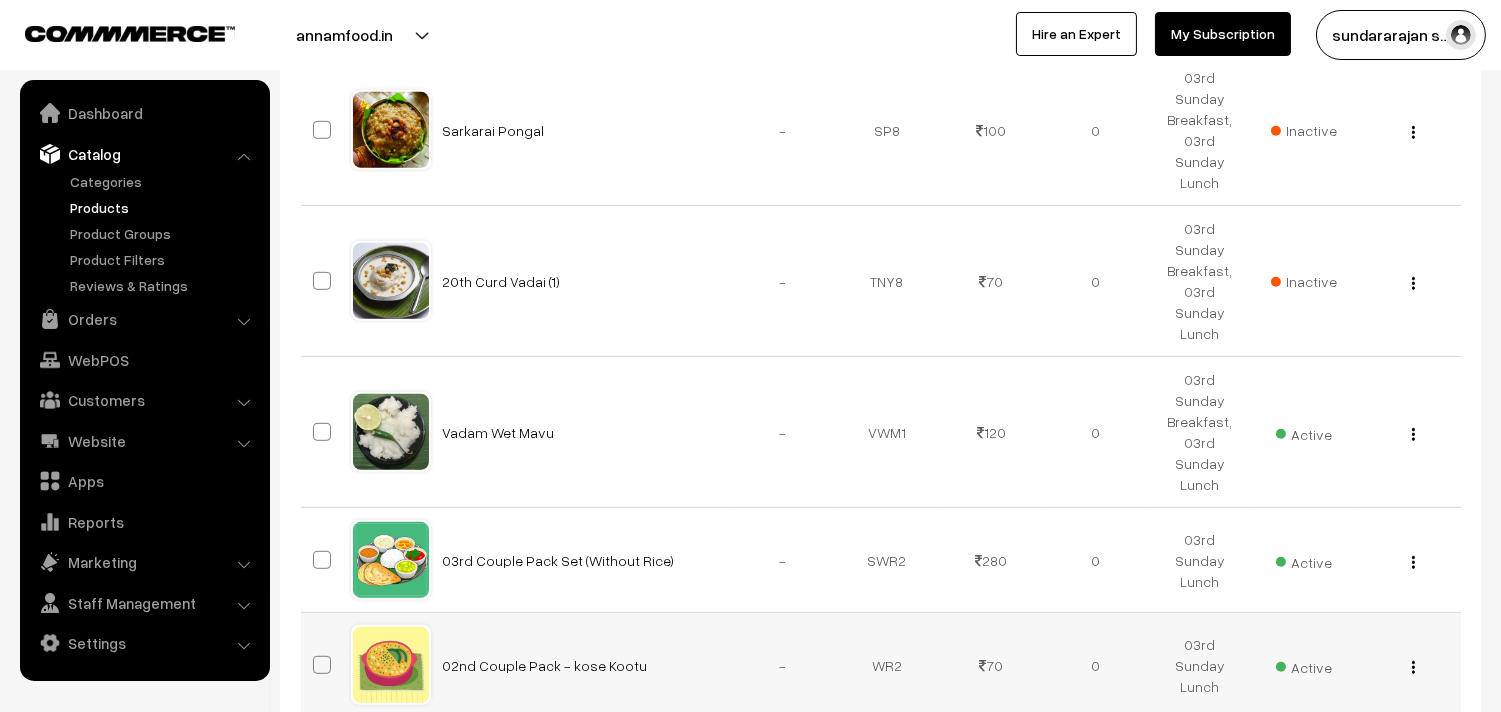 click at bounding box center (1413, 667) 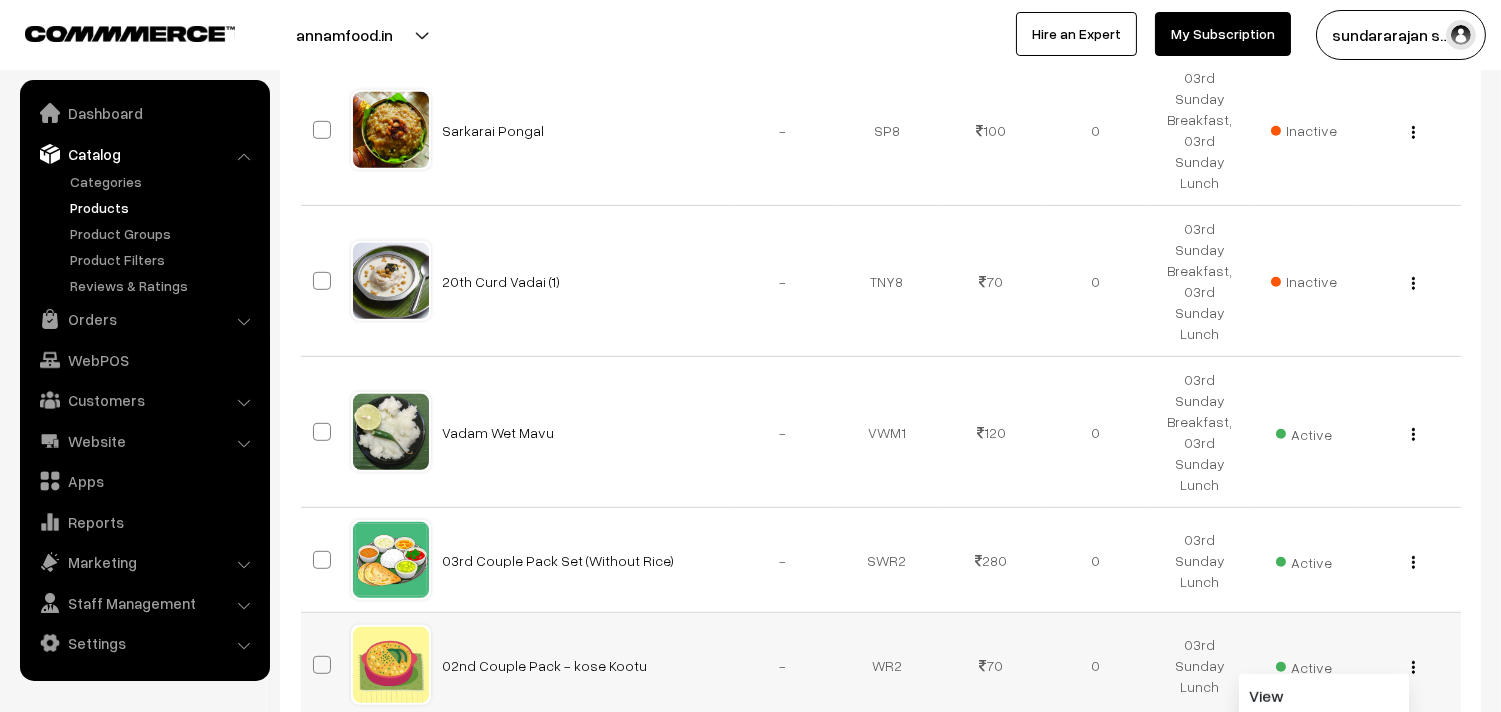 click on "Edit" at bounding box center (1324, 740) 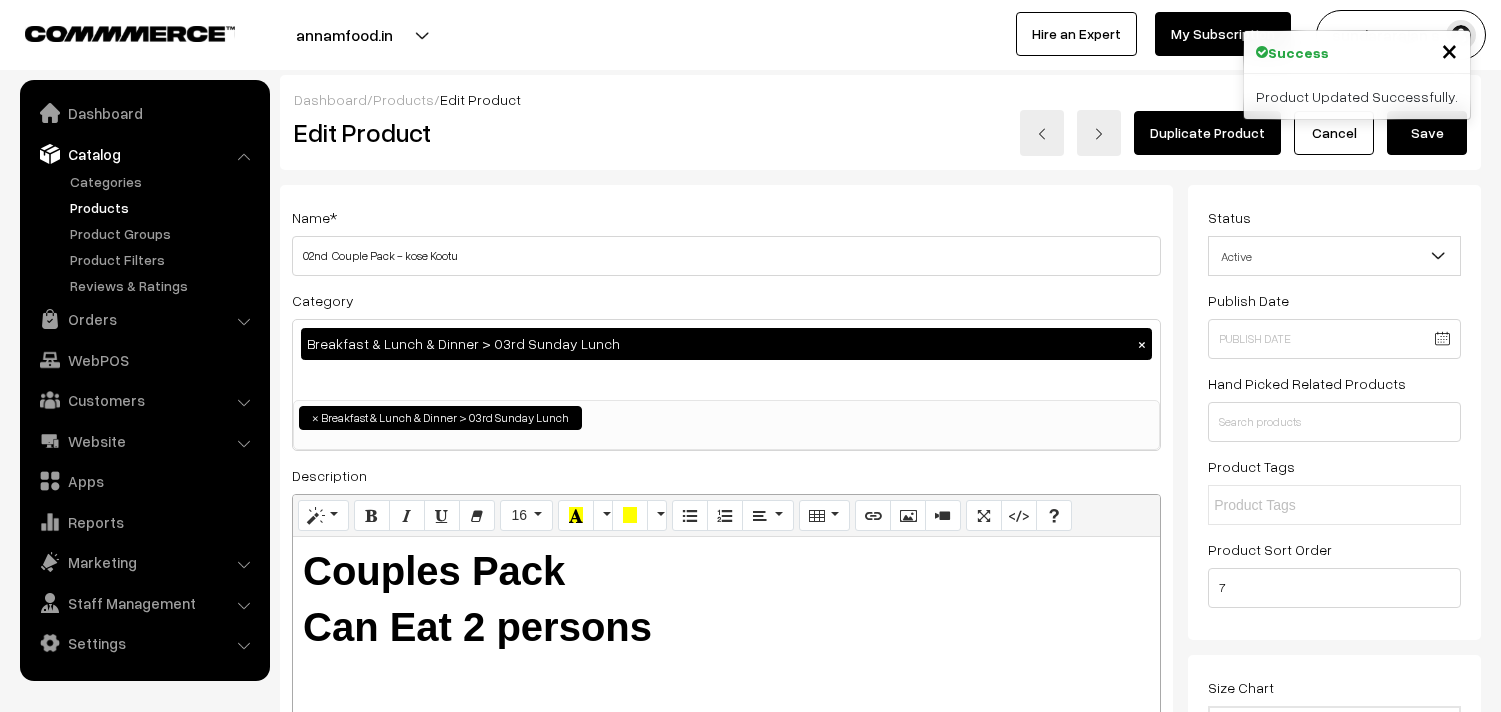 scroll, scrollTop: 0, scrollLeft: 0, axis: both 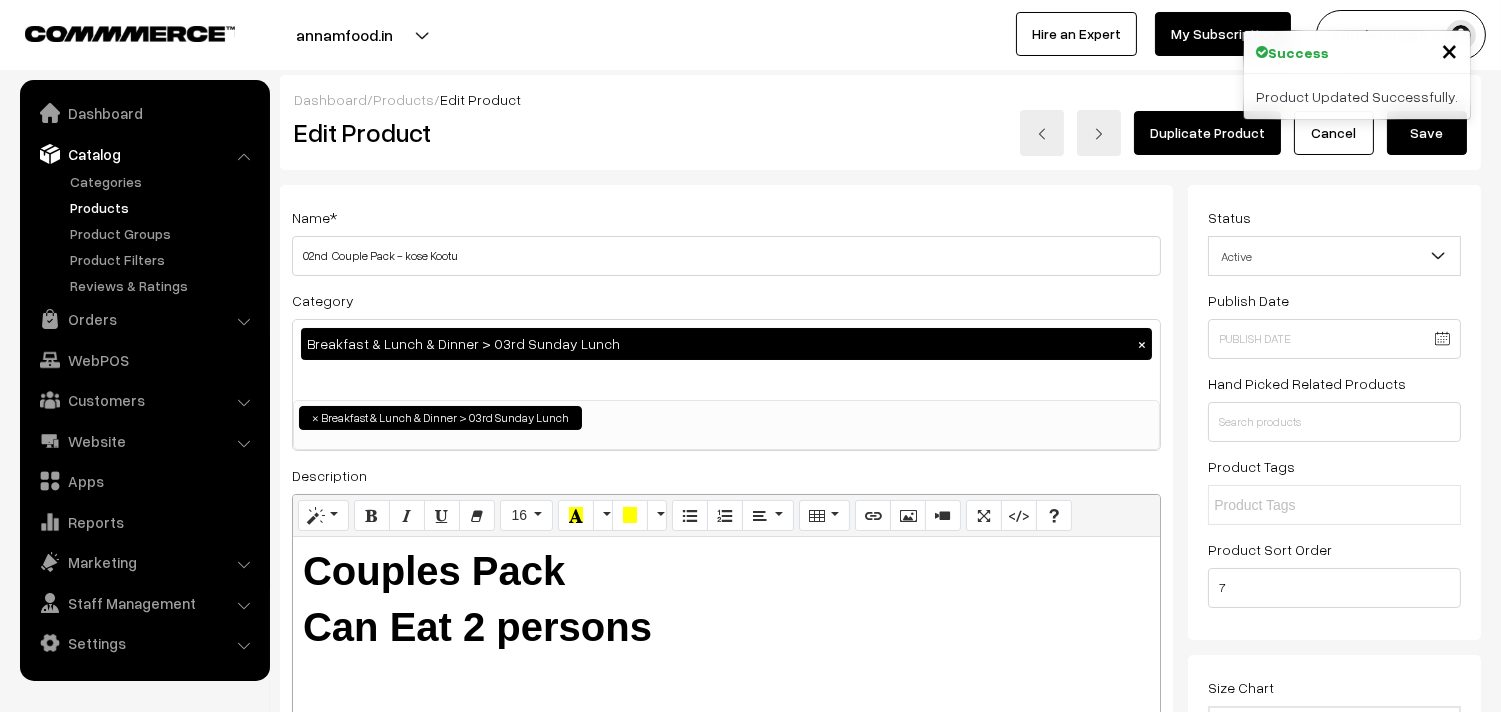 drag, startPoint x: 327, startPoint y: 251, endPoint x: 291, endPoint y: 253, distance: 36.05551 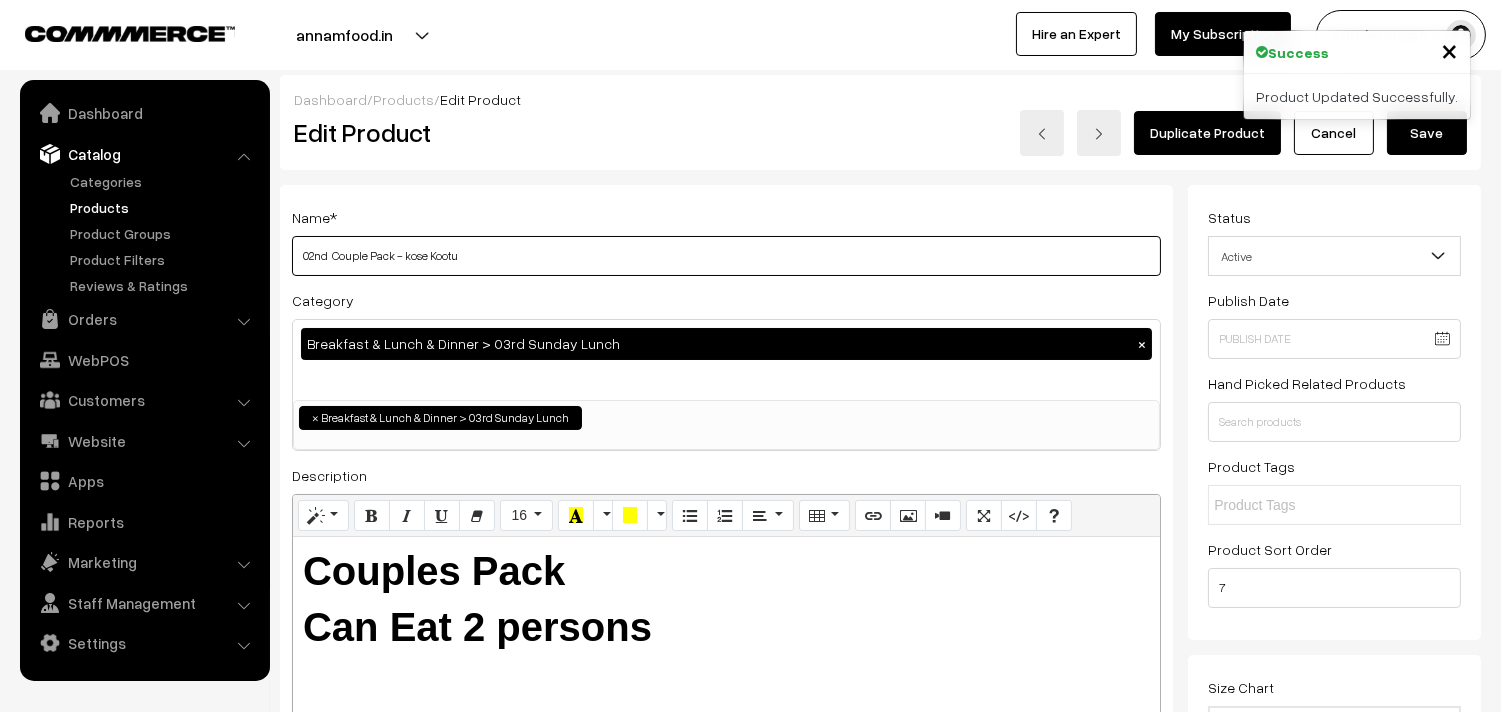 click on "02nd  Couple Pack - kose Kootu" at bounding box center [726, 256] 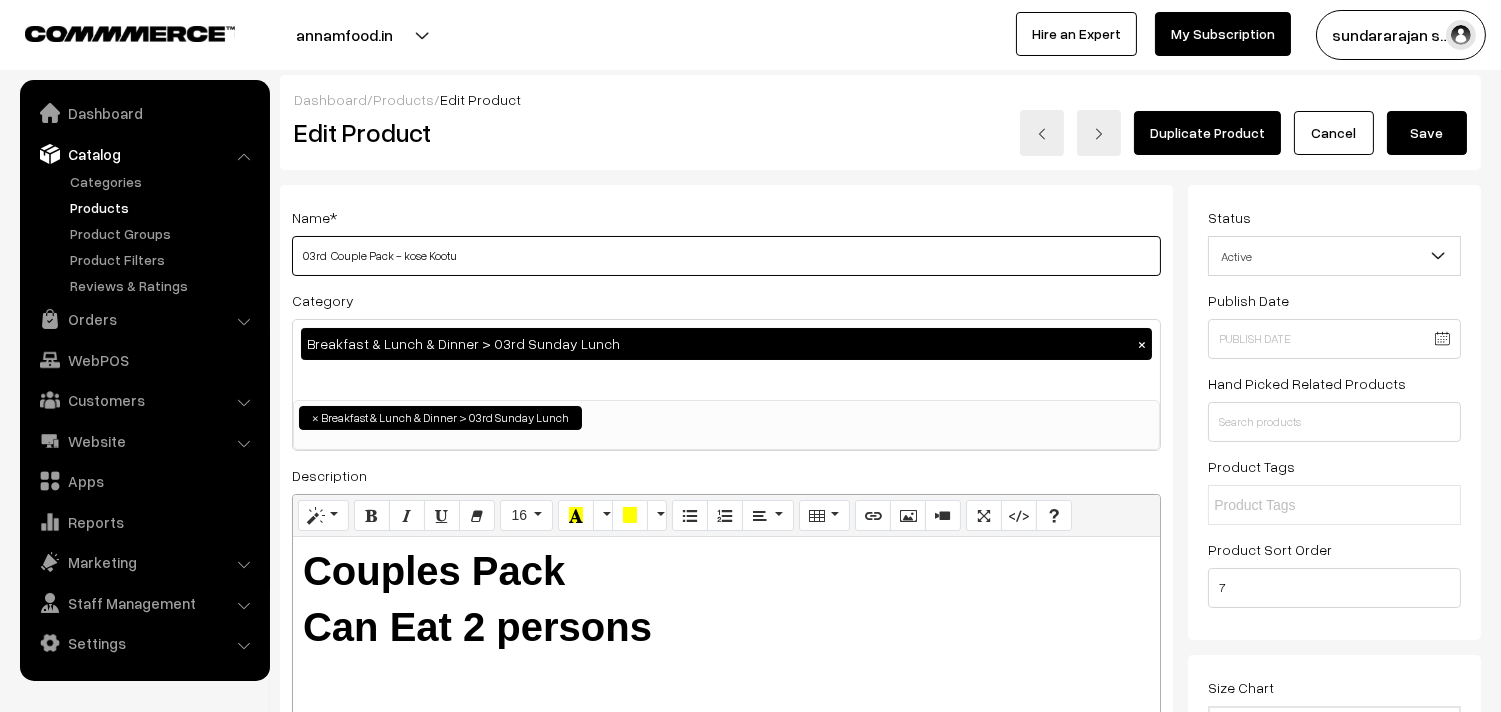 drag, startPoint x: 430, startPoint y: 256, endPoint x: 408, endPoint y: 255, distance: 22.022715 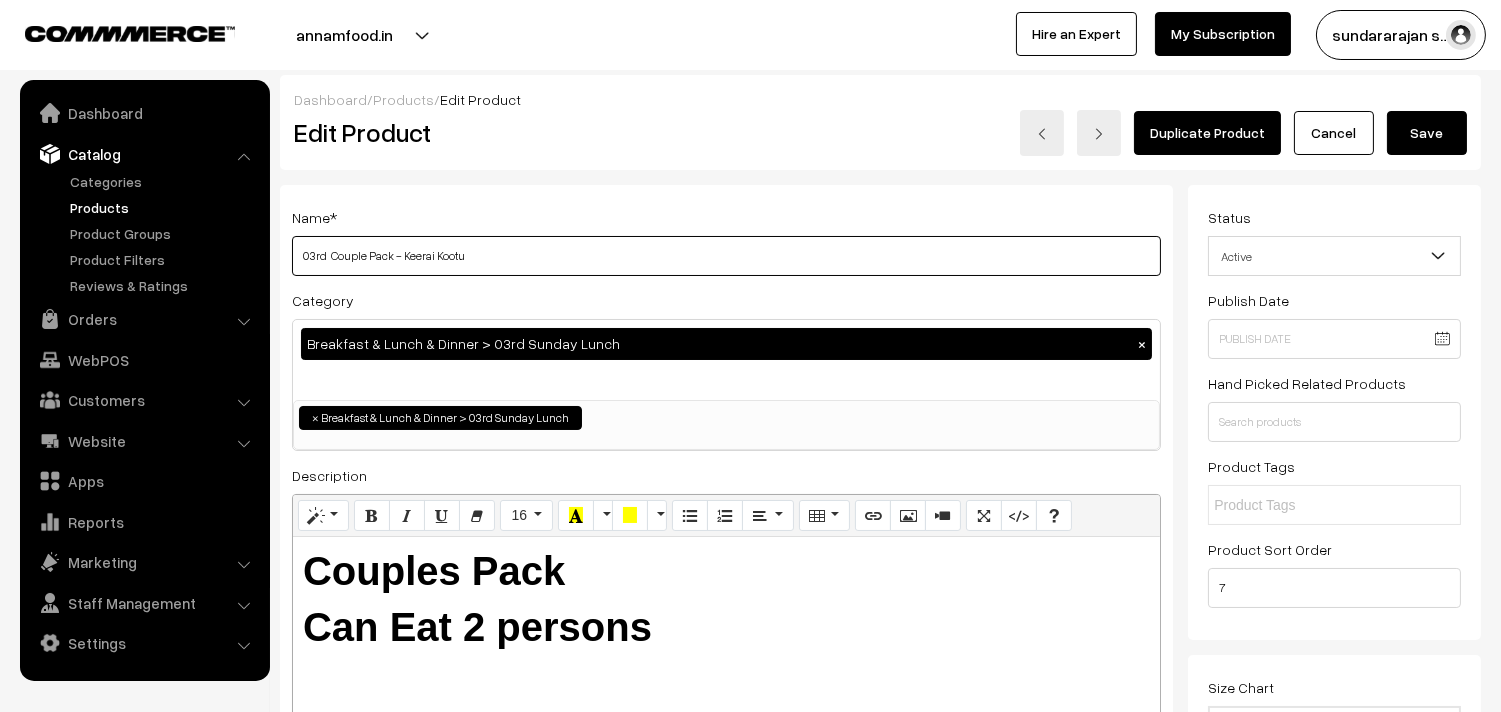 type on "03rd  Couple Pack - Keerai Kootu" 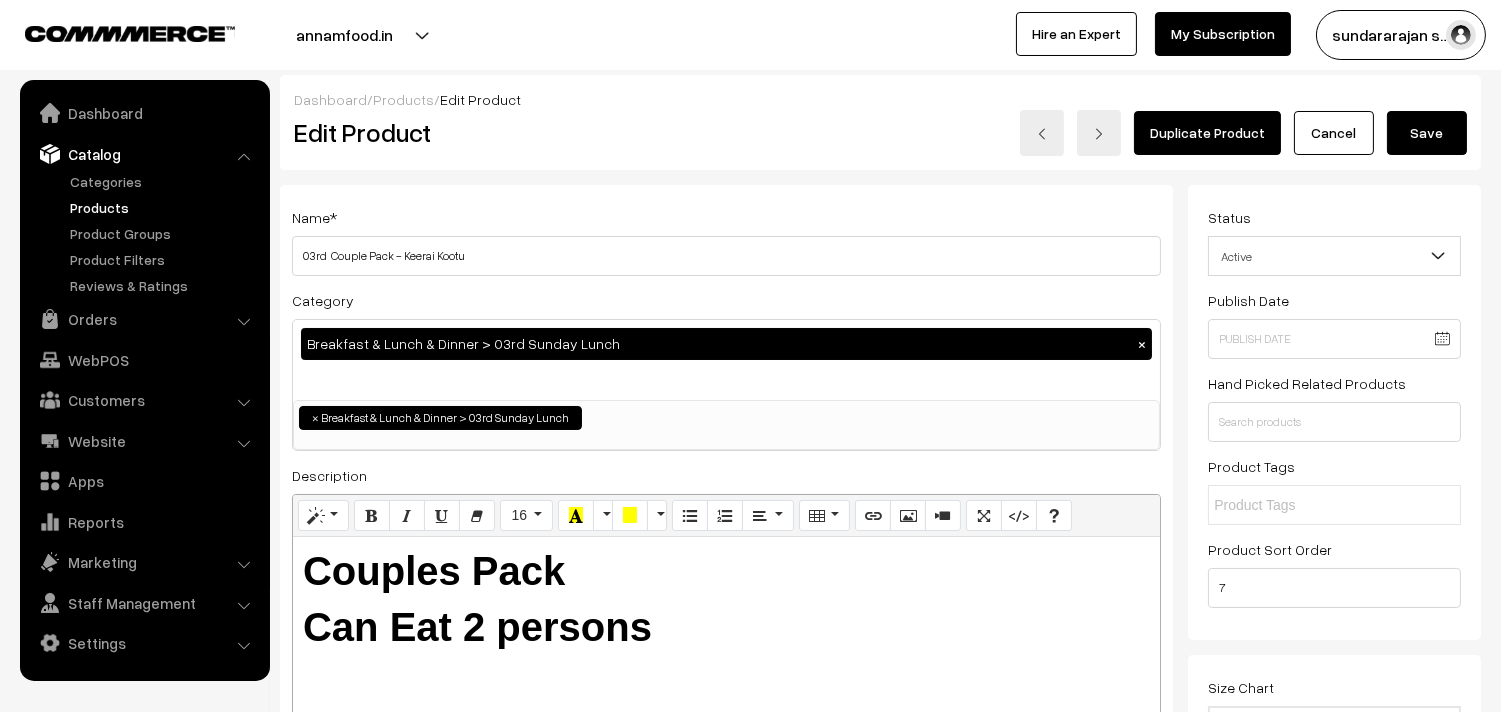 click on "Save" at bounding box center [1427, 133] 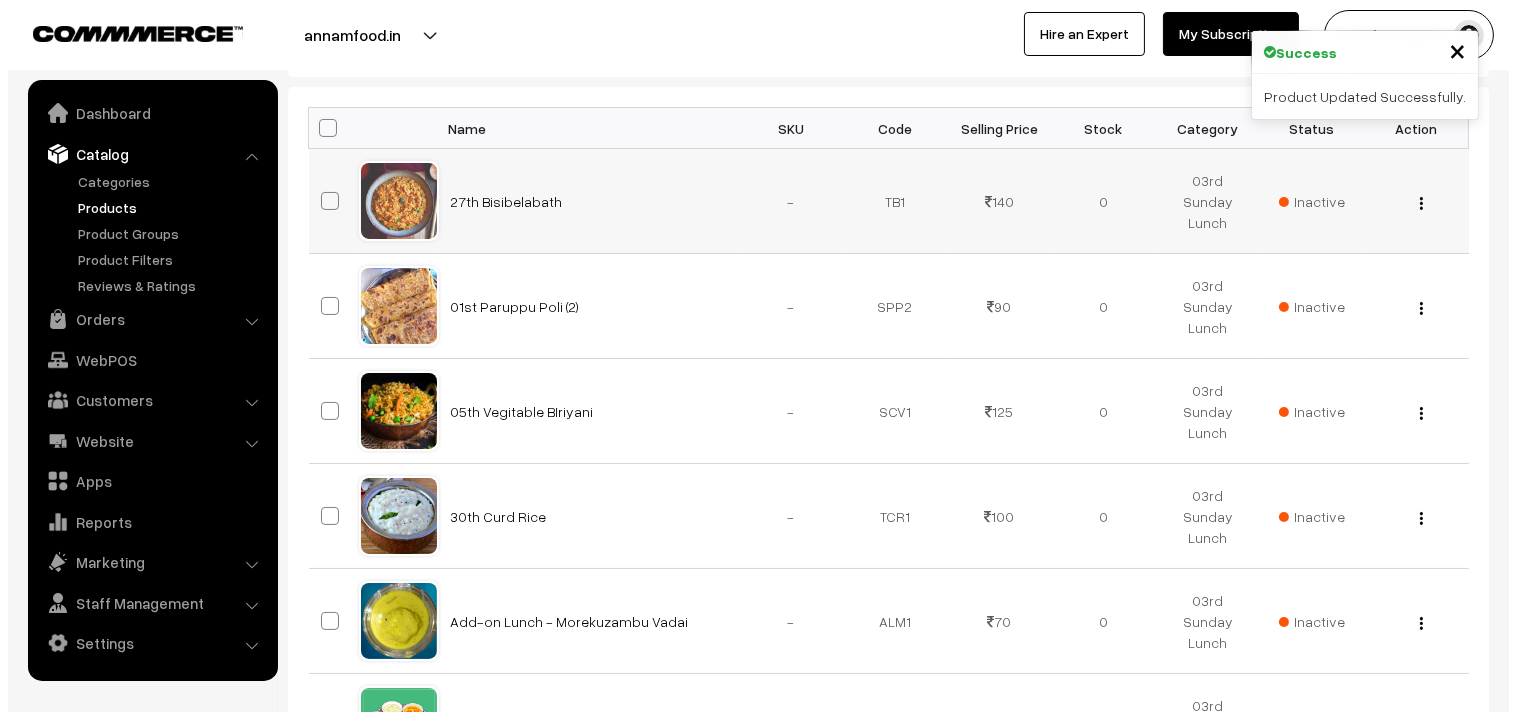 scroll, scrollTop: 444, scrollLeft: 0, axis: vertical 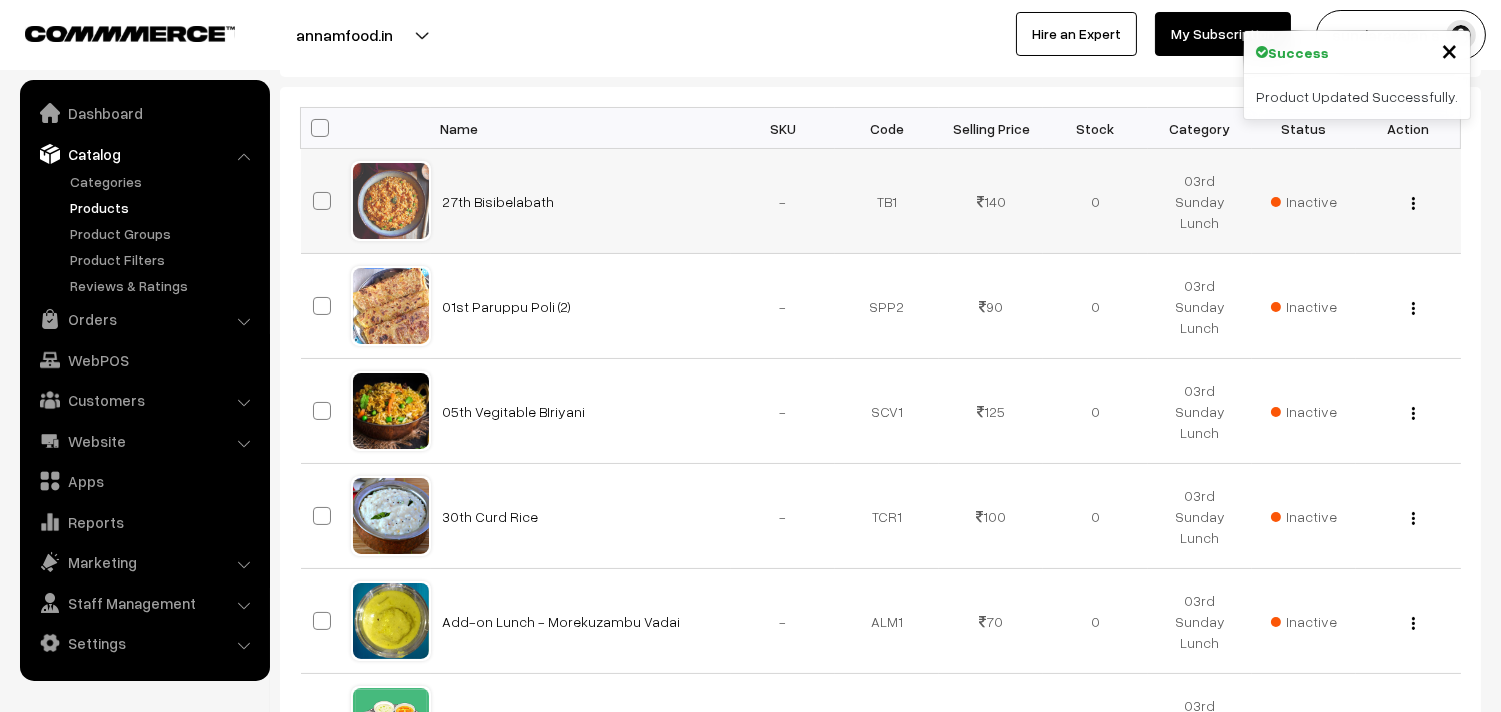 click at bounding box center [1413, 203] 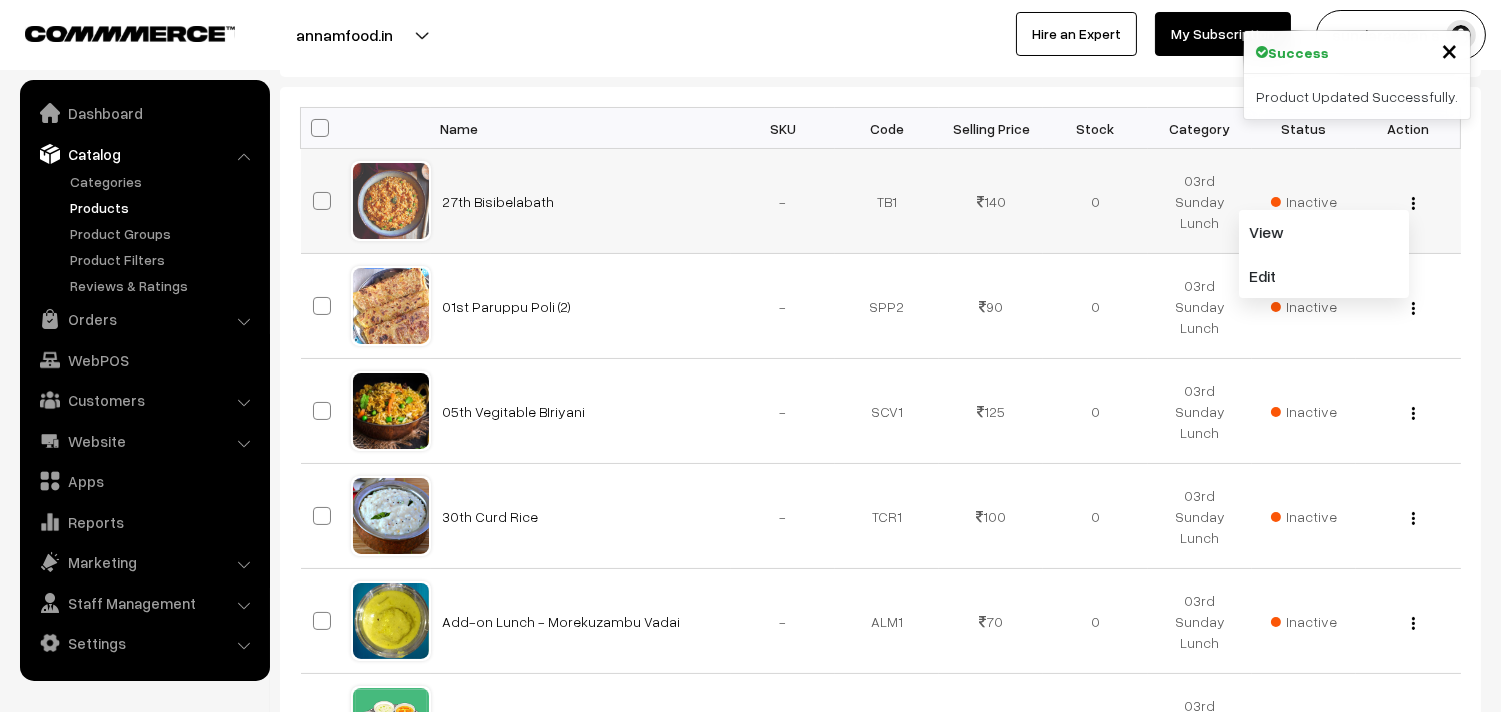 click on "Inactive" at bounding box center [1304, 201] 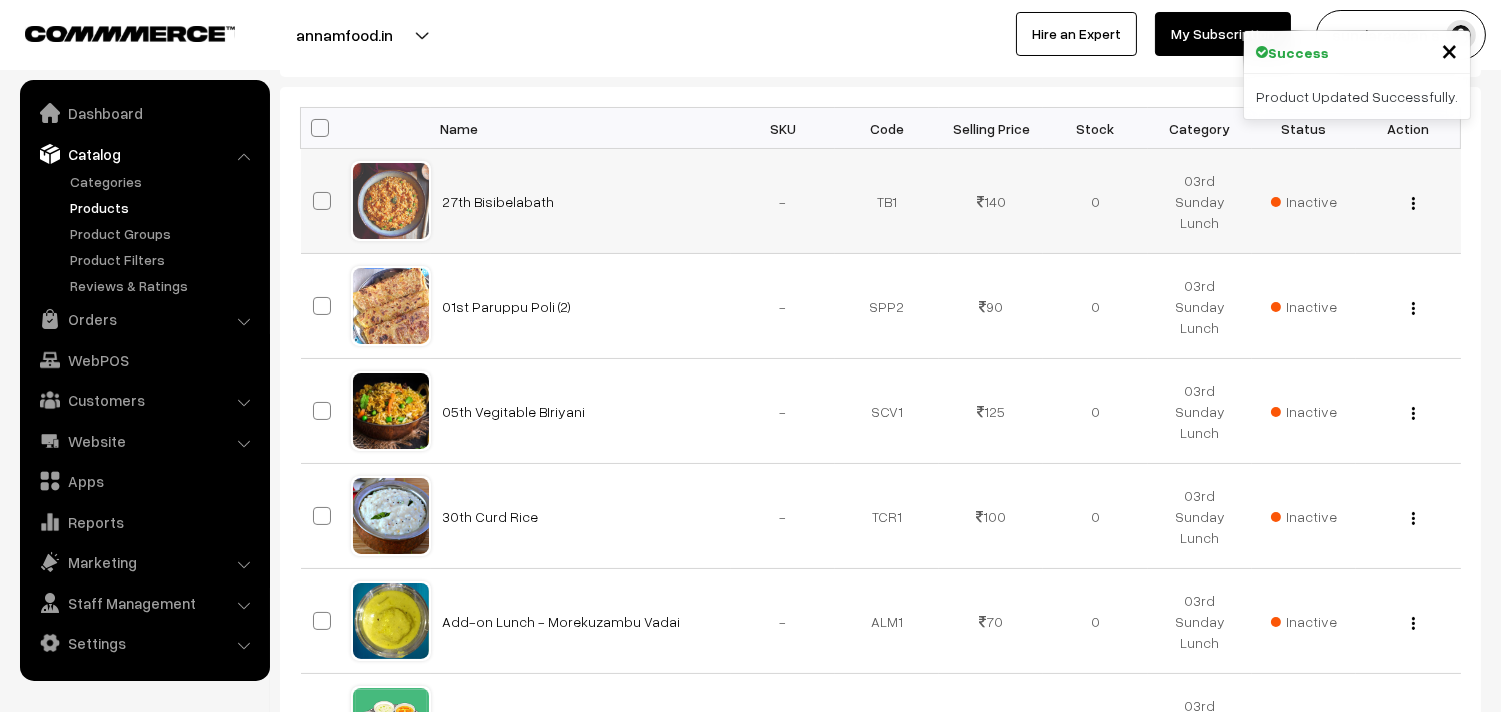 click on "Inactive" at bounding box center (1304, 201) 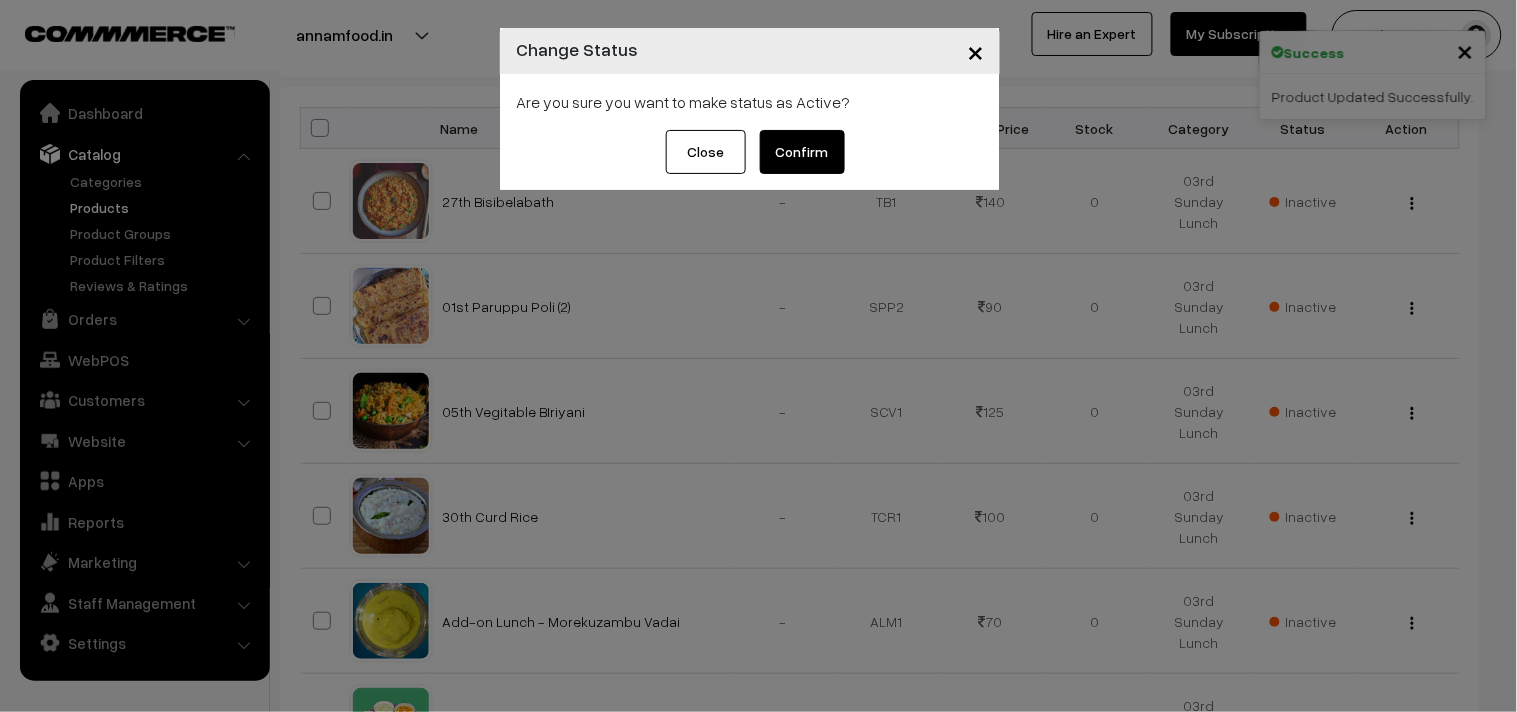 click on "Confirm" at bounding box center (802, 152) 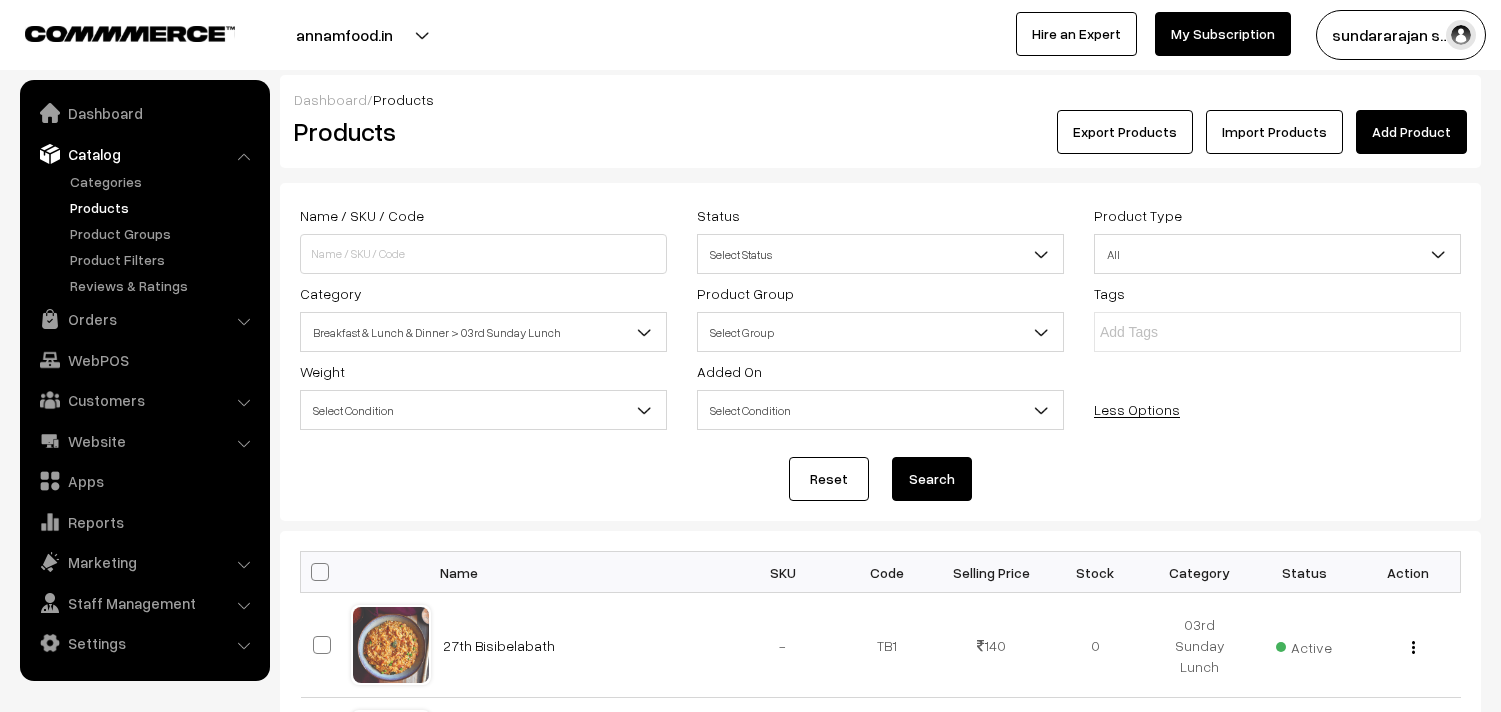 scroll, scrollTop: 444, scrollLeft: 0, axis: vertical 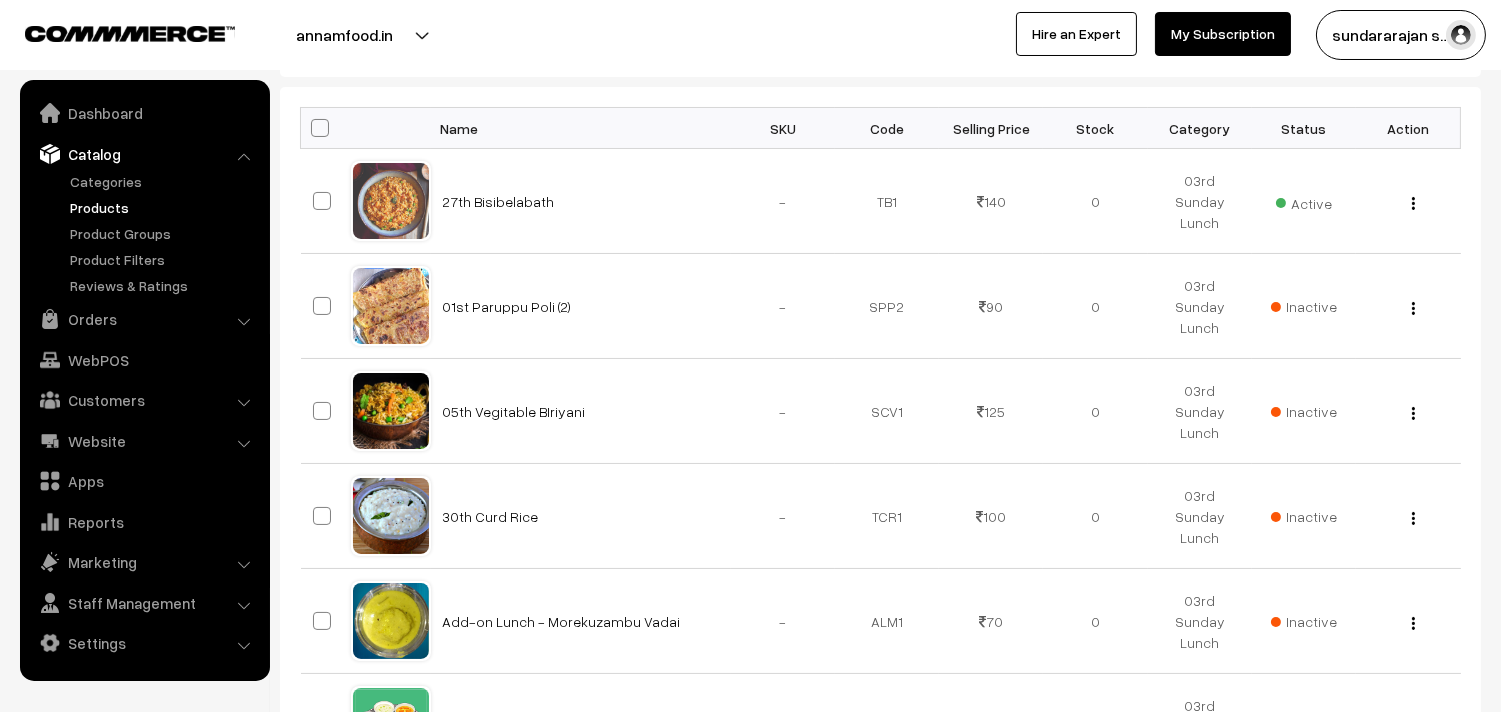 click at bounding box center [1413, 203] 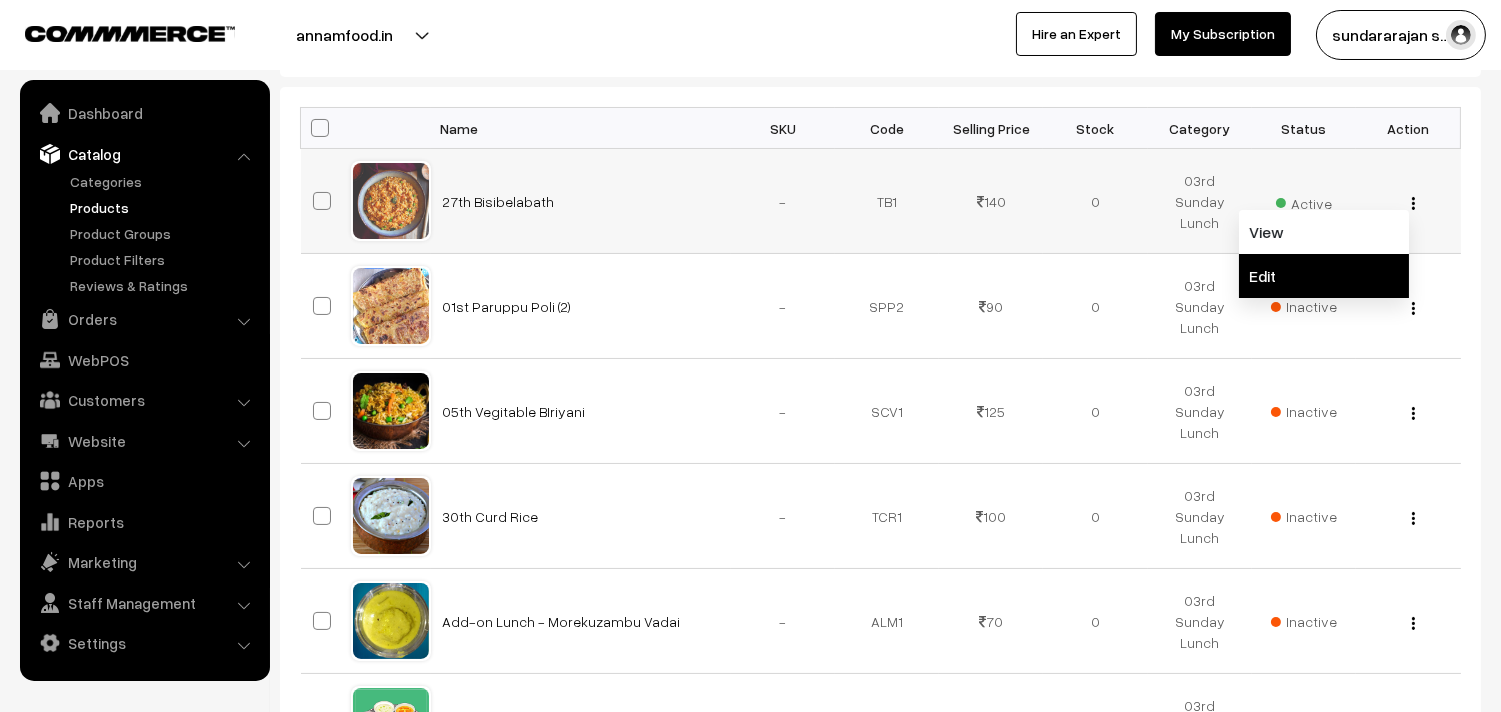 click on "Edit" at bounding box center (1324, 276) 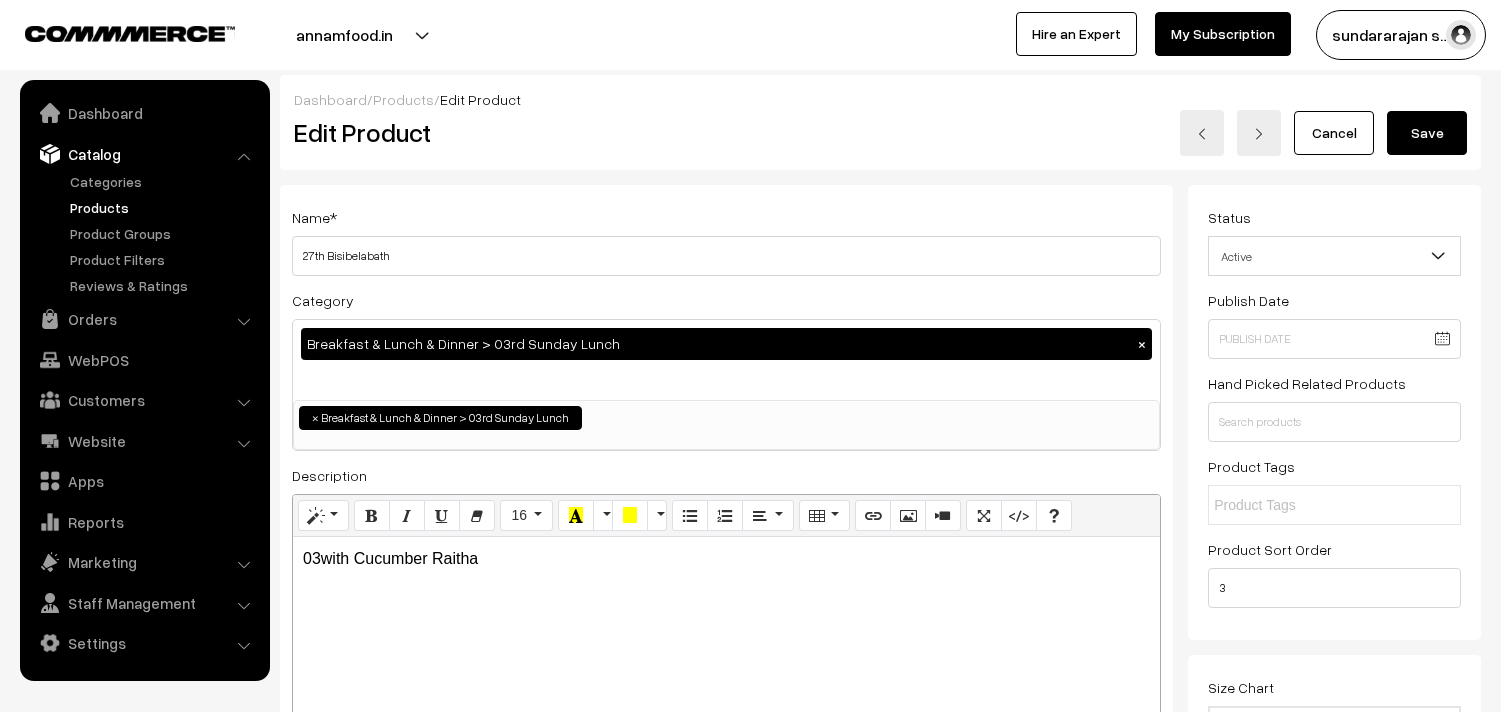 scroll, scrollTop: 0, scrollLeft: 0, axis: both 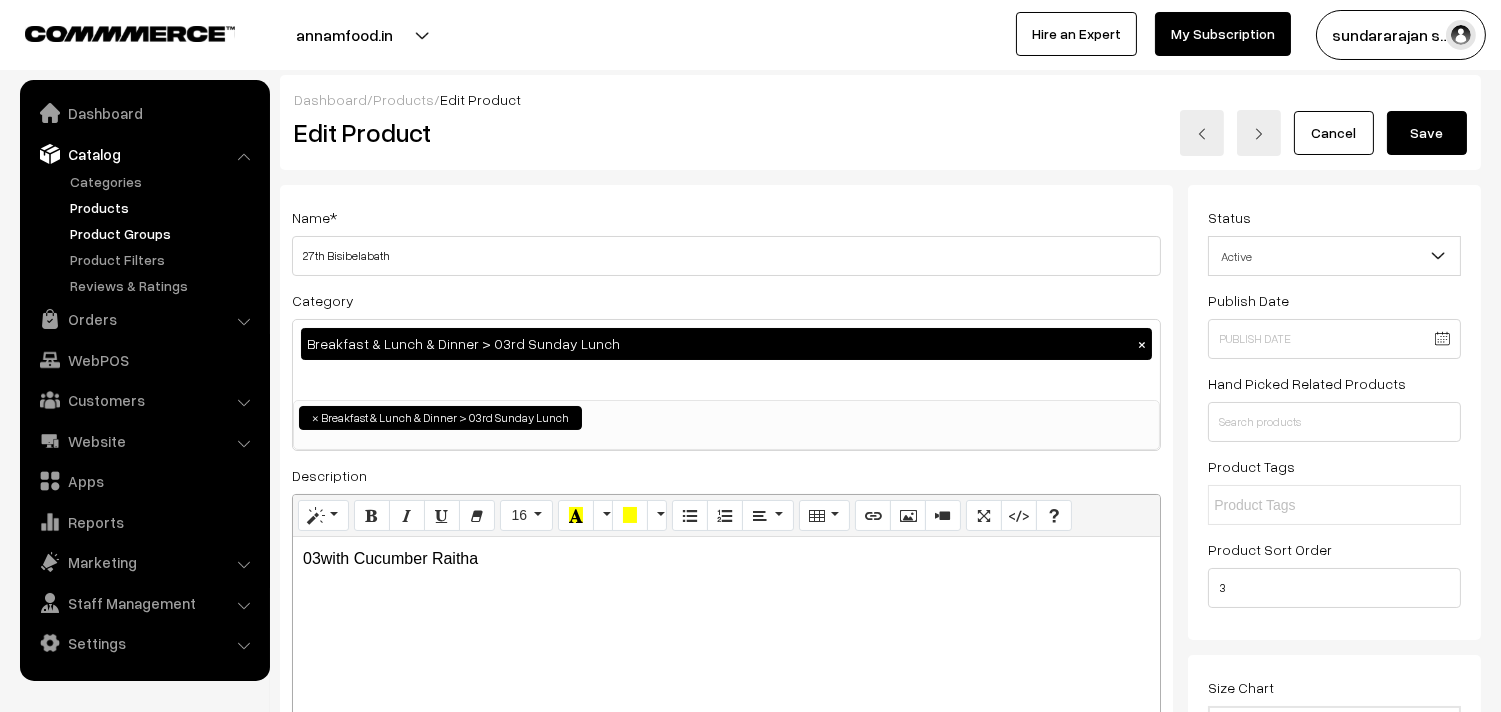 click on "Thank you for showing interest. Our team will call you shortly.
Close
annamfood.in
Go to Website
Switch Store
Create New Store
My Profile" at bounding box center (750, 1799) 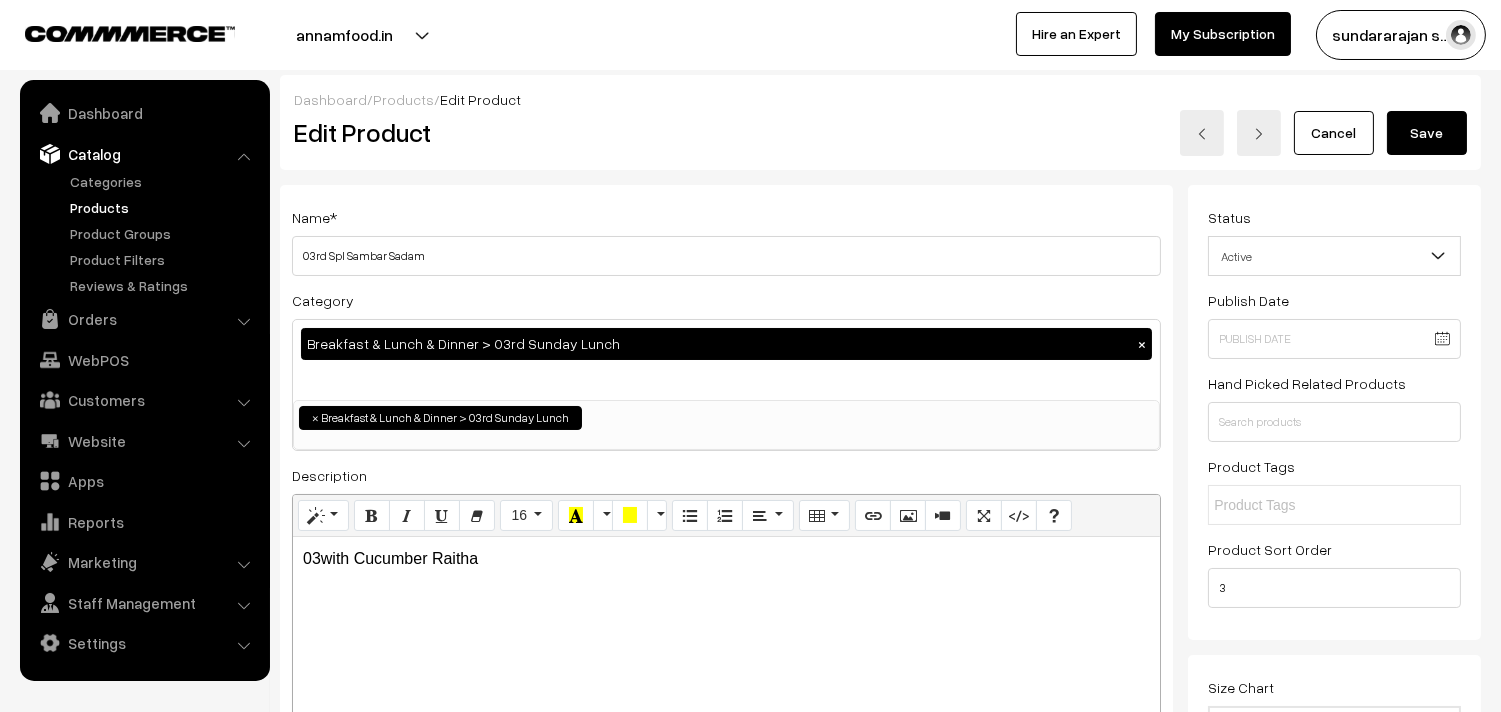 type on "03rd Spl Sambar Sadam" 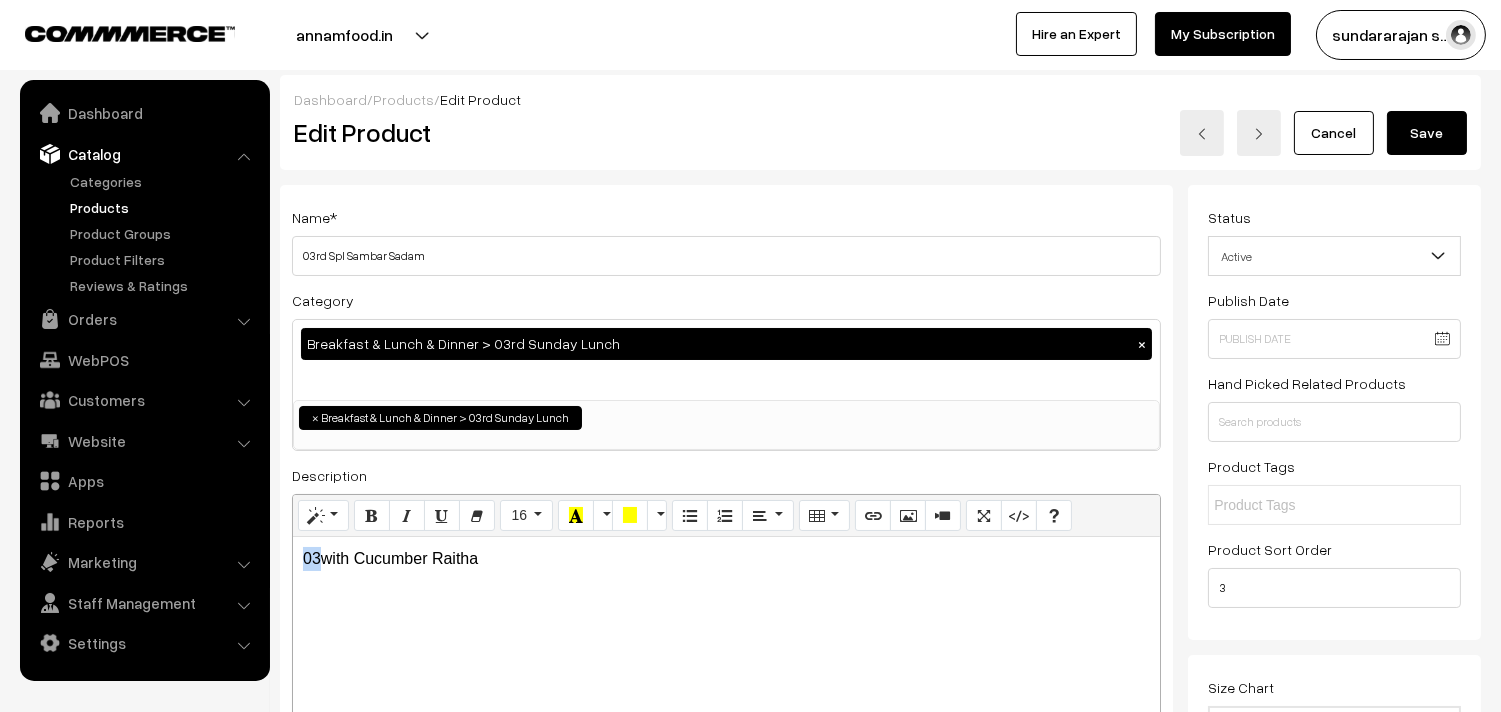 drag, startPoint x: 321, startPoint y: 555, endPoint x: 295, endPoint y: 556, distance: 26.019224 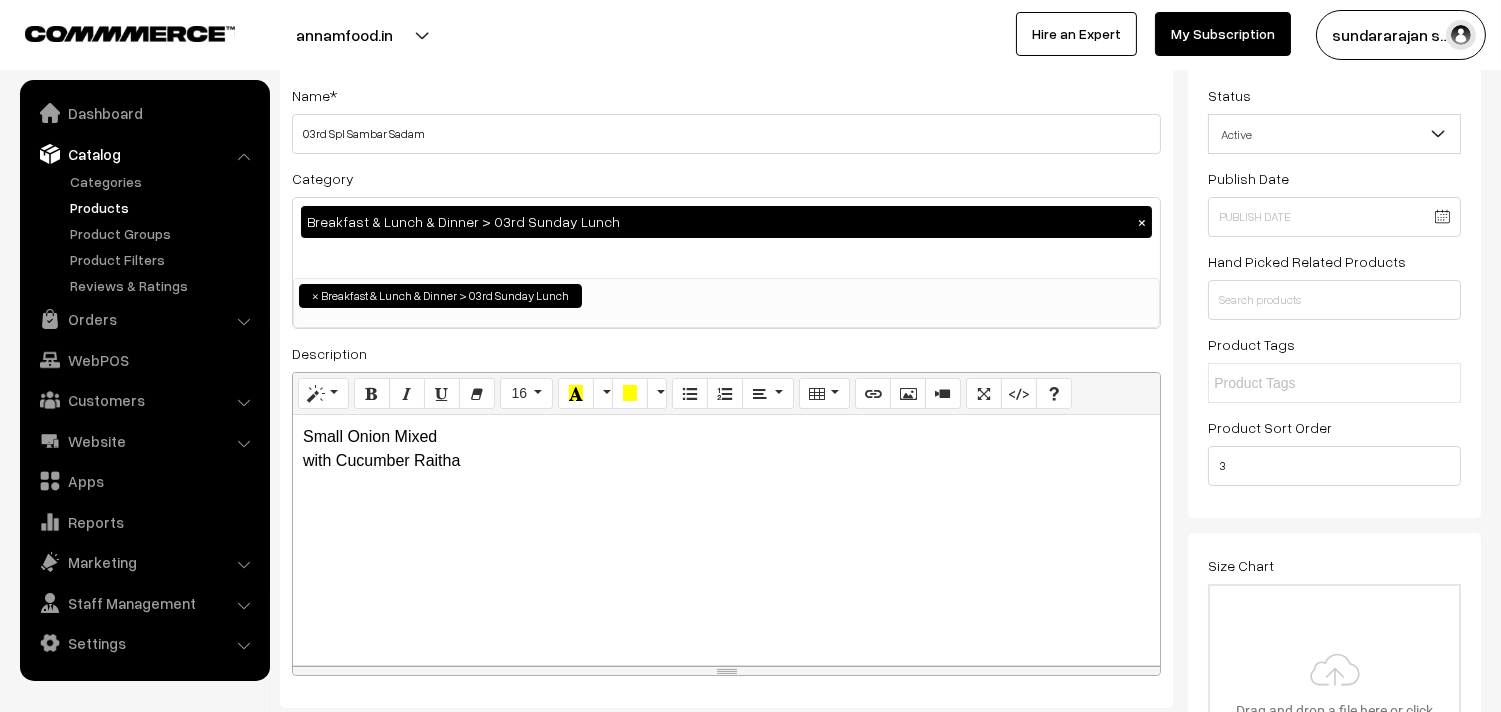 scroll, scrollTop: 0, scrollLeft: 0, axis: both 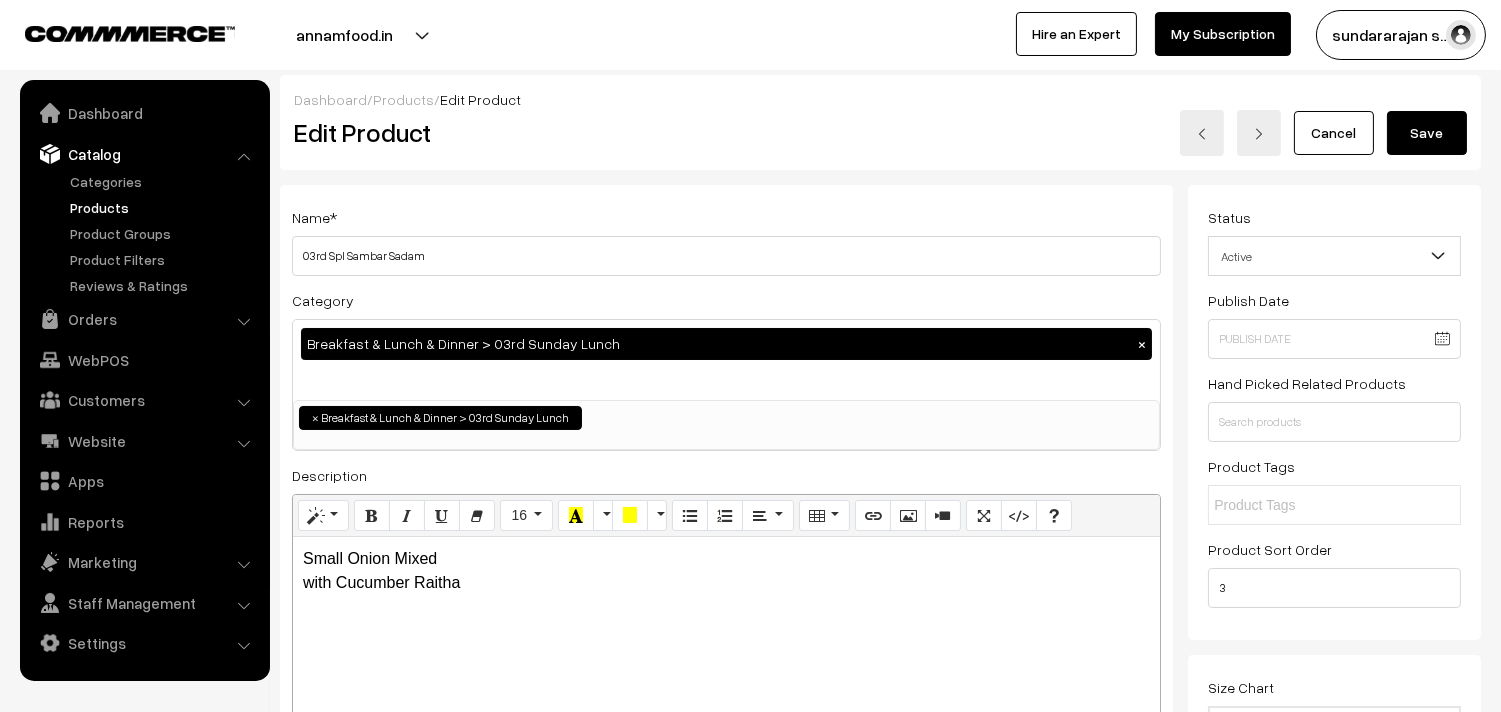 drag, startPoint x: 1427, startPoint y: 137, endPoint x: 1414, endPoint y: 144, distance: 14.764823 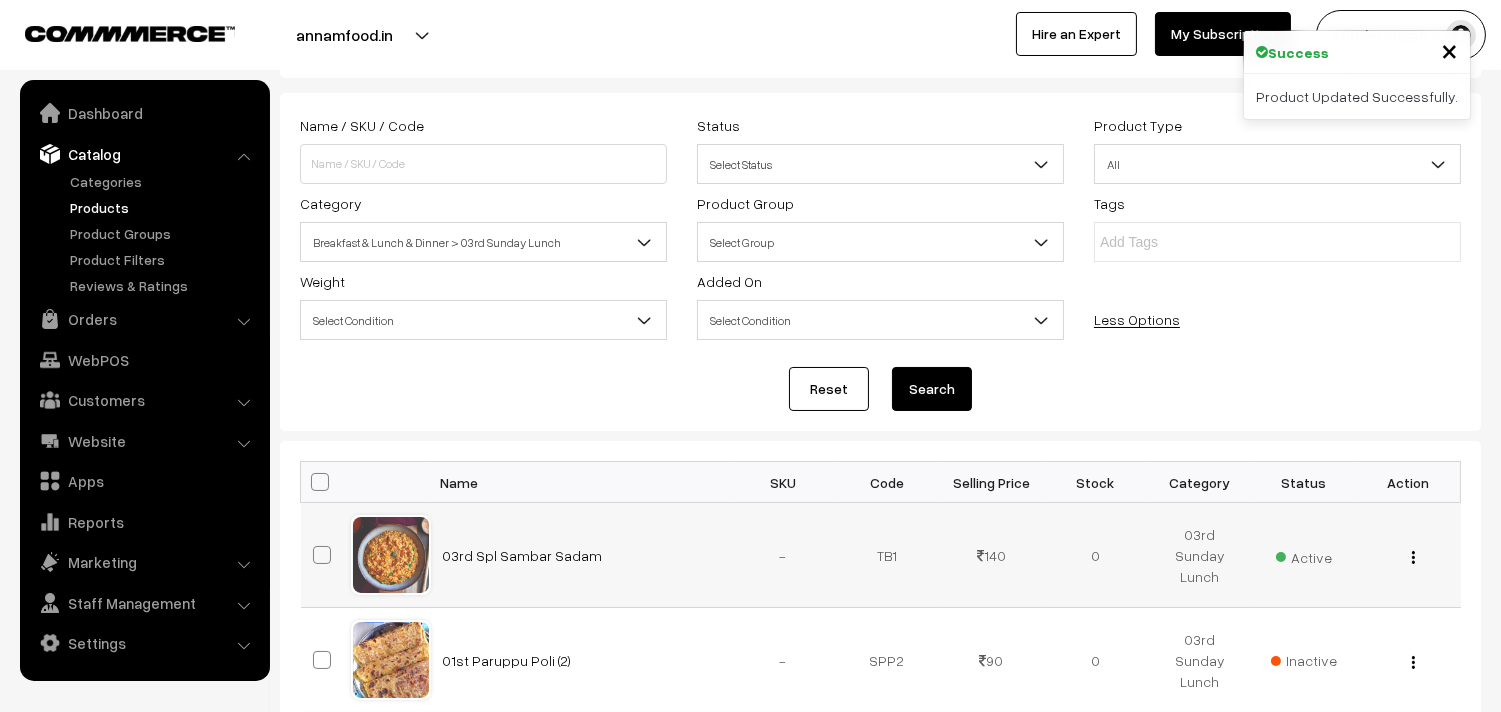 scroll, scrollTop: 333, scrollLeft: 0, axis: vertical 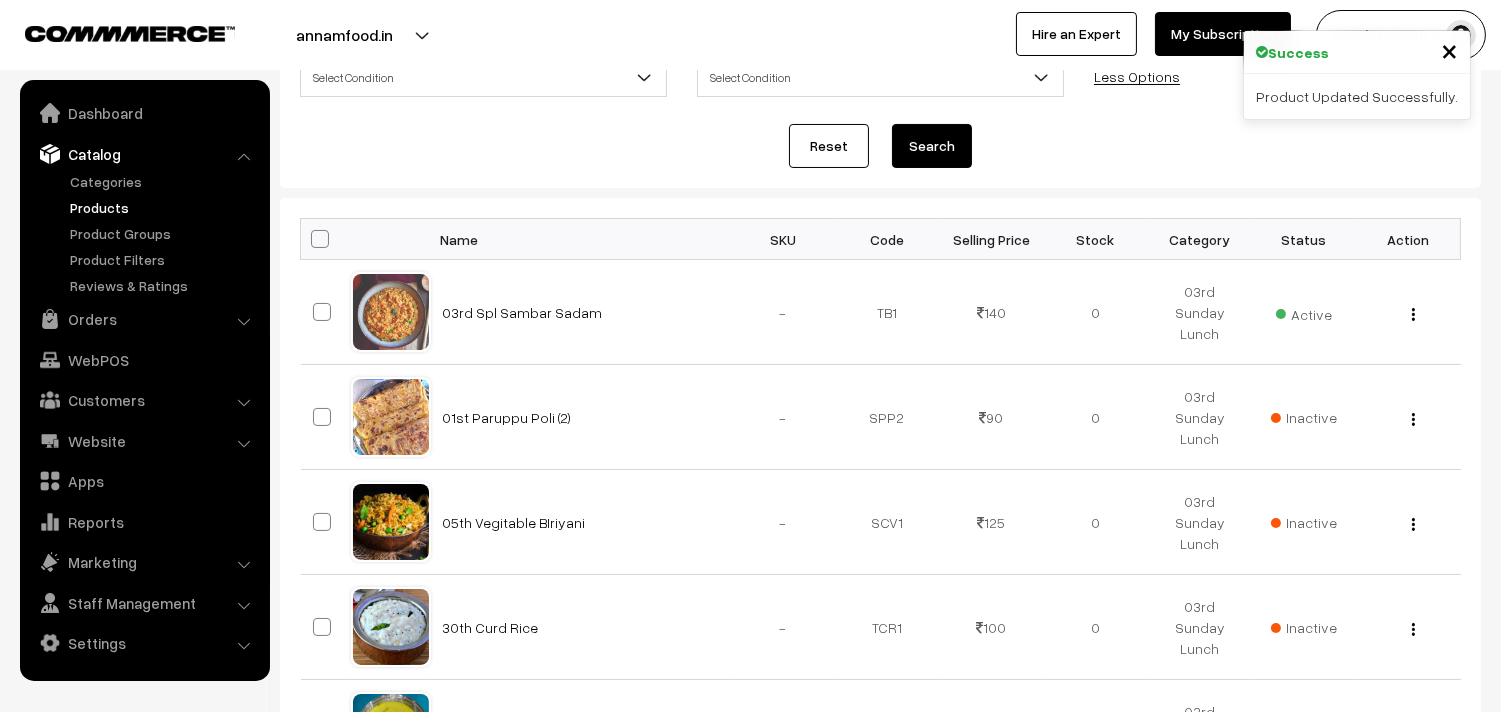 click at bounding box center [320, 239] 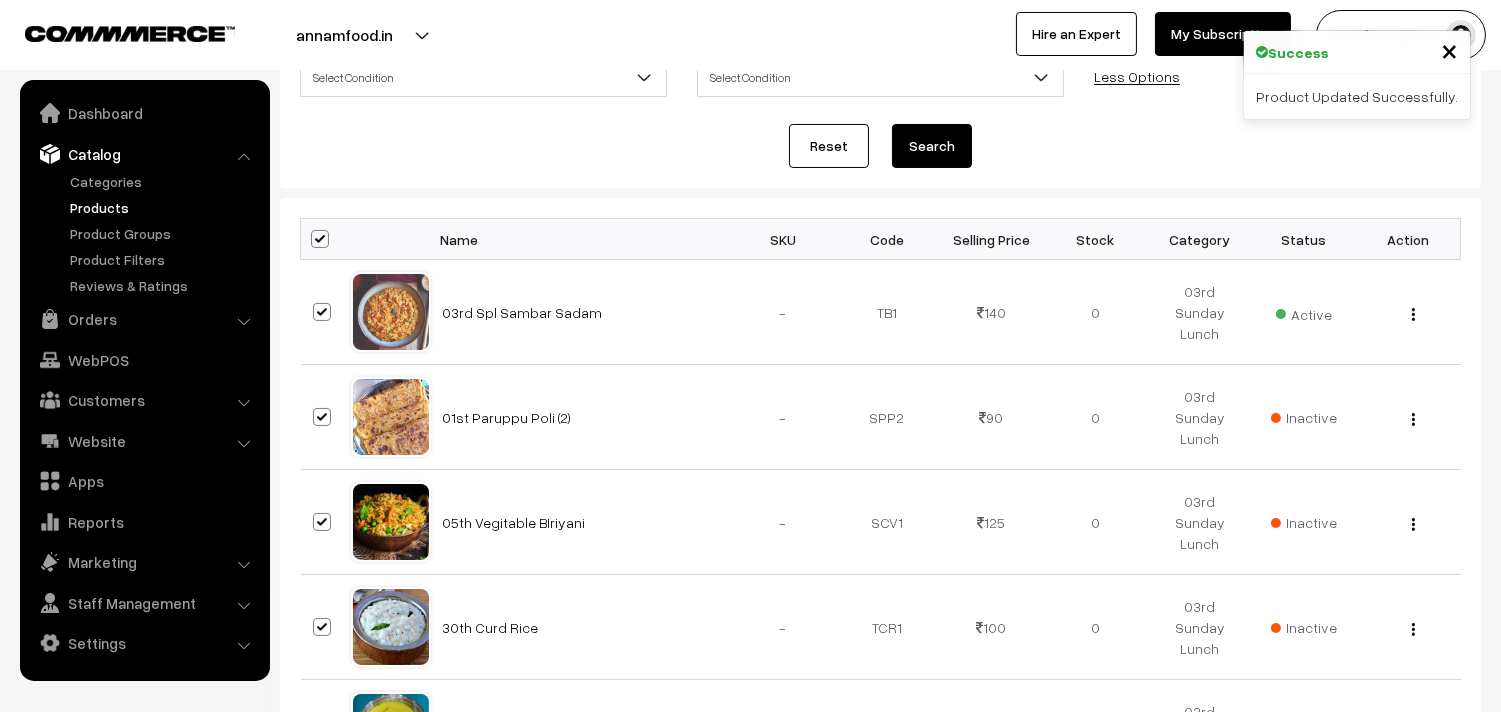 checkbox on "true" 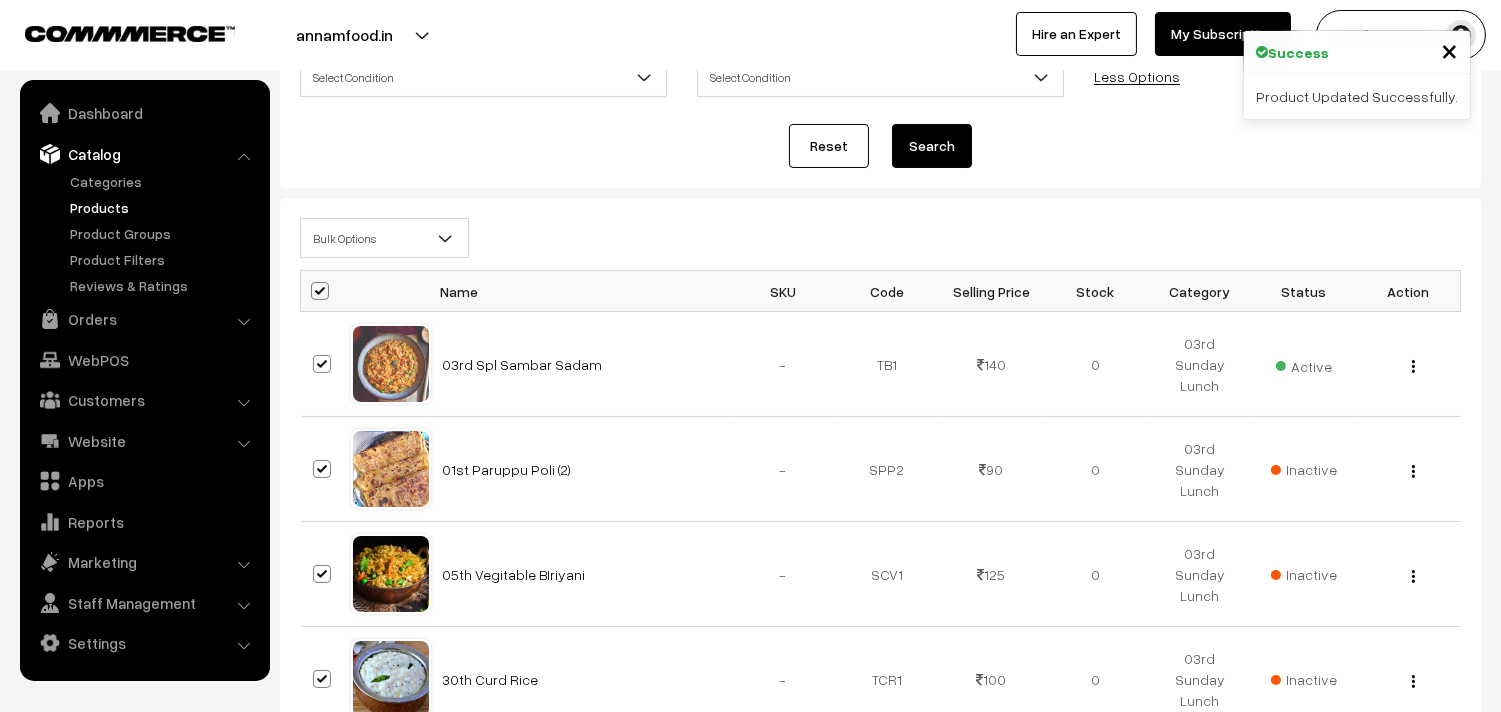 click on "Bulk Options" at bounding box center [384, 238] 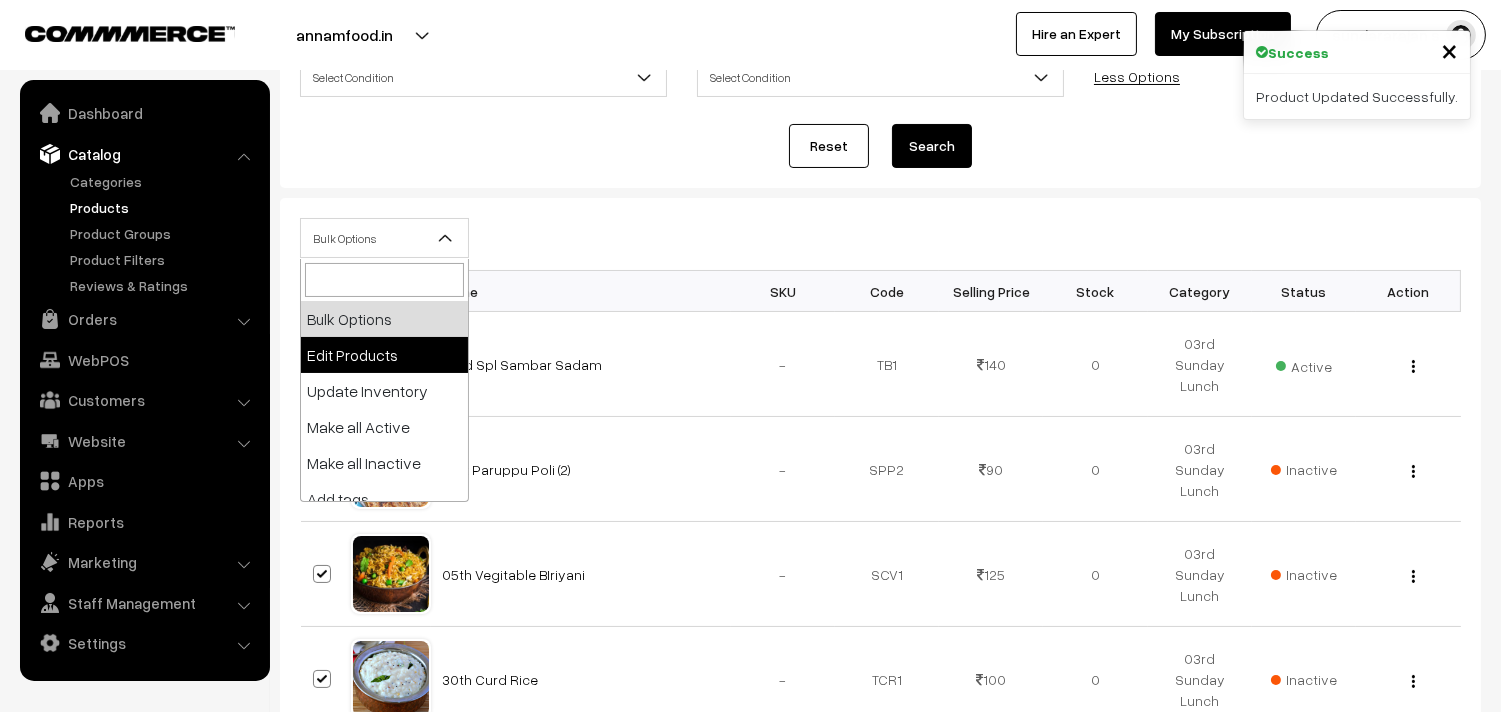 select on "editProduct" 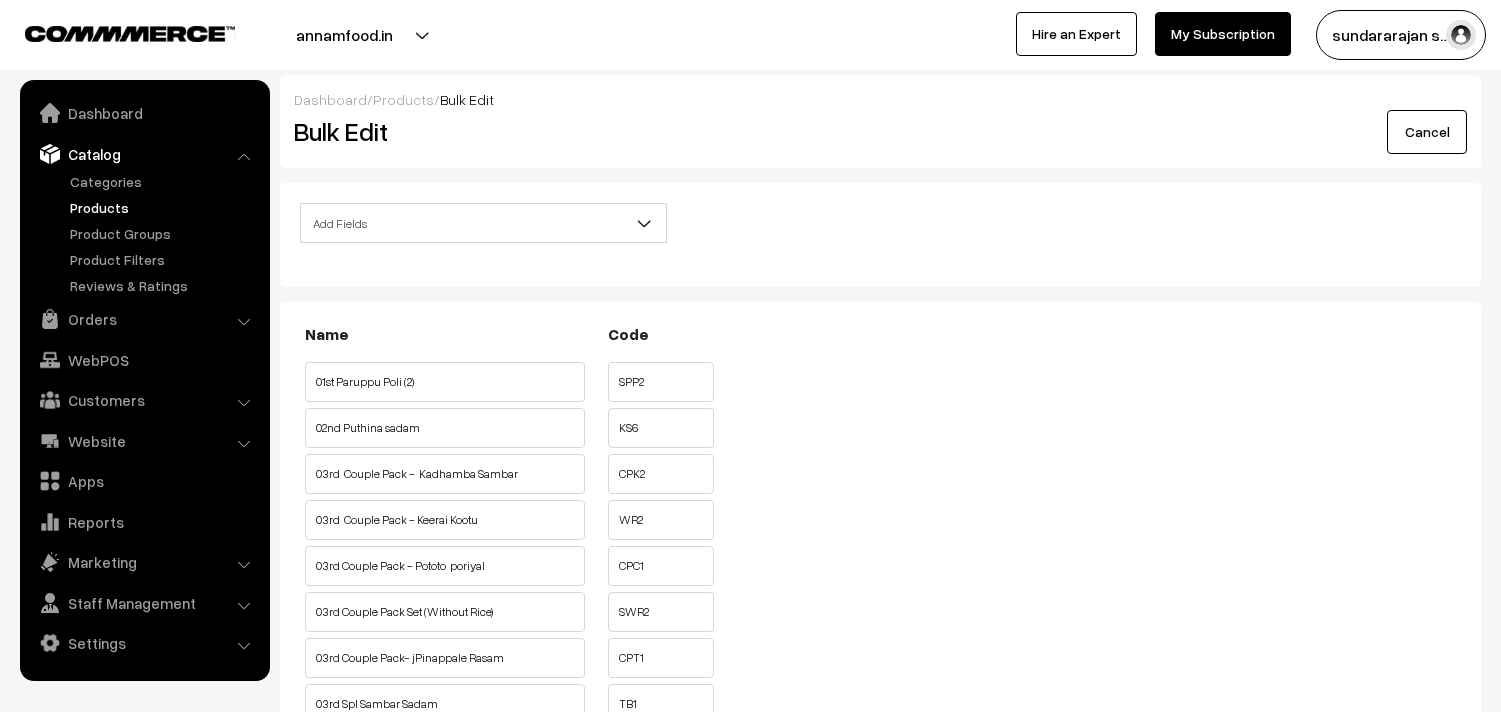scroll, scrollTop: 0, scrollLeft: 0, axis: both 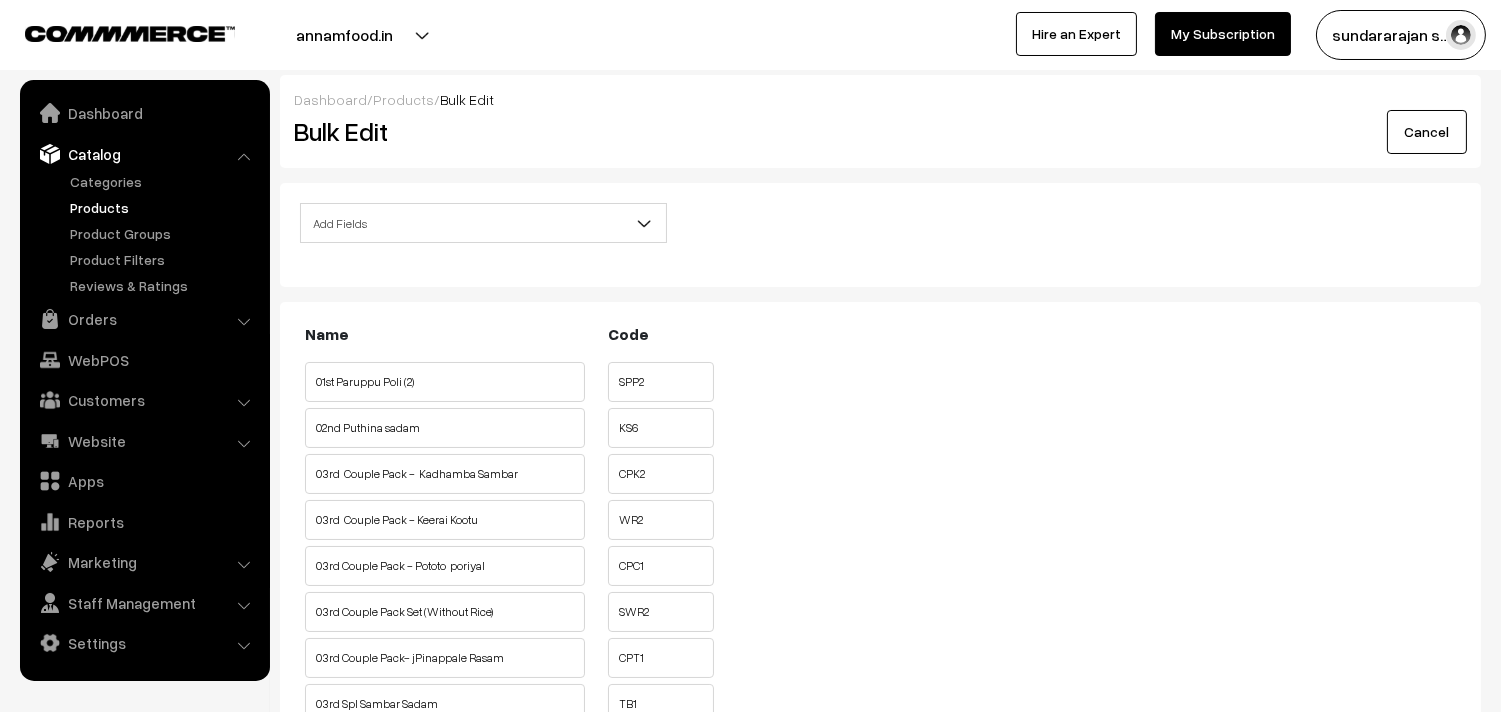 click on "Add Fields" at bounding box center (483, 223) 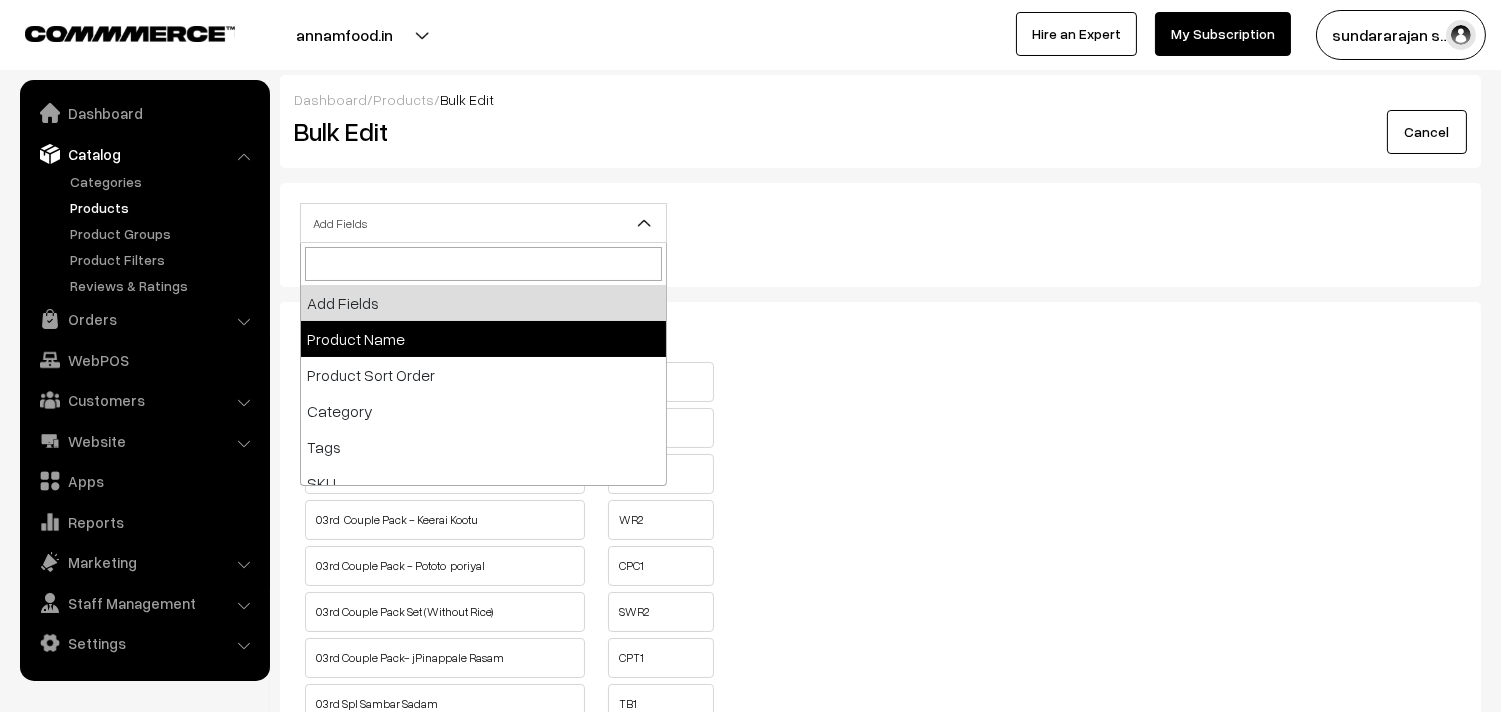 scroll, scrollTop: 222, scrollLeft: 0, axis: vertical 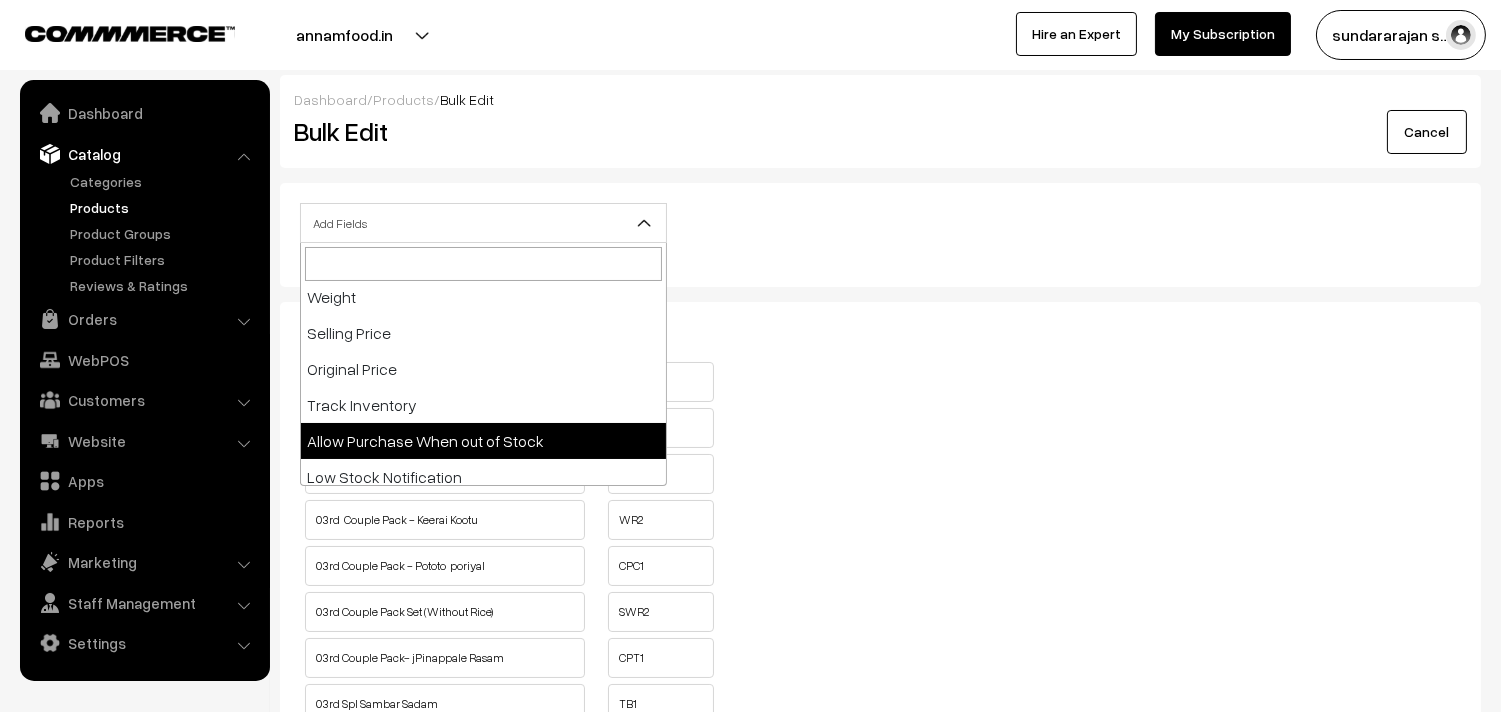 select on "allow-purchase" 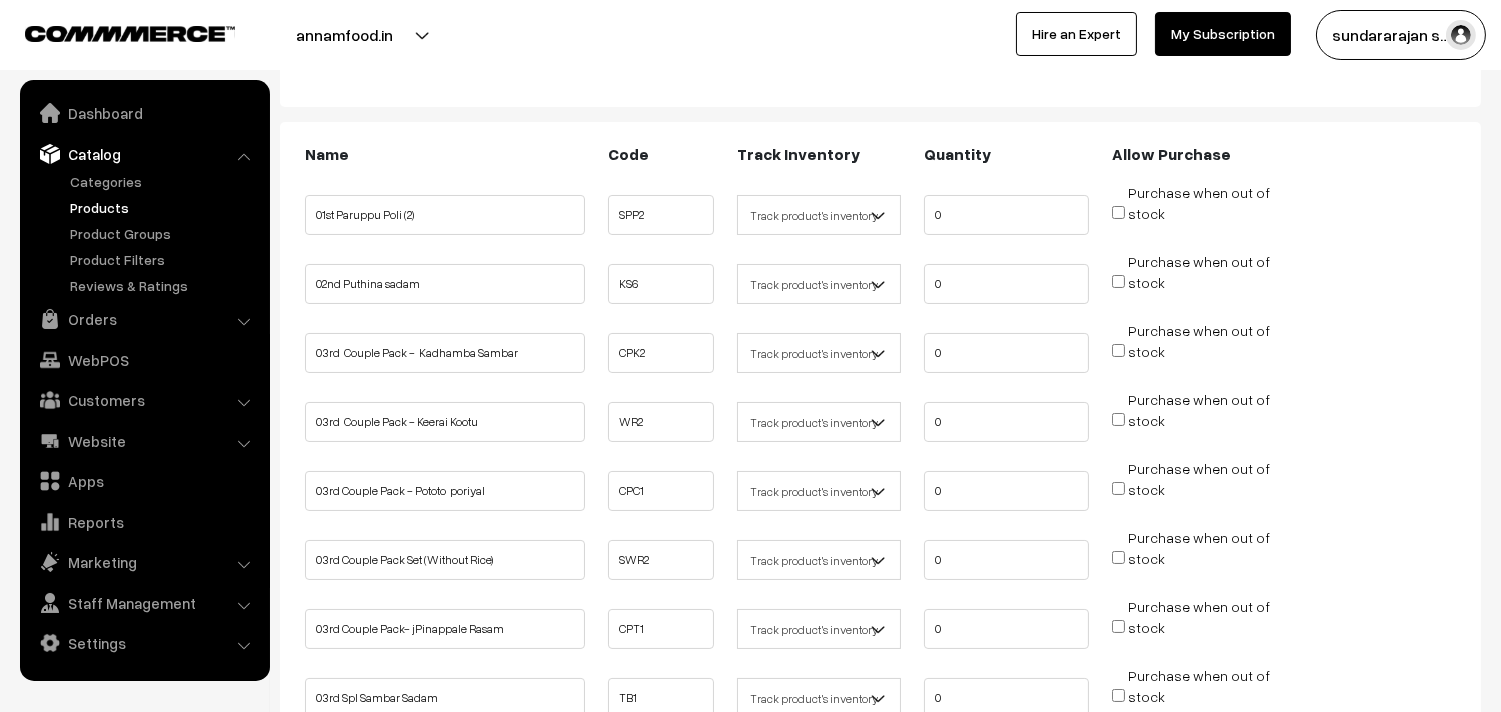 scroll, scrollTop: 333, scrollLeft: 0, axis: vertical 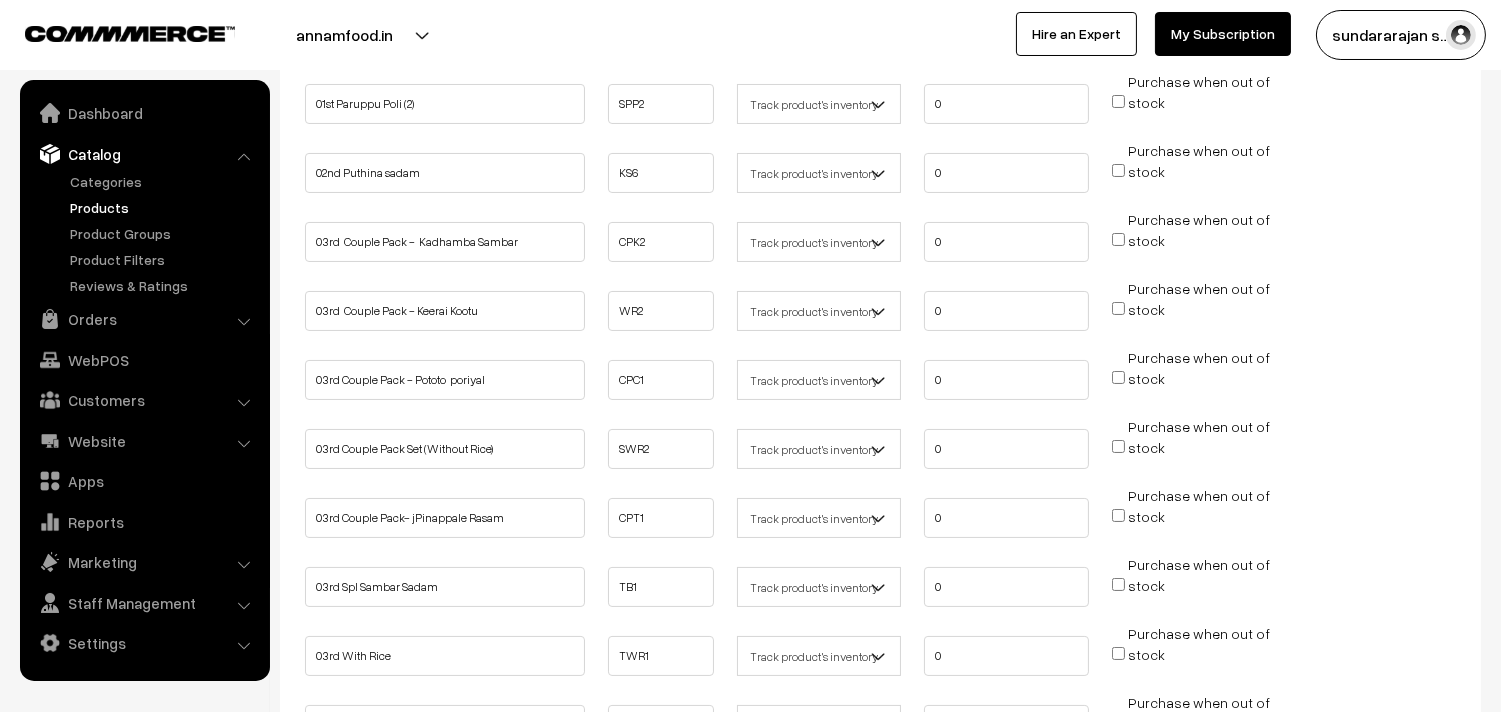 click on "Purchase when out of  stock" at bounding box center (1118, 239) 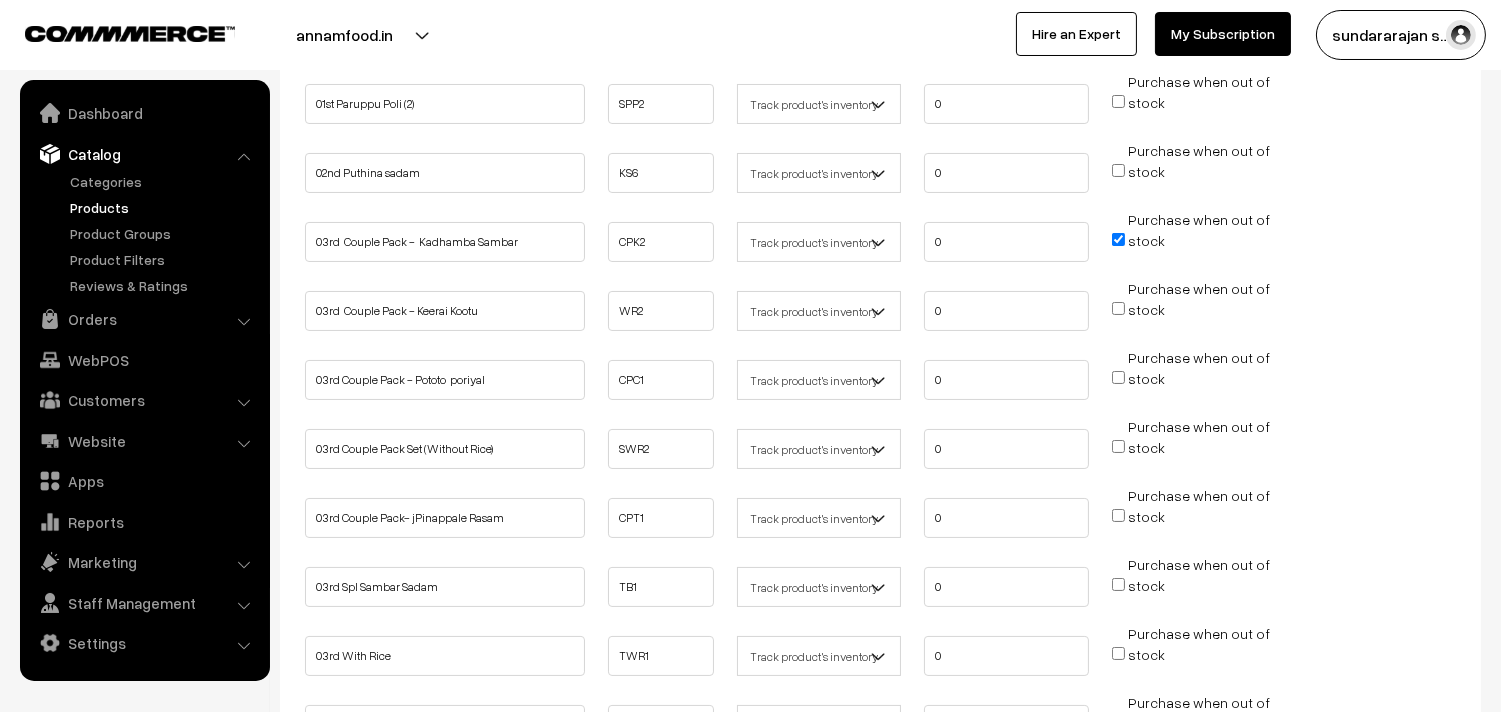 click on "Purchase when out of  stock" at bounding box center [1118, 308] 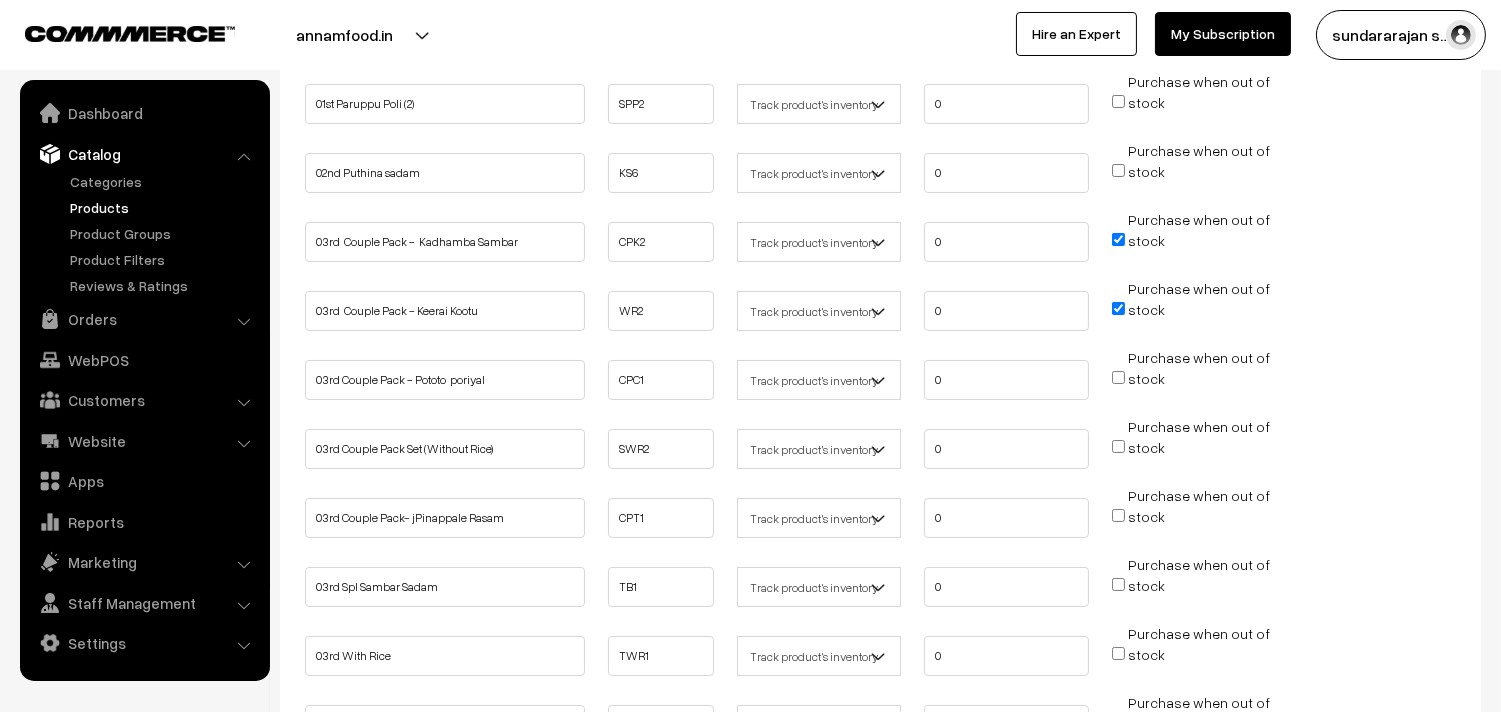 click on "Purchase when out of  stock" at bounding box center (1118, 377) 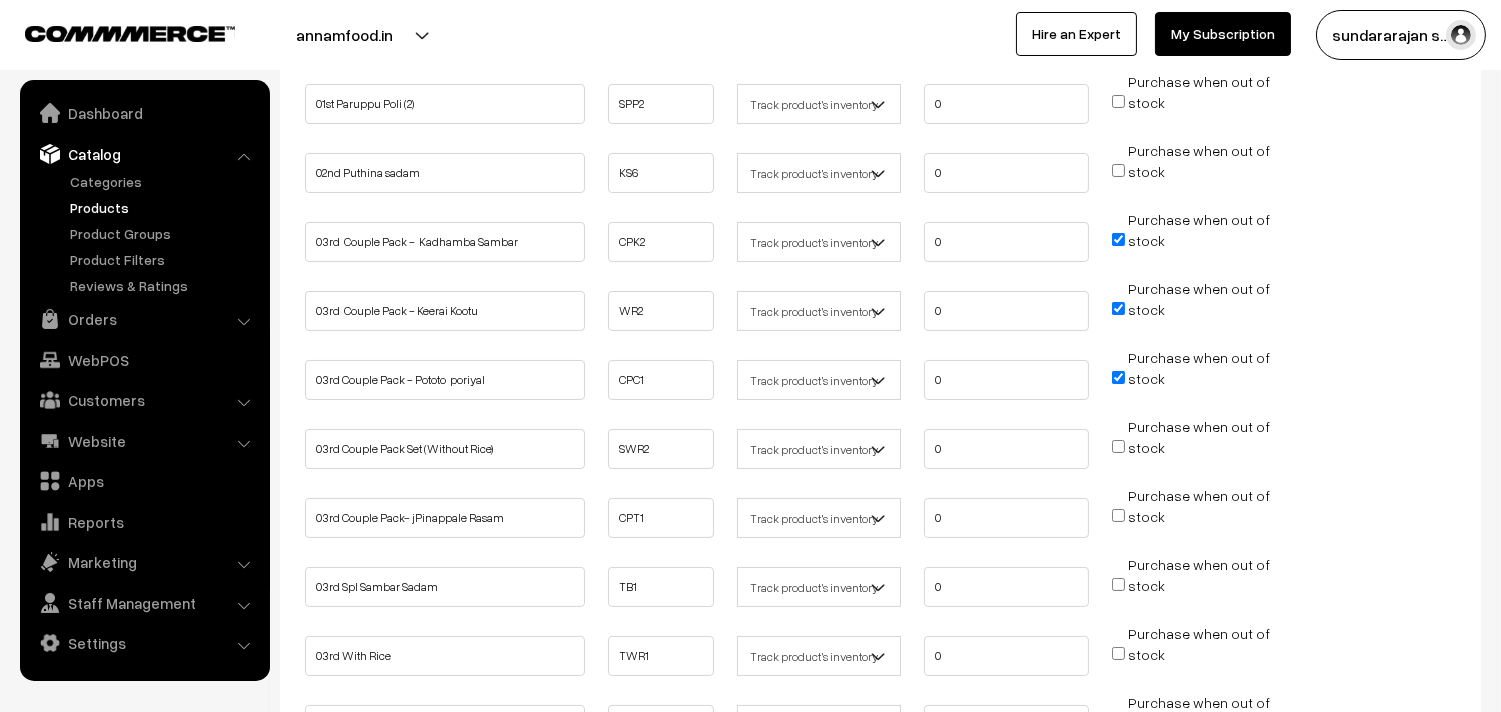 click on "Purchase when out of  stock" at bounding box center [1118, 446] 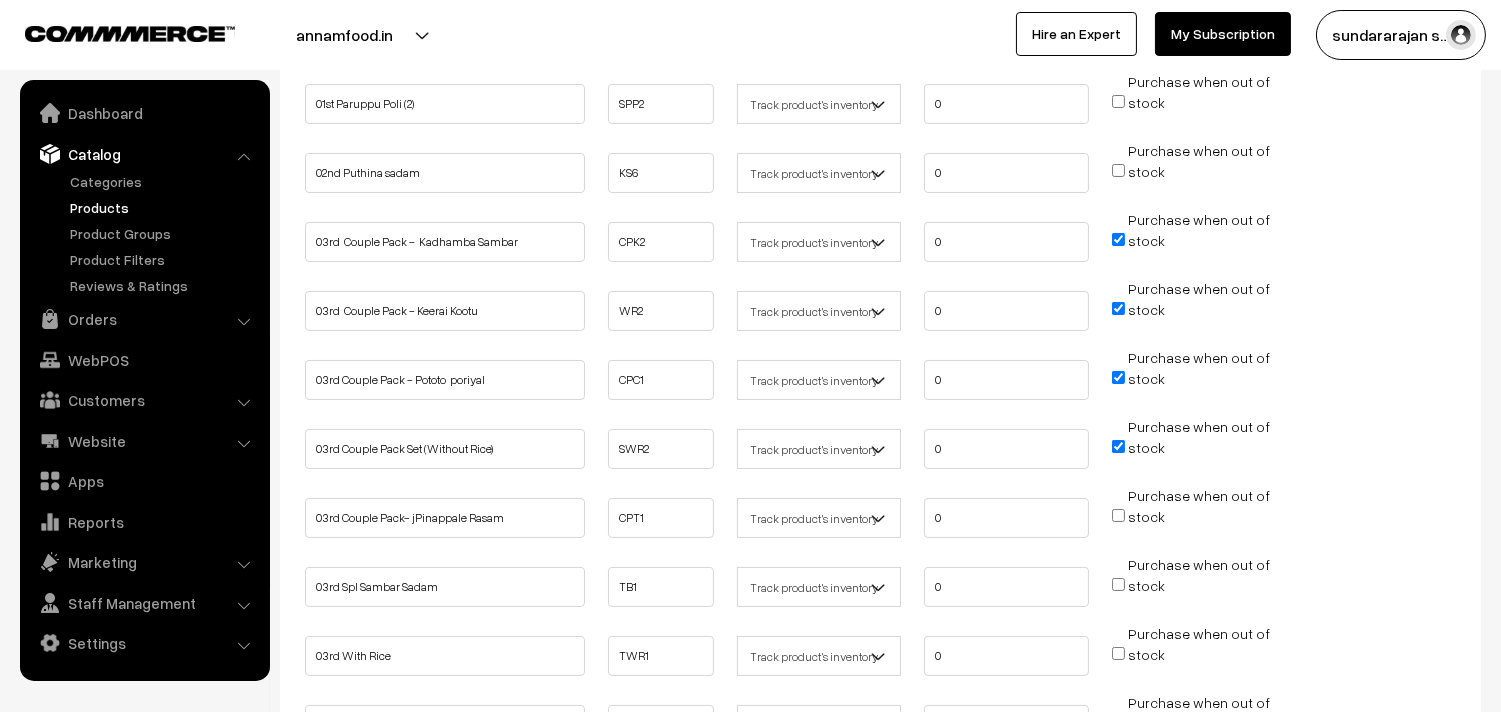 click on "Purchase when out of  stock" at bounding box center [1118, 515] 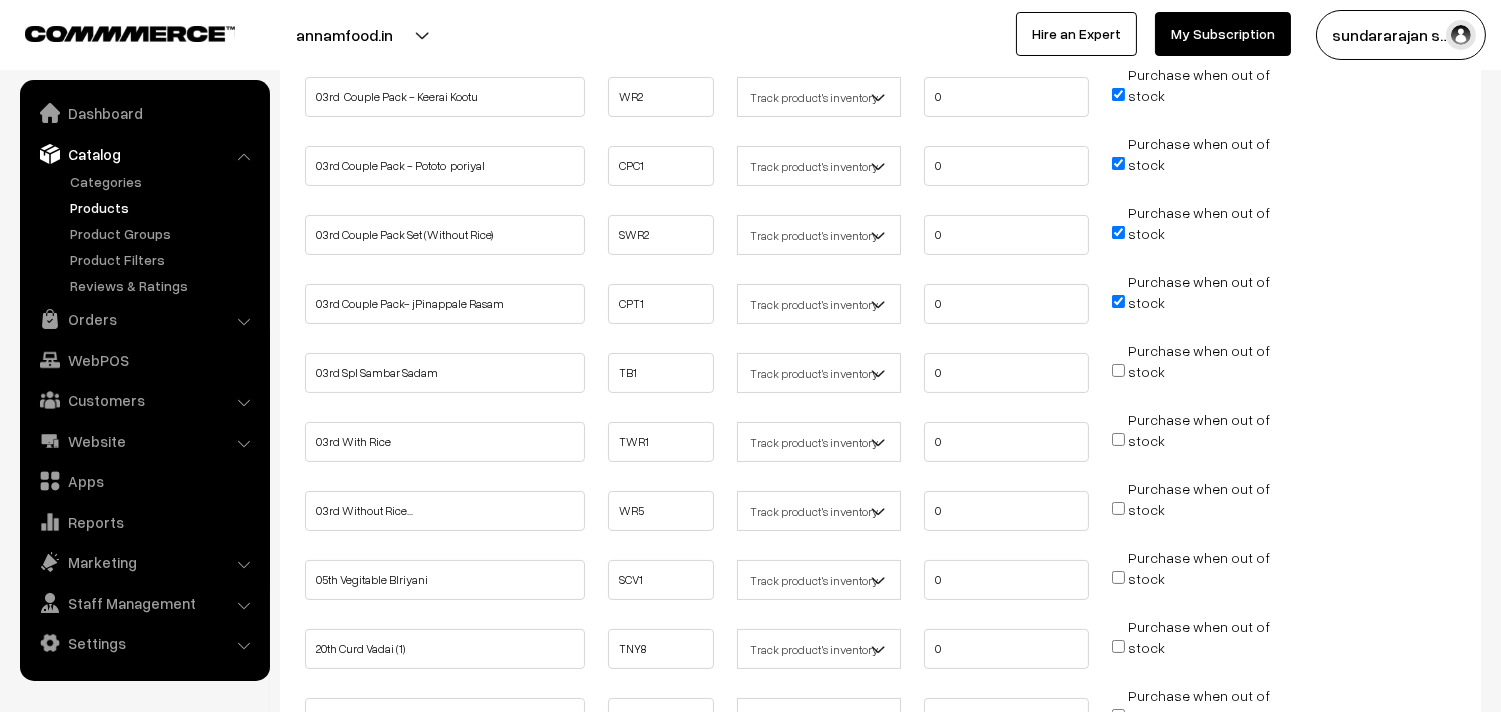 scroll, scrollTop: 555, scrollLeft: 0, axis: vertical 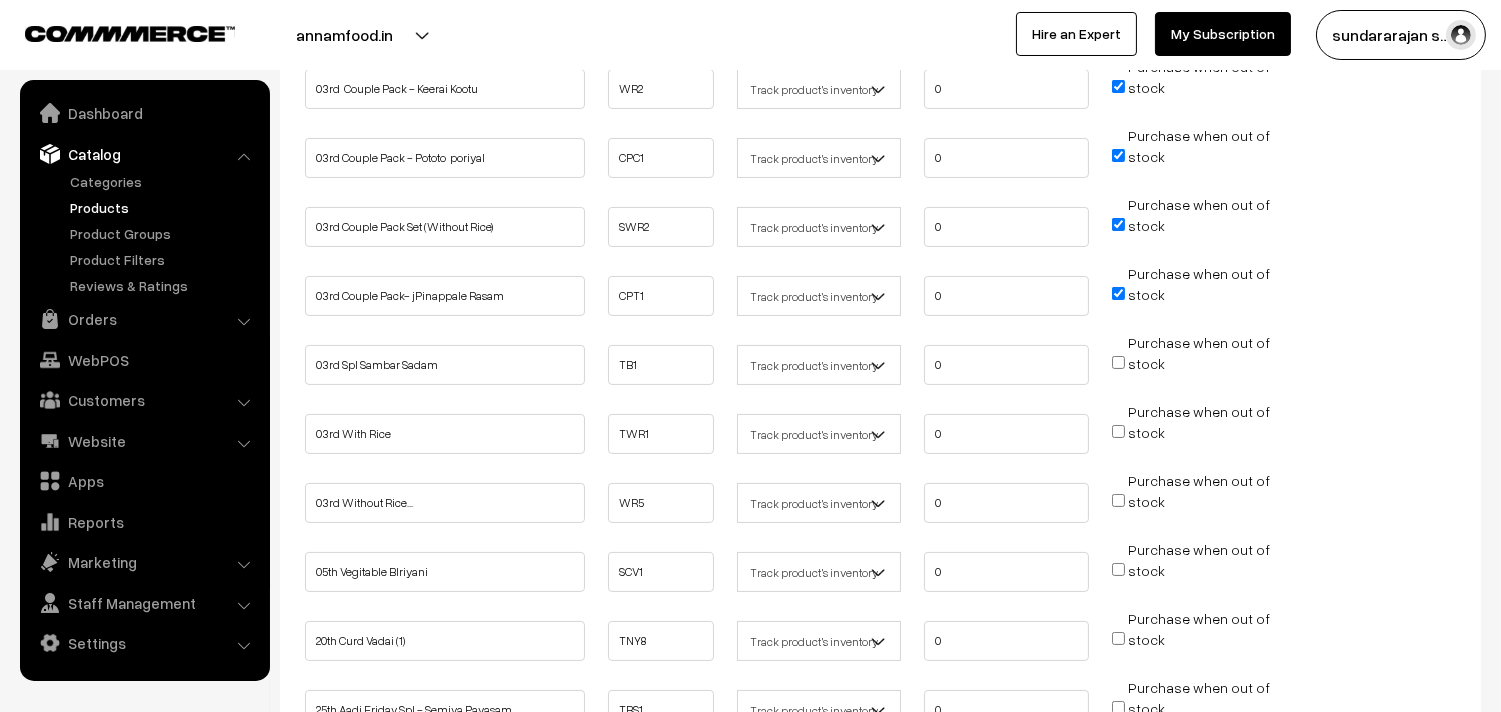 click on "Purchase when out of  stock" at bounding box center [1191, 363] 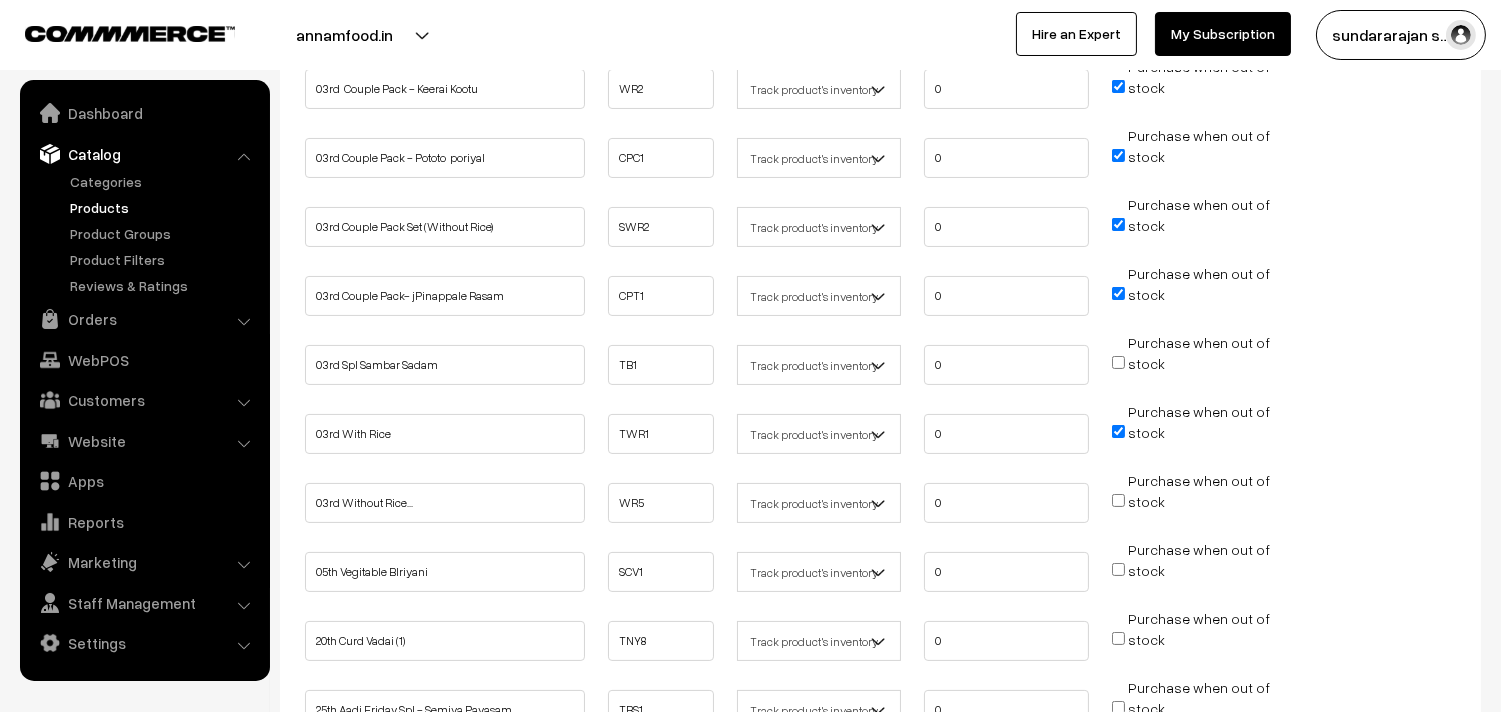 click on "Purchase when out of  stock" at bounding box center [1118, 362] 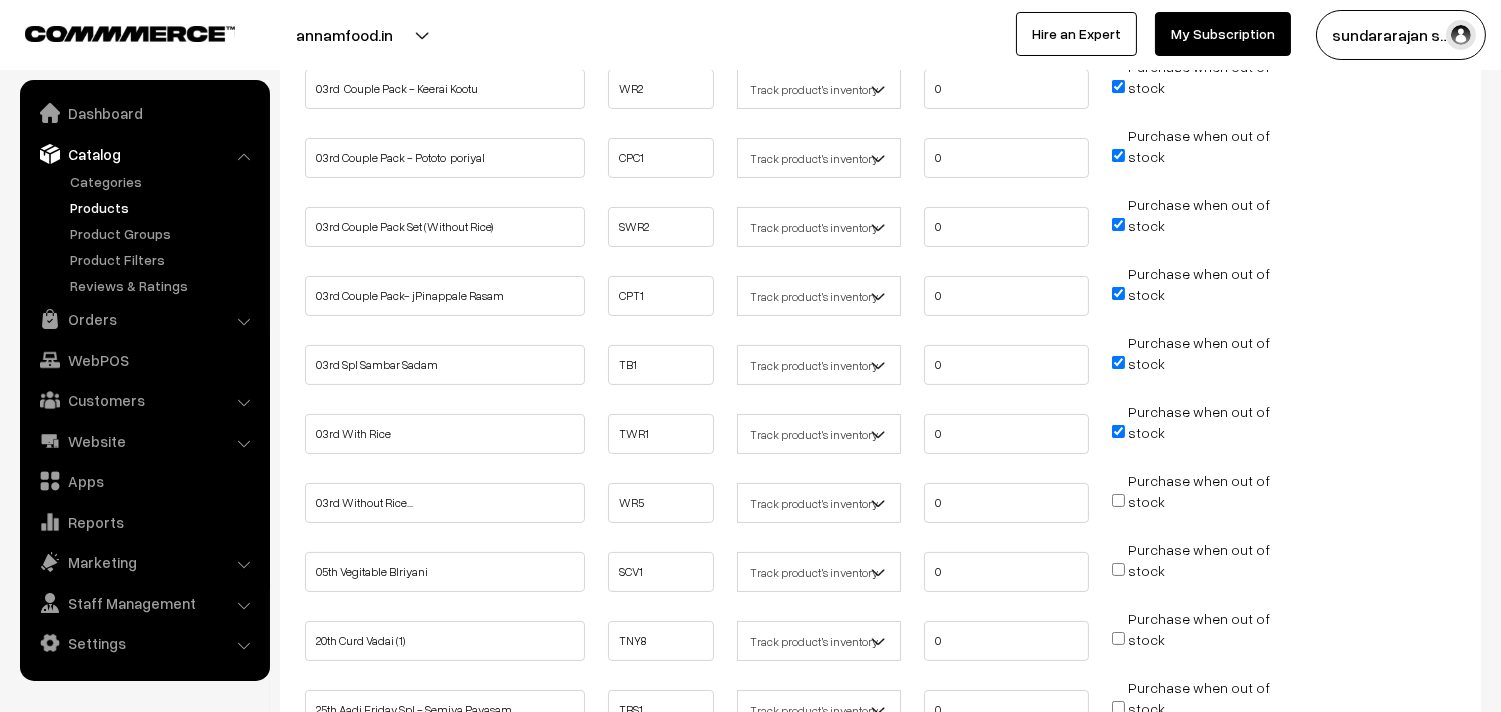 click on "Purchase when out of  stock" at bounding box center [1118, 500] 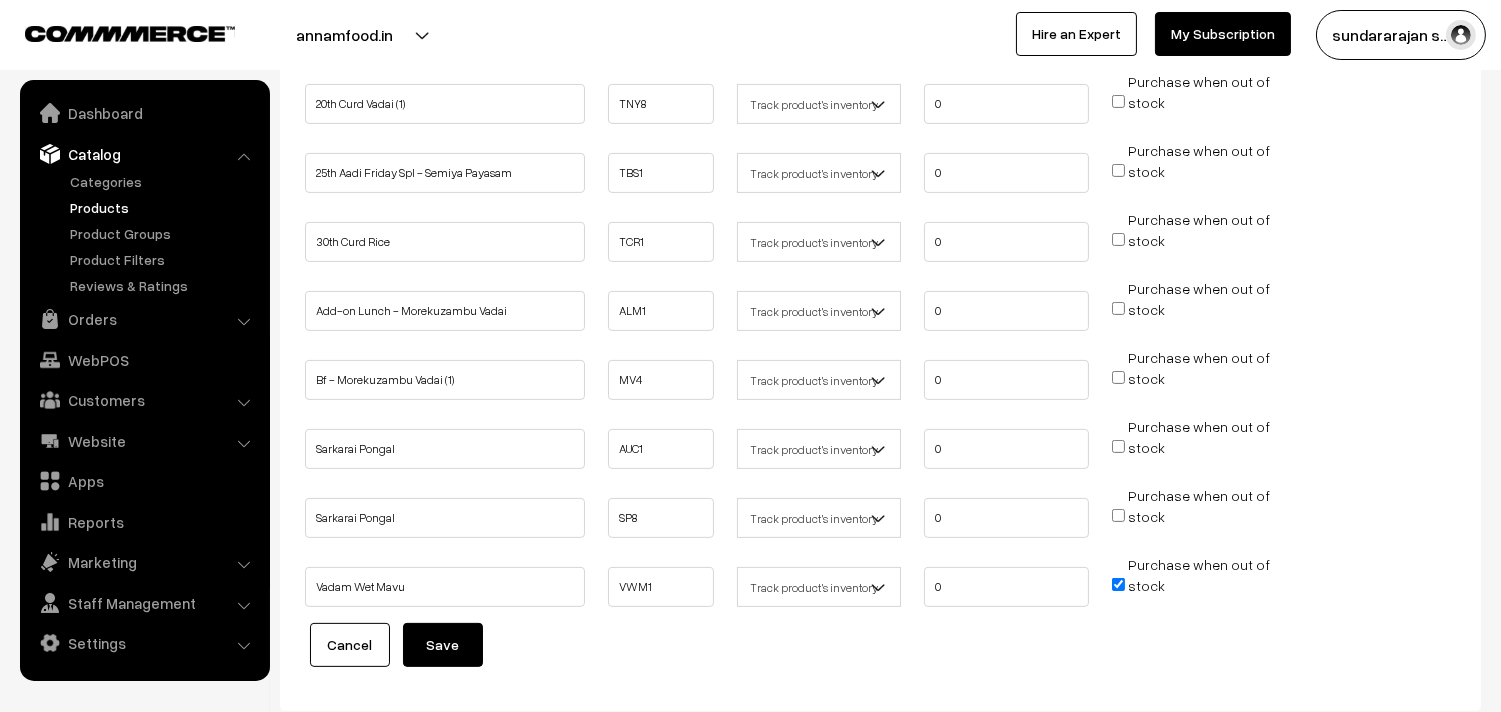 scroll, scrollTop: 1212, scrollLeft: 0, axis: vertical 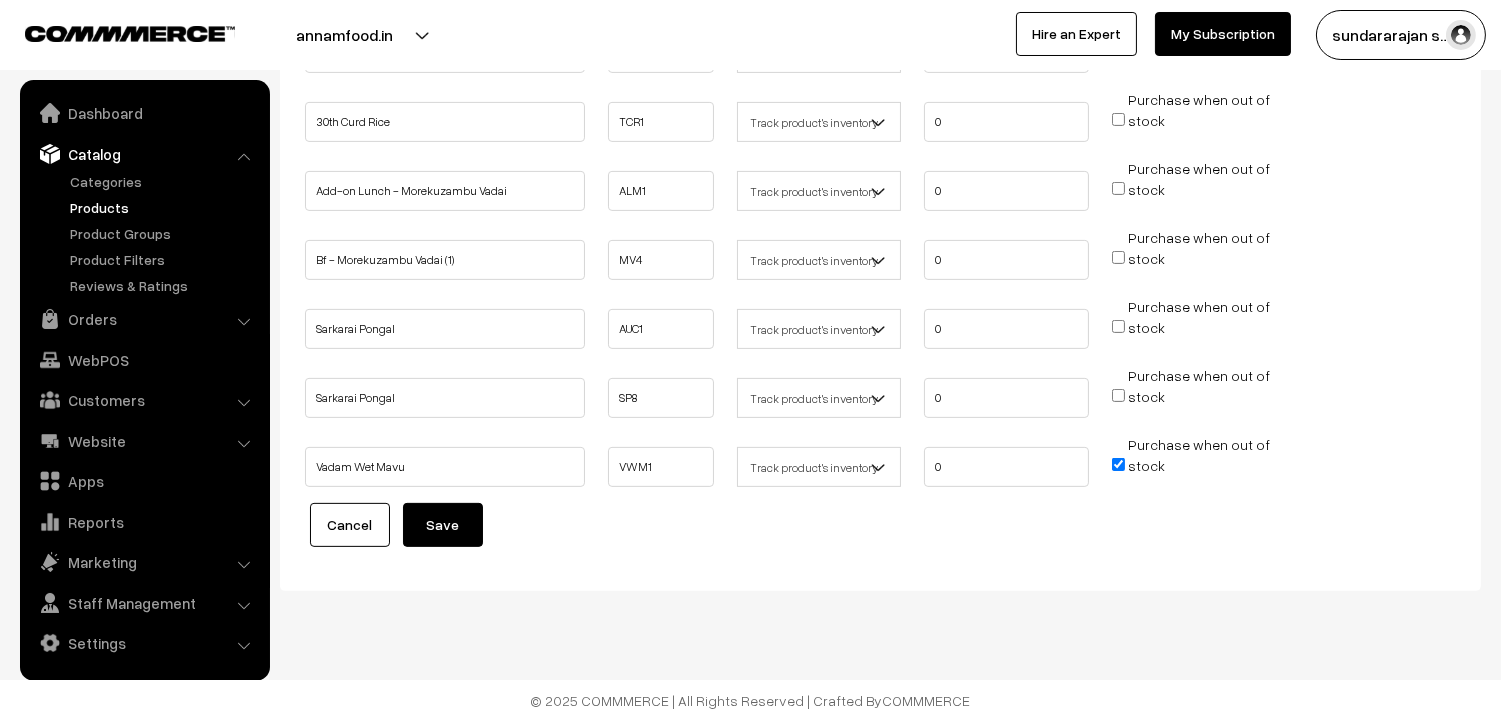 click on "Save" at bounding box center [443, 525] 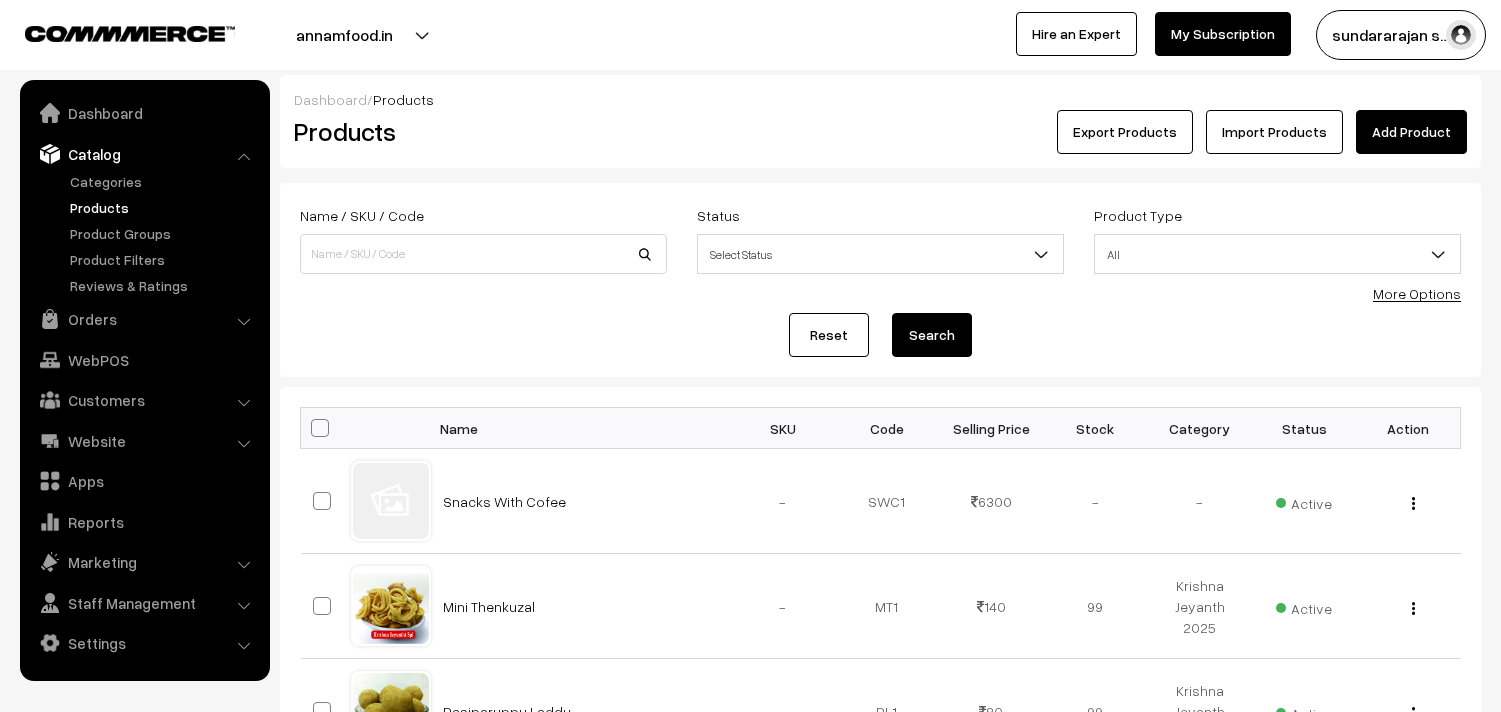 scroll, scrollTop: 0, scrollLeft: 0, axis: both 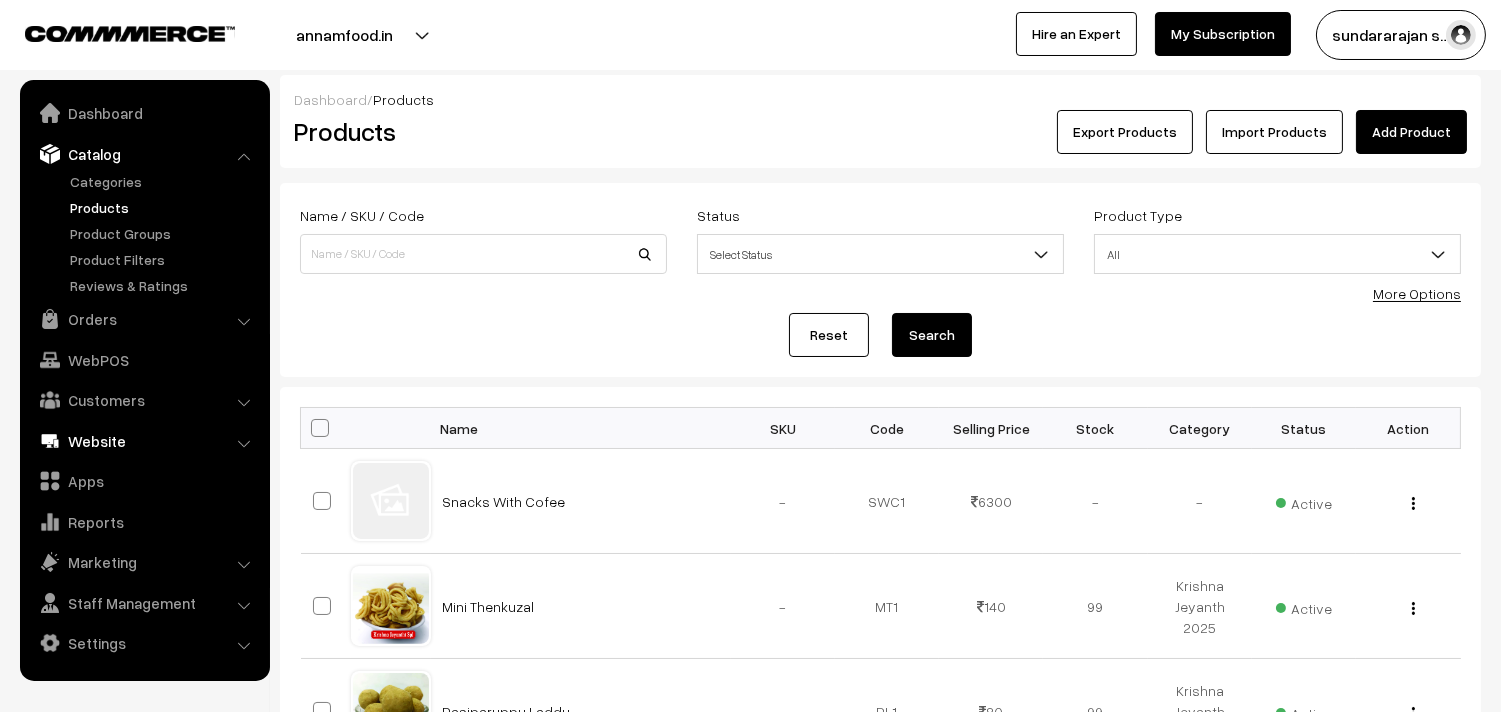 click on "Website" at bounding box center [144, 441] 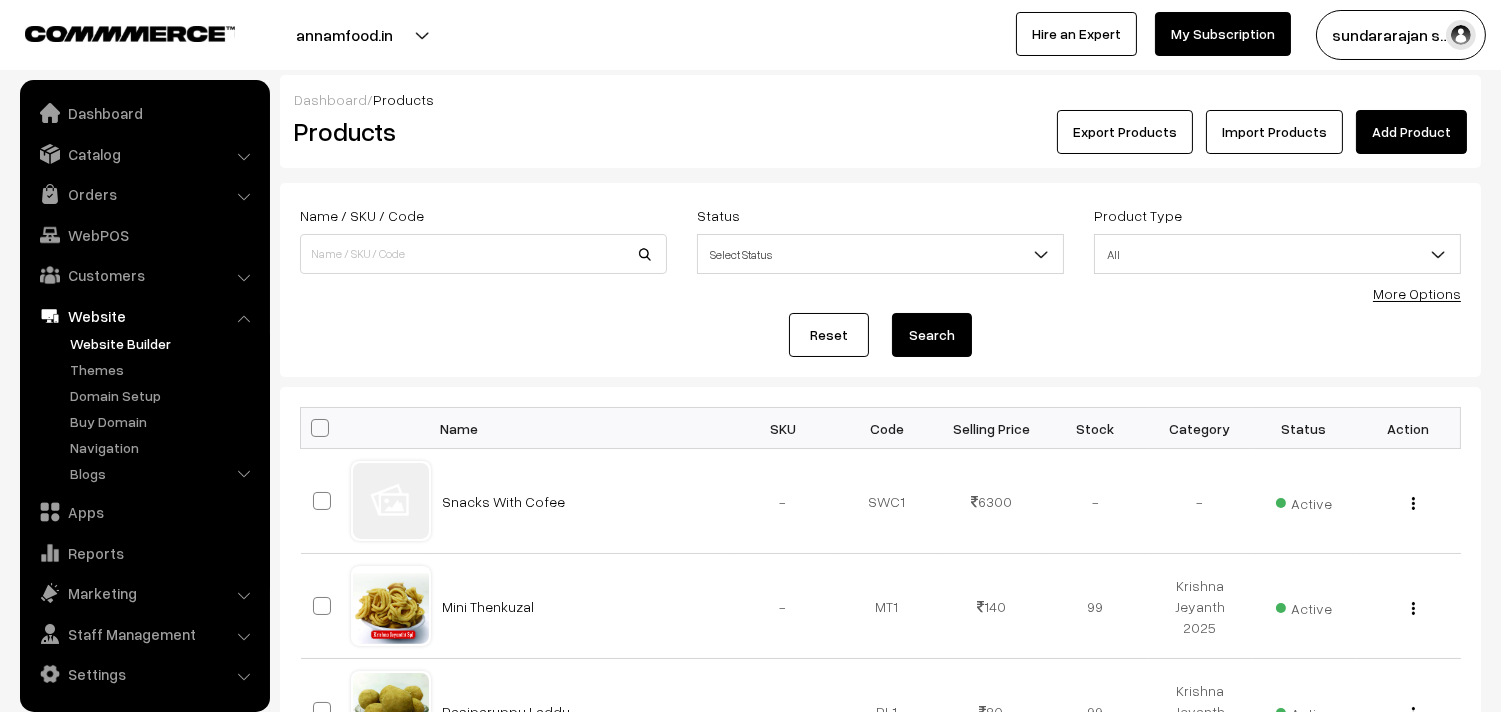 click on "Website Builder" at bounding box center (164, 343) 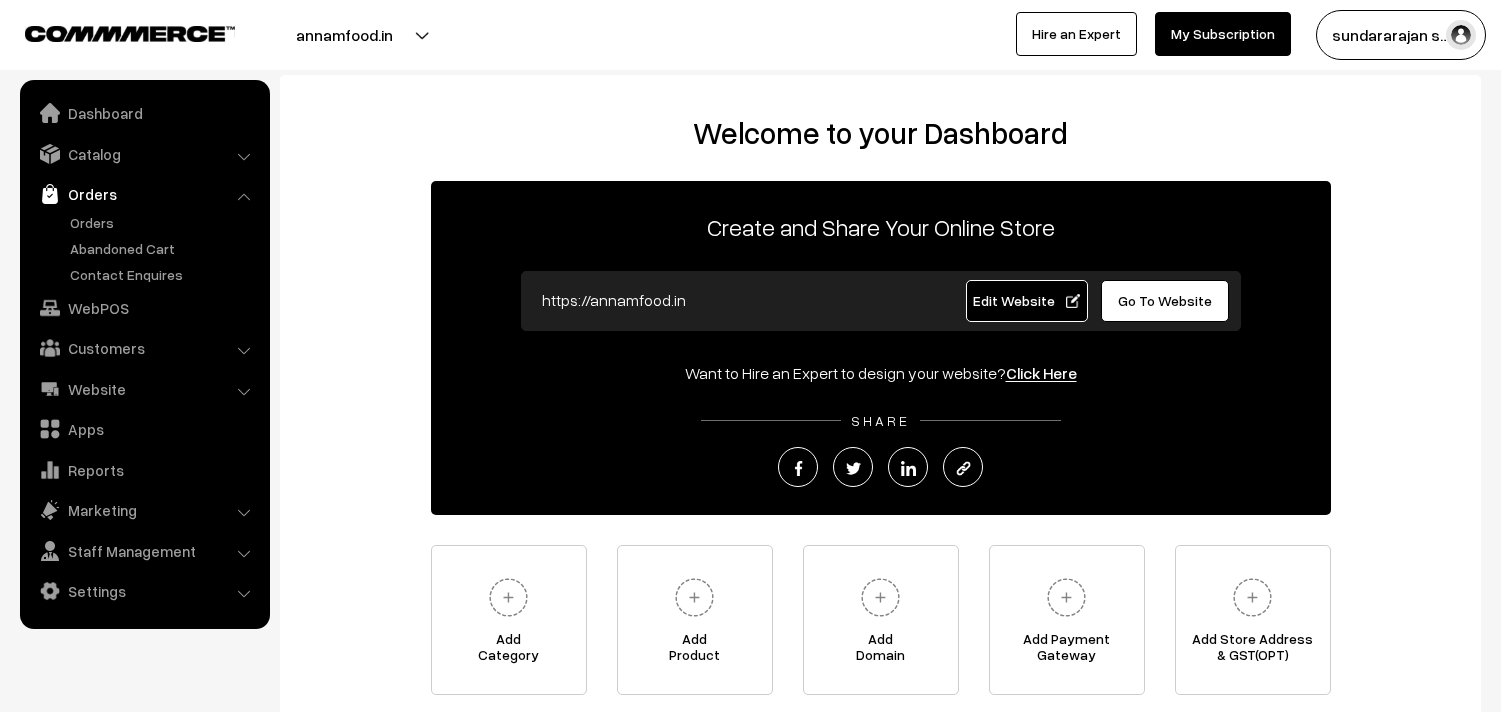 scroll, scrollTop: 0, scrollLeft: 0, axis: both 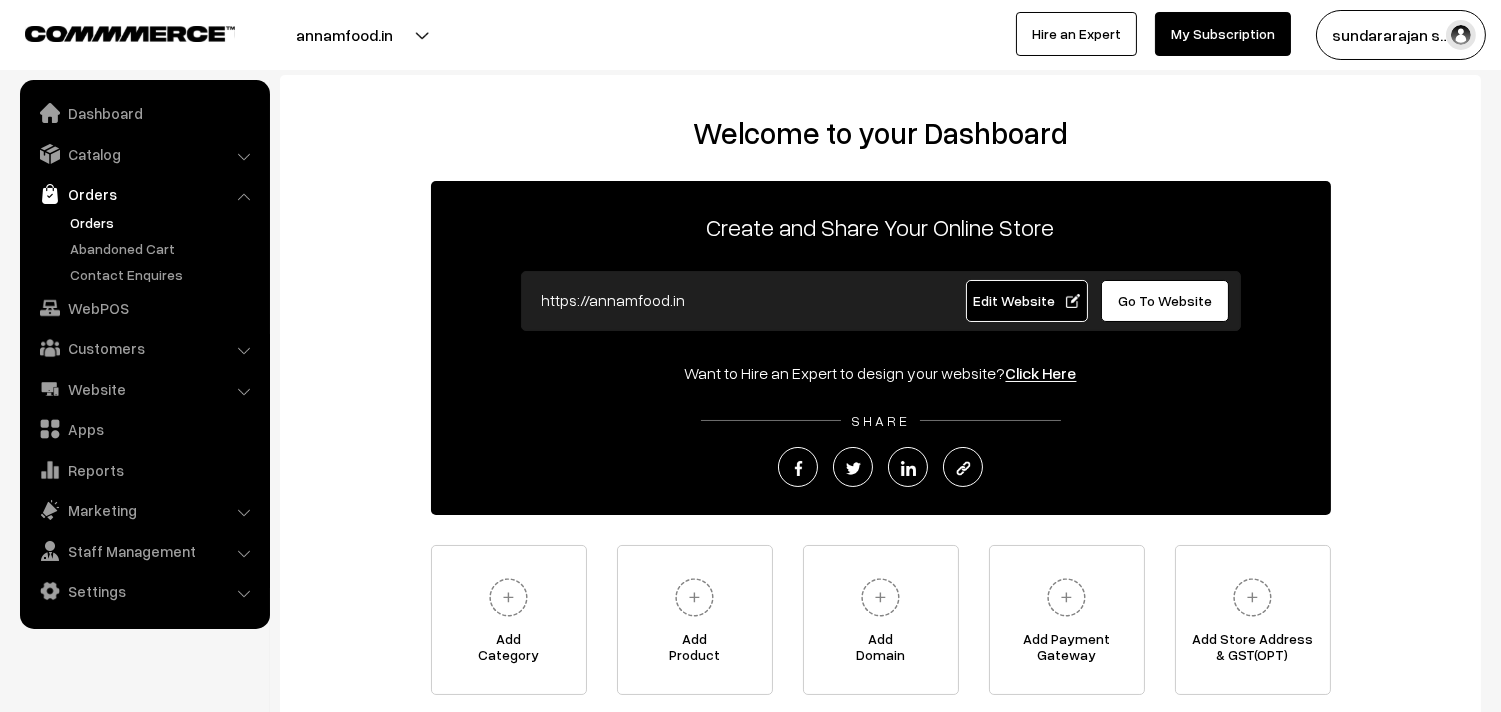 click on "Orders" at bounding box center [164, 222] 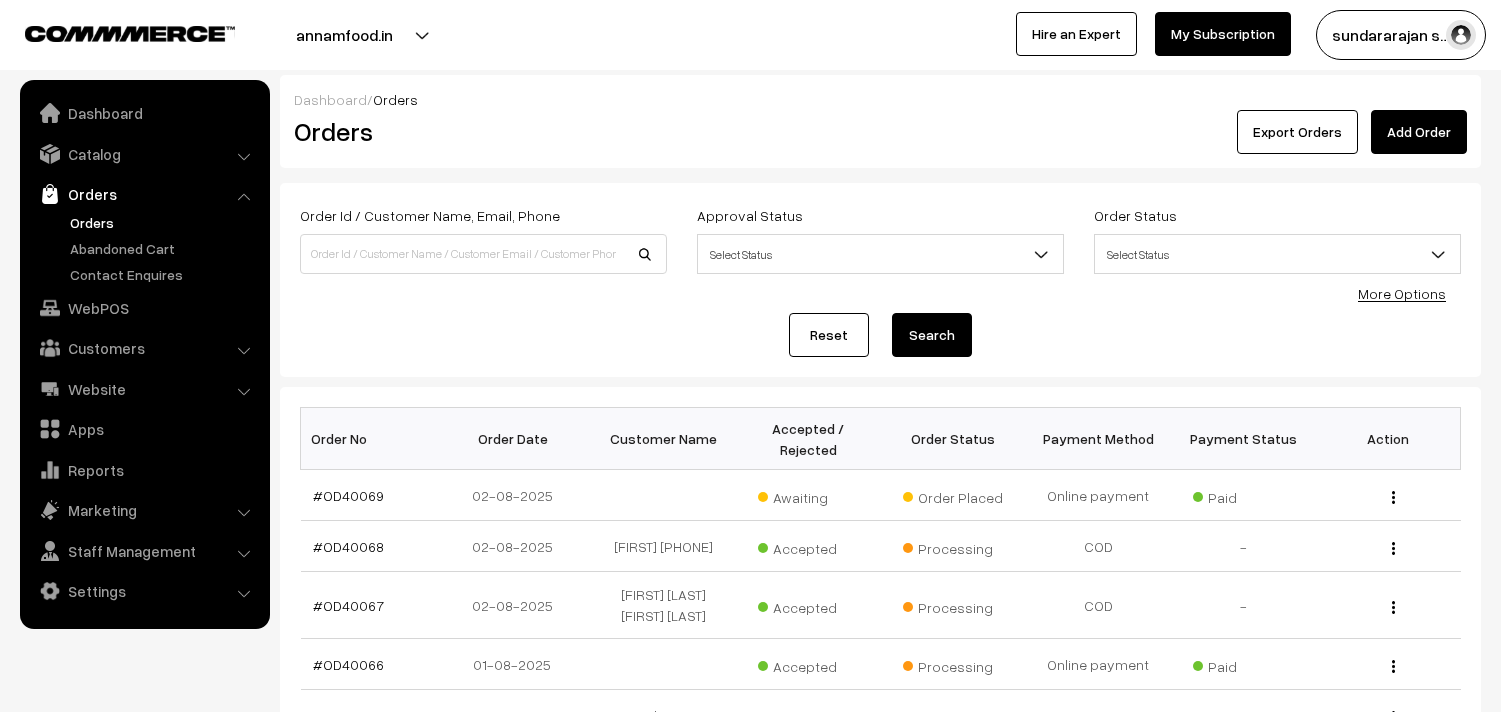 scroll, scrollTop: 0, scrollLeft: 0, axis: both 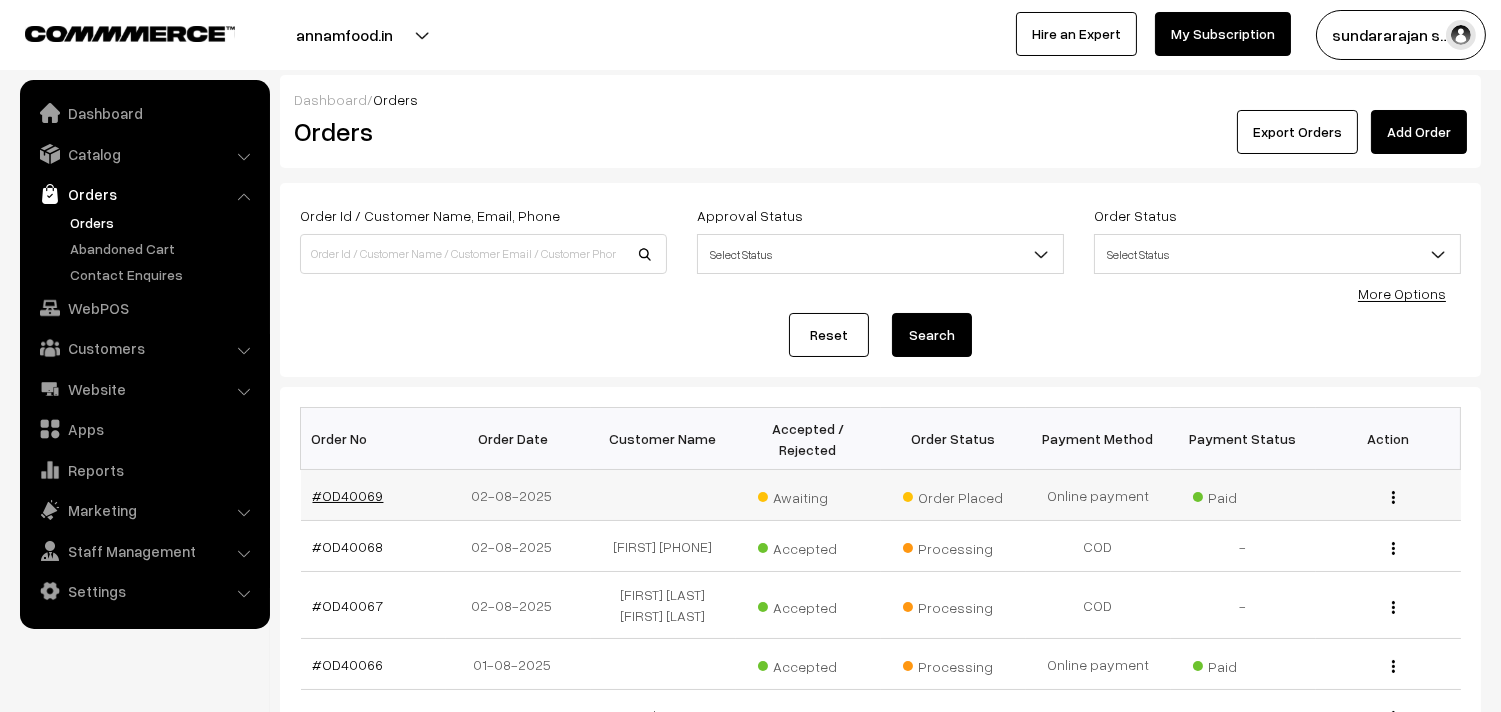 click on "#OD40069" at bounding box center [348, 495] 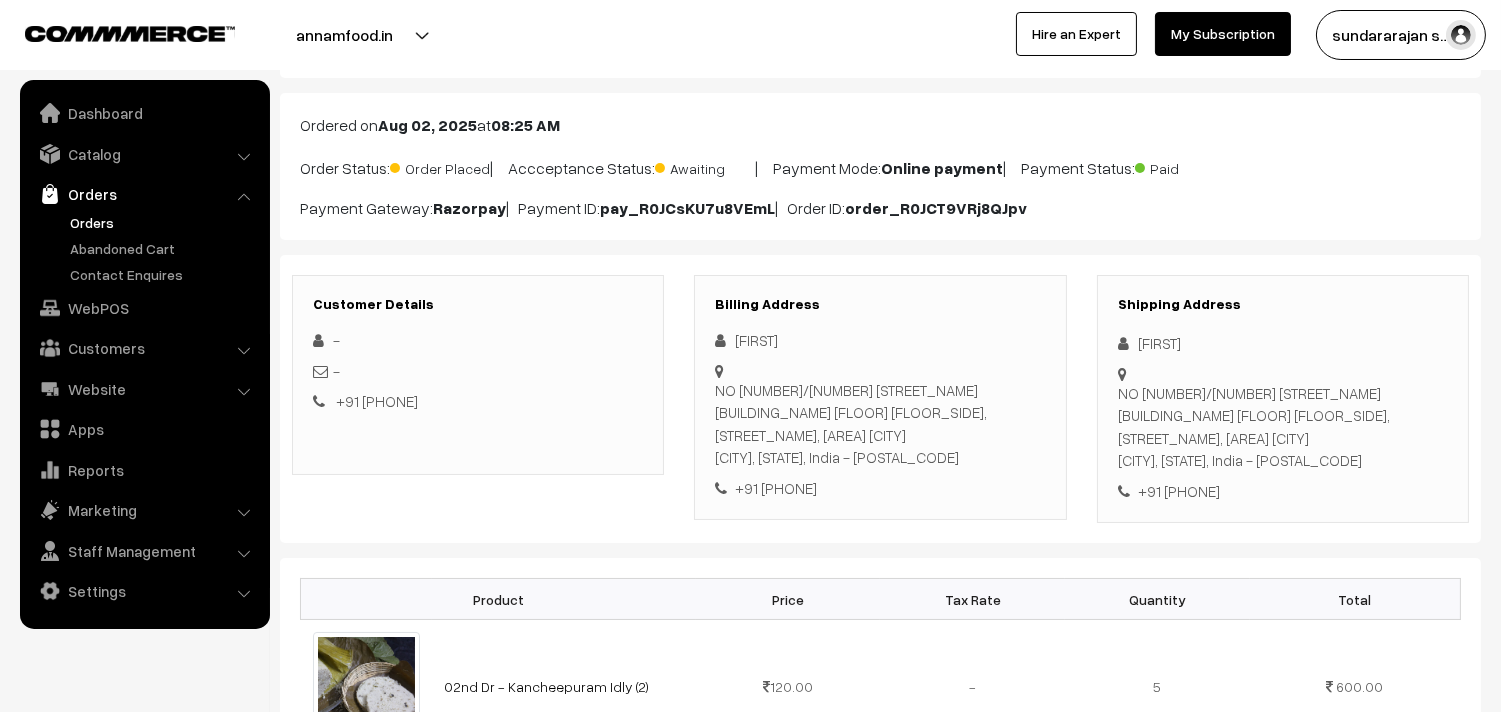 scroll, scrollTop: 0, scrollLeft: 0, axis: both 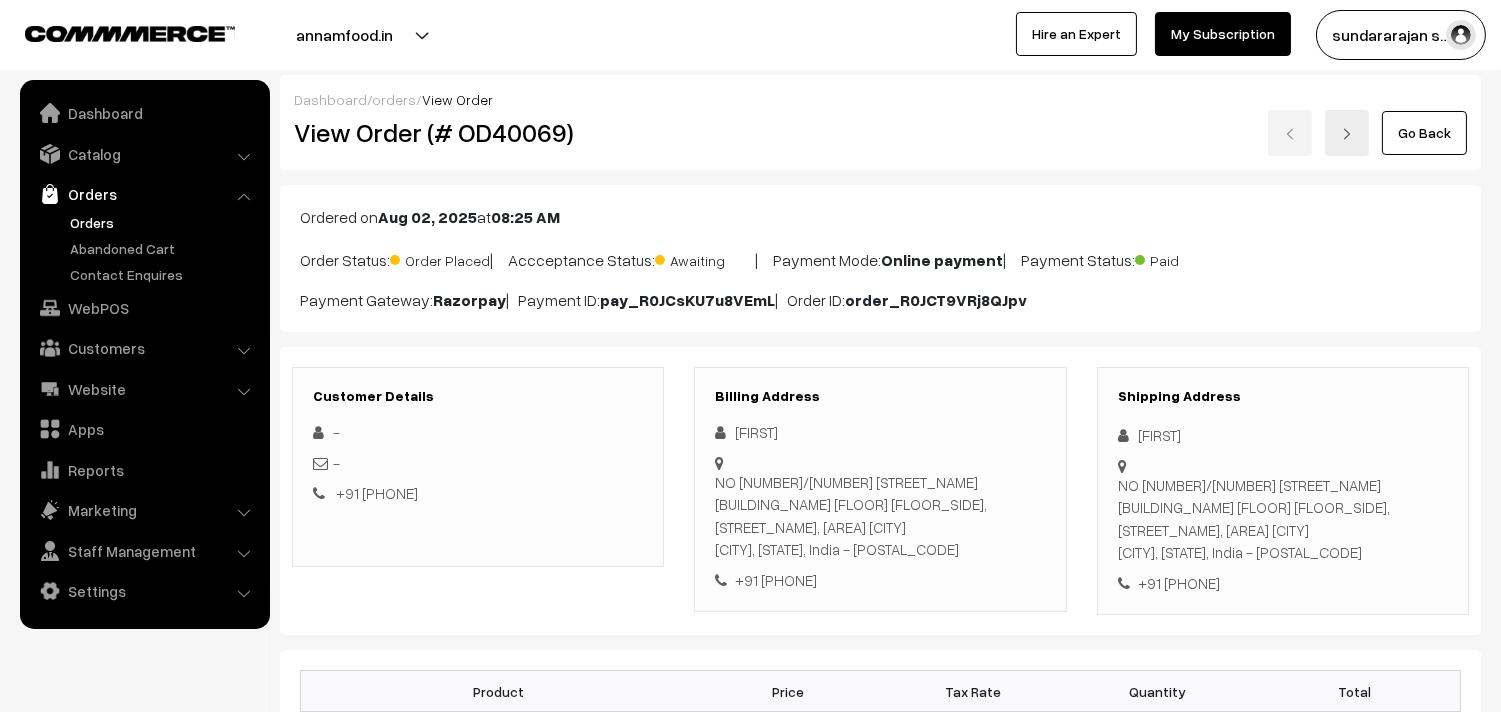 click on "Go Back" at bounding box center [1424, 133] 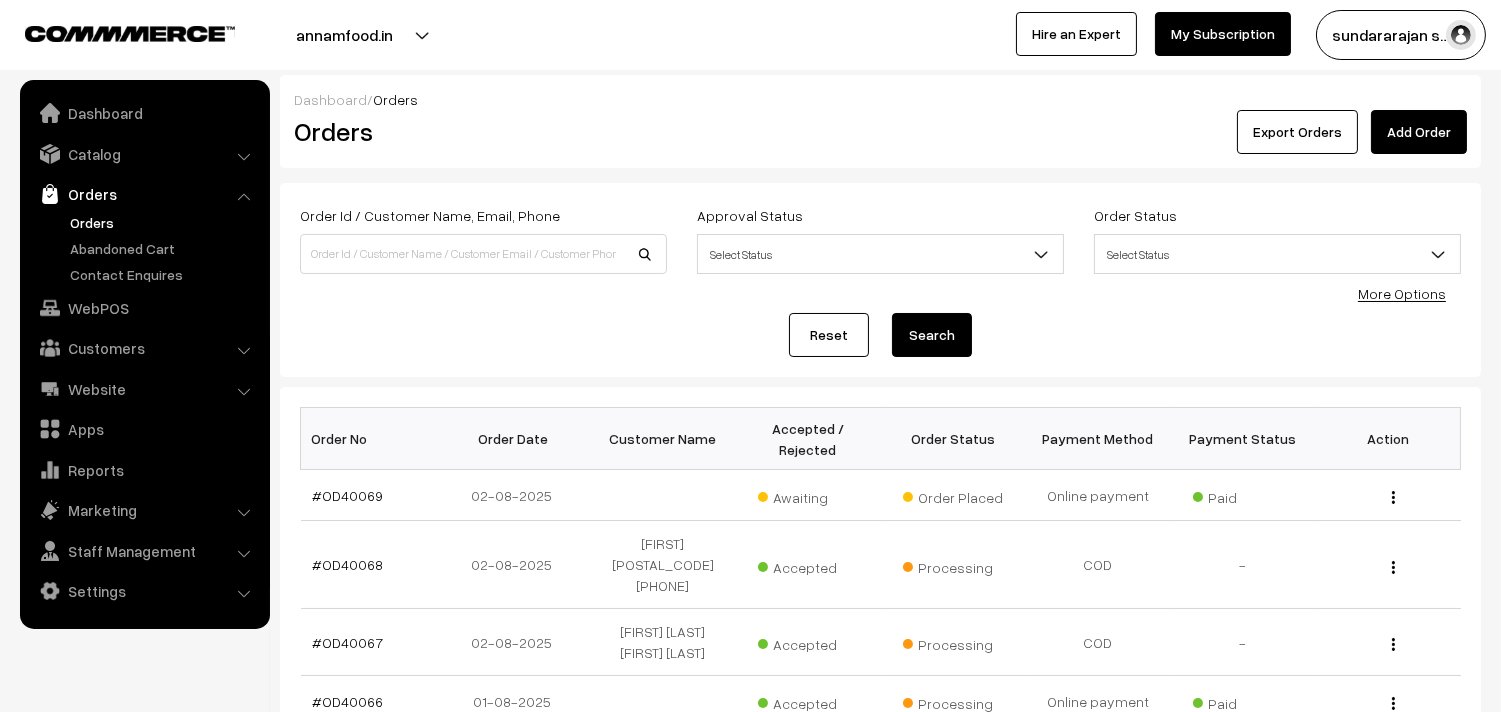 scroll, scrollTop: 111, scrollLeft: 0, axis: vertical 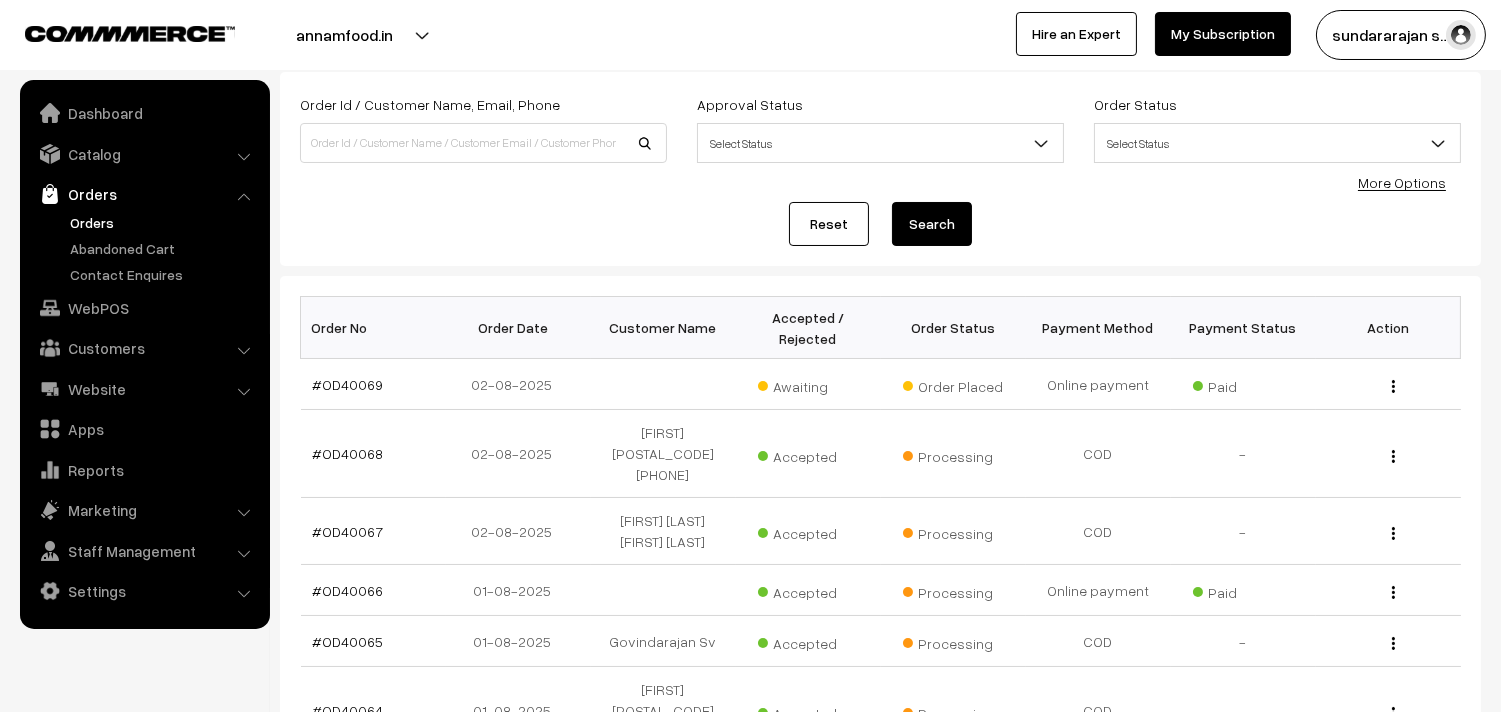 click on "Orders" at bounding box center [164, 222] 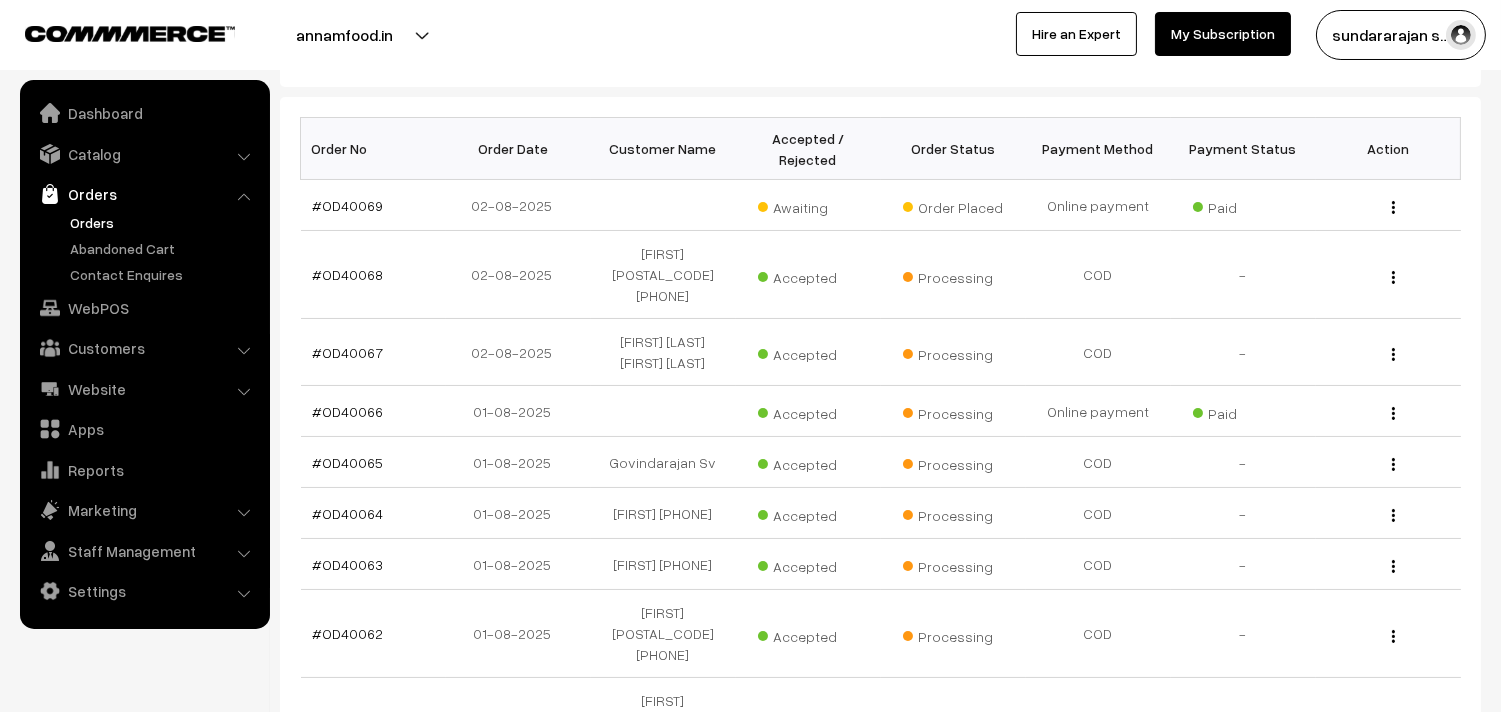 scroll, scrollTop: 444, scrollLeft: 0, axis: vertical 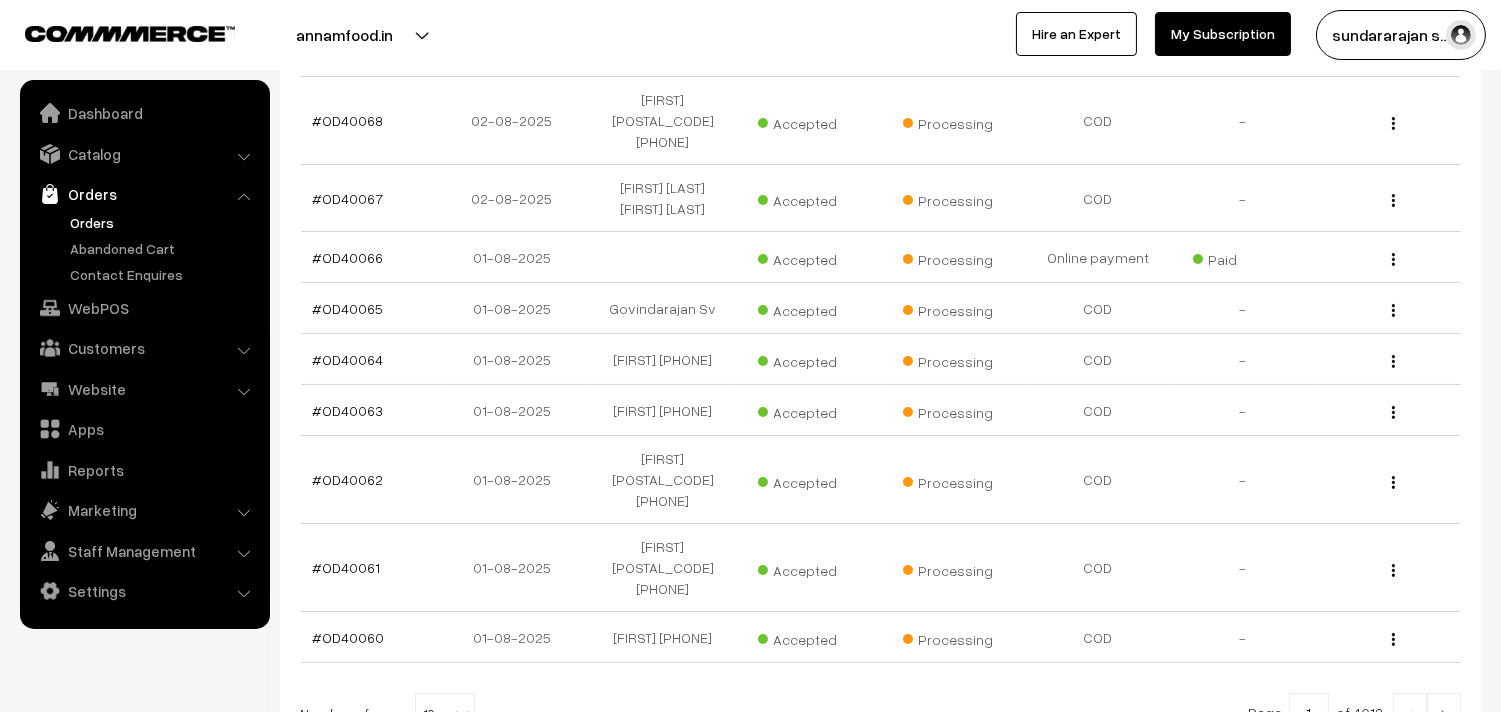 click on "Orders" at bounding box center [164, 222] 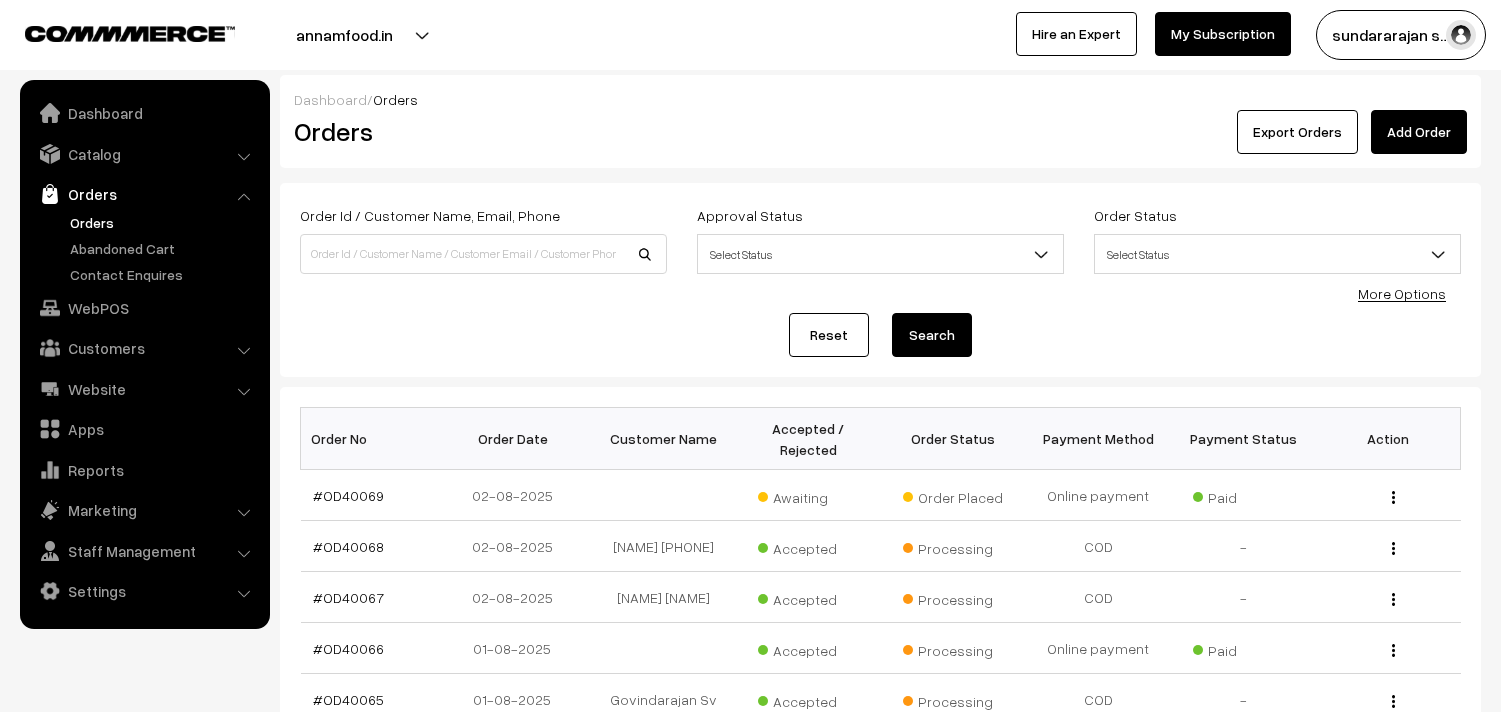 scroll, scrollTop: 0, scrollLeft: 0, axis: both 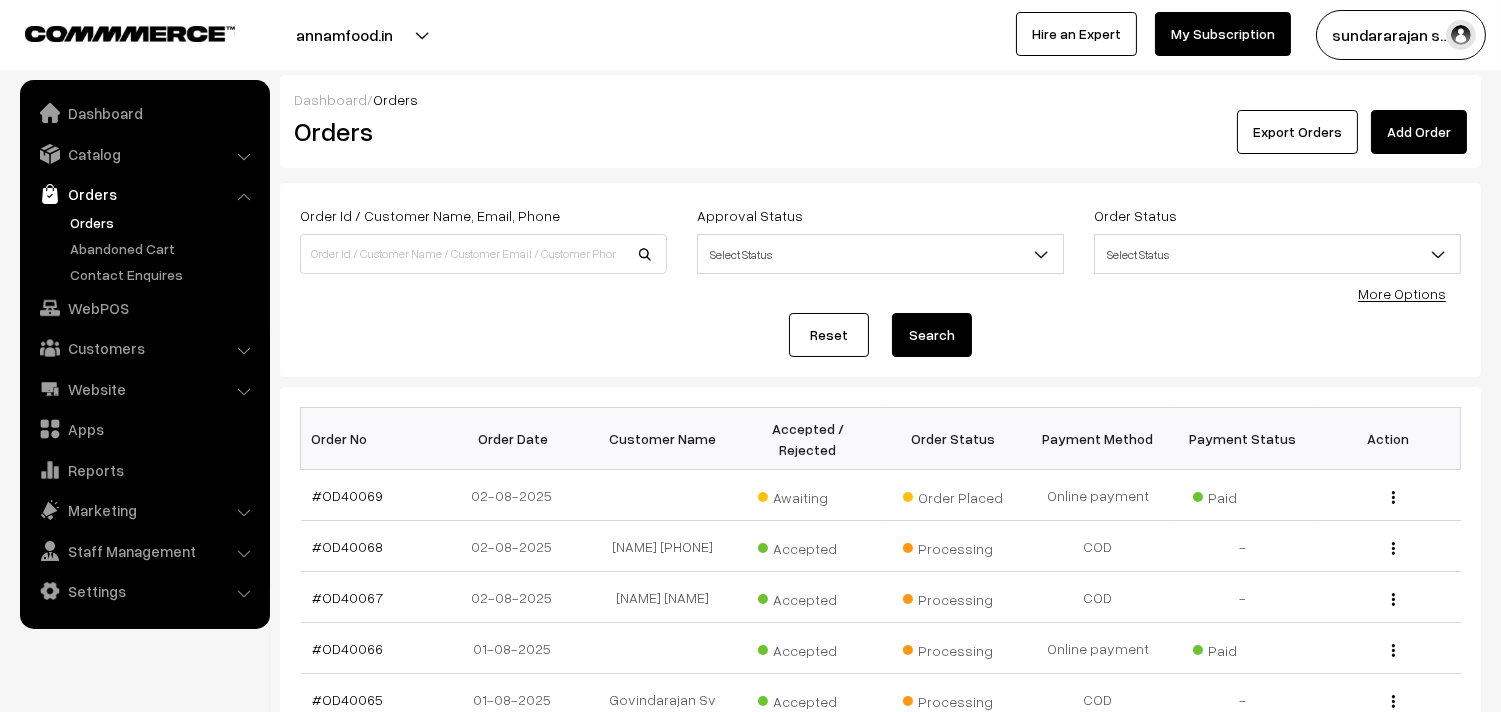click on "Orders" at bounding box center [164, 222] 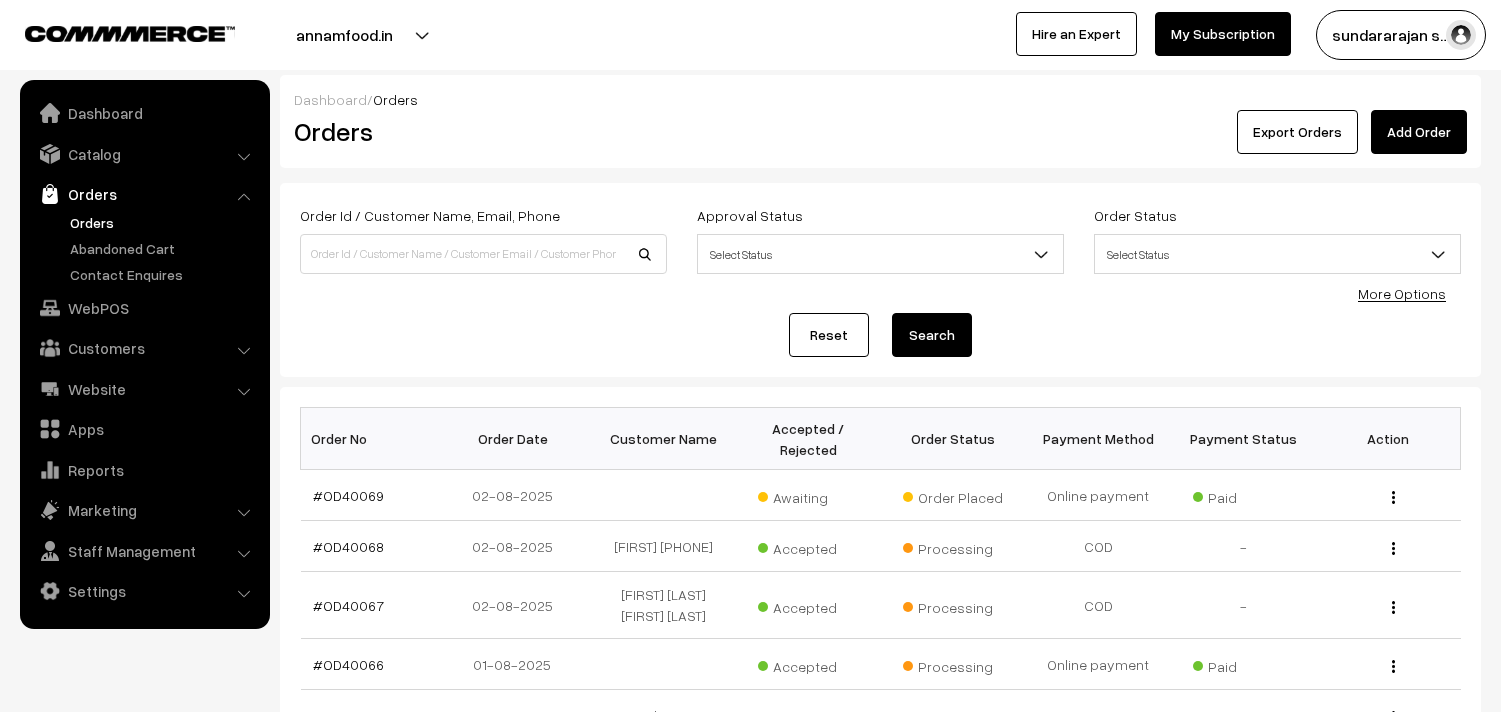 scroll, scrollTop: 333, scrollLeft: 0, axis: vertical 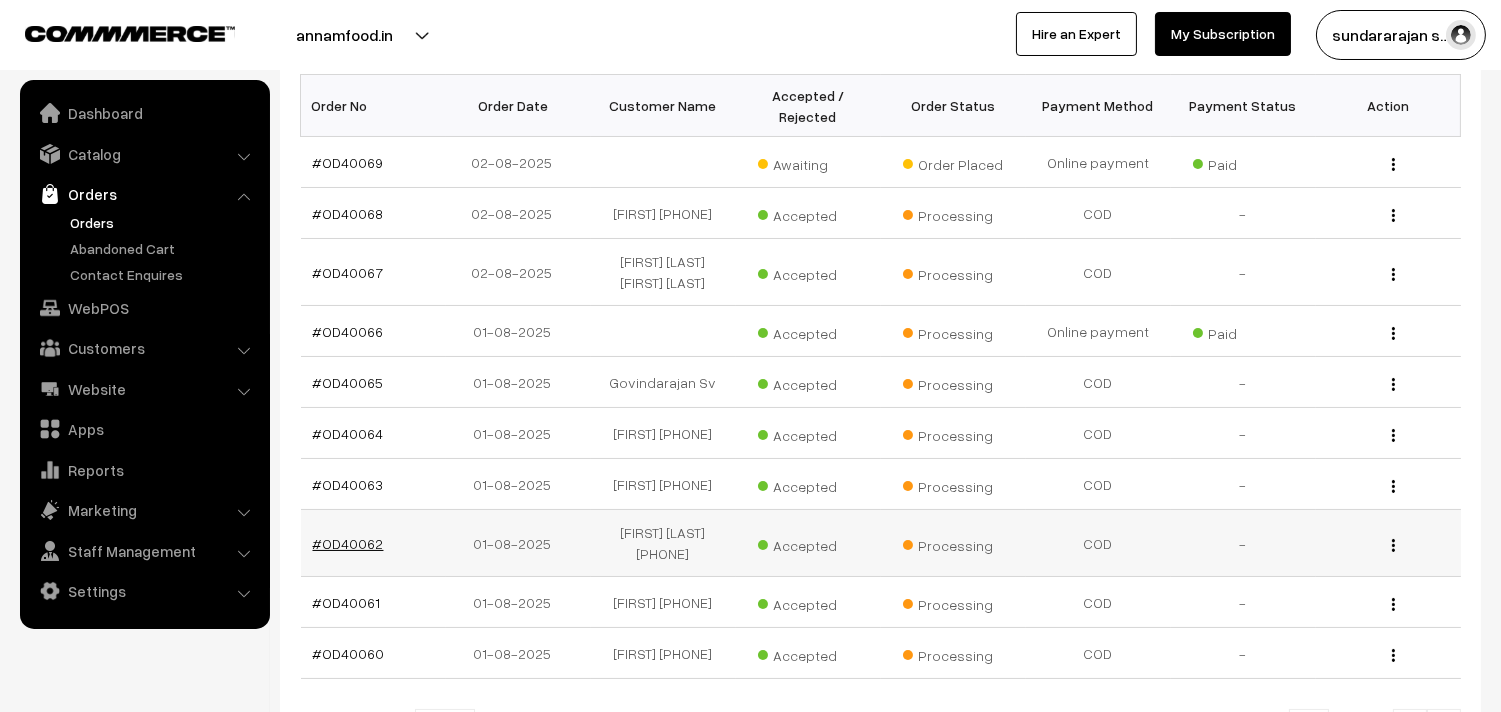 click on "#OD40062" at bounding box center [348, 543] 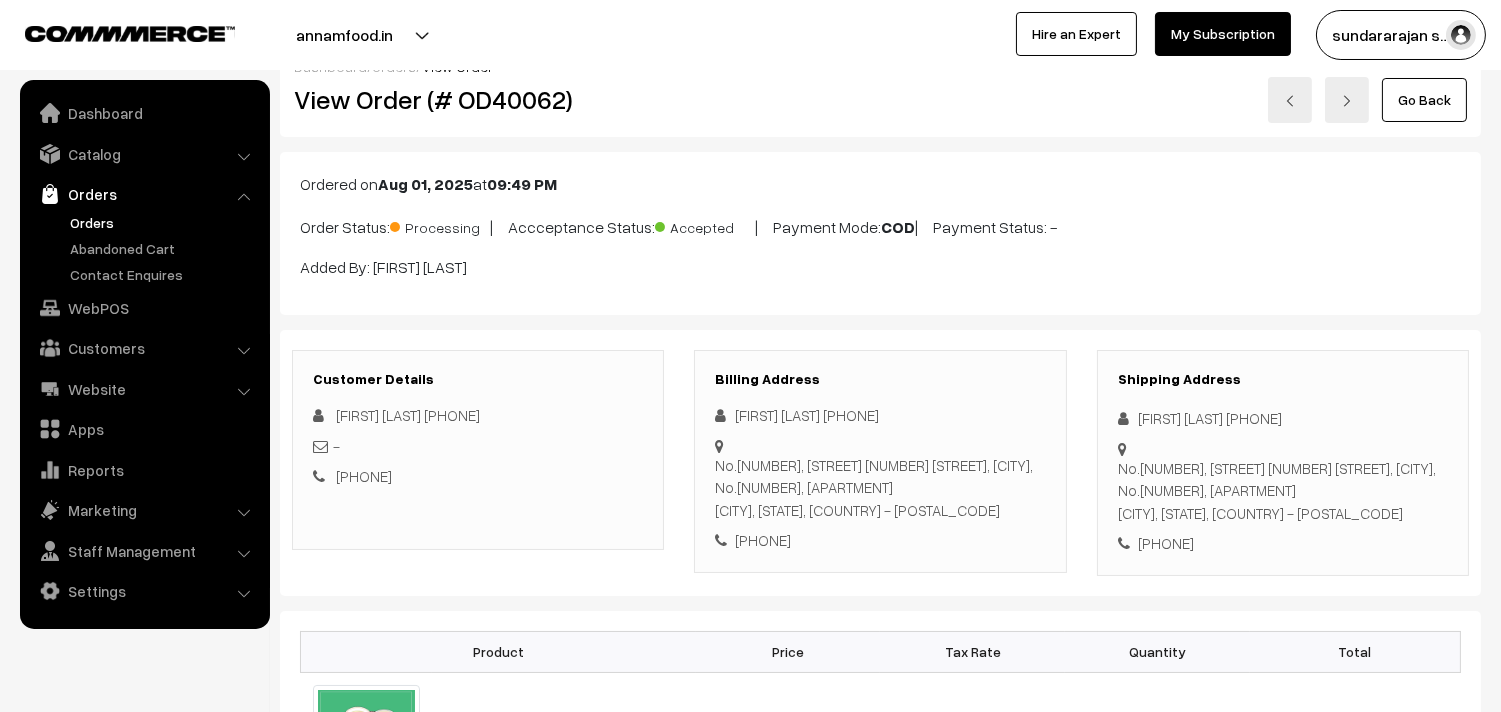 scroll, scrollTop: 0, scrollLeft: 0, axis: both 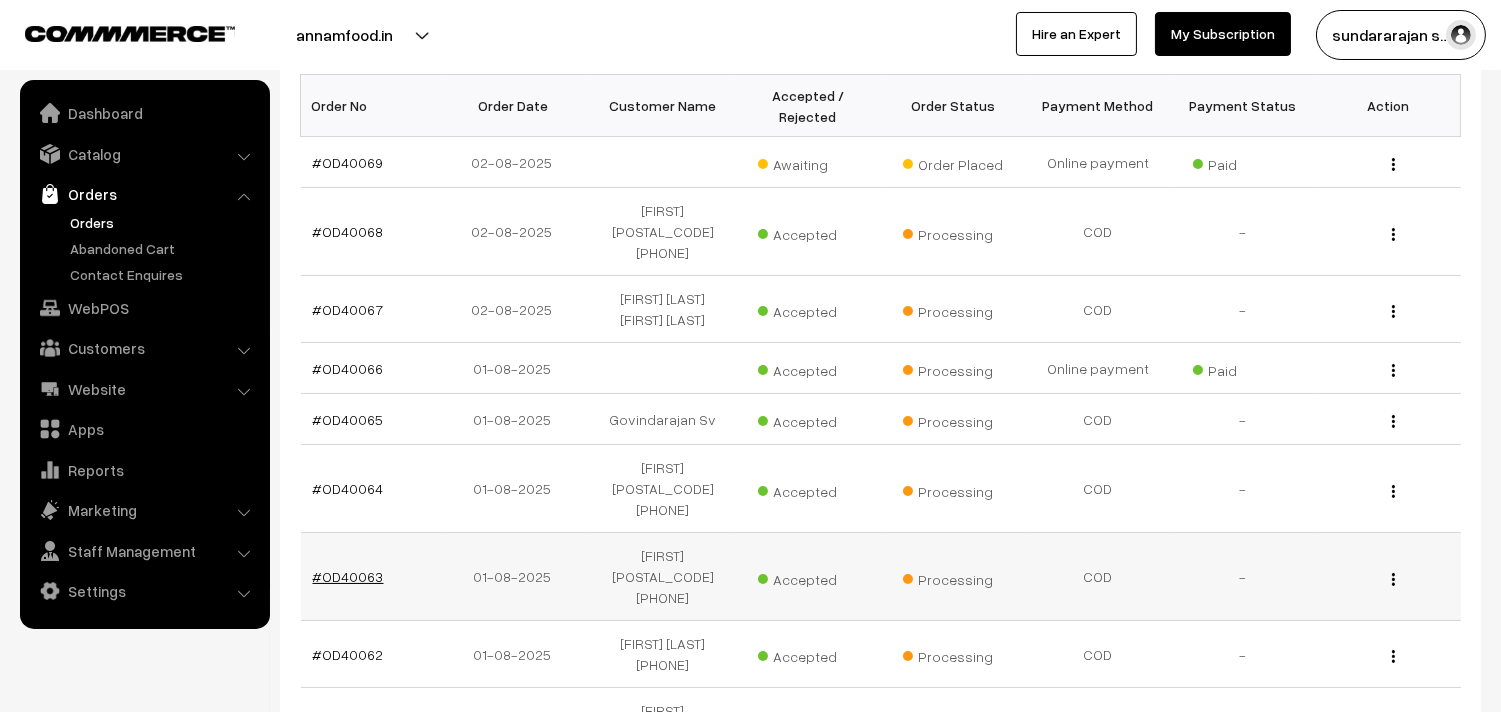 click on "#OD40063" at bounding box center [348, 576] 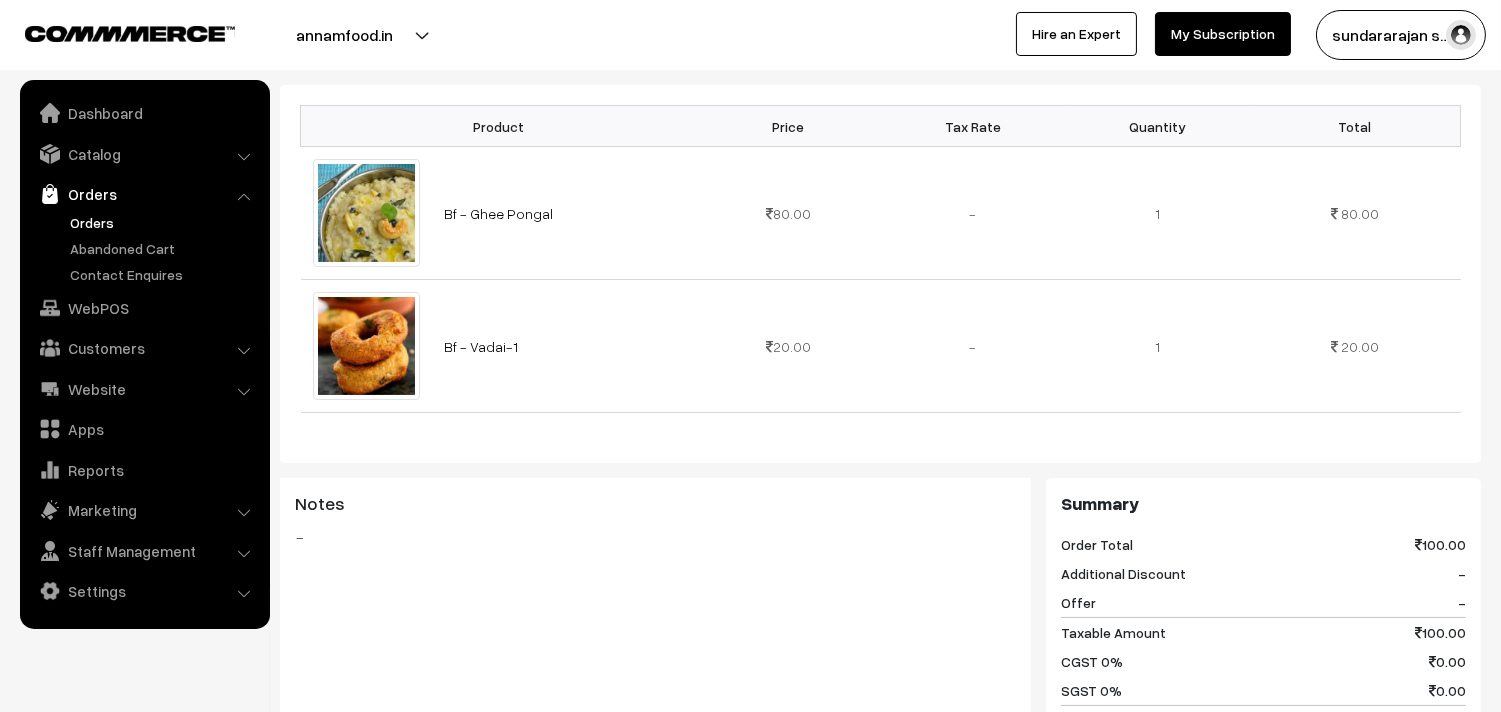 scroll, scrollTop: 333, scrollLeft: 0, axis: vertical 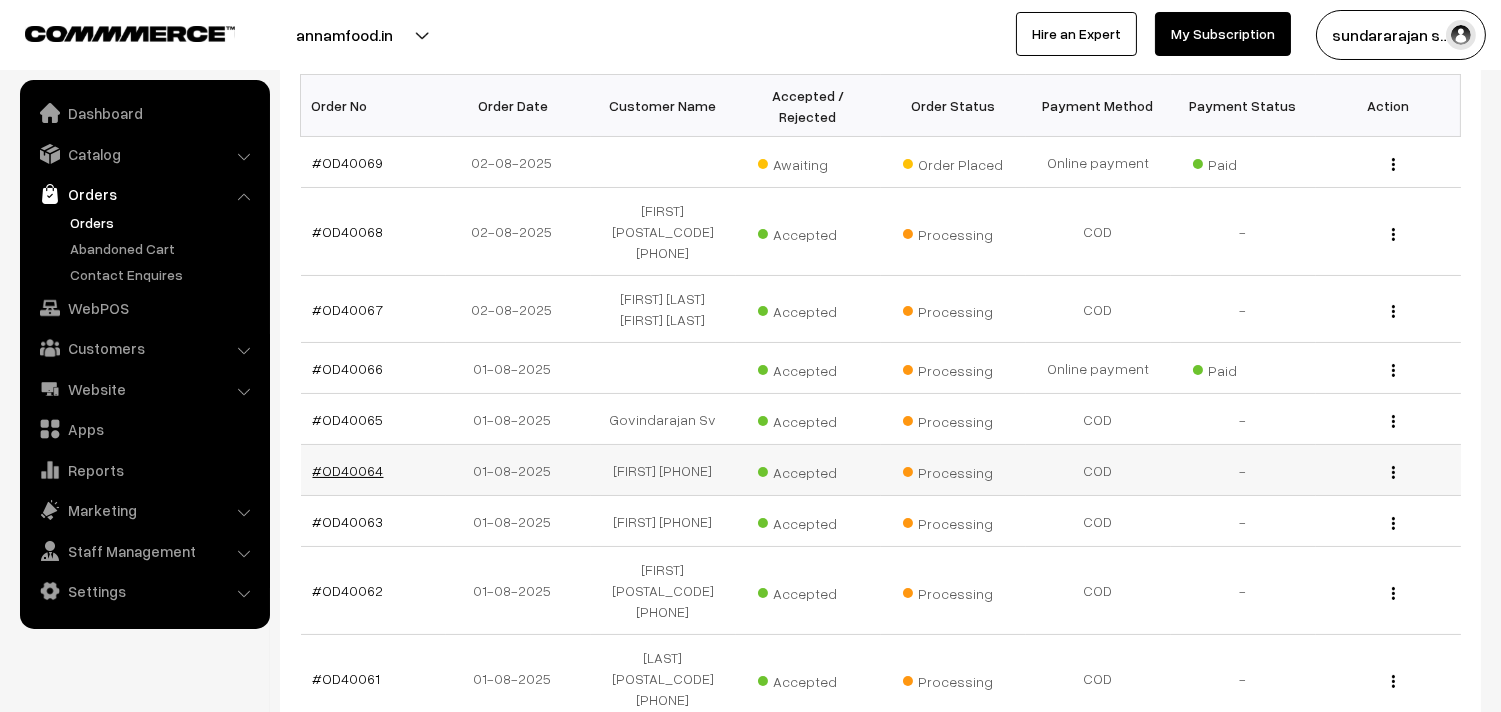 click on "#OD40064" at bounding box center [348, 470] 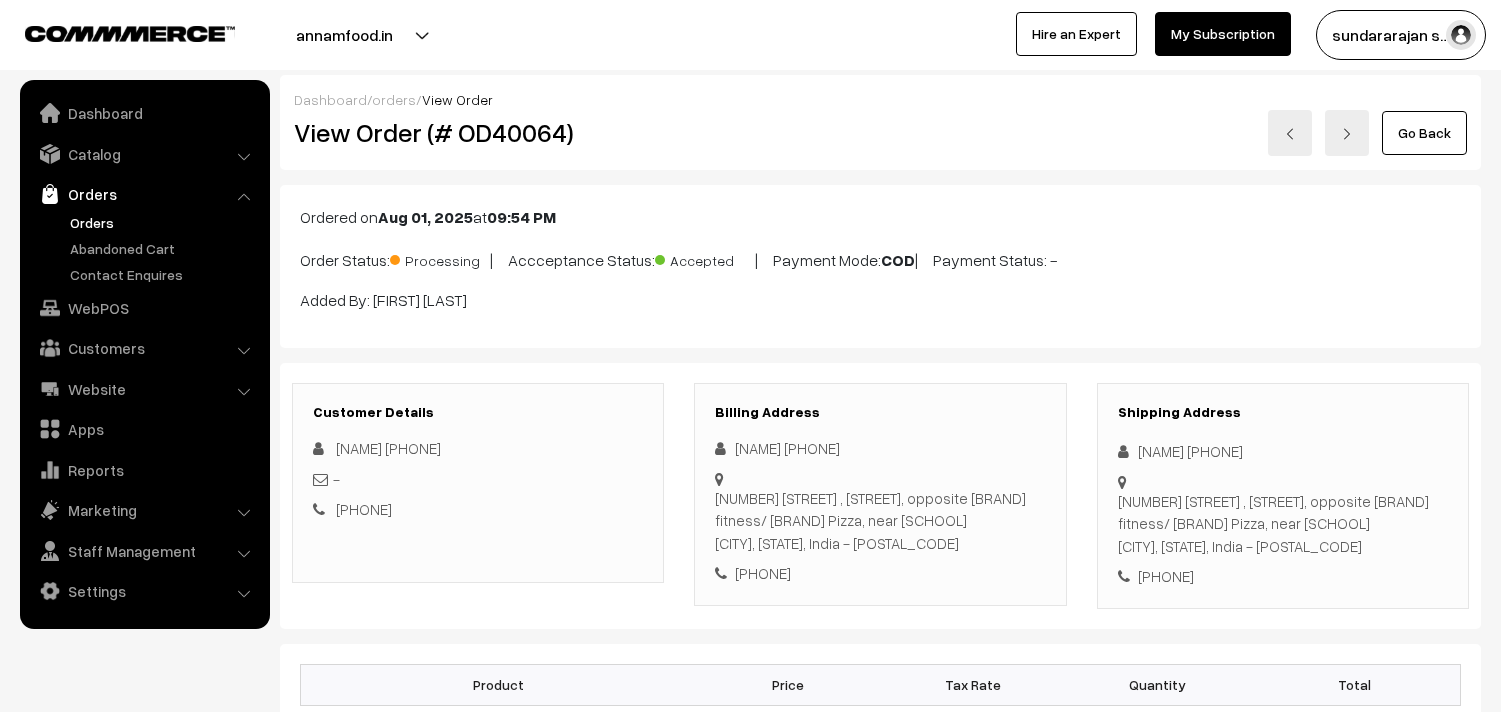 scroll, scrollTop: 0, scrollLeft: 0, axis: both 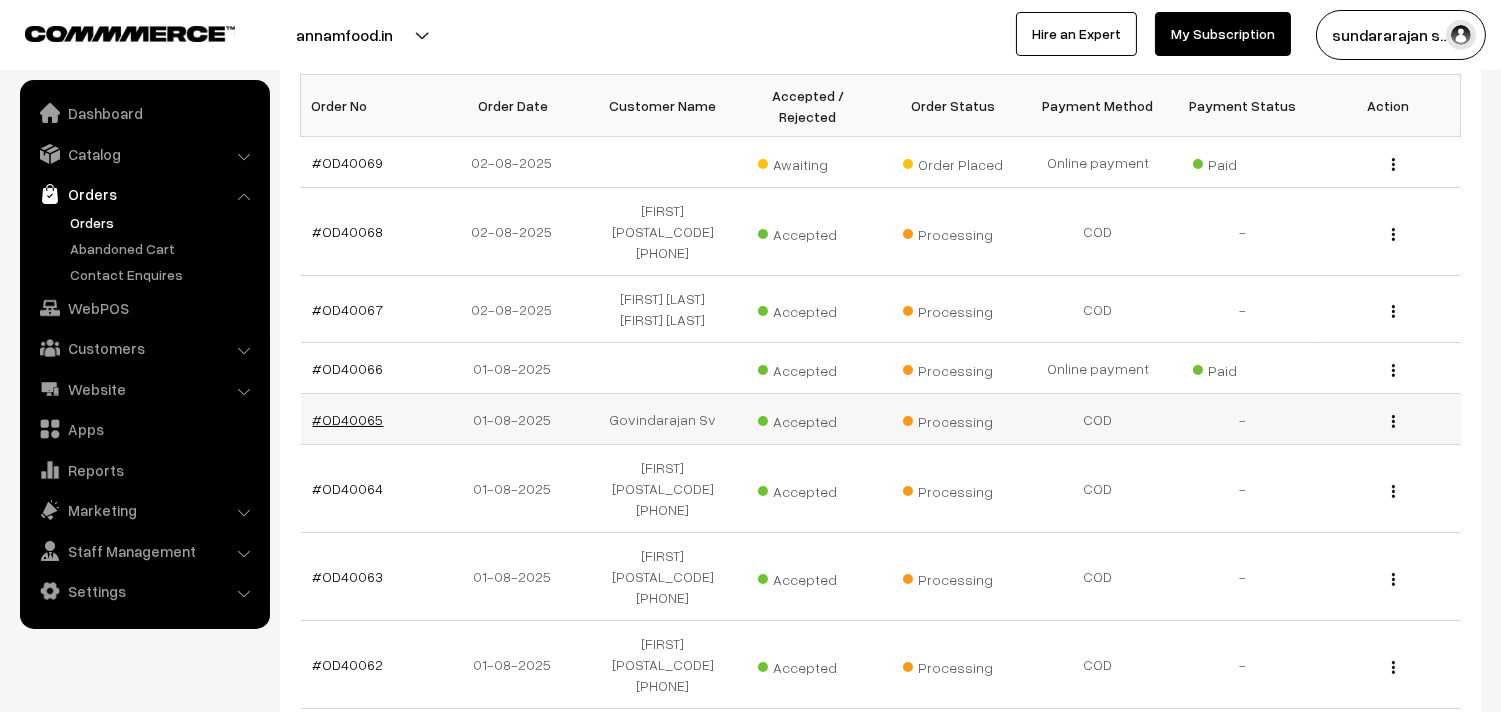 click on "#OD40065" at bounding box center [348, 419] 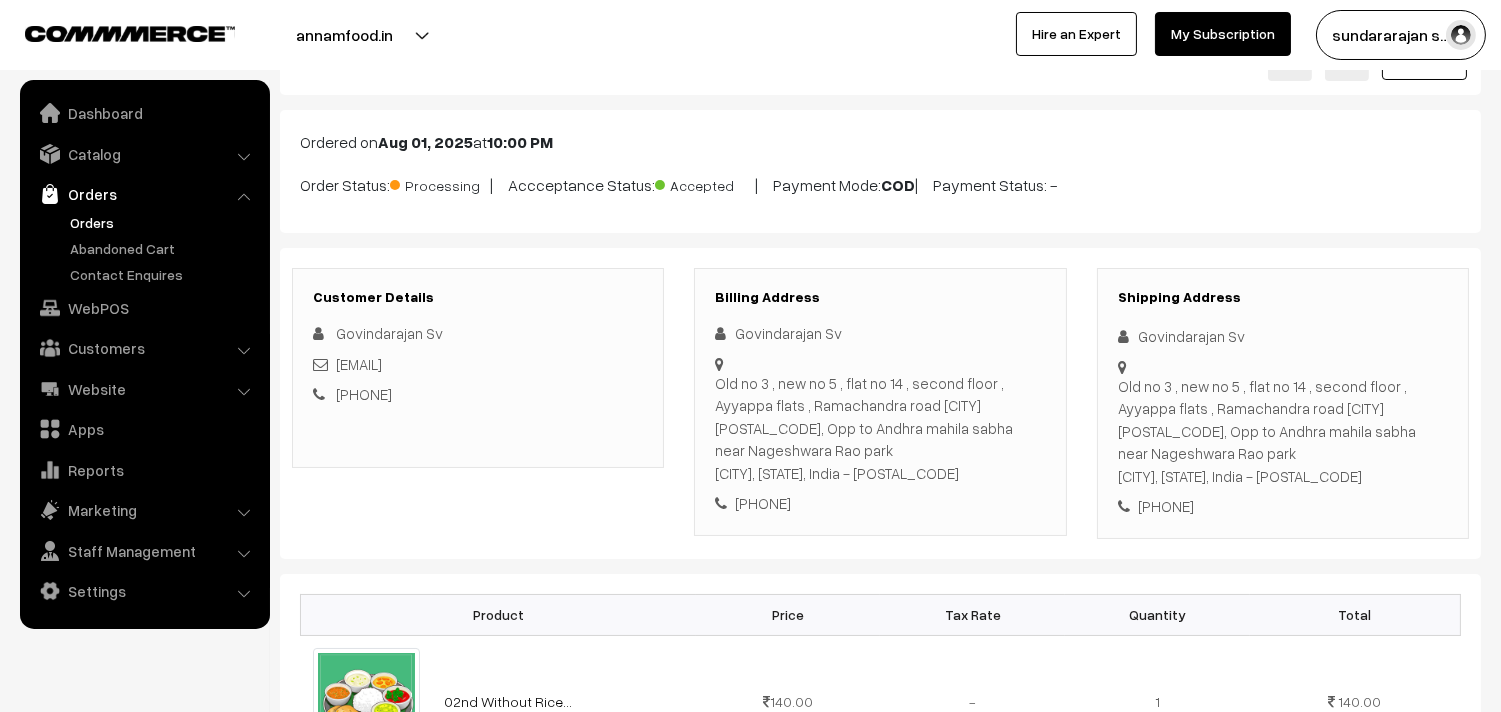 scroll, scrollTop: 0, scrollLeft: 0, axis: both 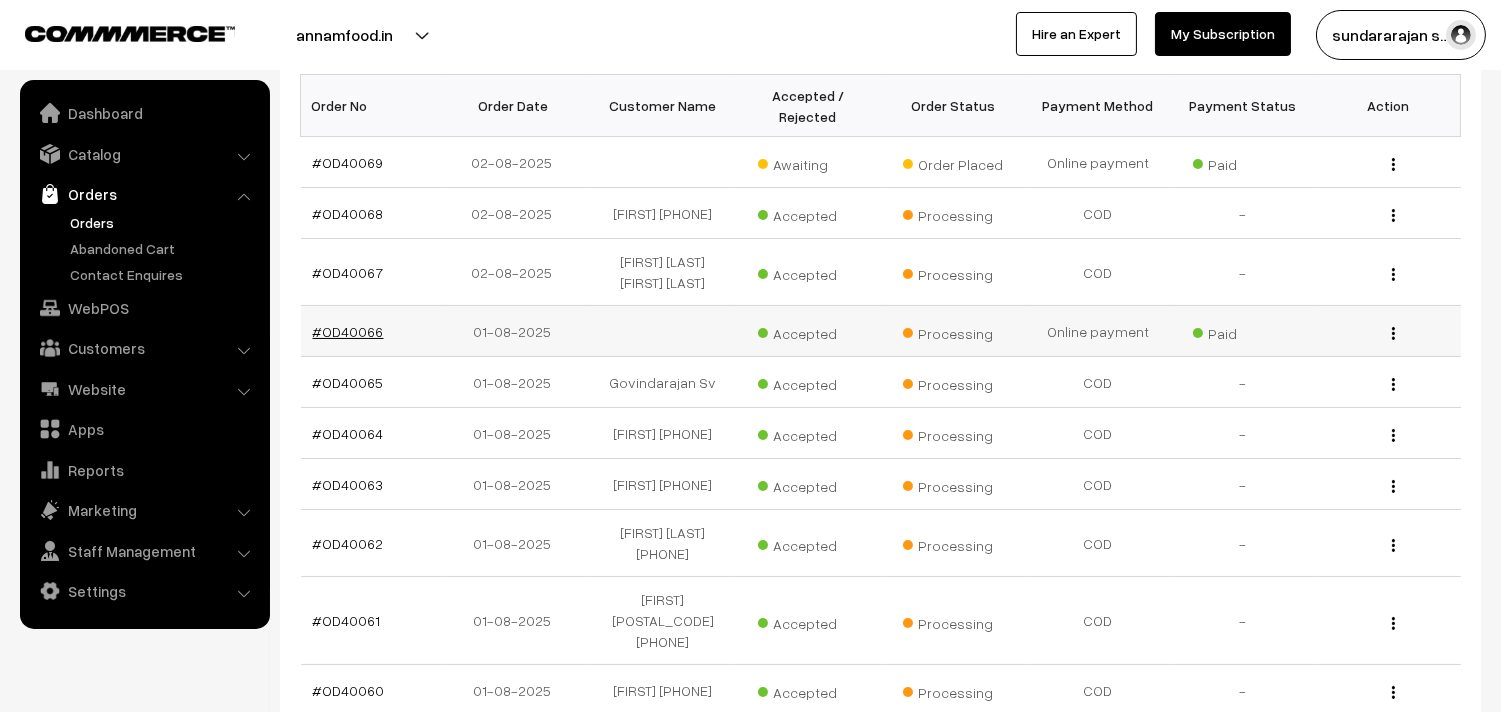 click on "#OD40066" at bounding box center (348, 331) 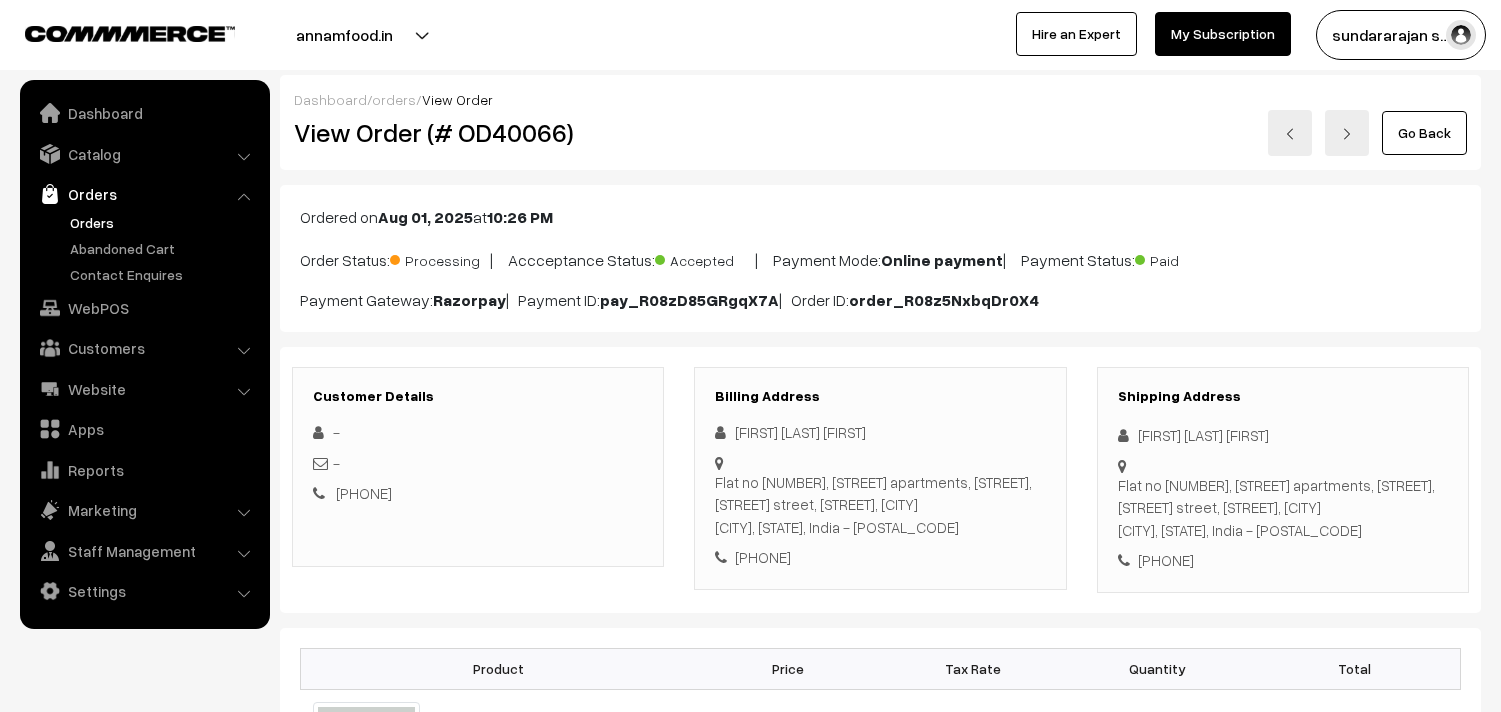 scroll, scrollTop: 333, scrollLeft: 0, axis: vertical 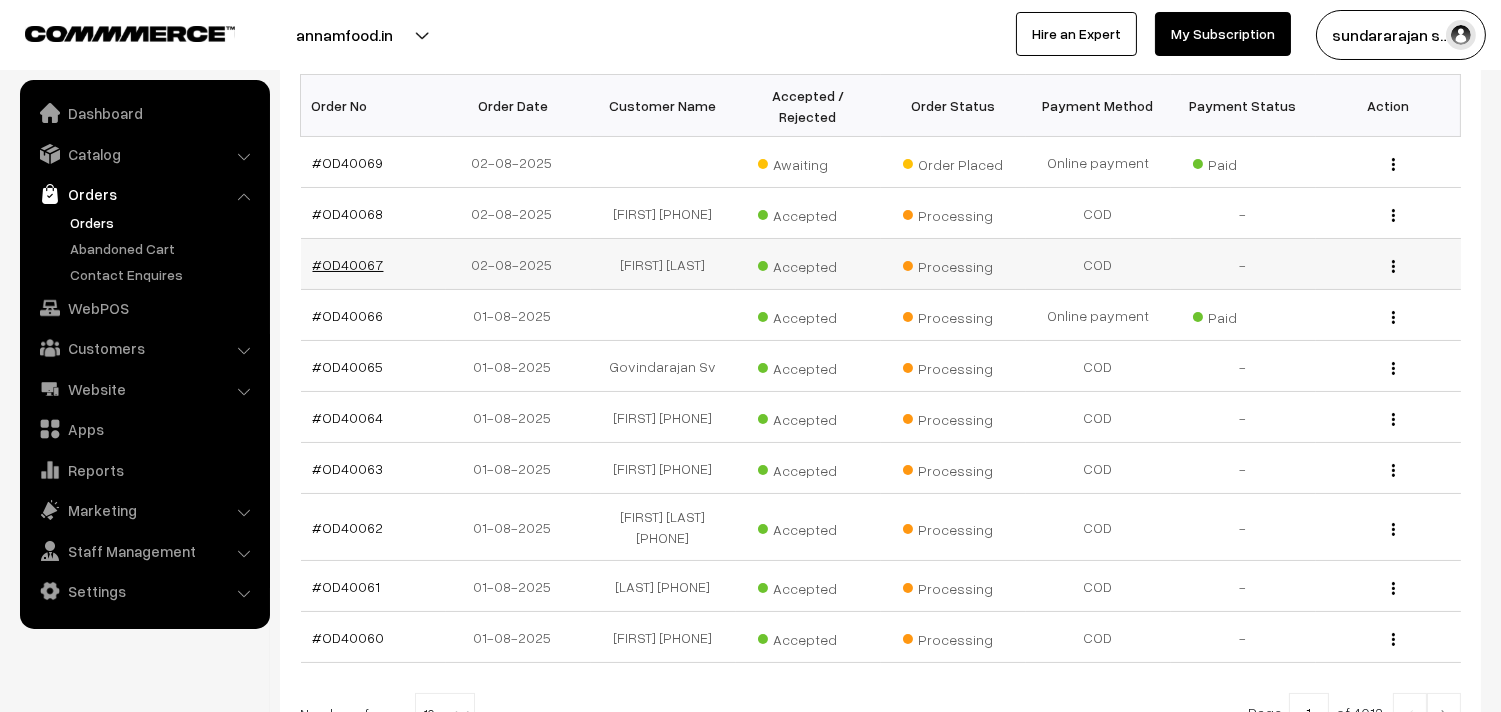 click on "#OD40067" at bounding box center [348, 264] 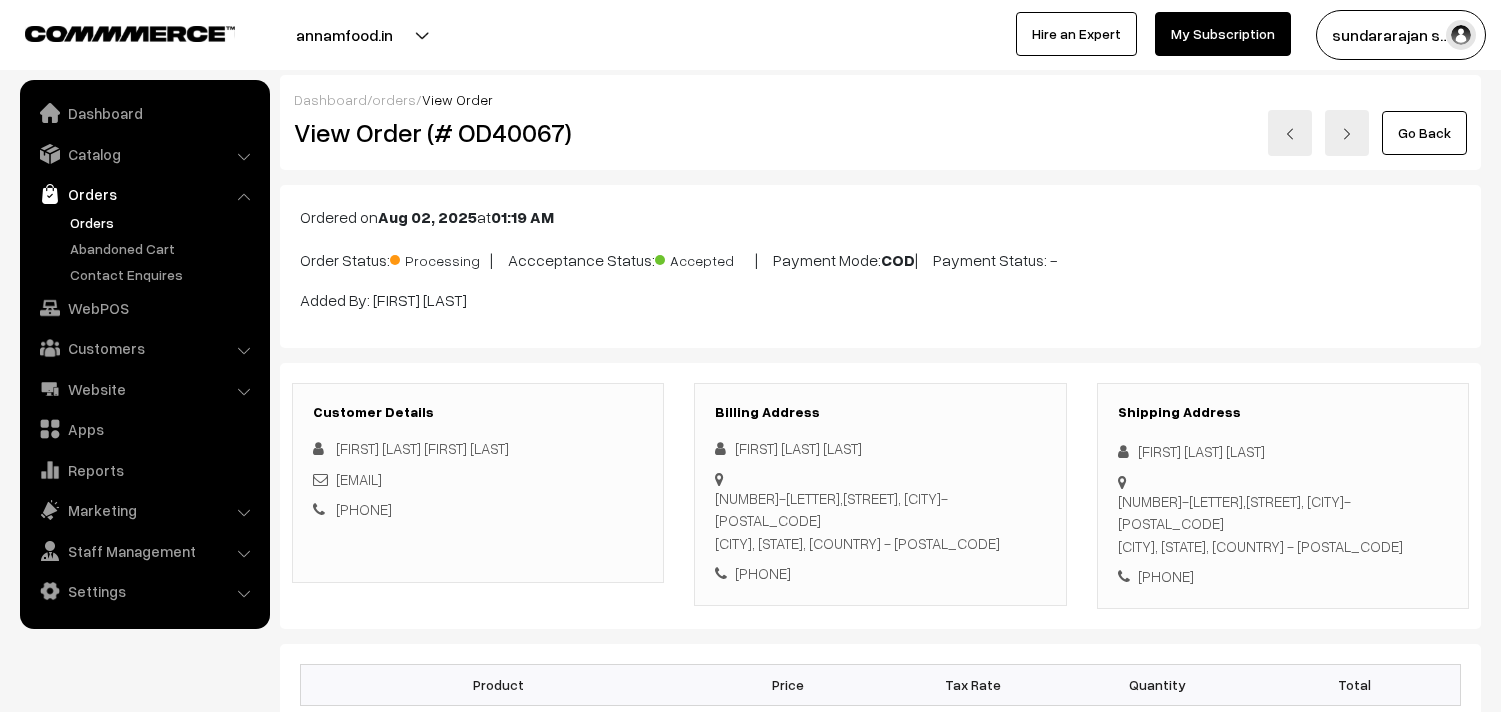 scroll, scrollTop: 0, scrollLeft: 0, axis: both 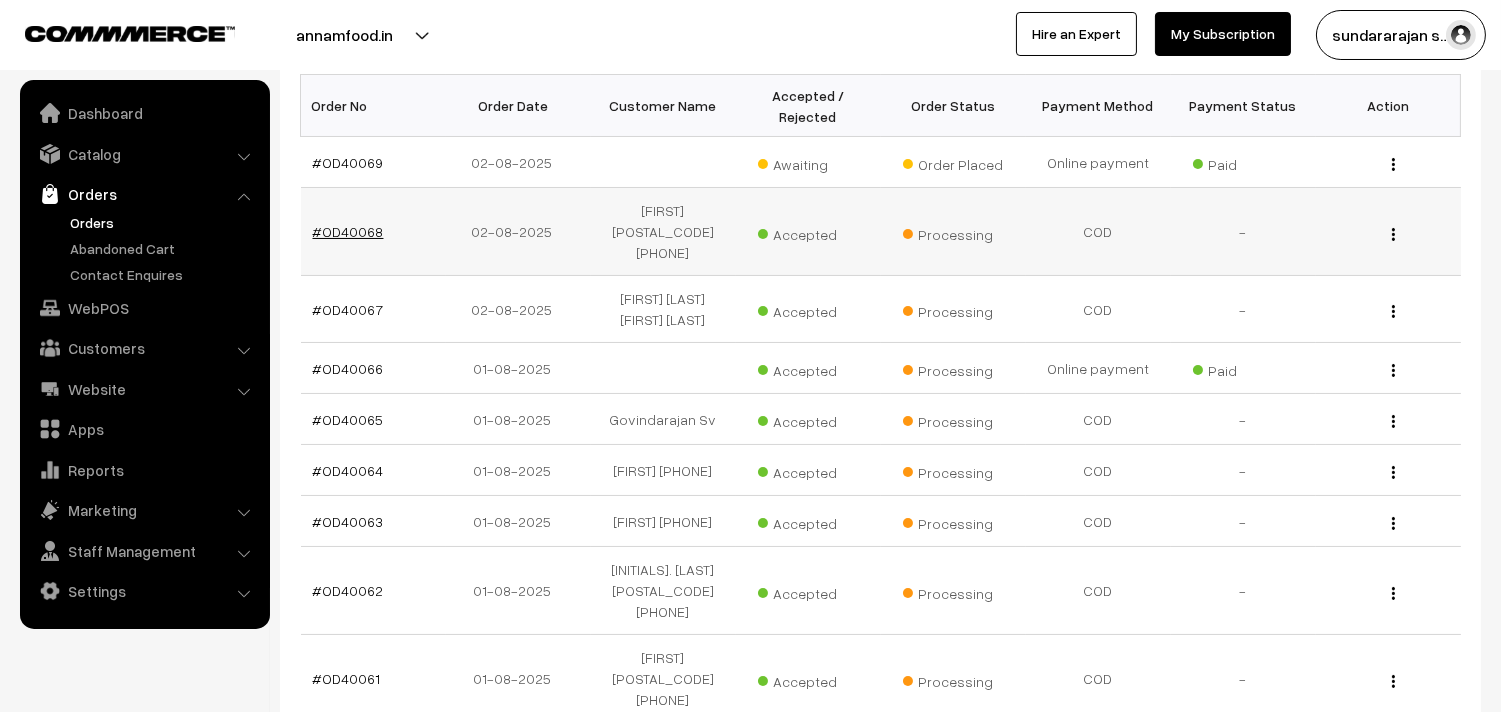 click on "#OD40068" at bounding box center [348, 231] 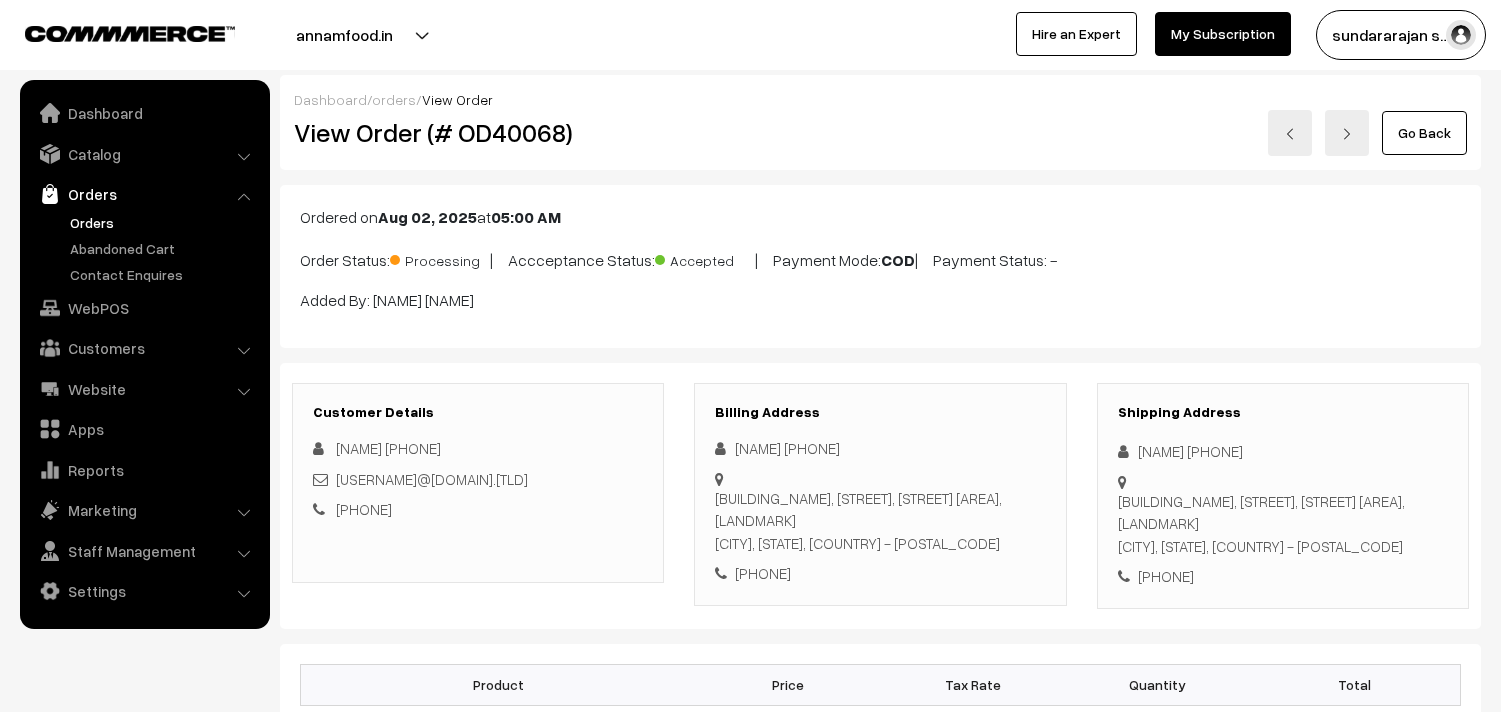 scroll, scrollTop: 0, scrollLeft: 0, axis: both 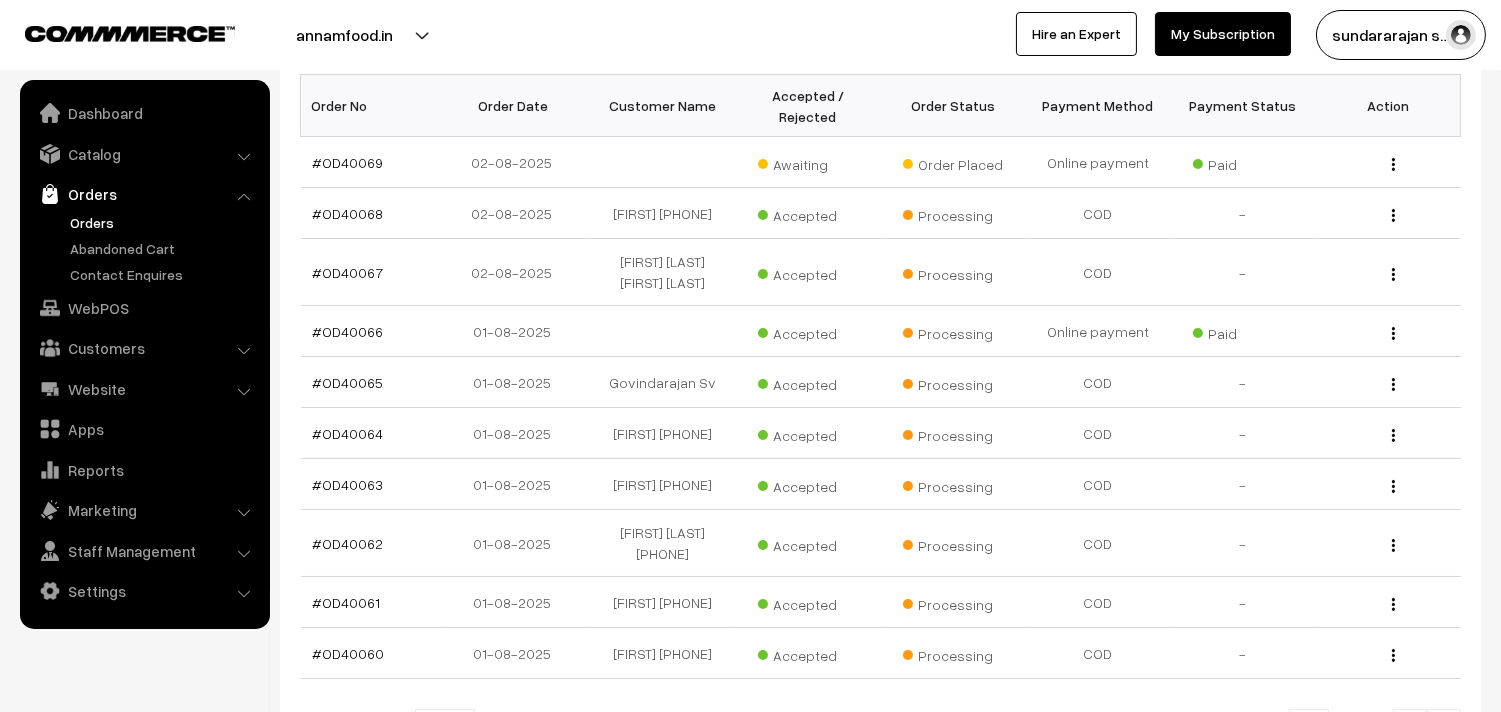 click on "Orders" at bounding box center (164, 222) 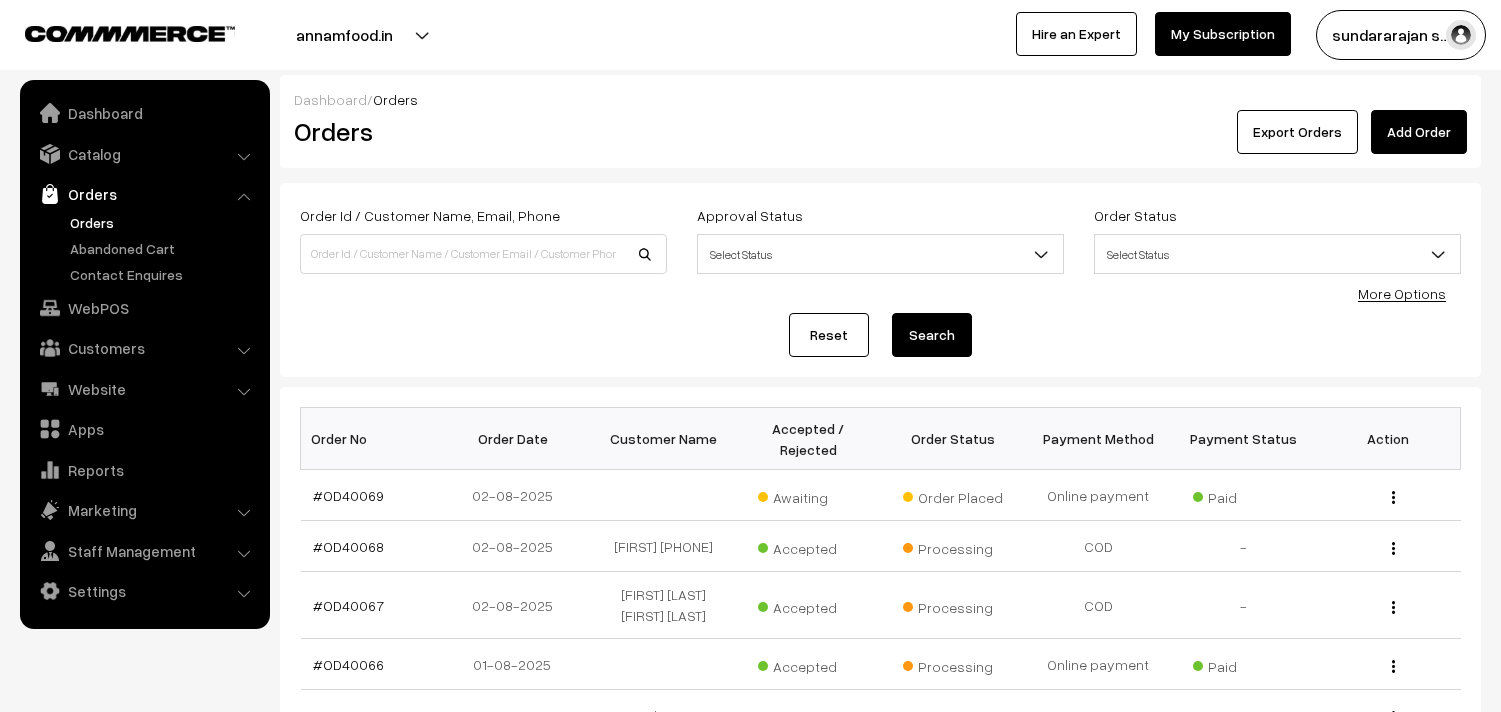 scroll, scrollTop: 0, scrollLeft: 0, axis: both 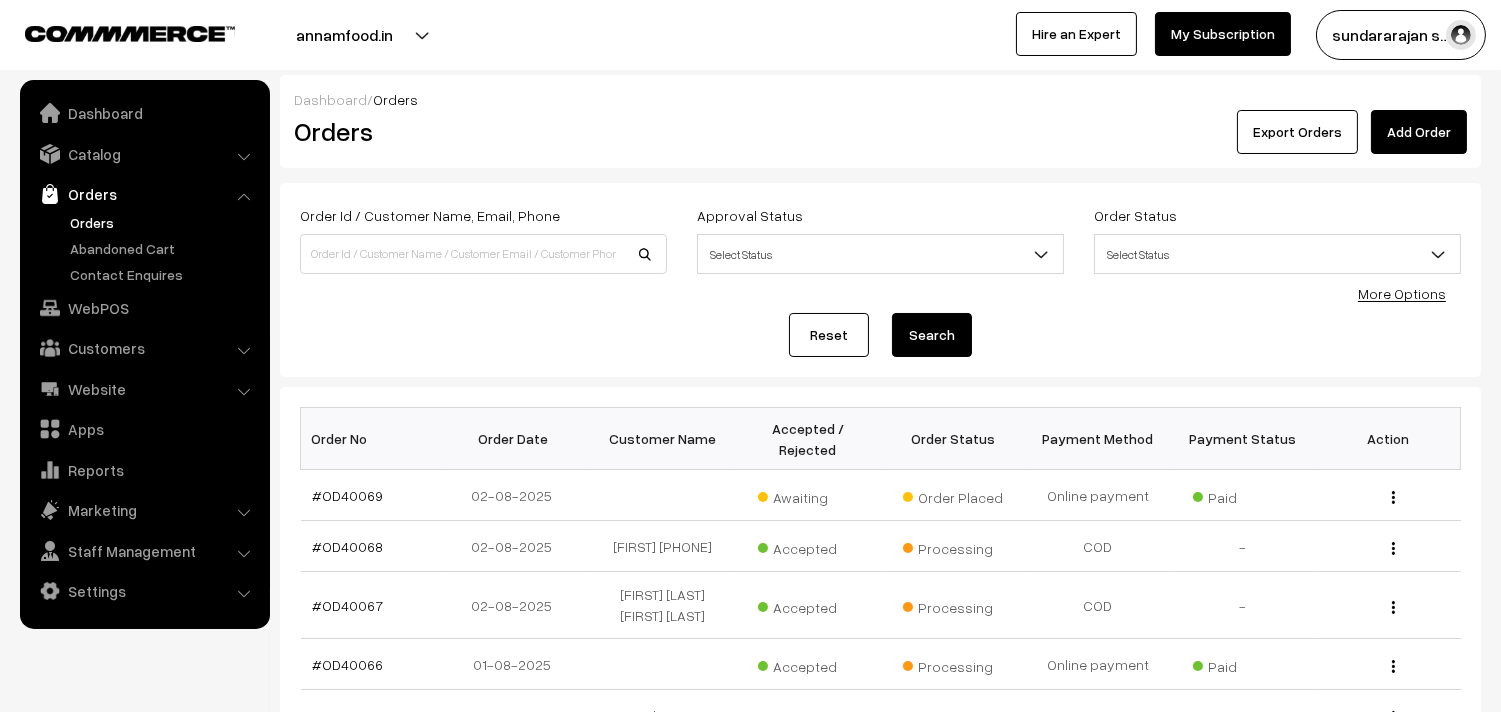 click on "Orders" at bounding box center [164, 222] 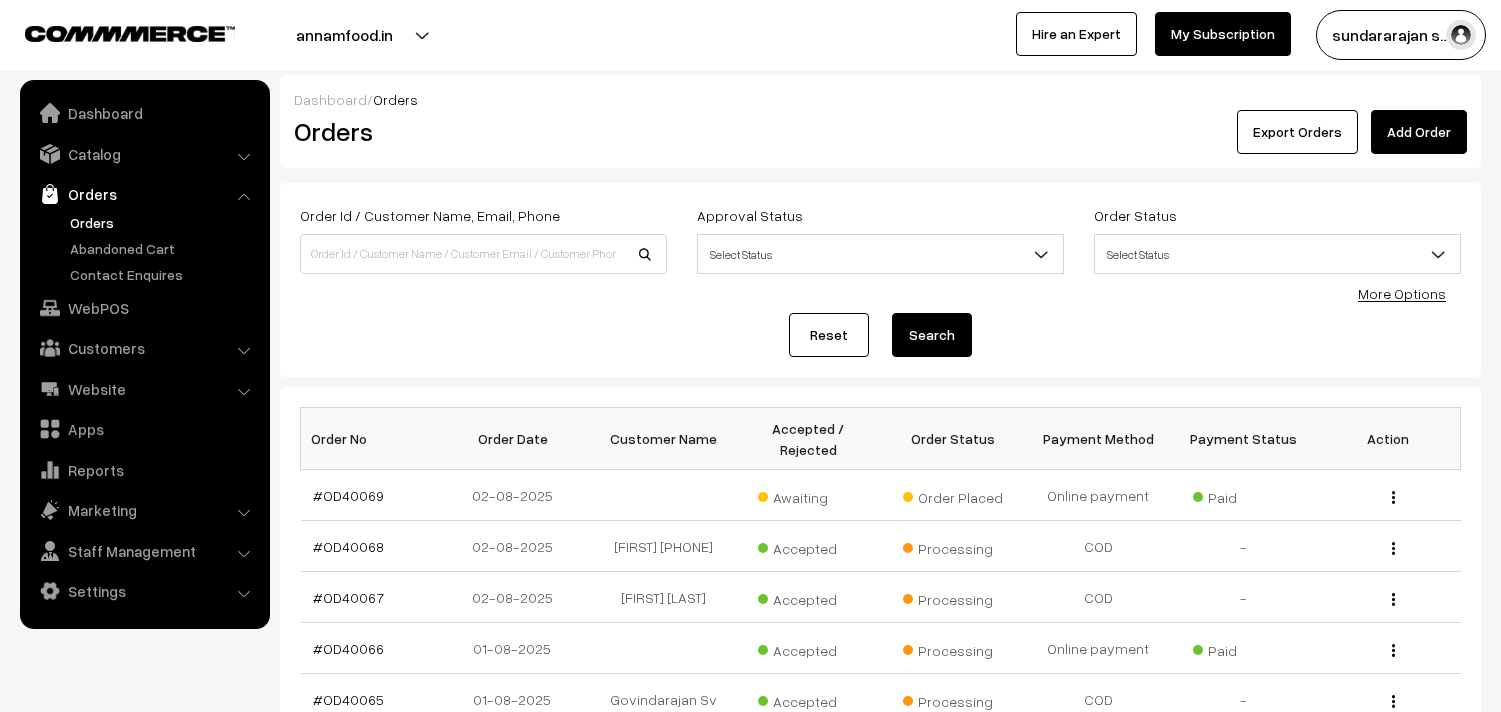 scroll, scrollTop: 0, scrollLeft: 0, axis: both 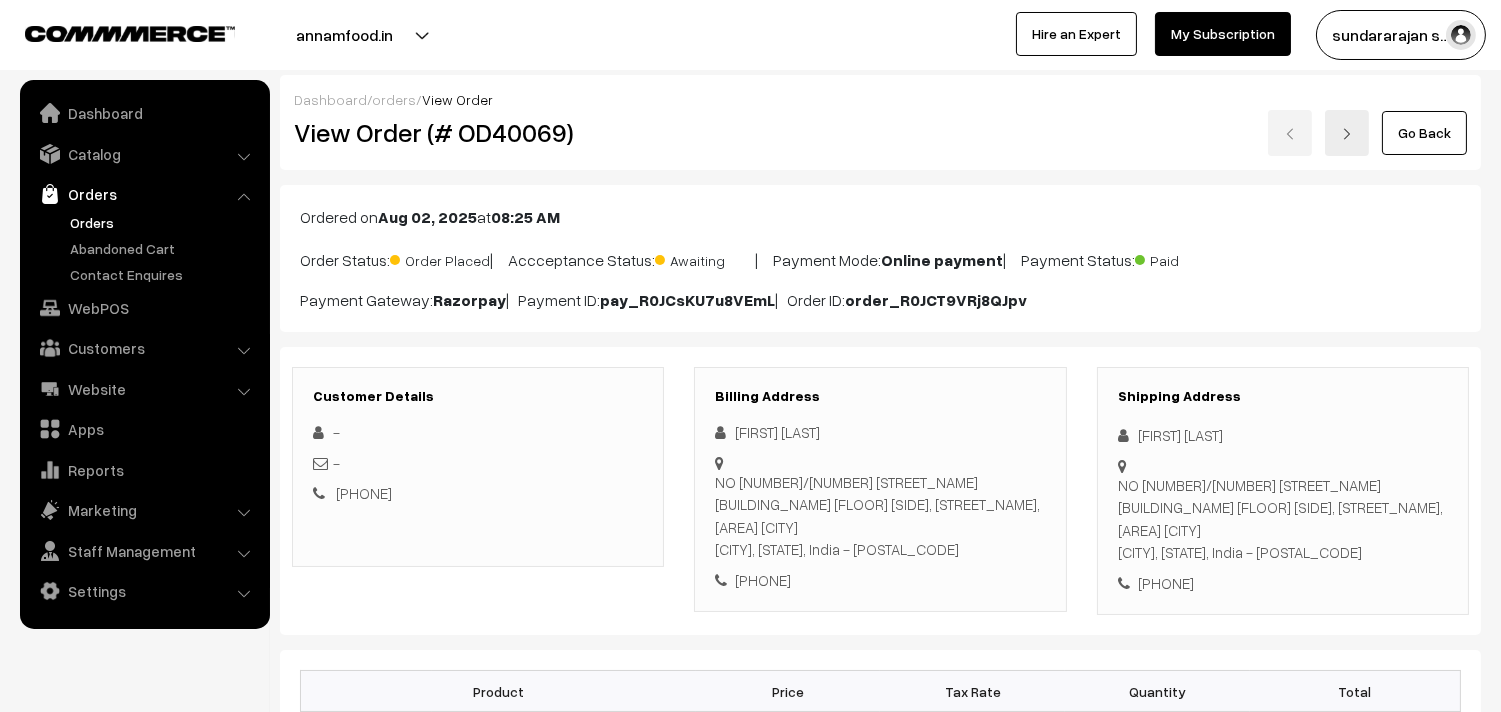 click on "Orders" at bounding box center [164, 222] 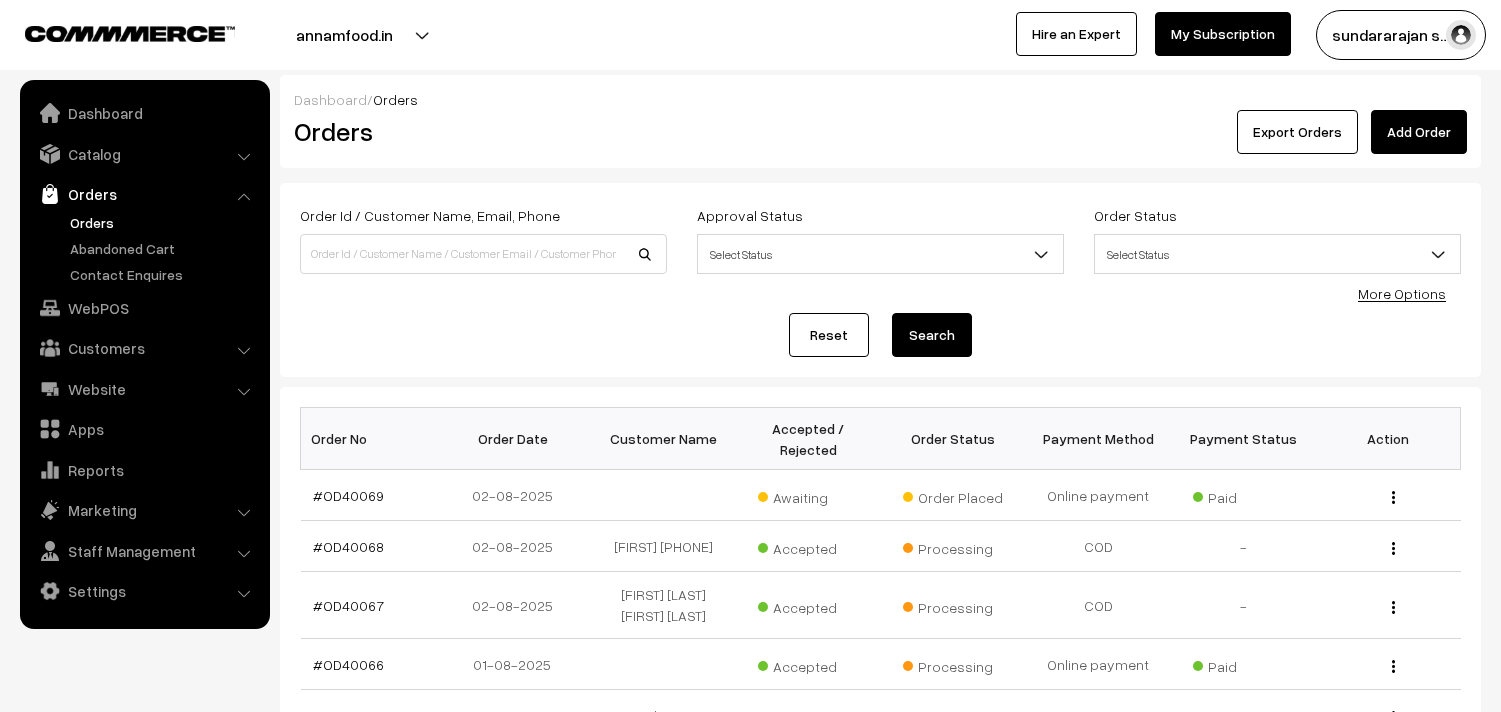 scroll, scrollTop: 0, scrollLeft: 0, axis: both 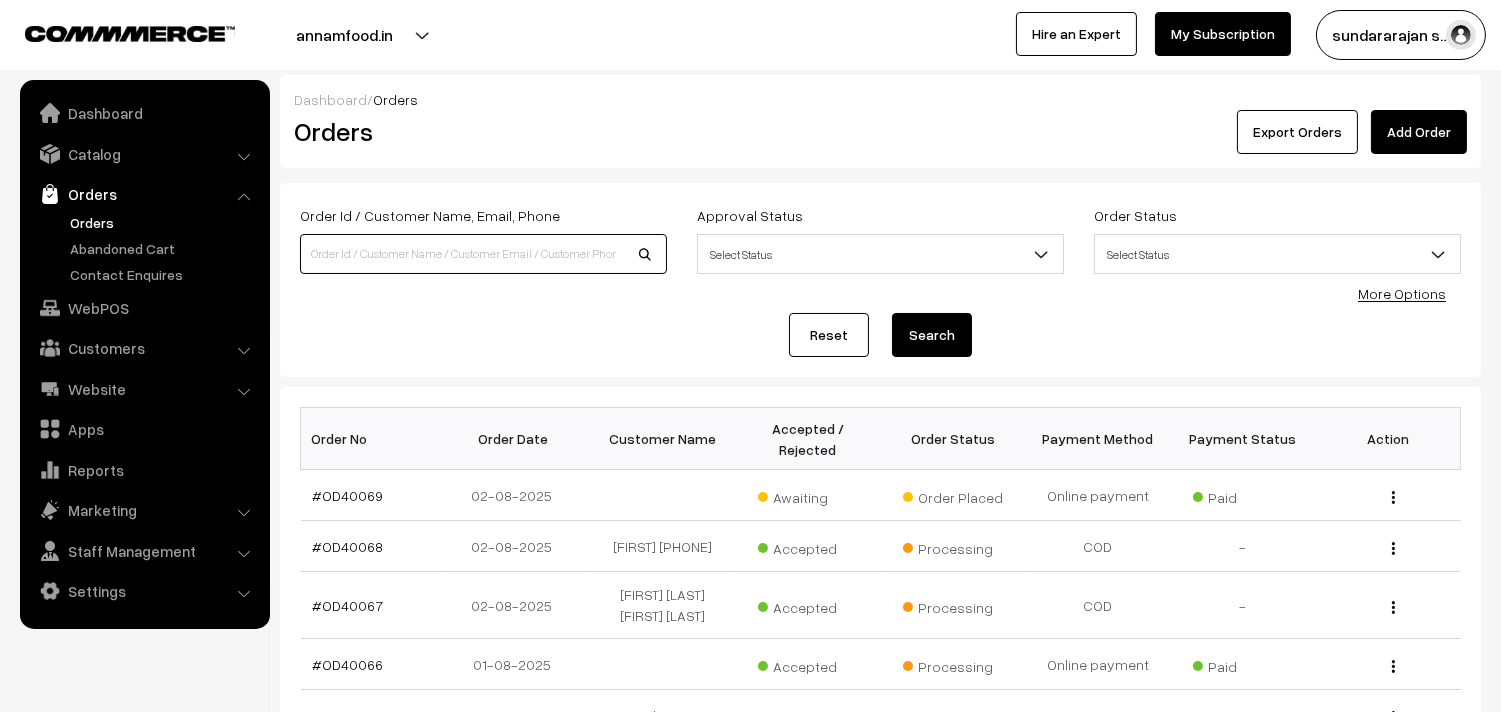 click at bounding box center (483, 254) 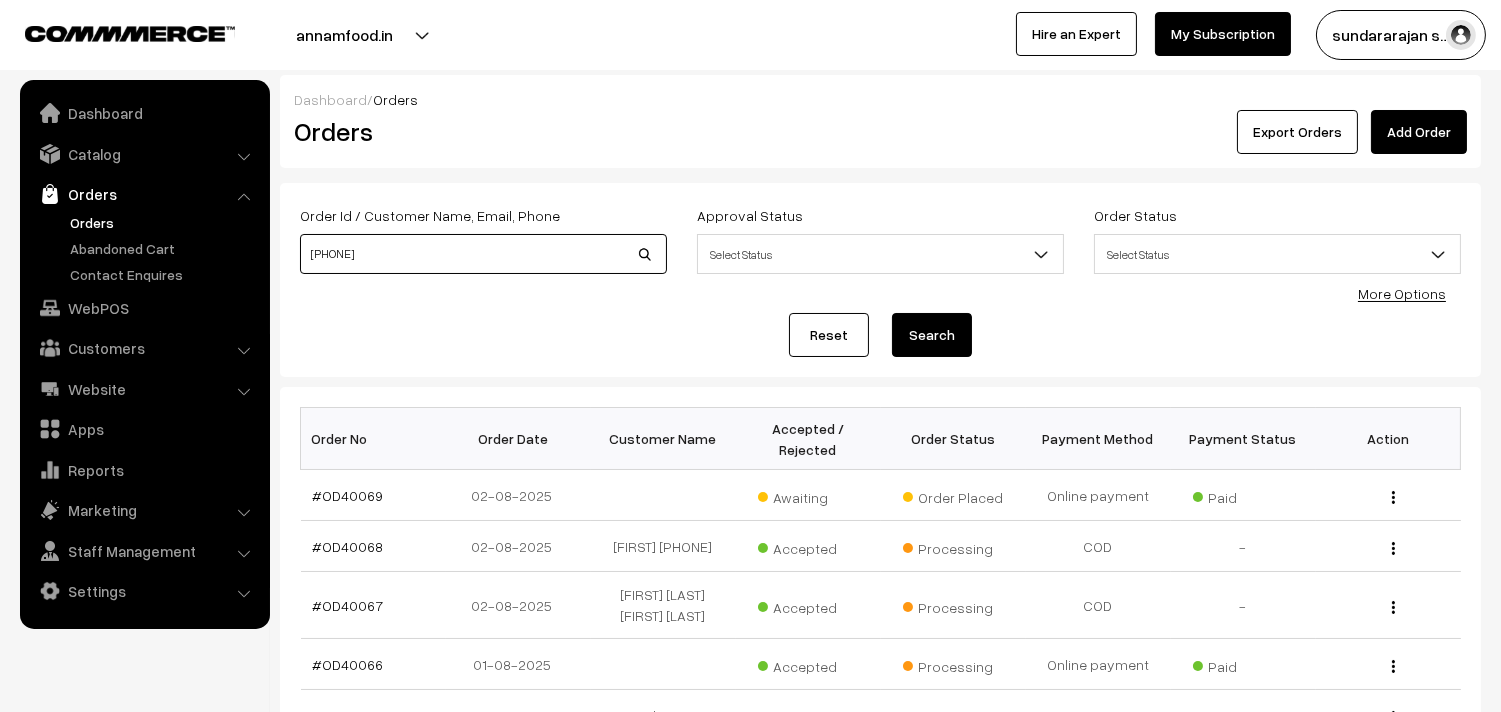 click on "98400 56639" at bounding box center [483, 254] 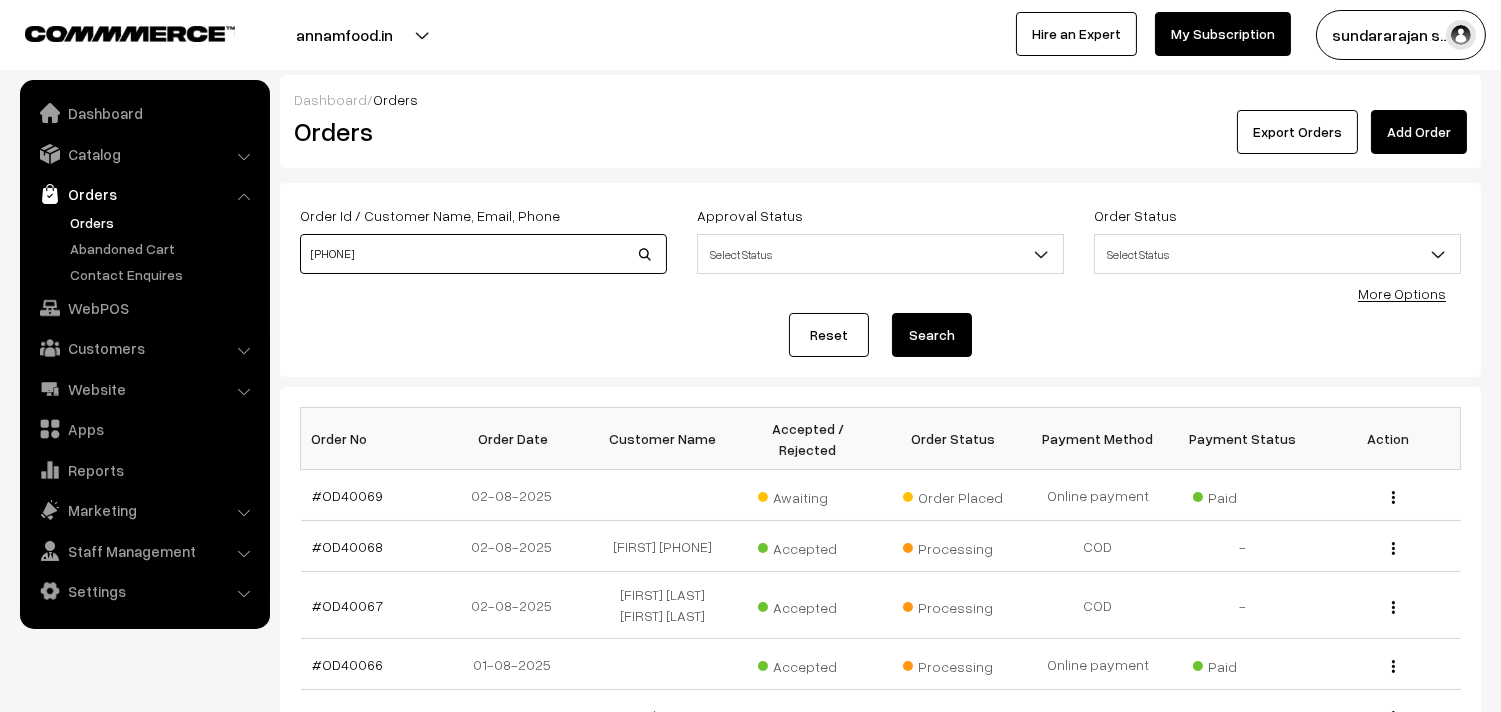 type on "9840056639" 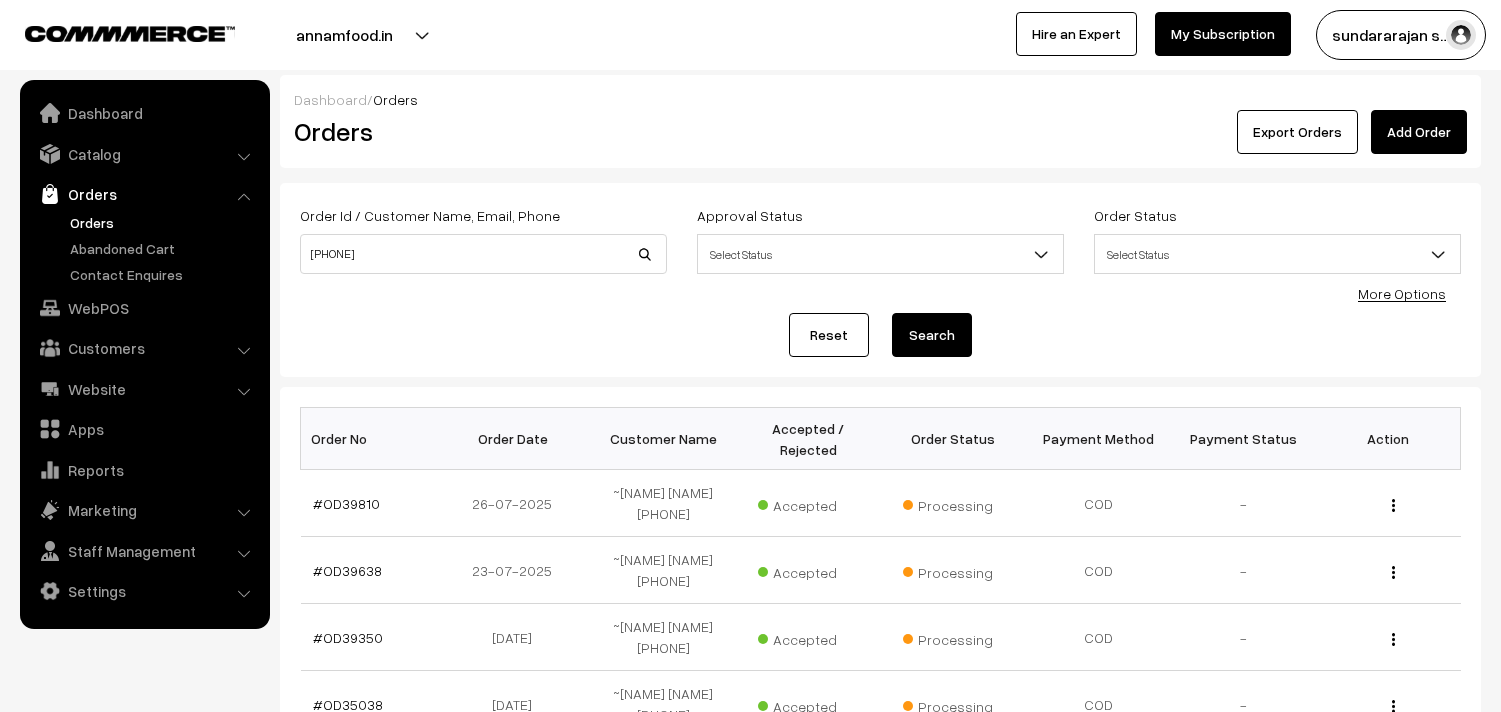 scroll, scrollTop: 0, scrollLeft: 0, axis: both 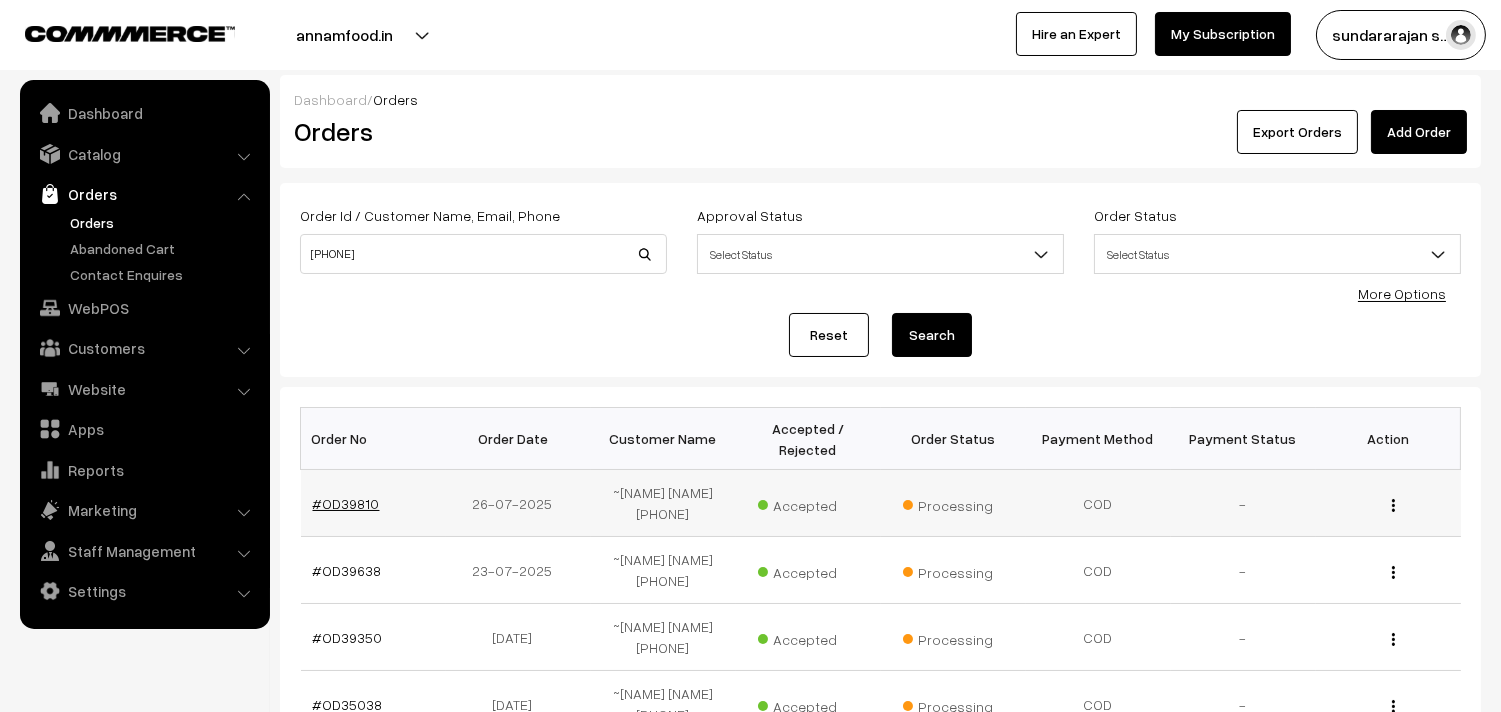 click on "#OD39810" at bounding box center [346, 503] 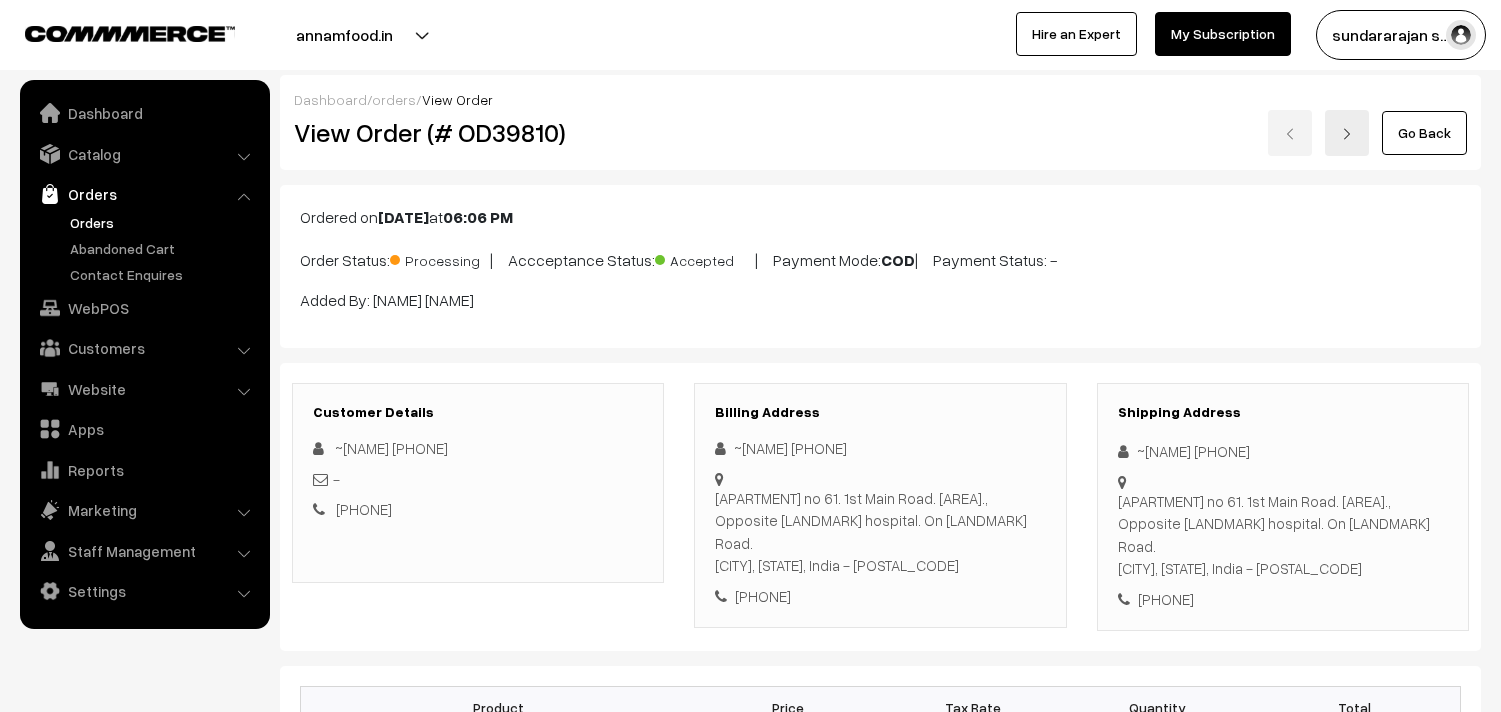 scroll, scrollTop: 0, scrollLeft: 0, axis: both 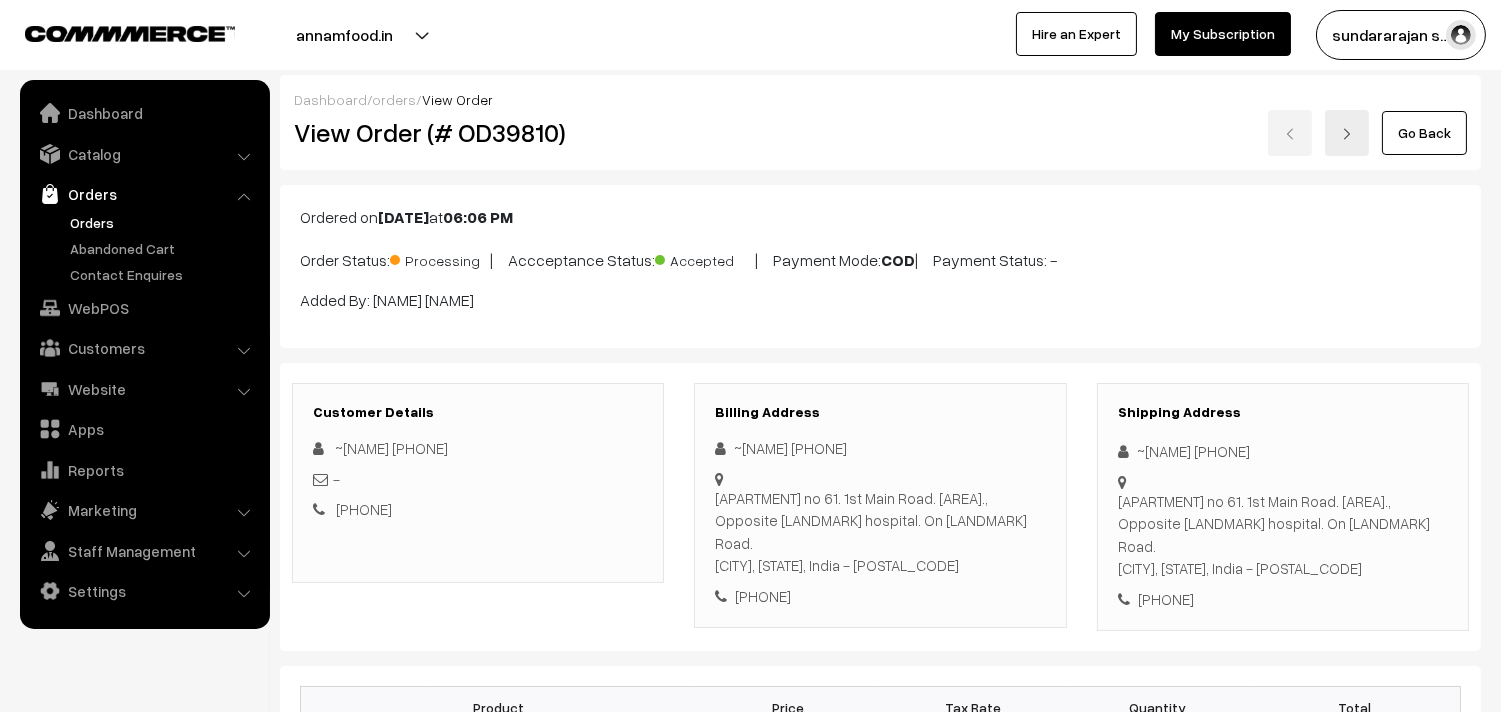 click on "Orders" at bounding box center [144, 194] 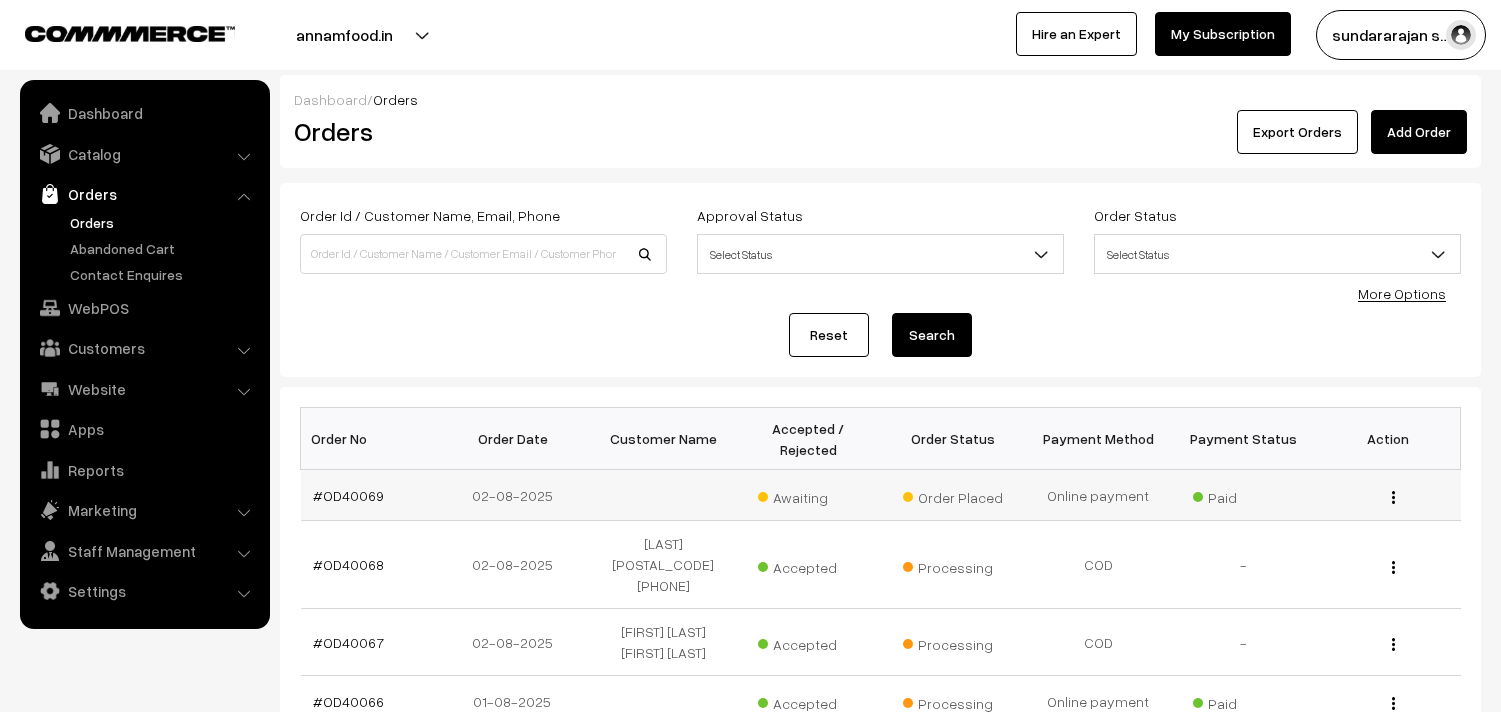 scroll, scrollTop: 0, scrollLeft: 0, axis: both 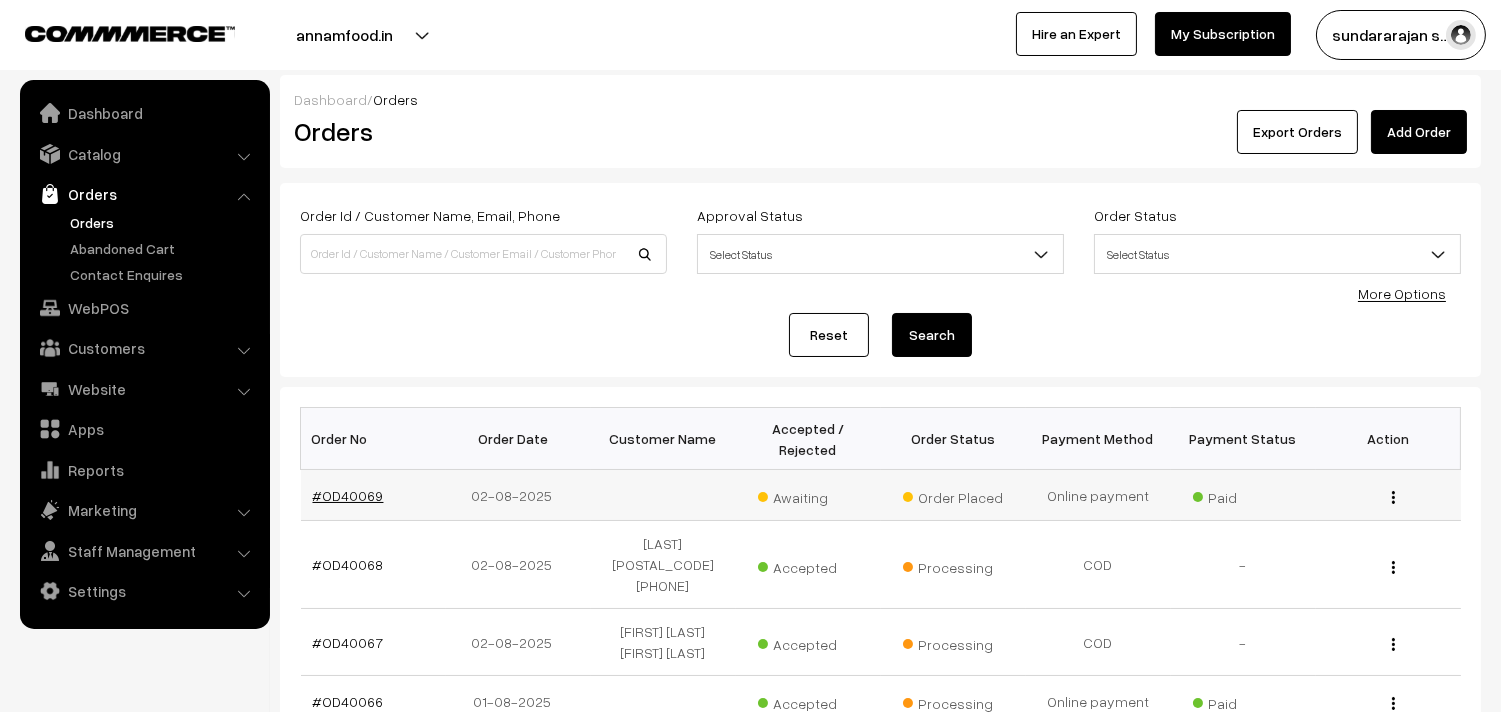 click on "#OD40069" at bounding box center (348, 495) 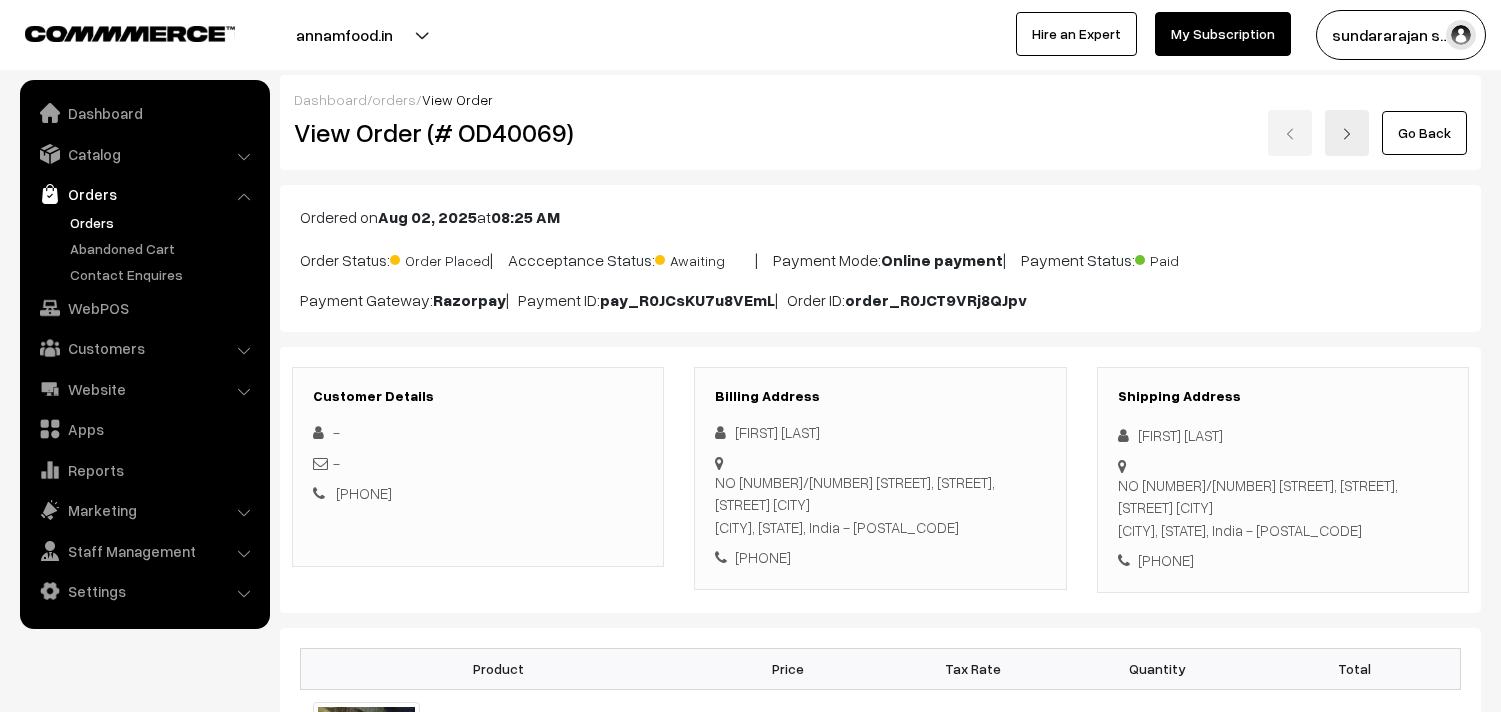 scroll, scrollTop: 0, scrollLeft: 0, axis: both 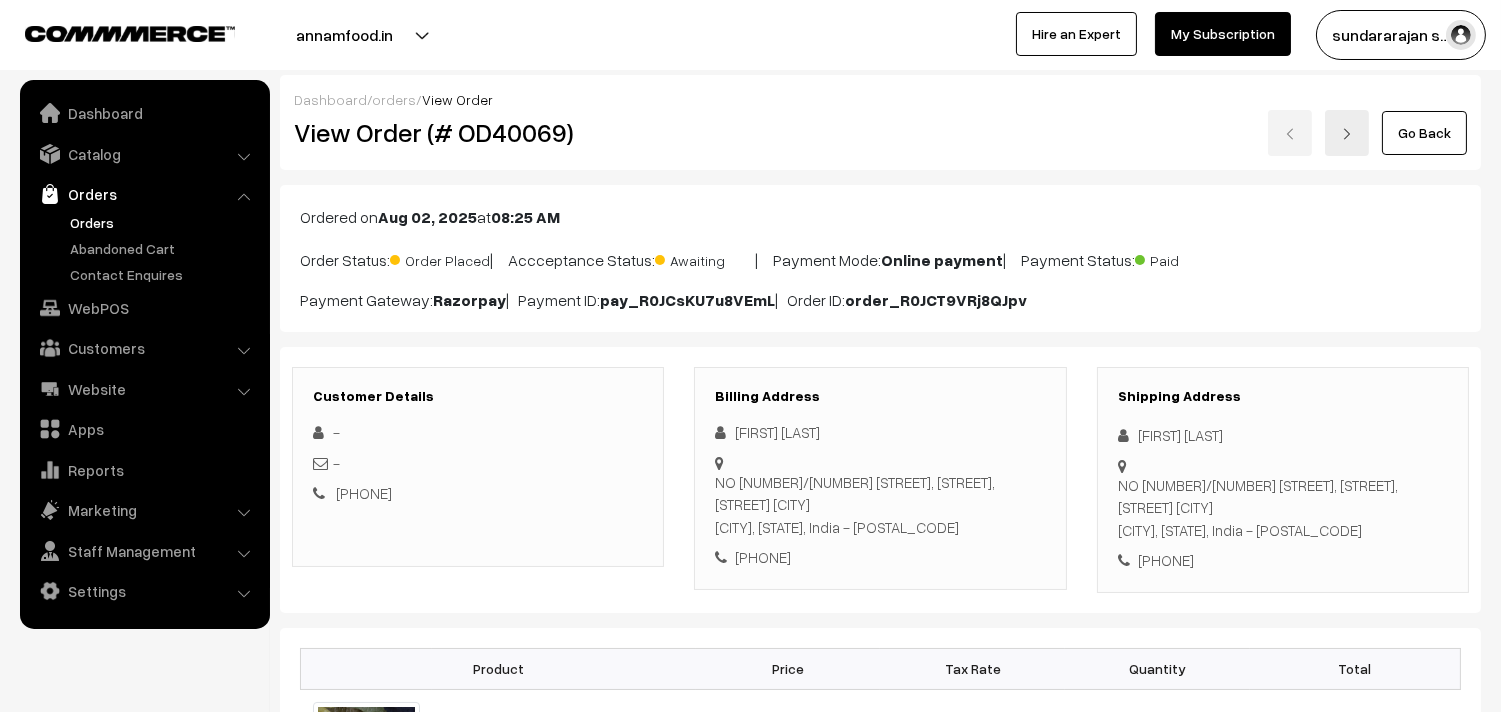 click on "Orders" at bounding box center [164, 222] 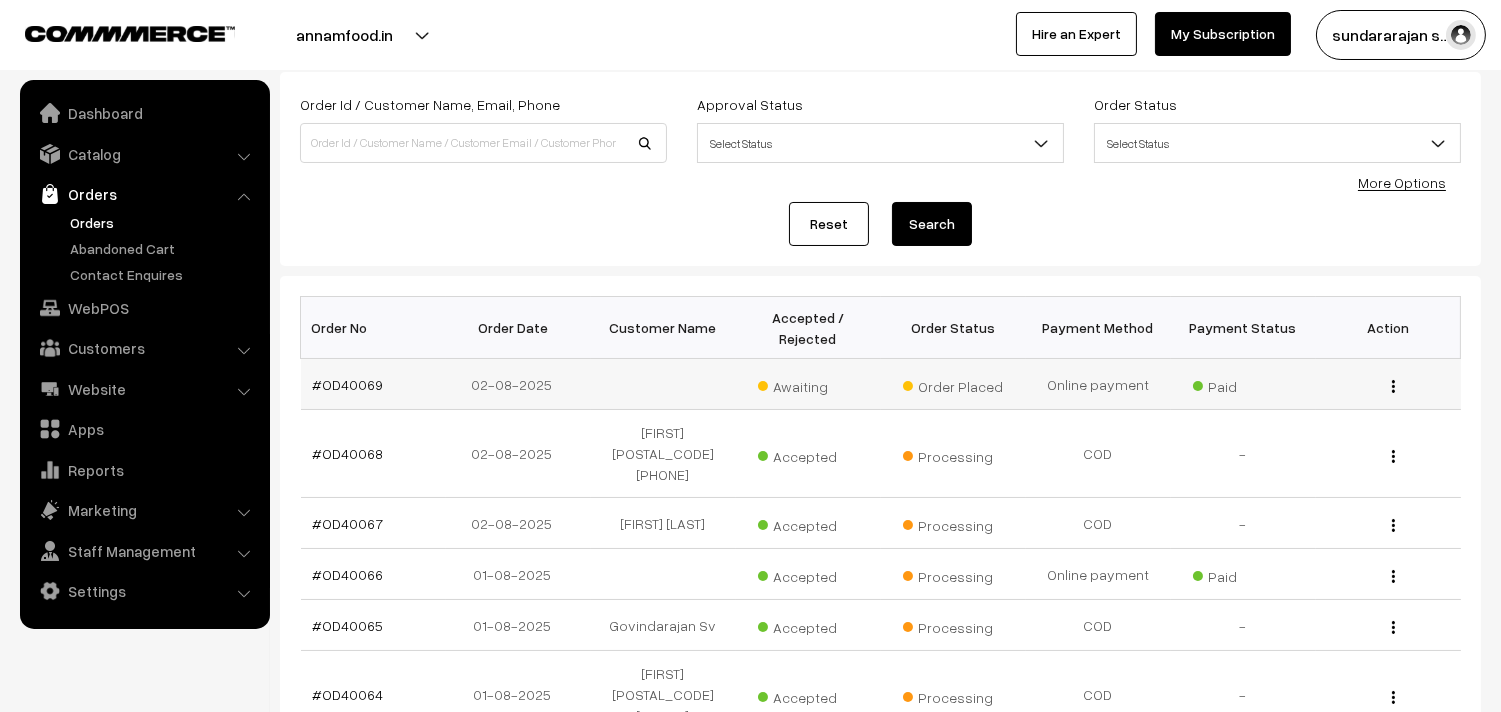 scroll, scrollTop: 222, scrollLeft: 0, axis: vertical 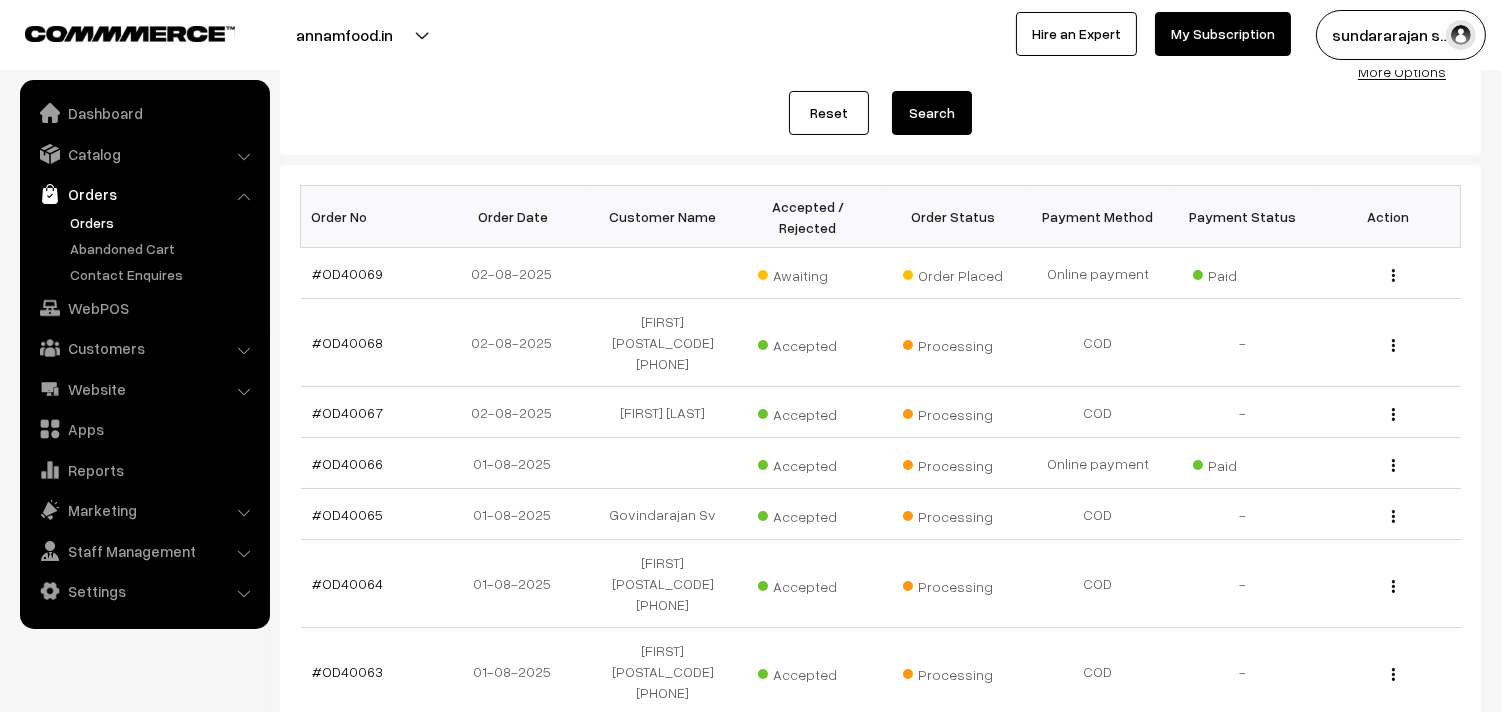 click on "Orders" at bounding box center (164, 222) 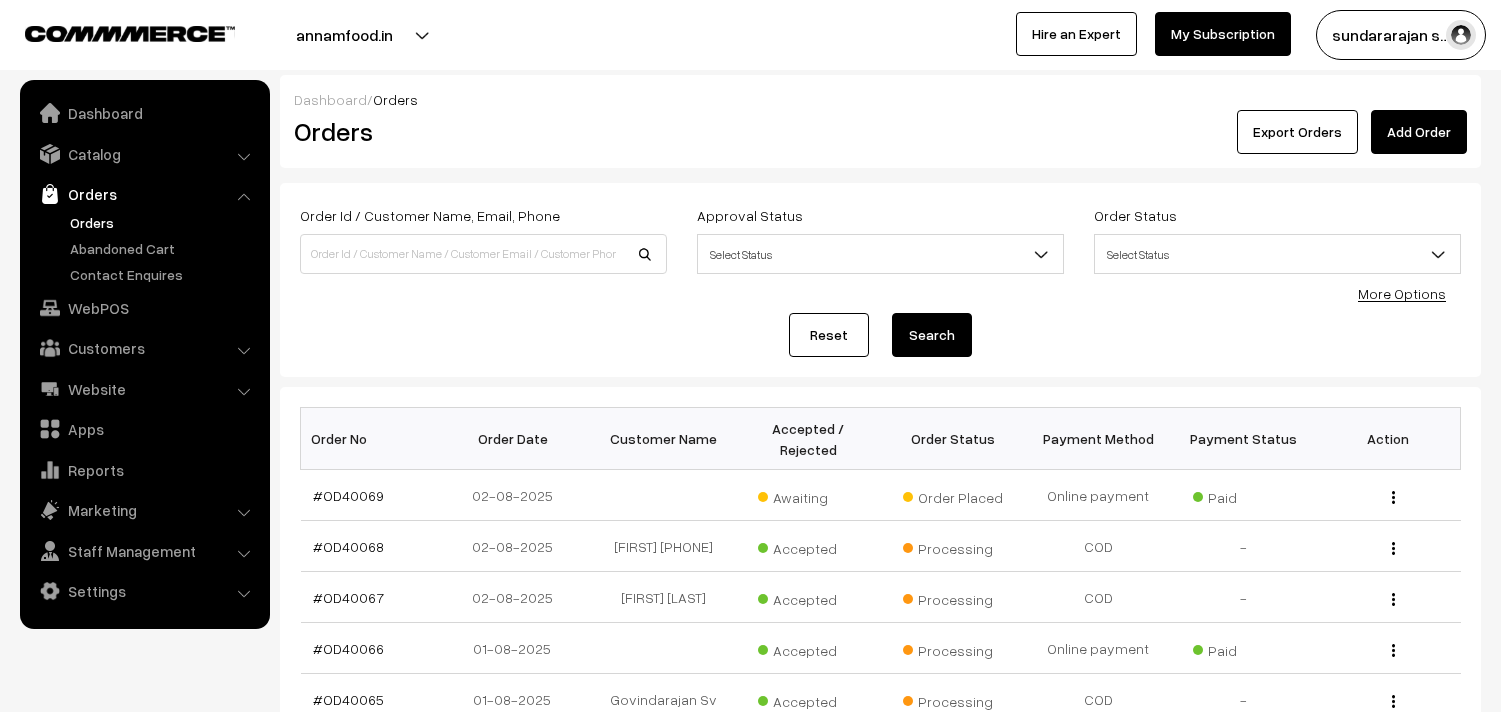 scroll, scrollTop: 0, scrollLeft: 0, axis: both 